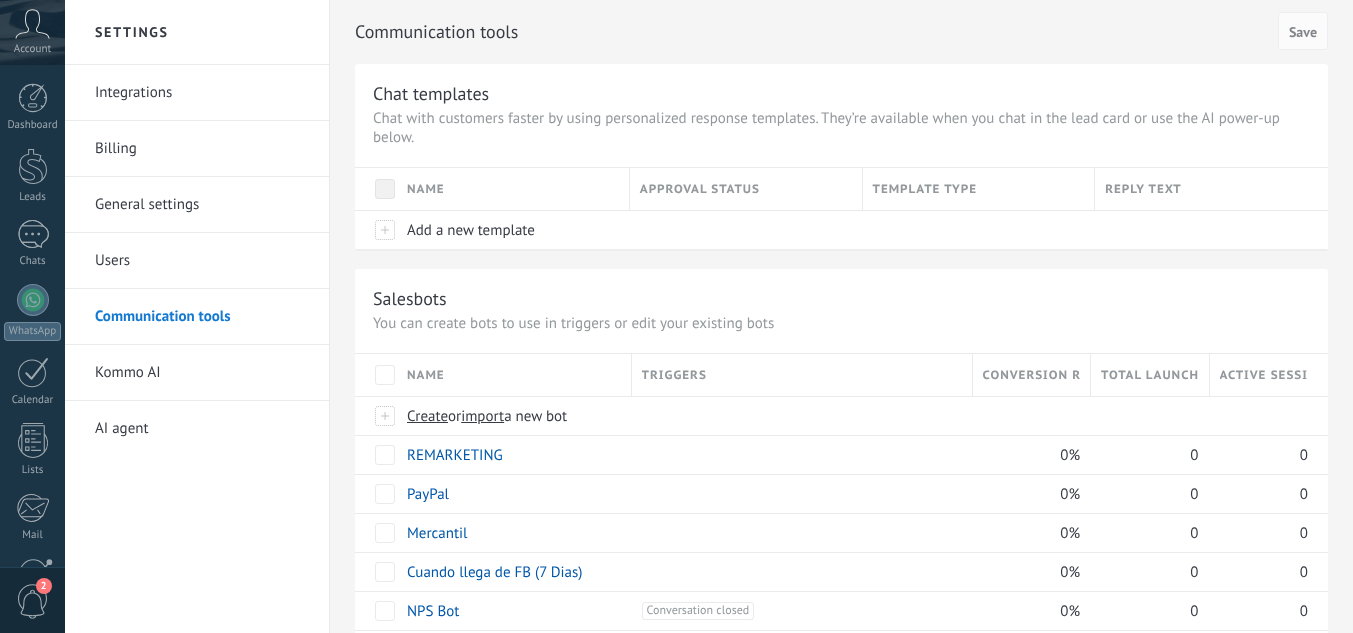 scroll, scrollTop: 240, scrollLeft: 0, axis: vertical 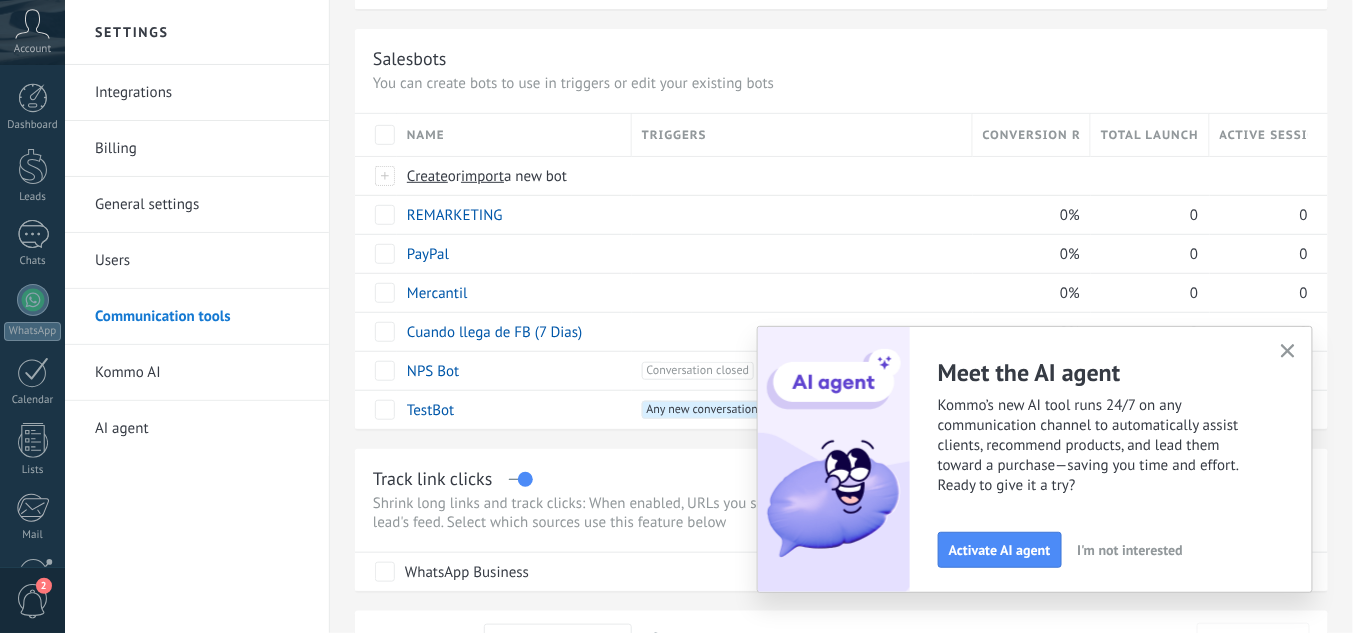 click 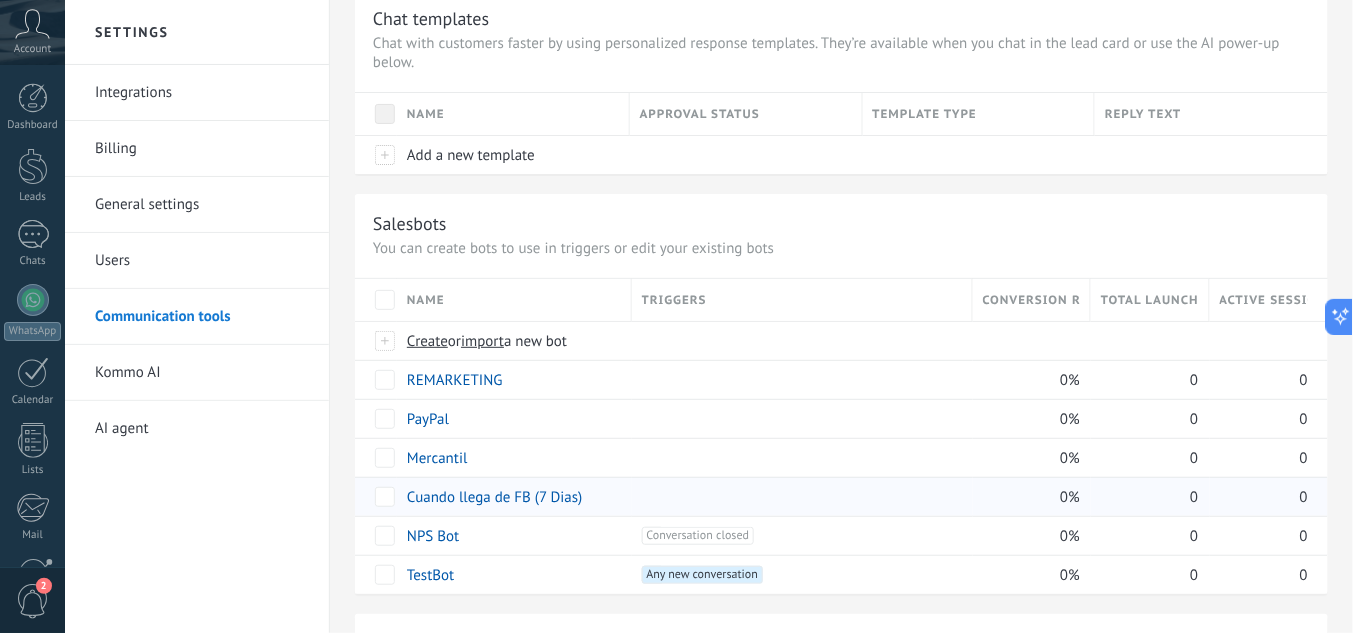 scroll, scrollTop: 80, scrollLeft: 0, axis: vertical 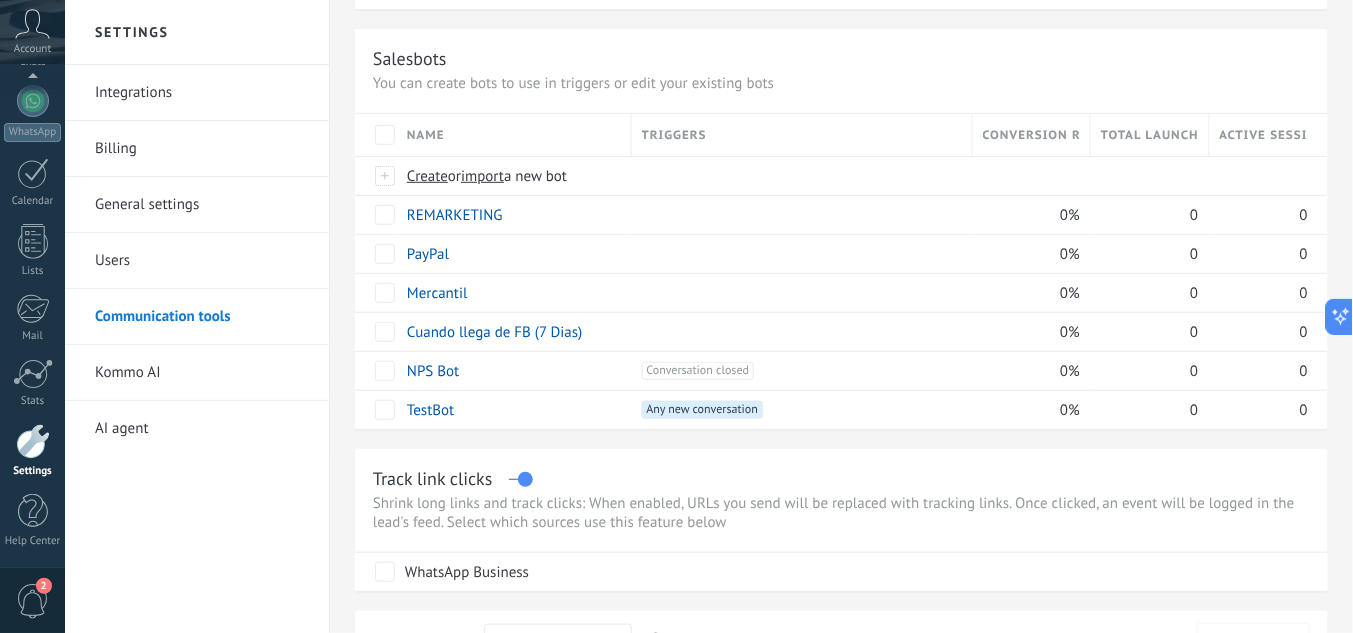click at bounding box center [33, 441] 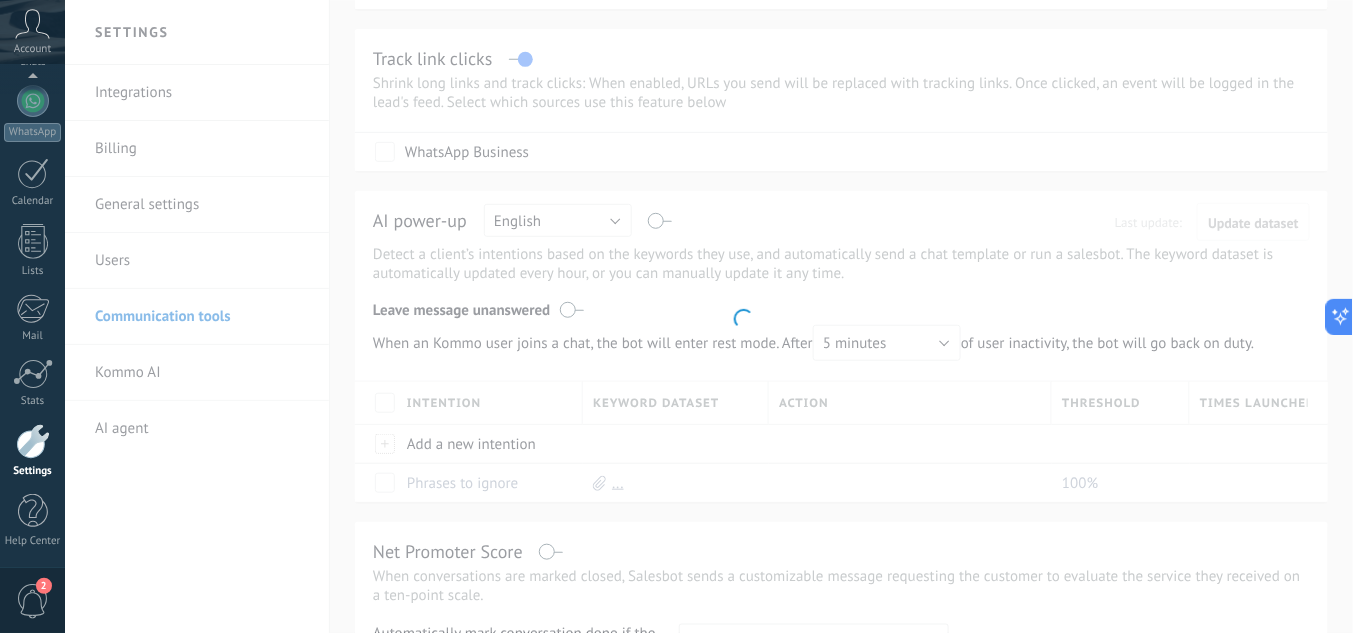scroll, scrollTop: 0, scrollLeft: 0, axis: both 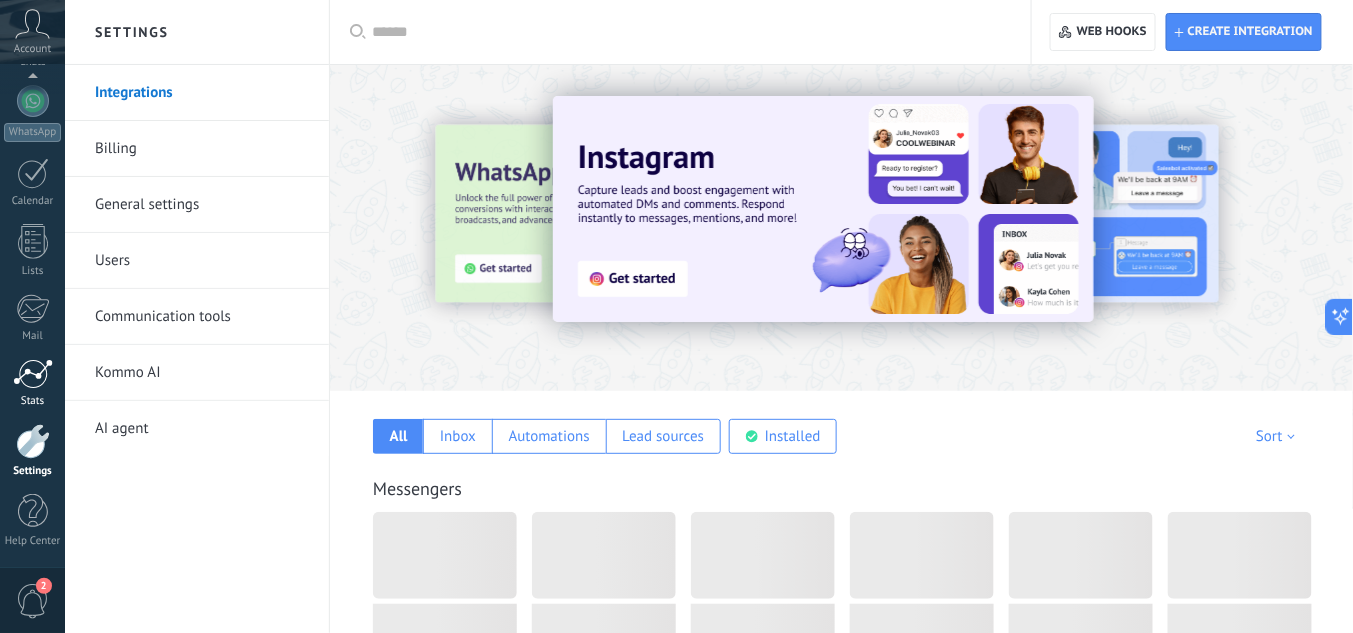 click at bounding box center [33, 374] 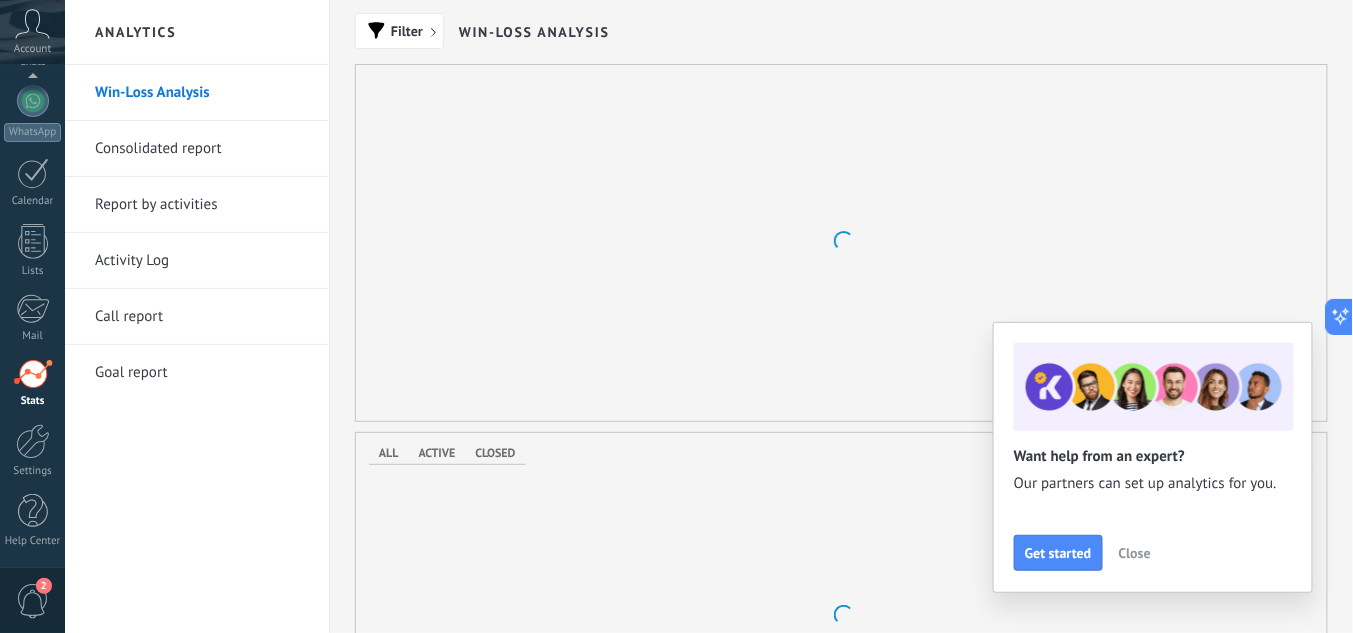 click 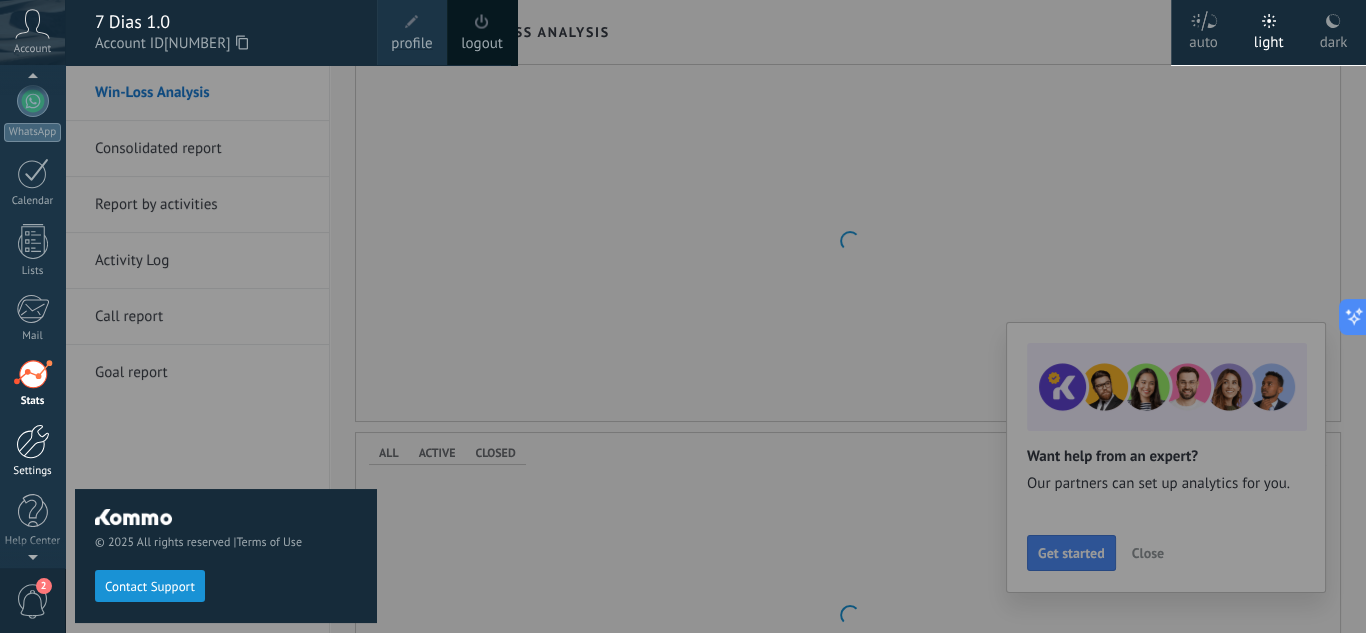 click at bounding box center (33, 441) 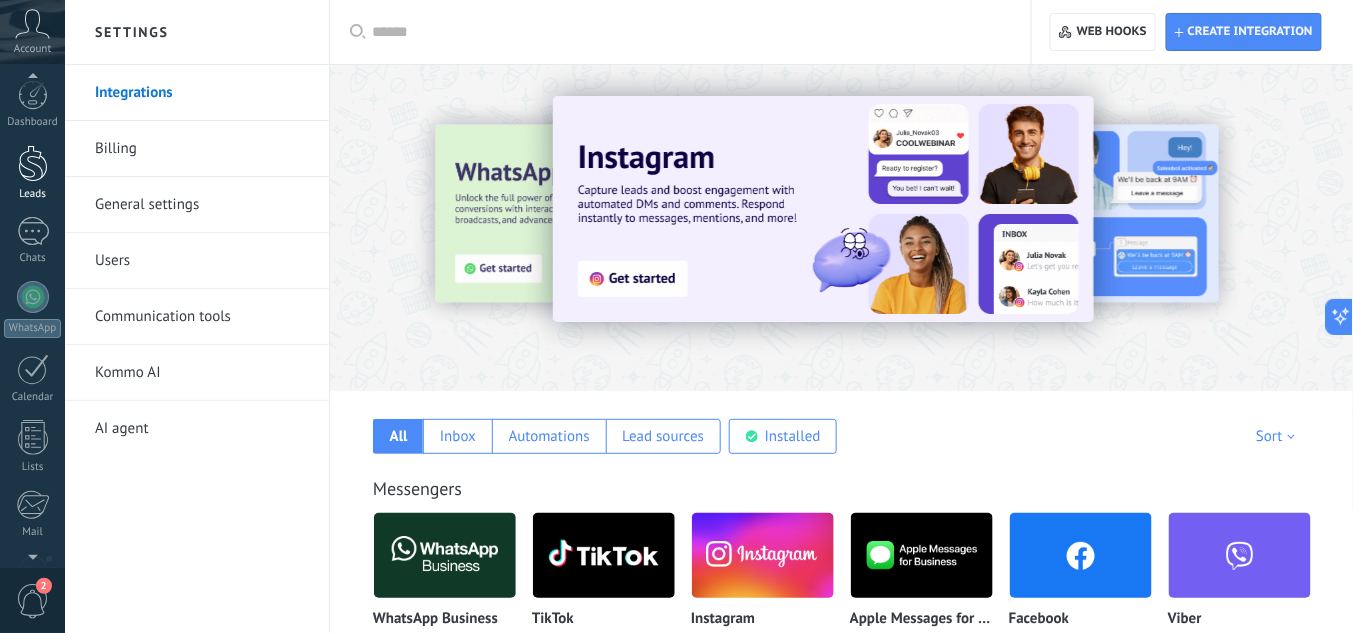 scroll, scrollTop: 0, scrollLeft: 0, axis: both 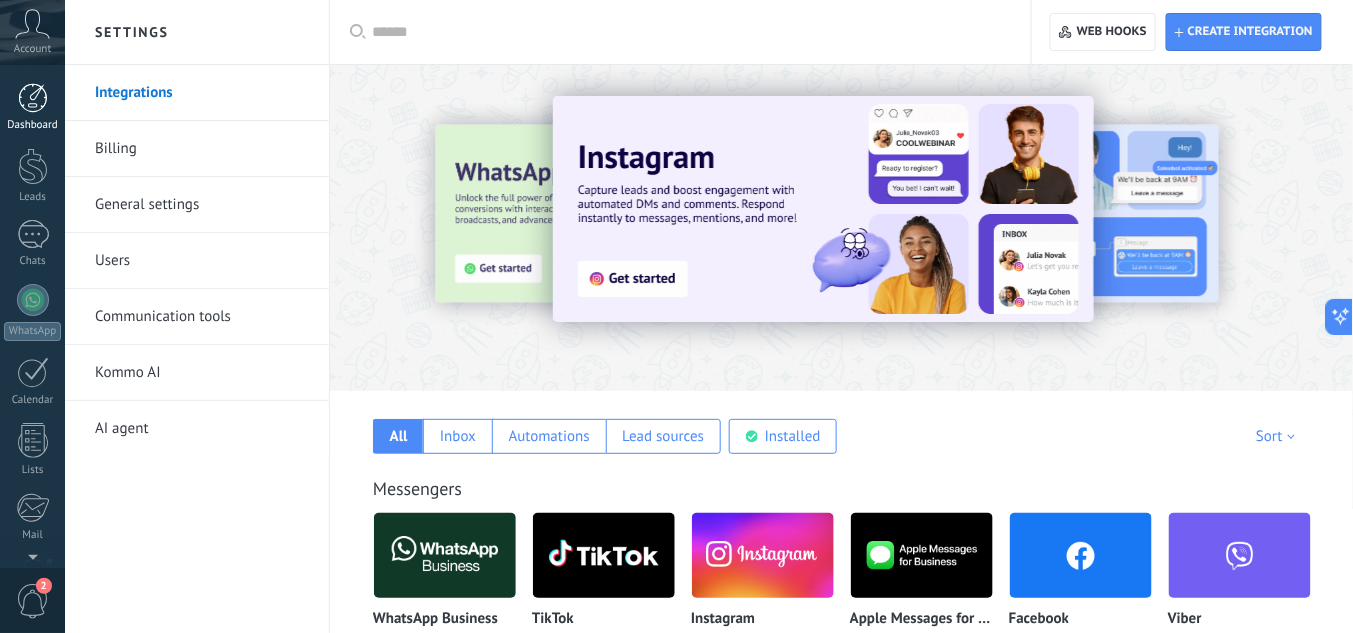 click at bounding box center (33, 98) 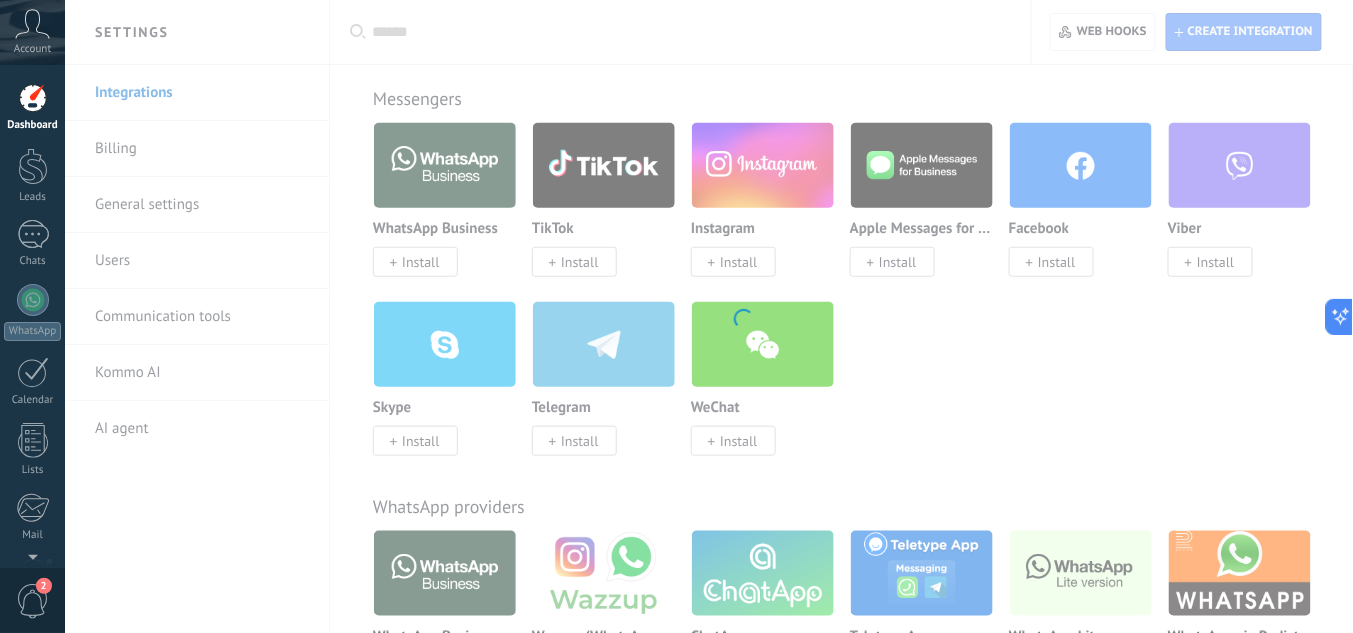 scroll, scrollTop: 400, scrollLeft: 0, axis: vertical 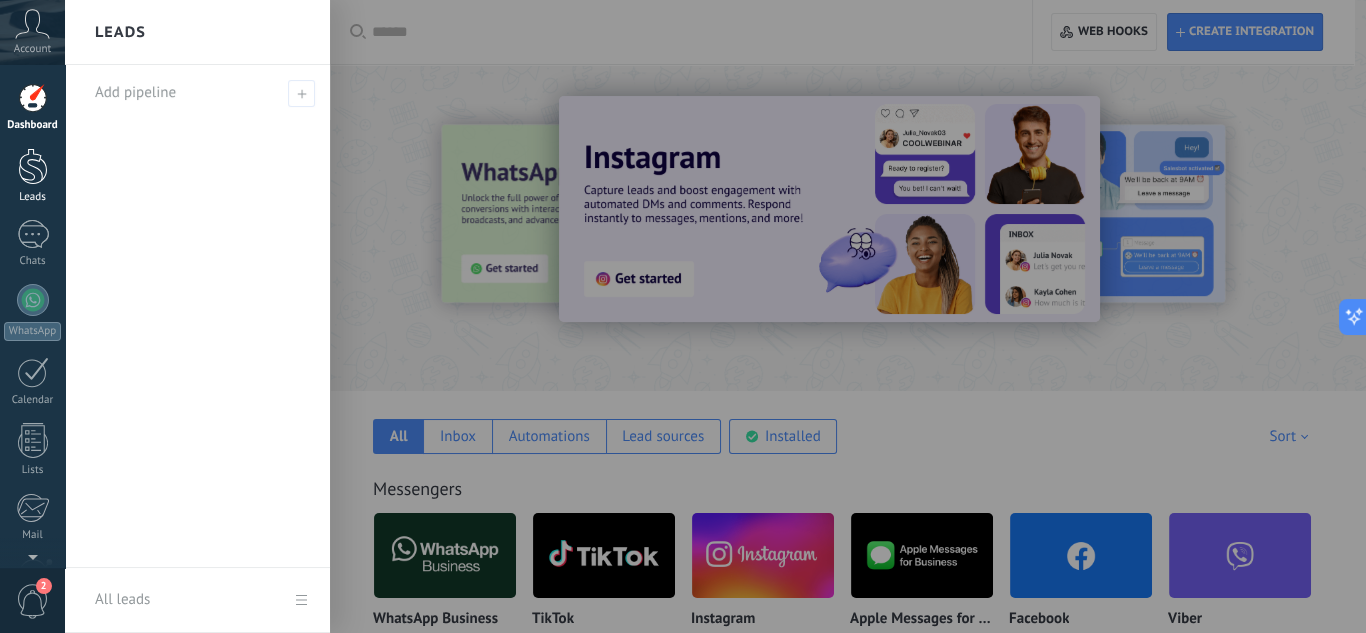 click at bounding box center [33, 166] 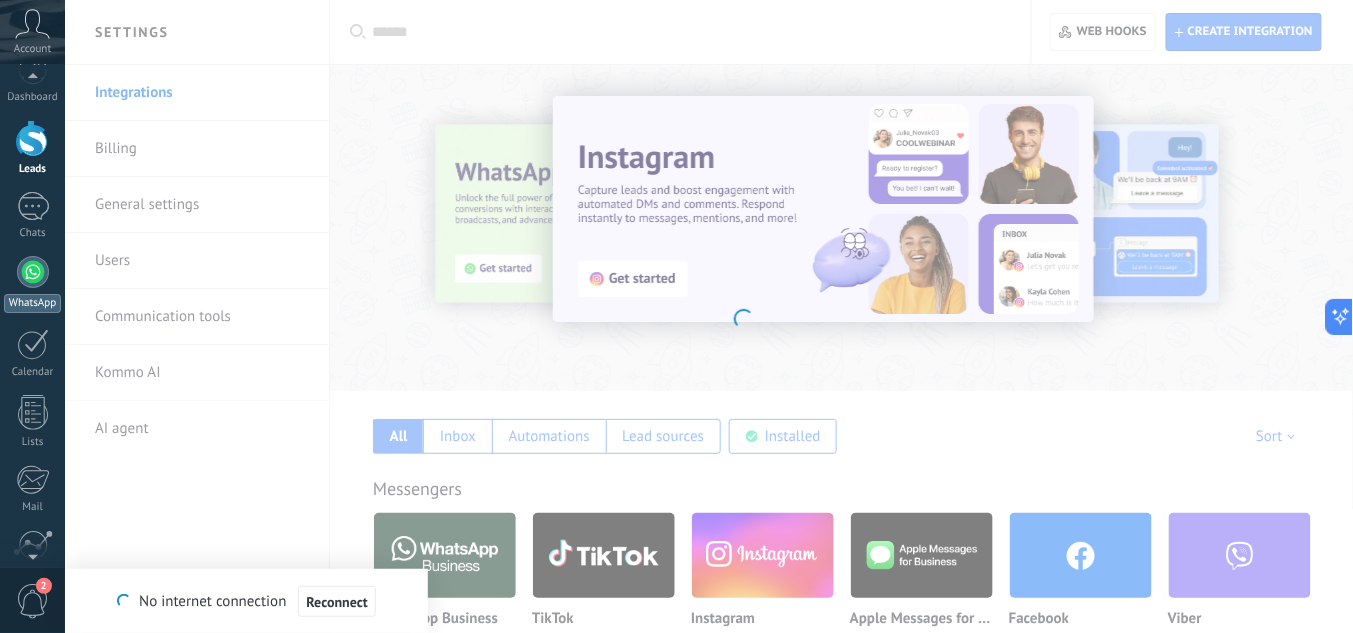 scroll, scrollTop: 80, scrollLeft: 0, axis: vertical 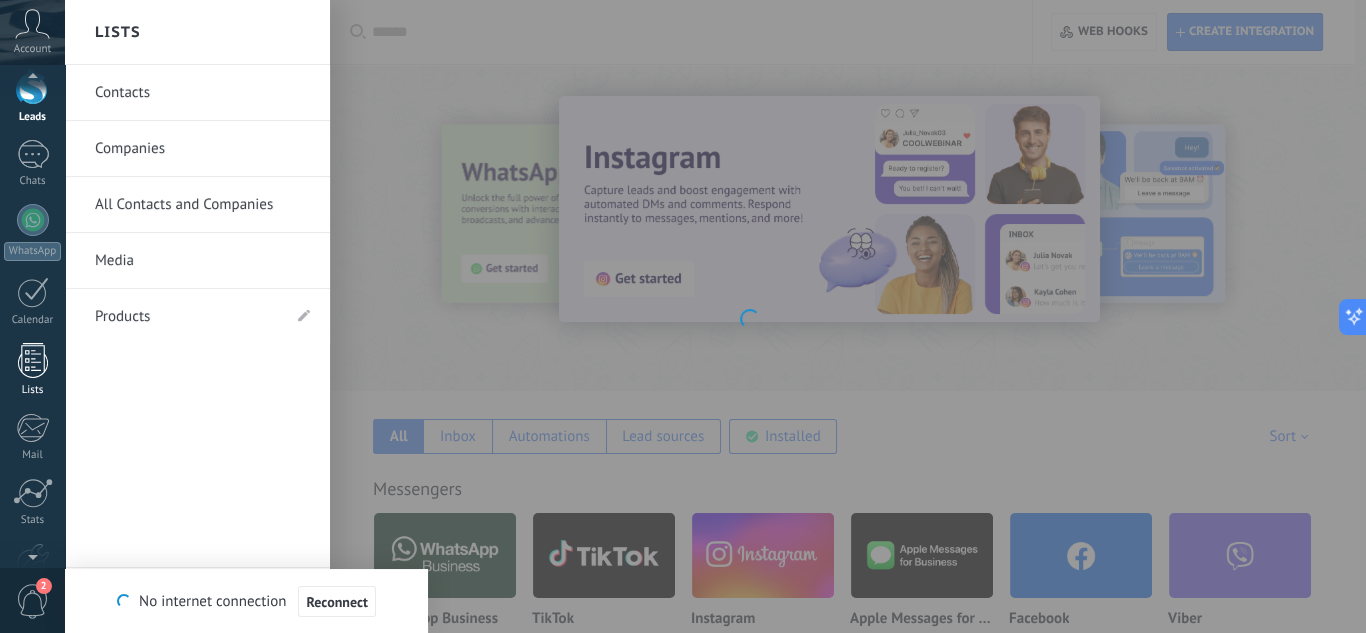 click at bounding box center (33, 360) 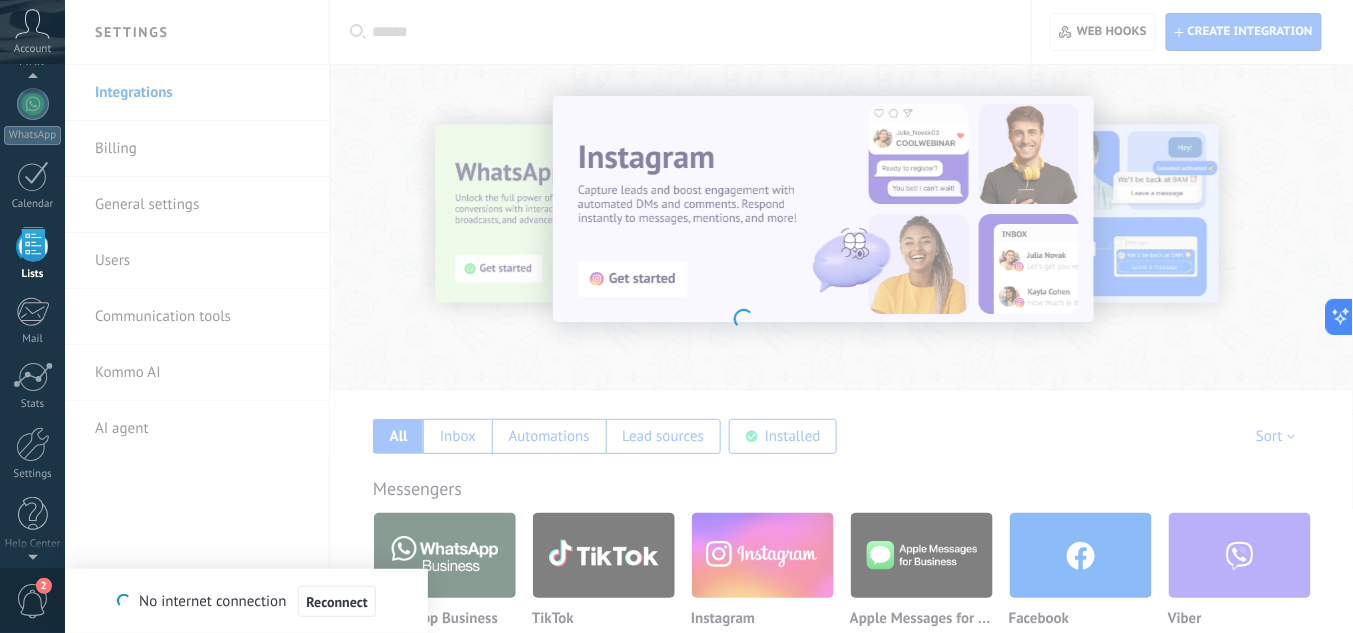 scroll, scrollTop: 199, scrollLeft: 0, axis: vertical 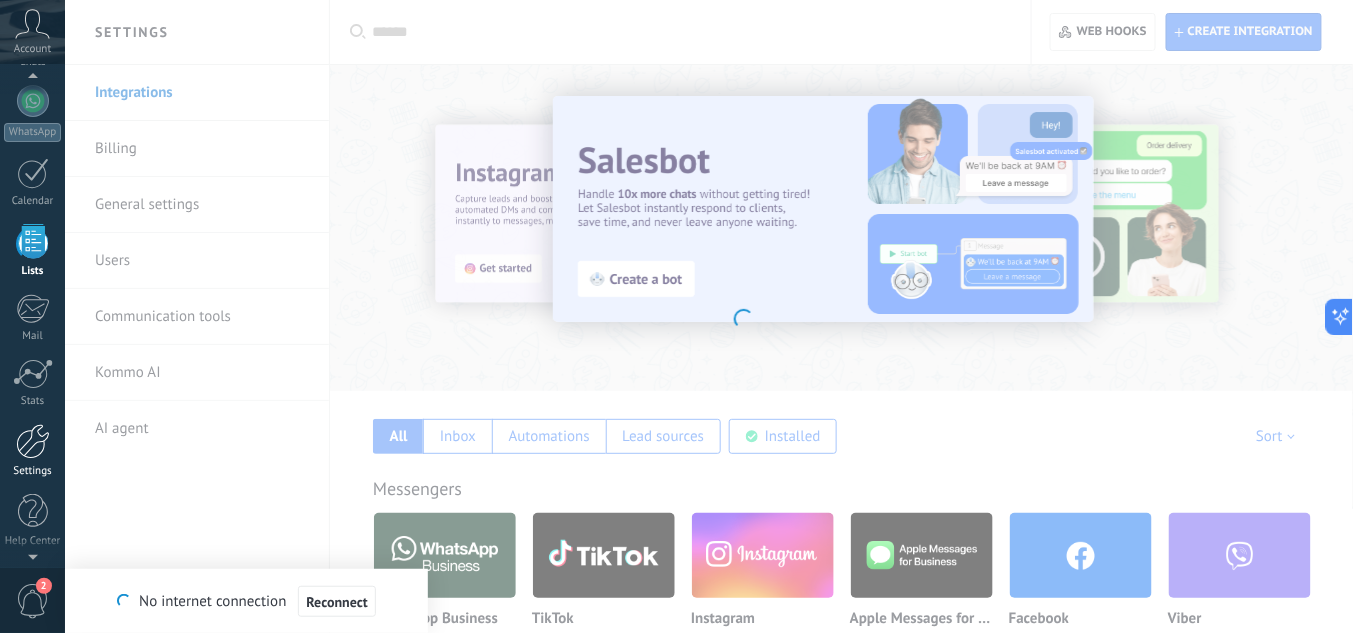 click at bounding box center [33, 441] 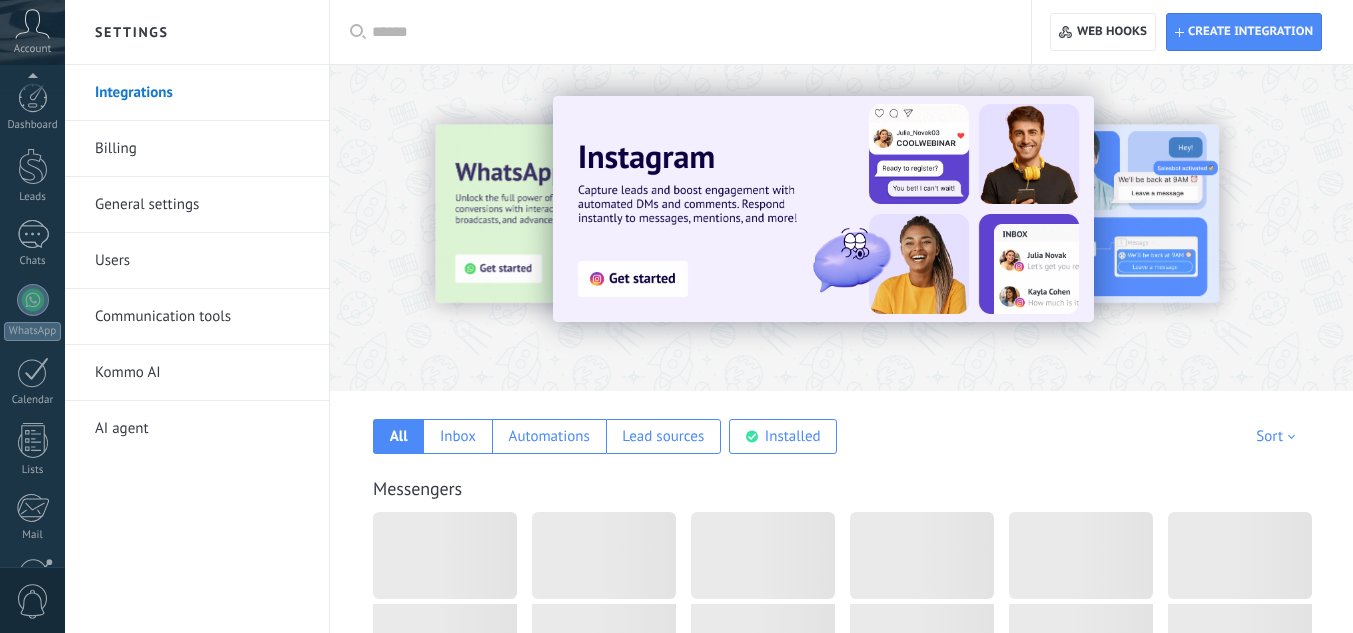 scroll, scrollTop: 0, scrollLeft: 0, axis: both 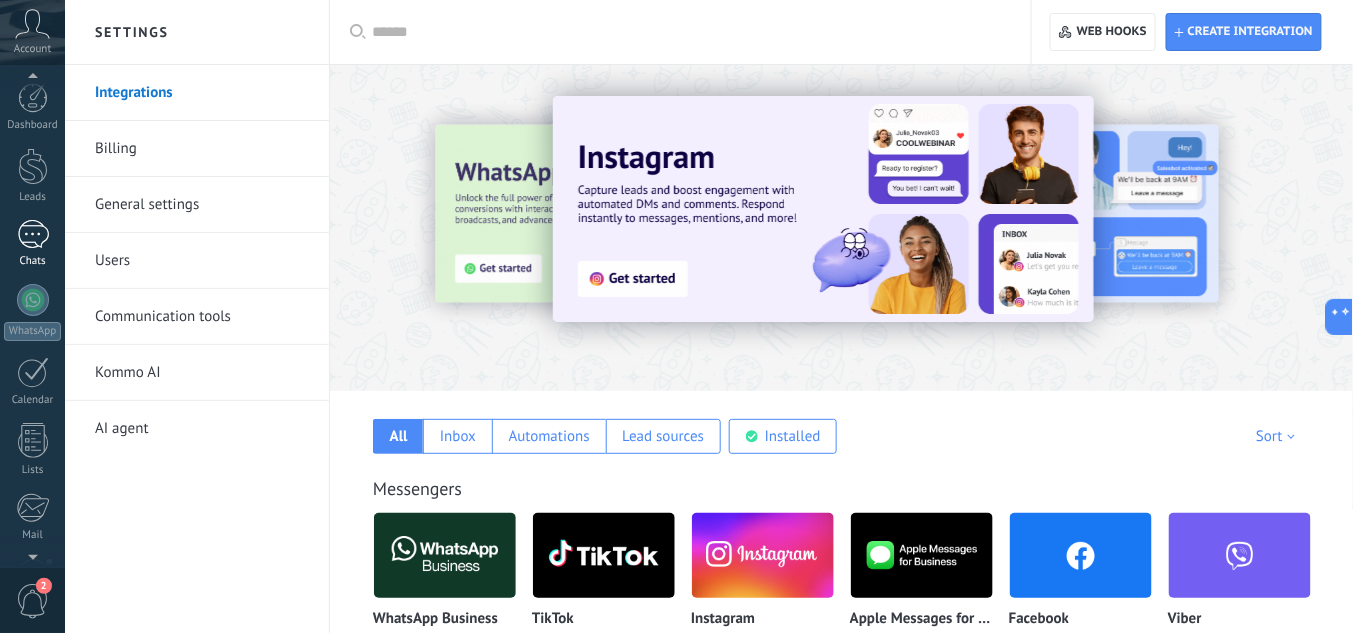 click at bounding box center (33, 234) 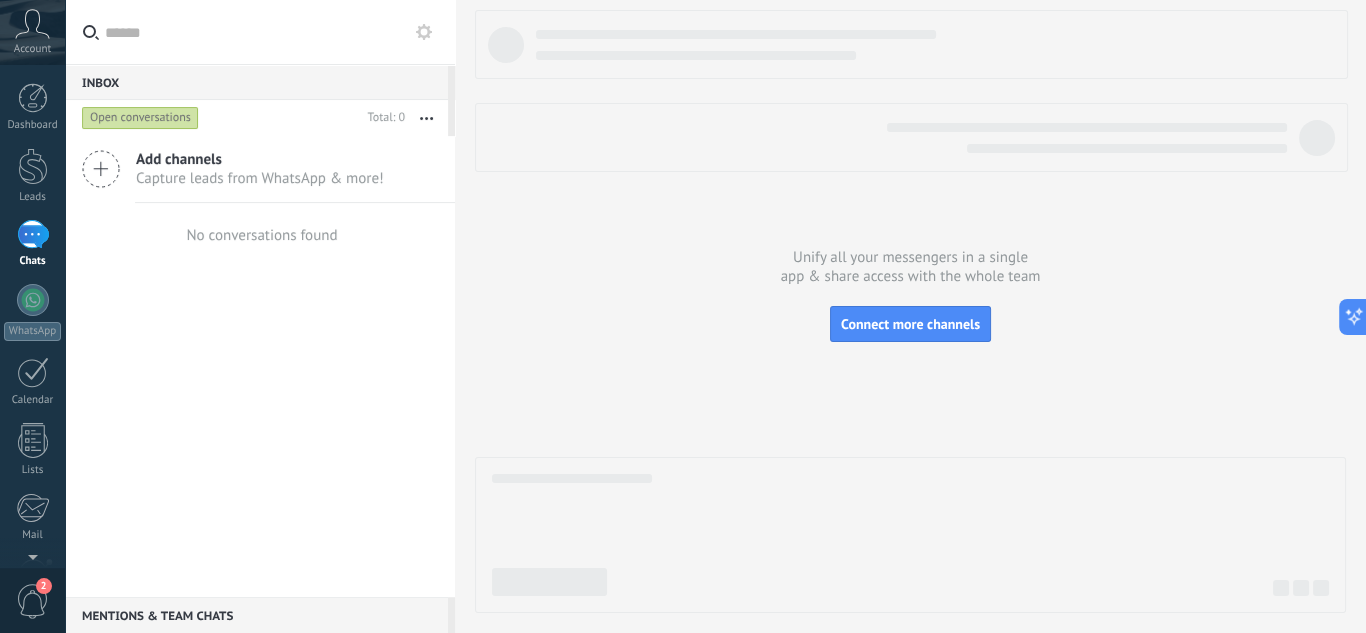 click at bounding box center [910, 311] 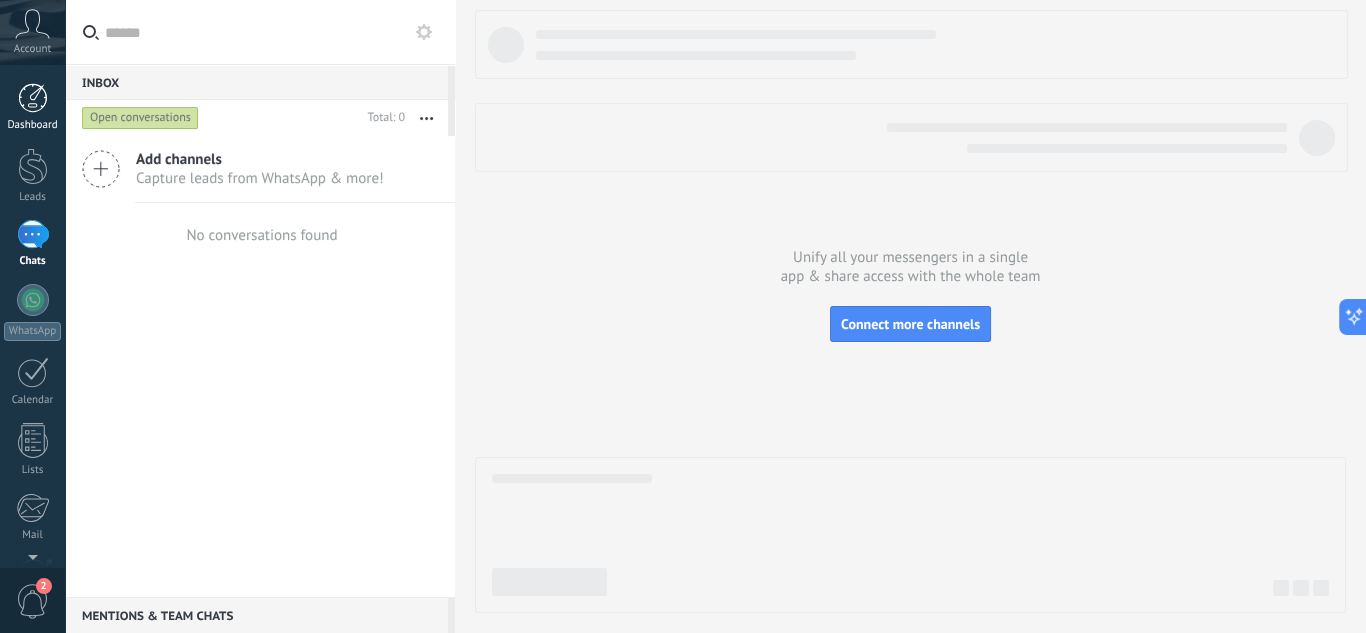 click at bounding box center (33, 98) 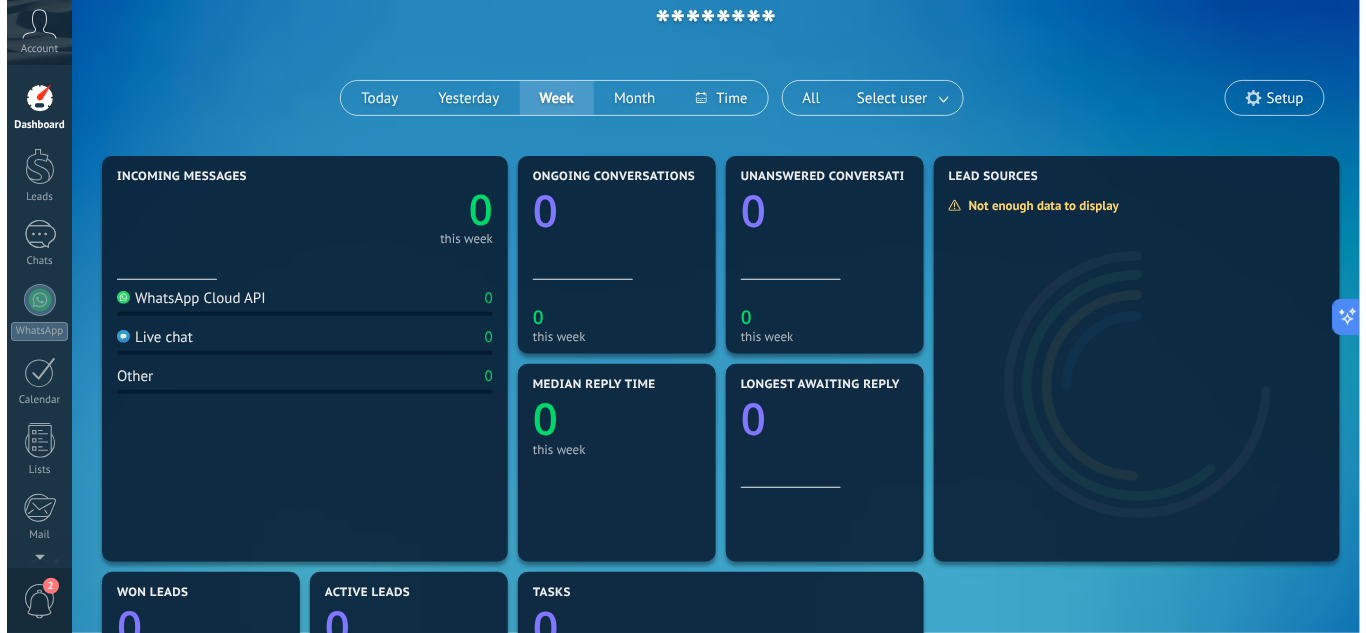 scroll, scrollTop: 0, scrollLeft: 0, axis: both 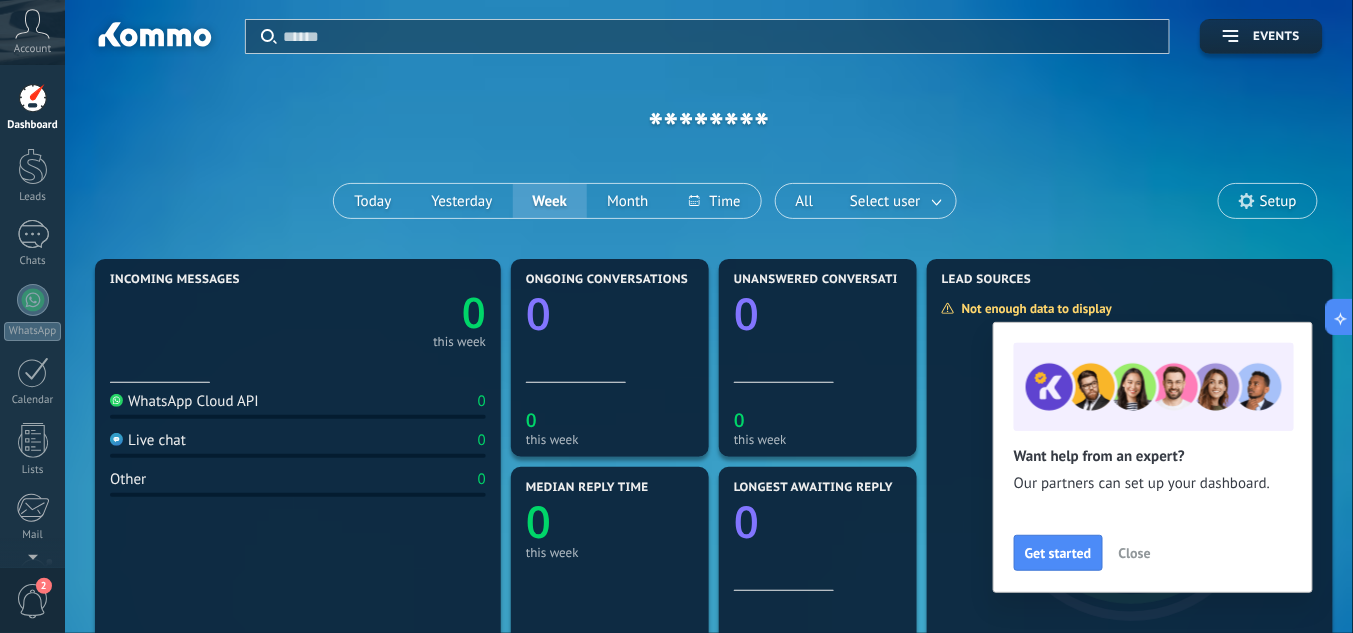 click 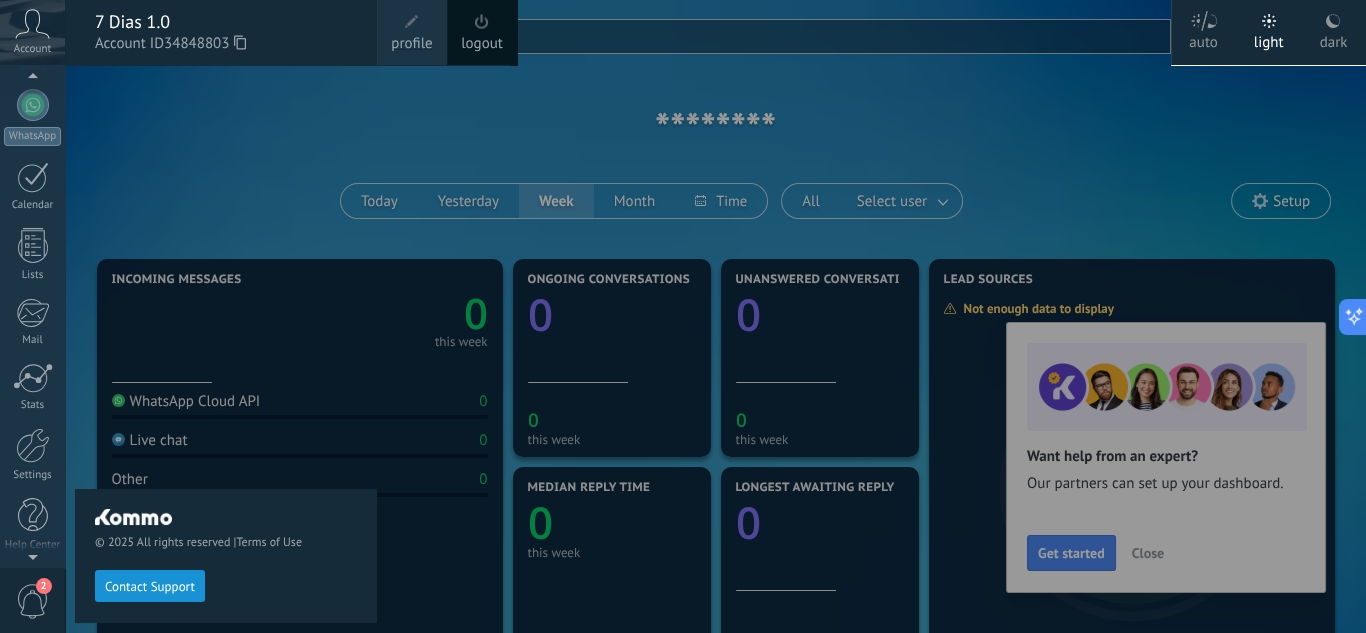 scroll, scrollTop: 199, scrollLeft: 0, axis: vertical 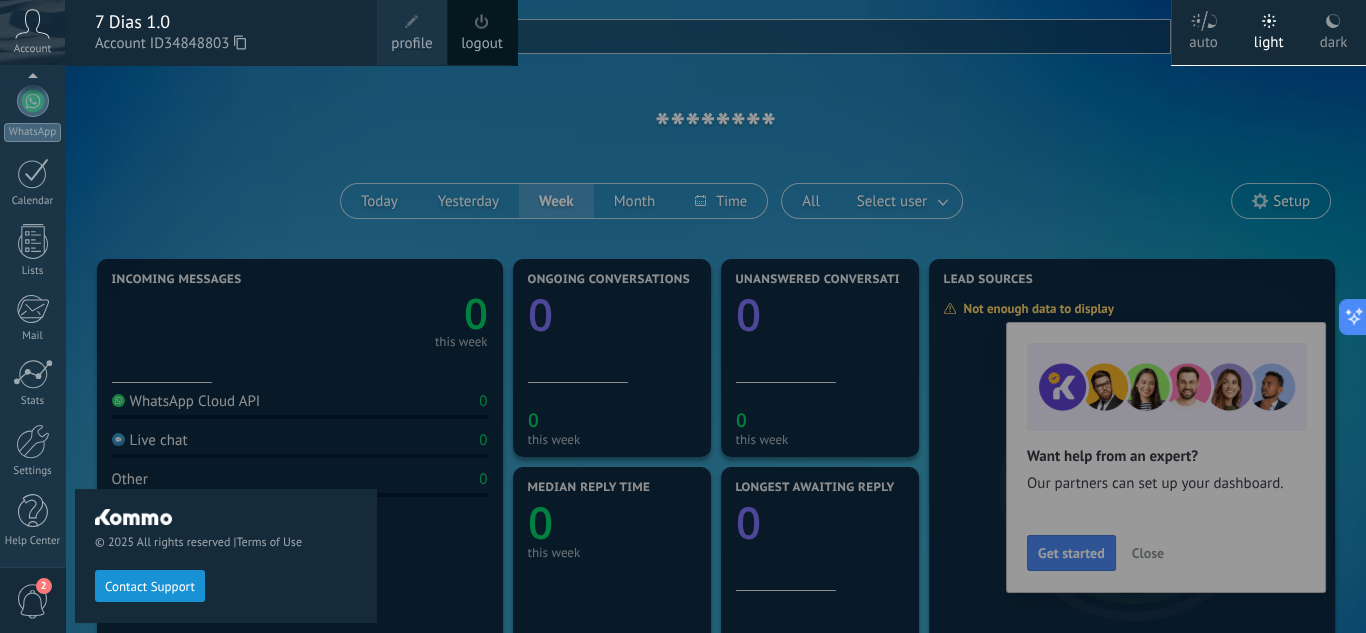 click on "2" at bounding box center [33, 601] 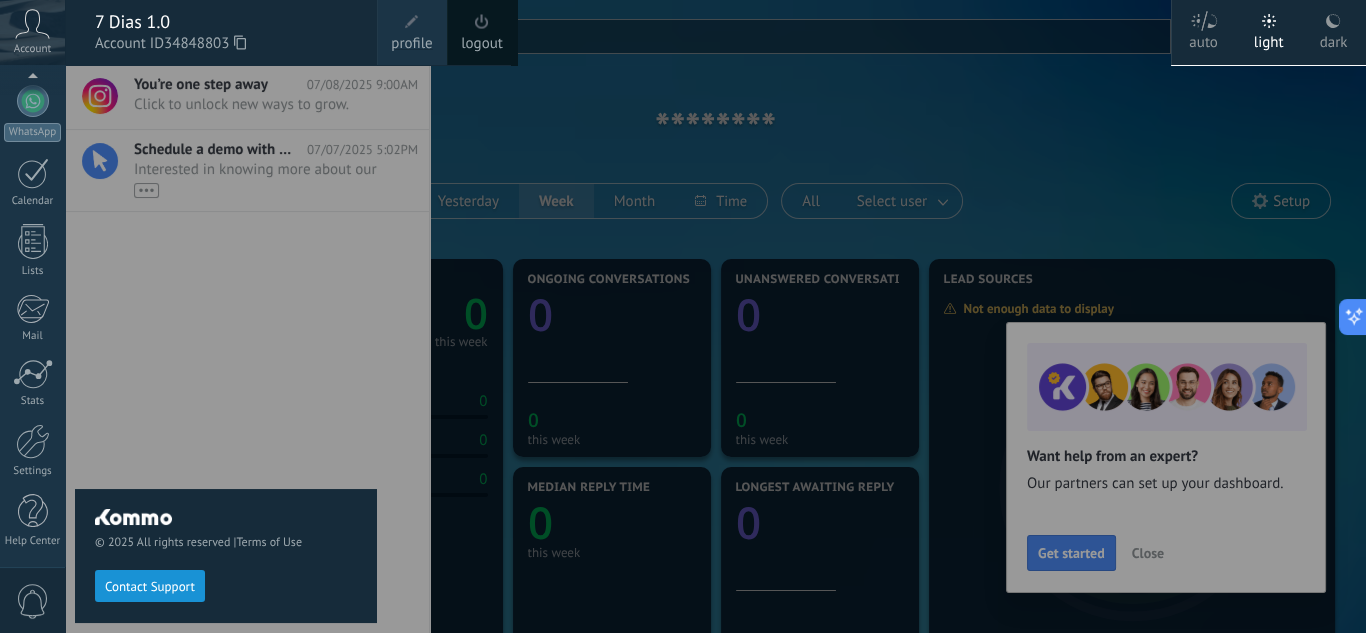 drag, startPoint x: 503, startPoint y: 216, endPoint x: 501, endPoint y: 185, distance: 31.06445 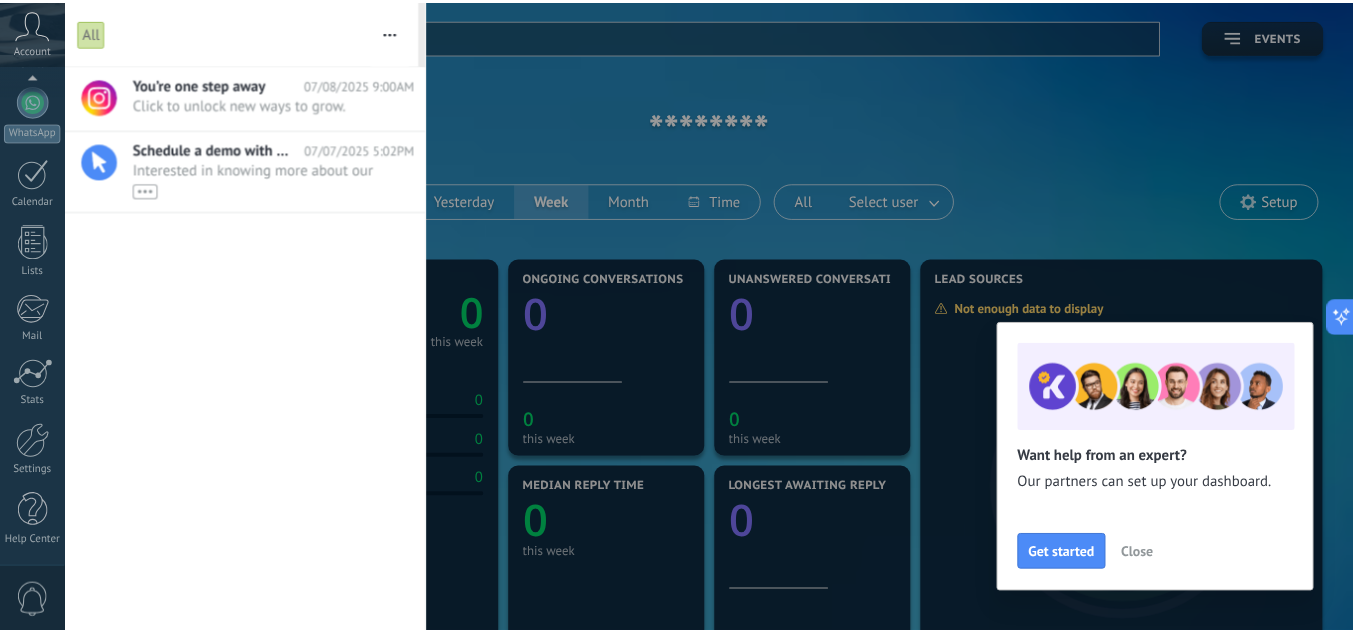 scroll, scrollTop: 0, scrollLeft: 0, axis: both 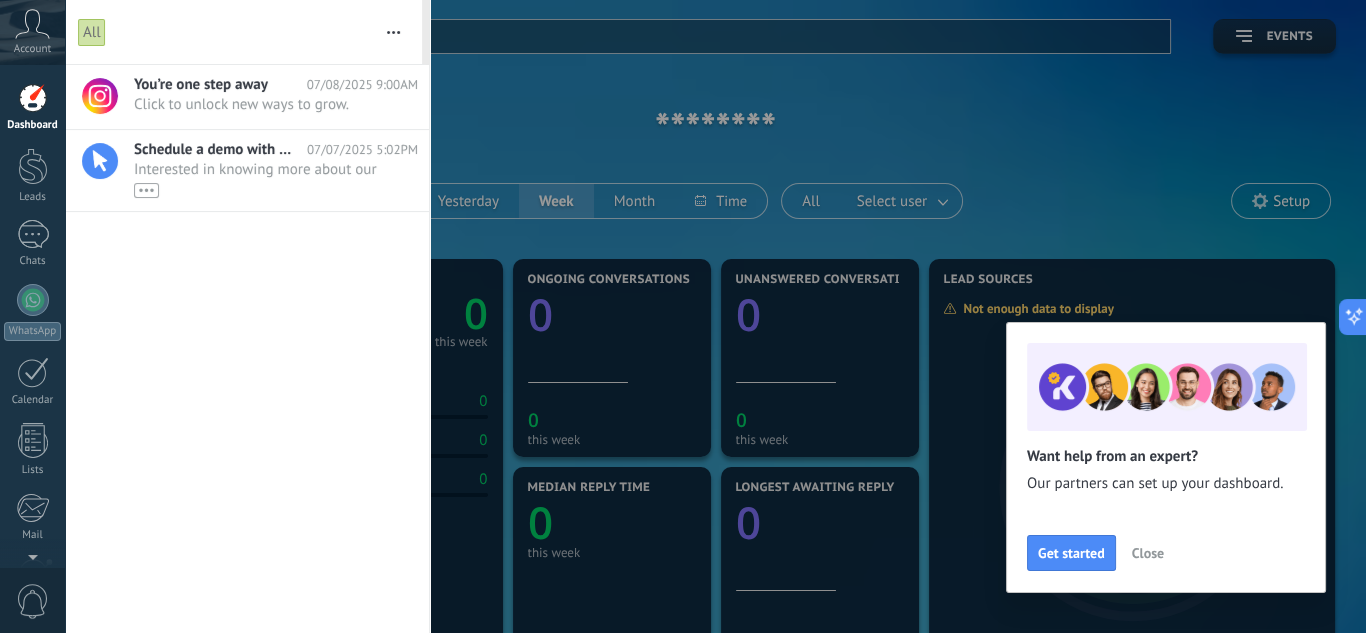 click at bounding box center [393, 32] 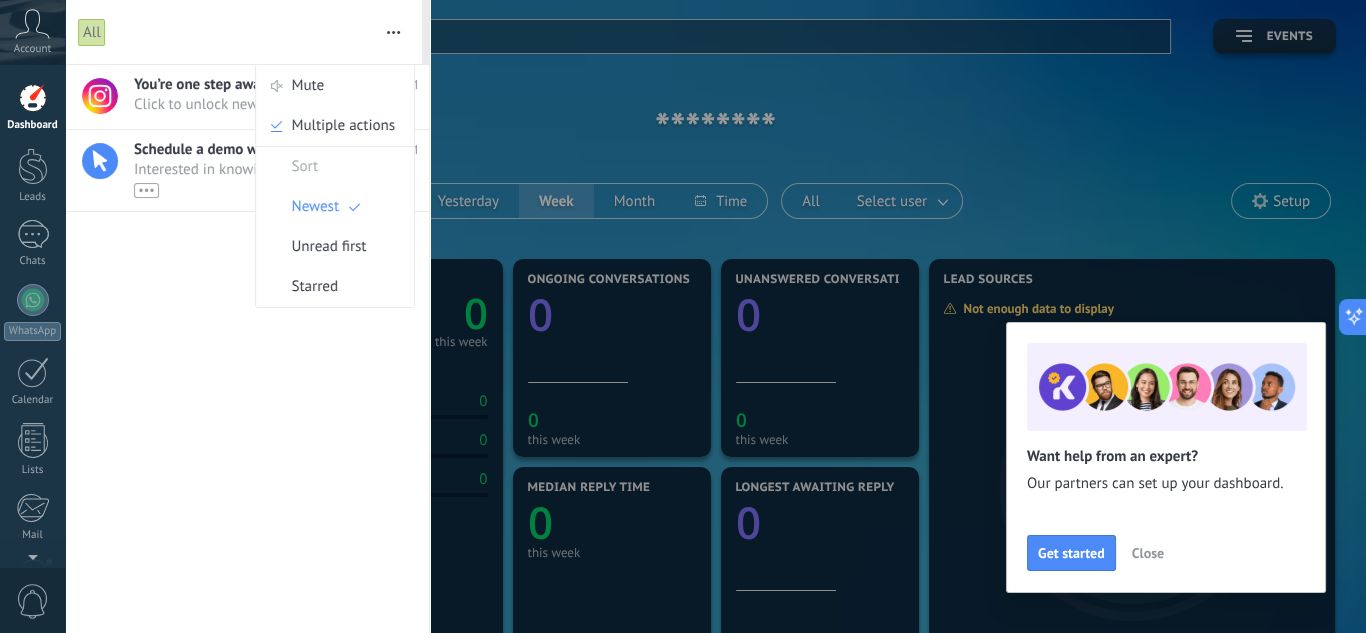 click at bounding box center [683, 316] 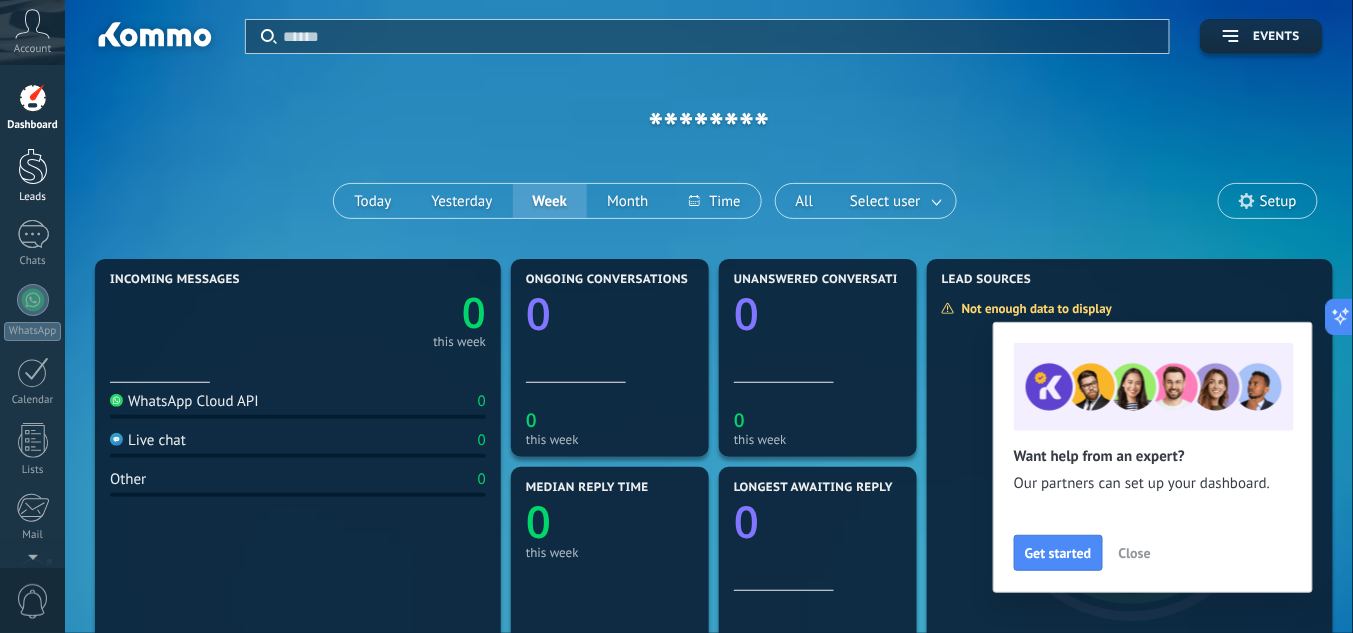 click at bounding box center (33, 166) 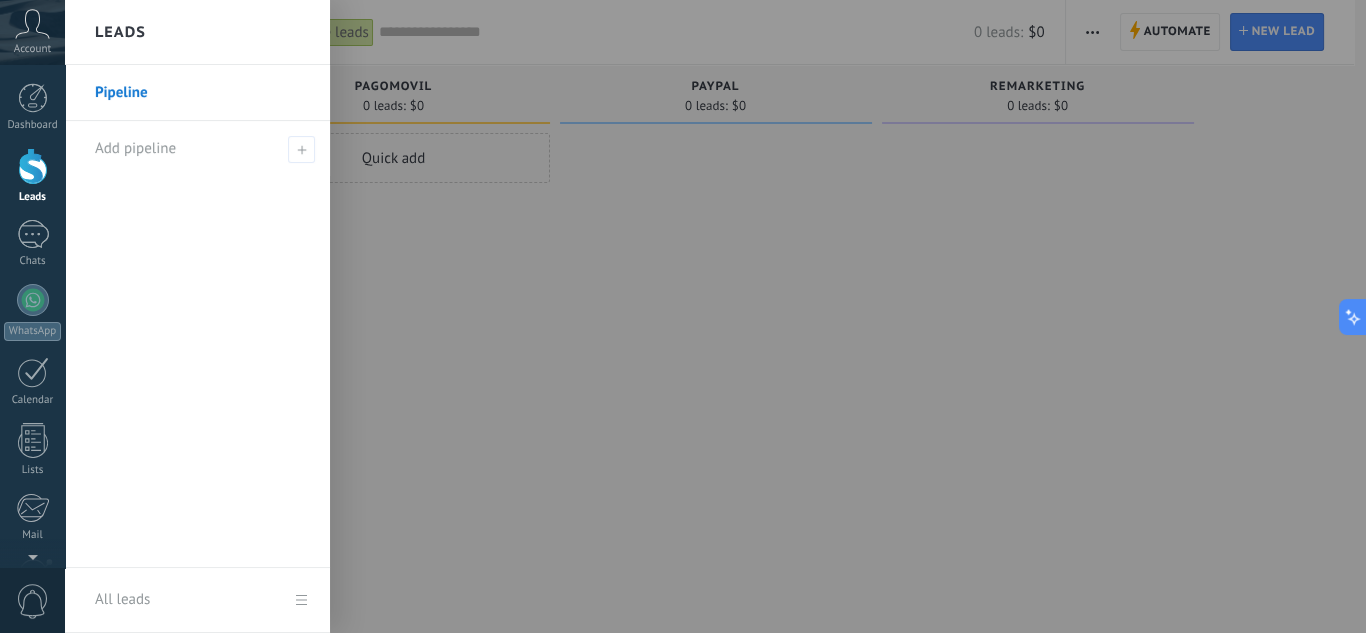 click on "Pipeline" at bounding box center [202, 93] 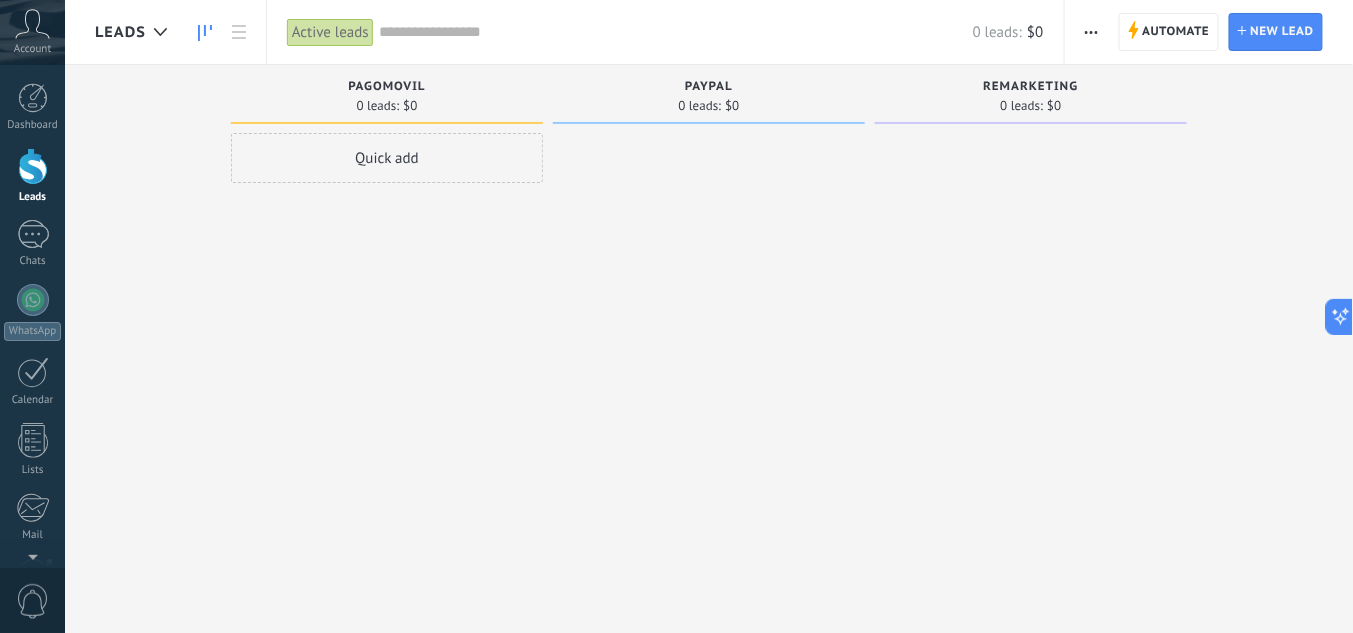 click on "PagoMovil" at bounding box center [386, 87] 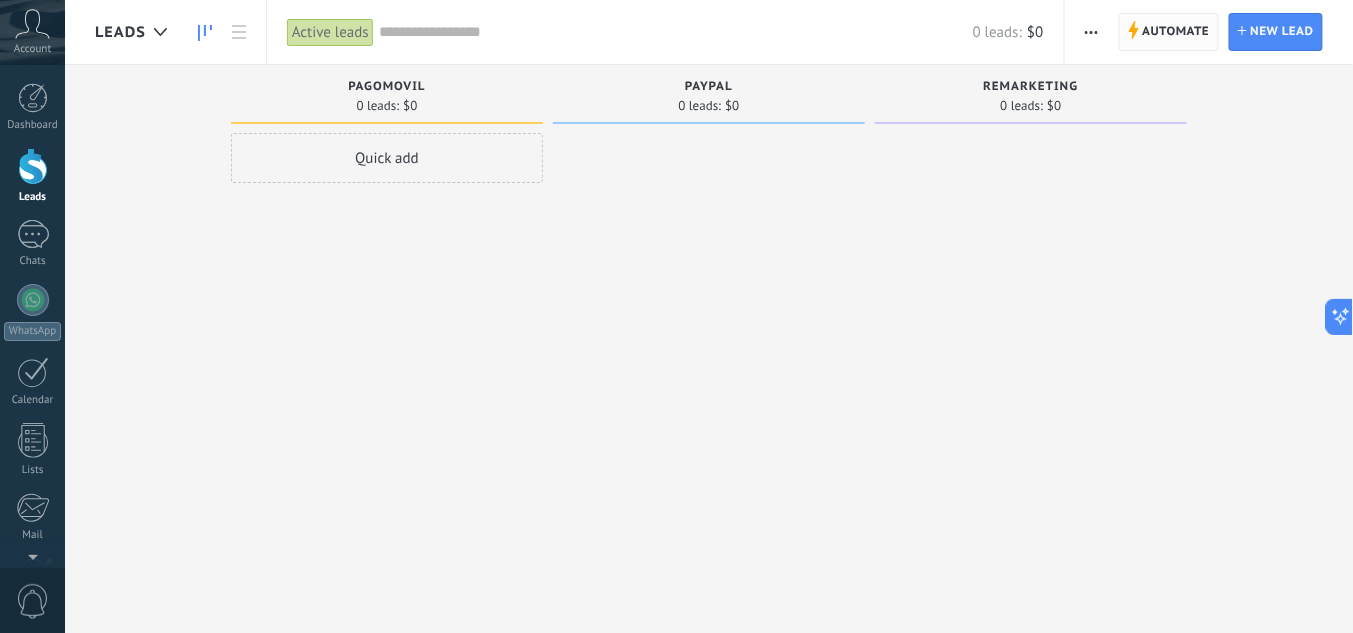 click on "Automate" at bounding box center [1176, 32] 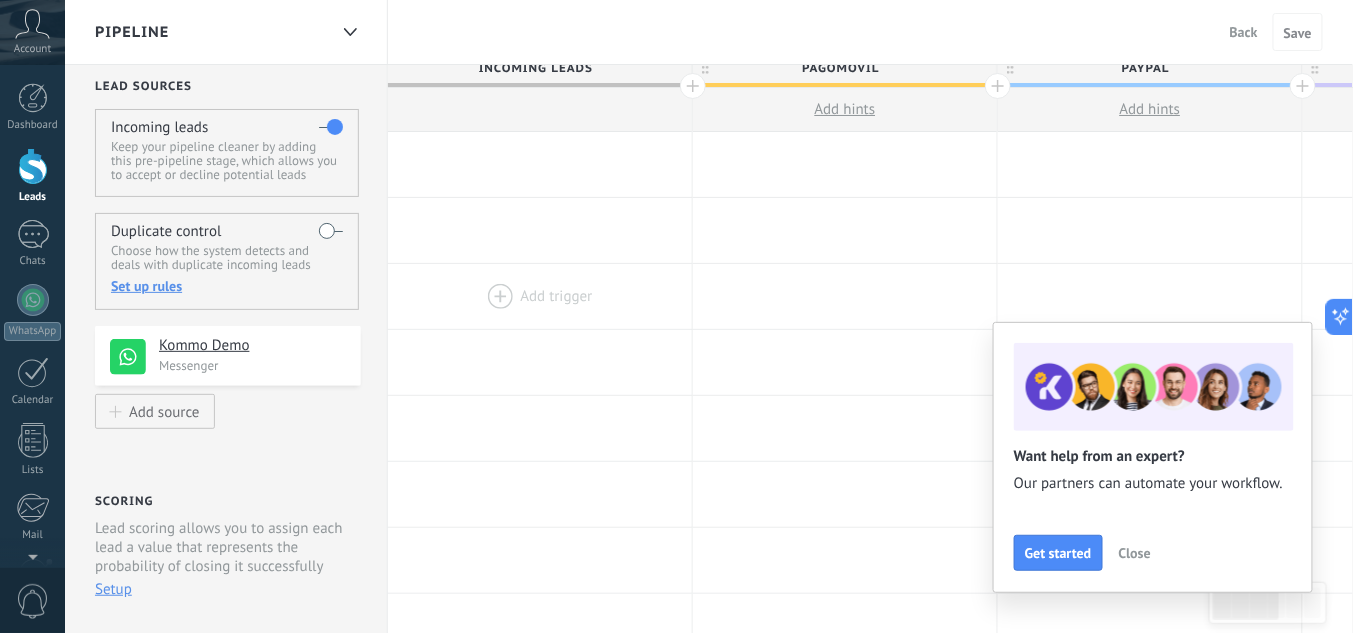 scroll, scrollTop: 0, scrollLeft: 0, axis: both 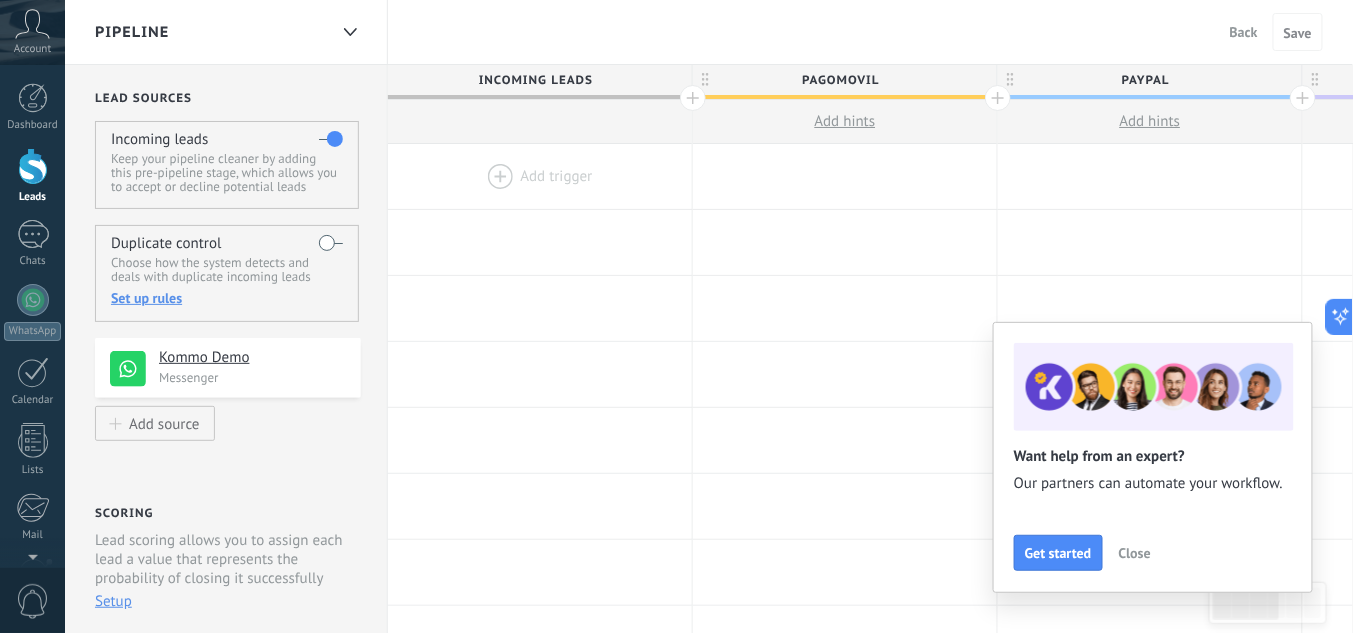 click at bounding box center [540, 176] 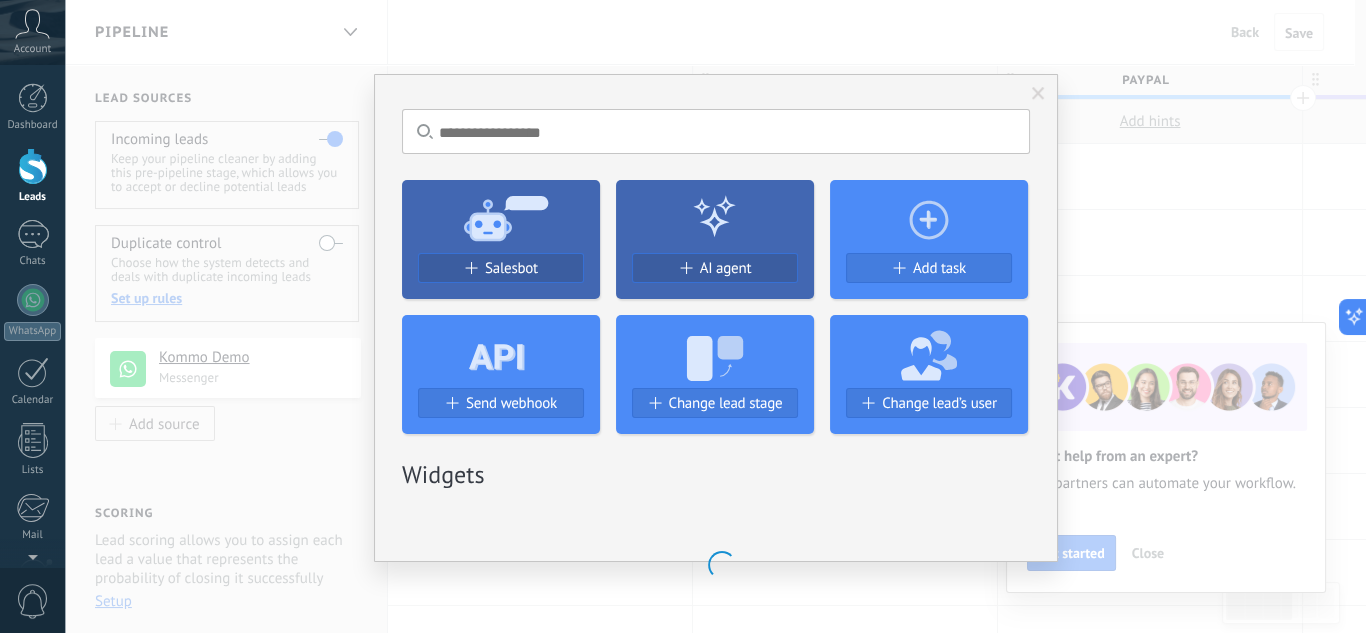 click on "Salesbot" at bounding box center [511, 268] 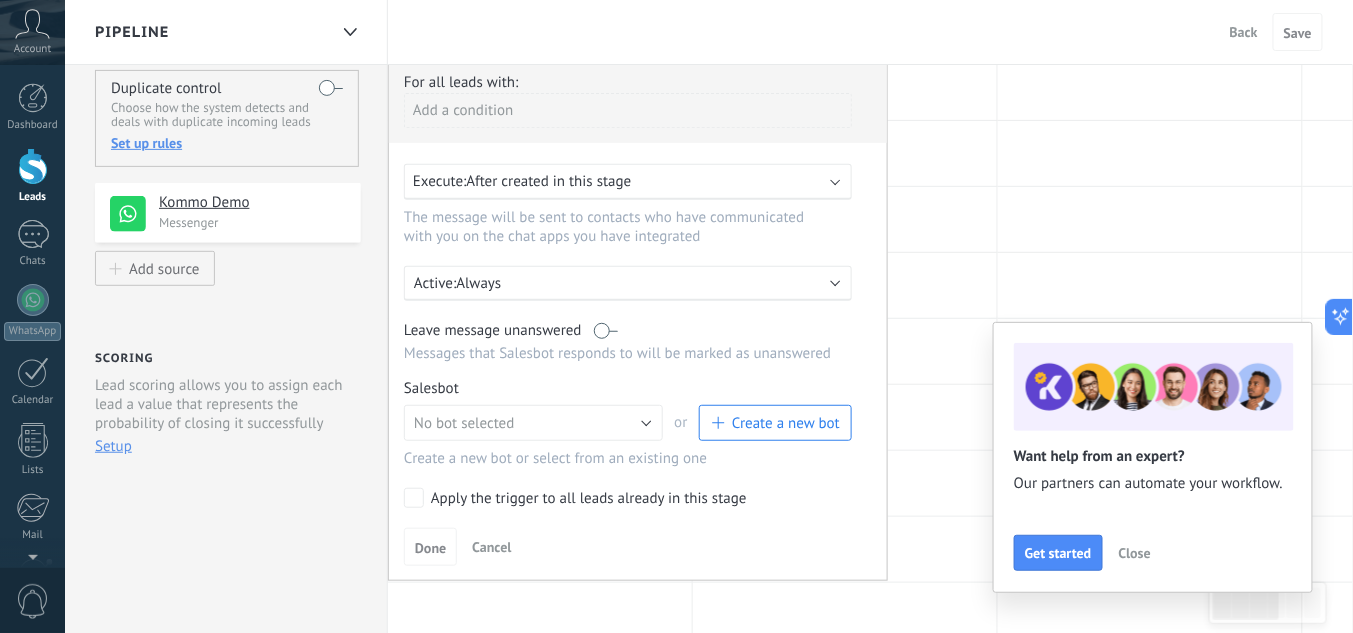 scroll, scrollTop: 160, scrollLeft: 0, axis: vertical 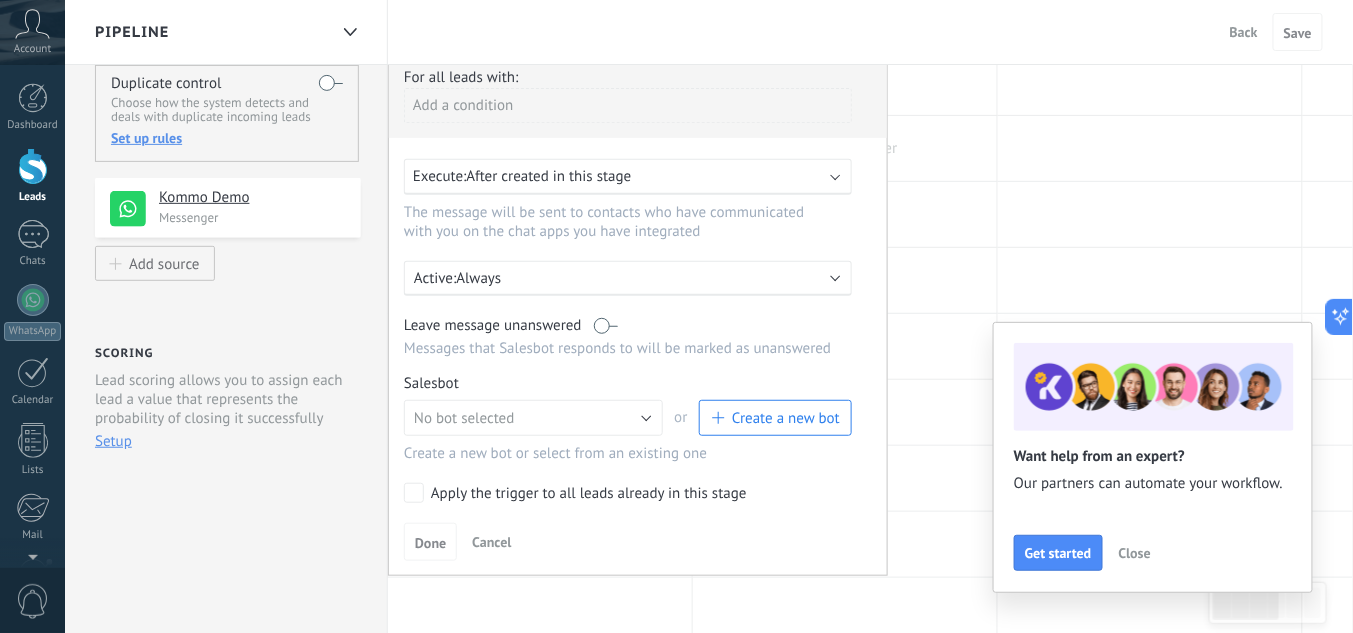 click at bounding box center (845, 148) 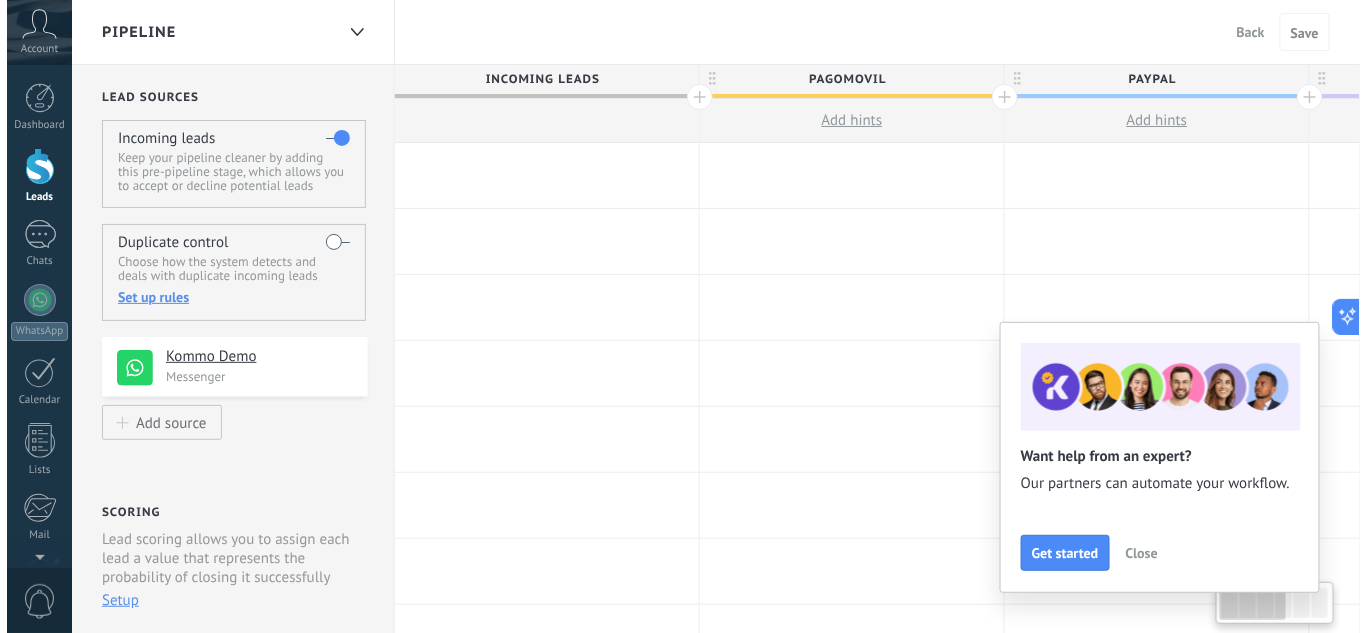 scroll, scrollTop: 0, scrollLeft: 0, axis: both 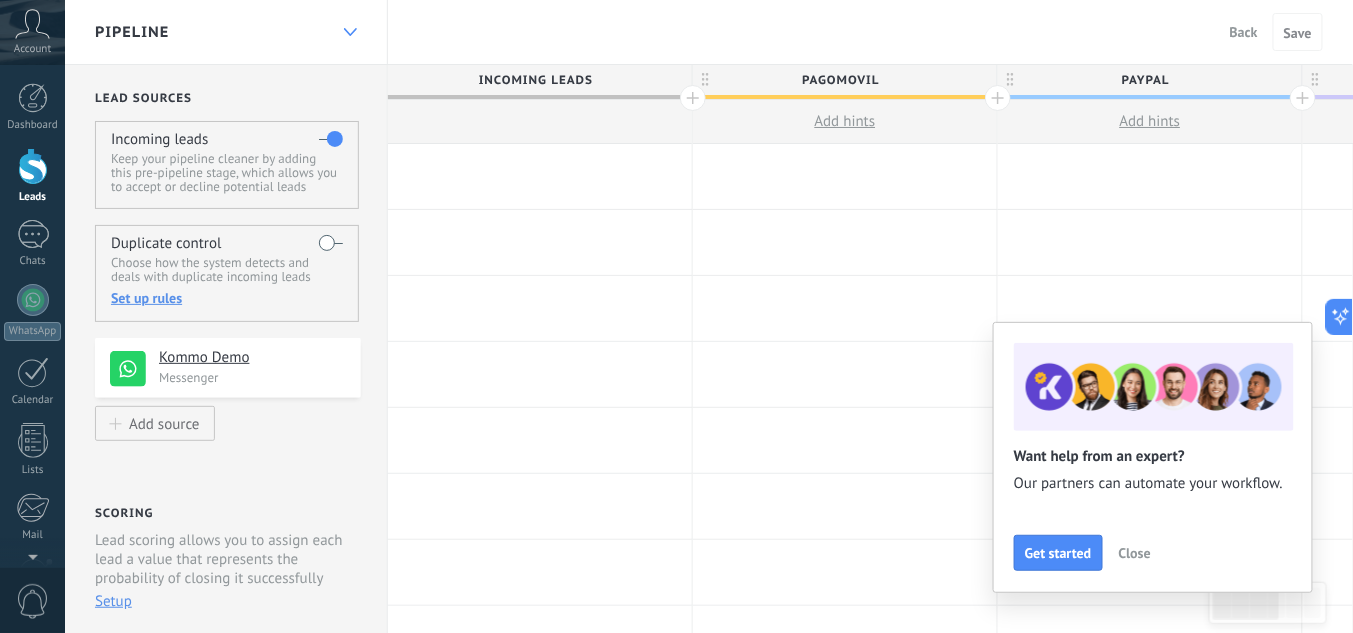 click at bounding box center [350, 32] 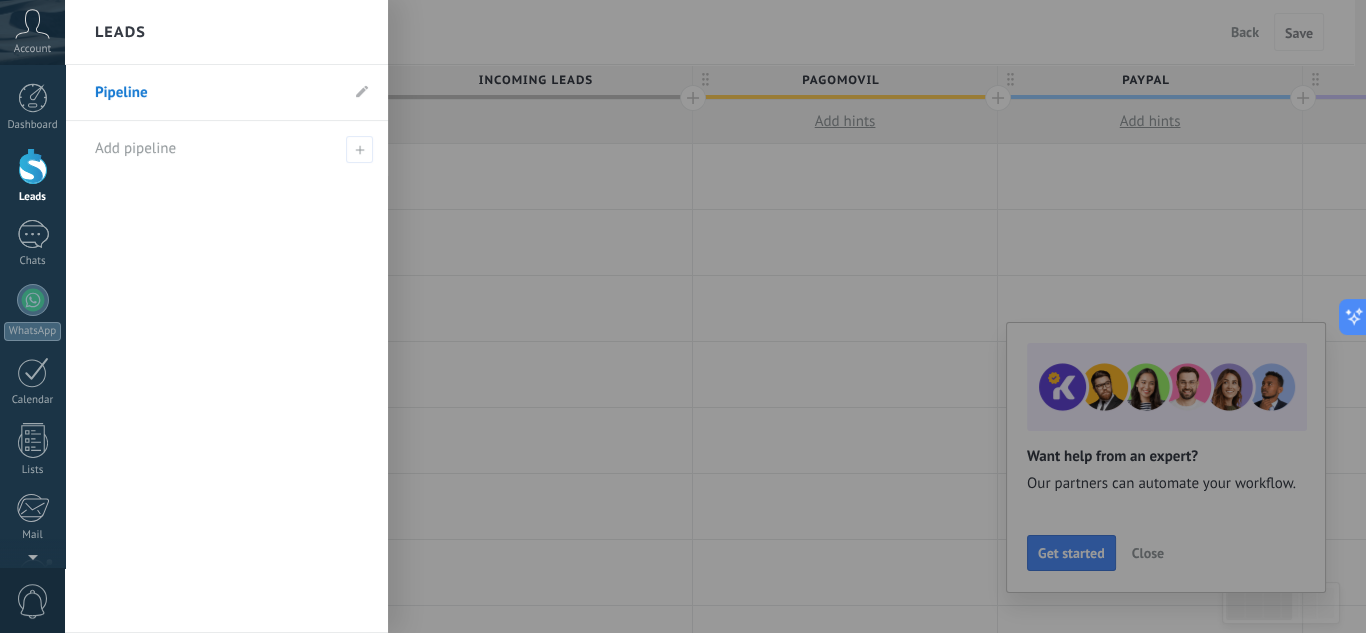 click at bounding box center (748, 316) 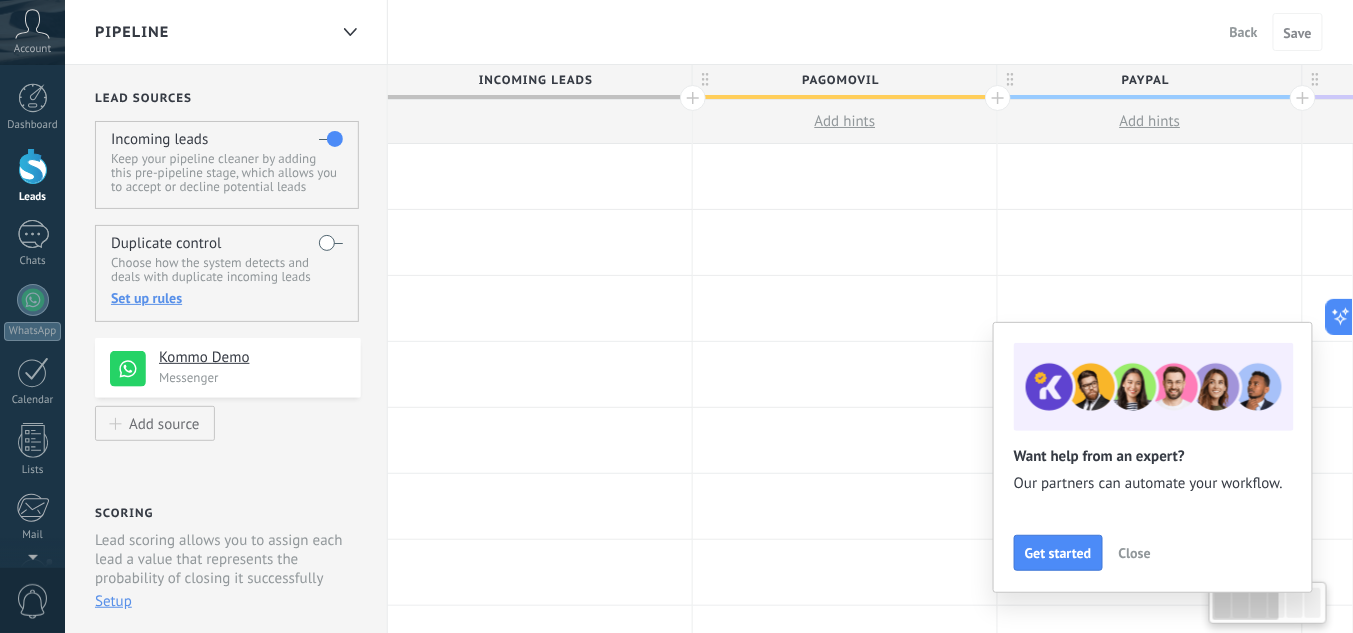 click on "Add hints" at bounding box center (845, 121) 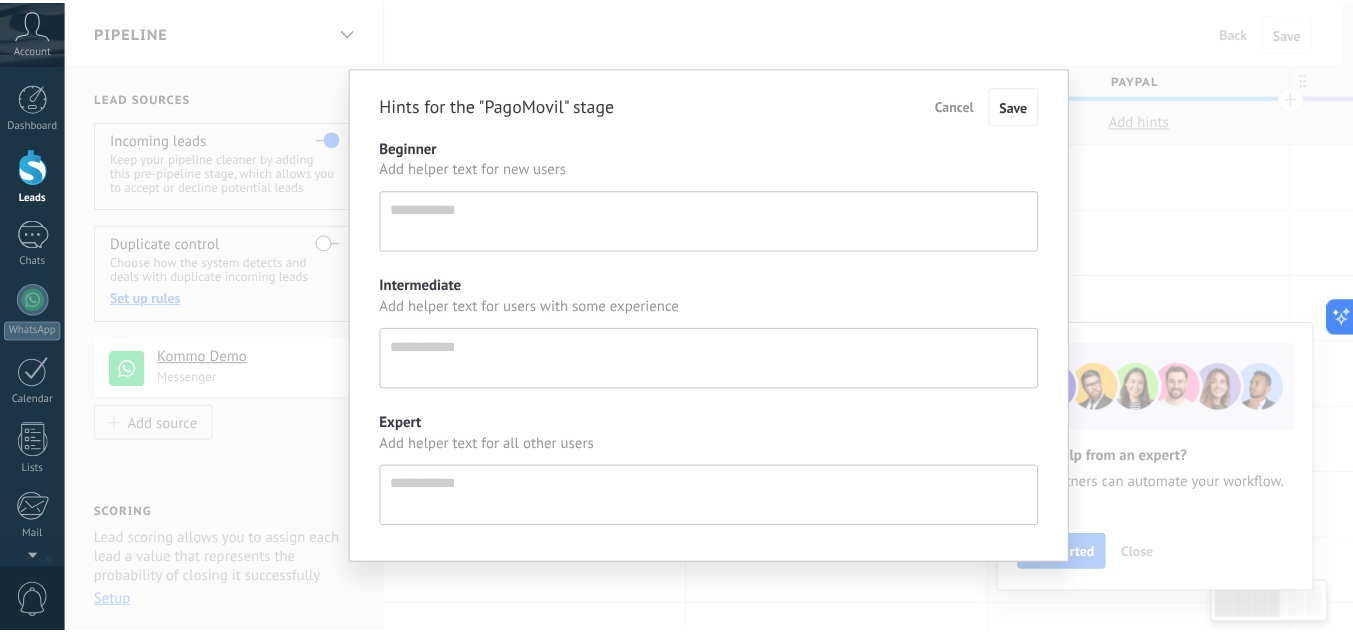 scroll, scrollTop: 19, scrollLeft: 0, axis: vertical 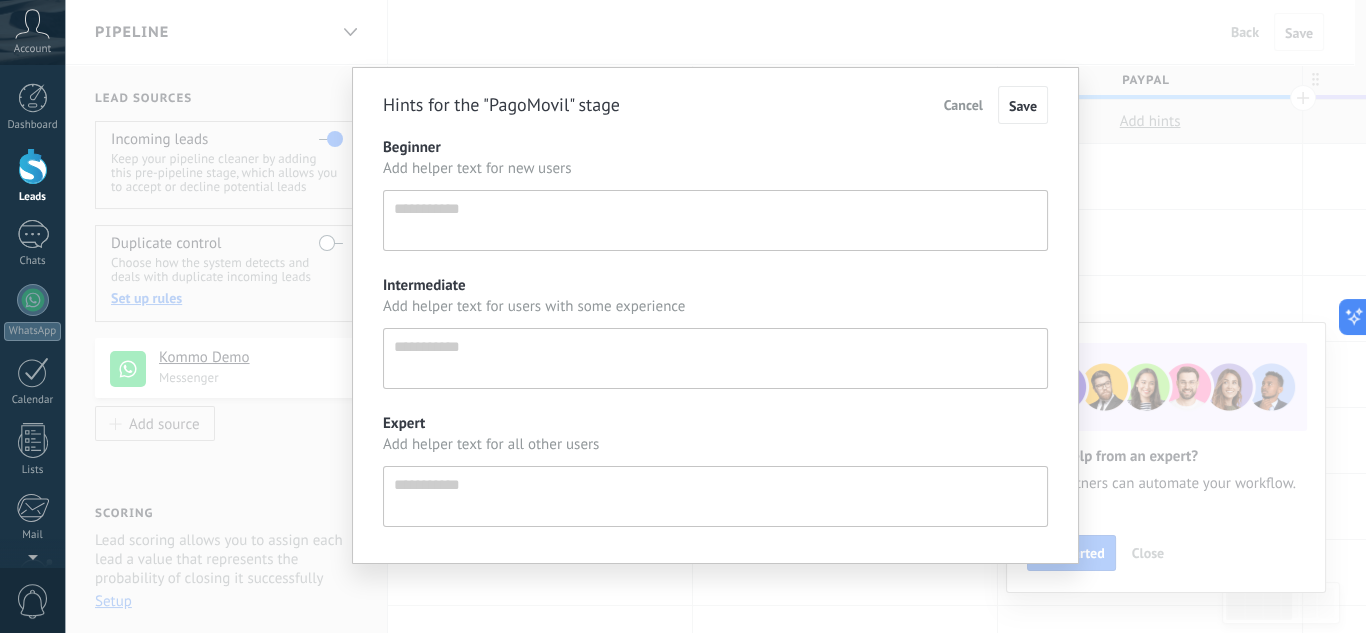 click on "Cancel" at bounding box center [963, 105] 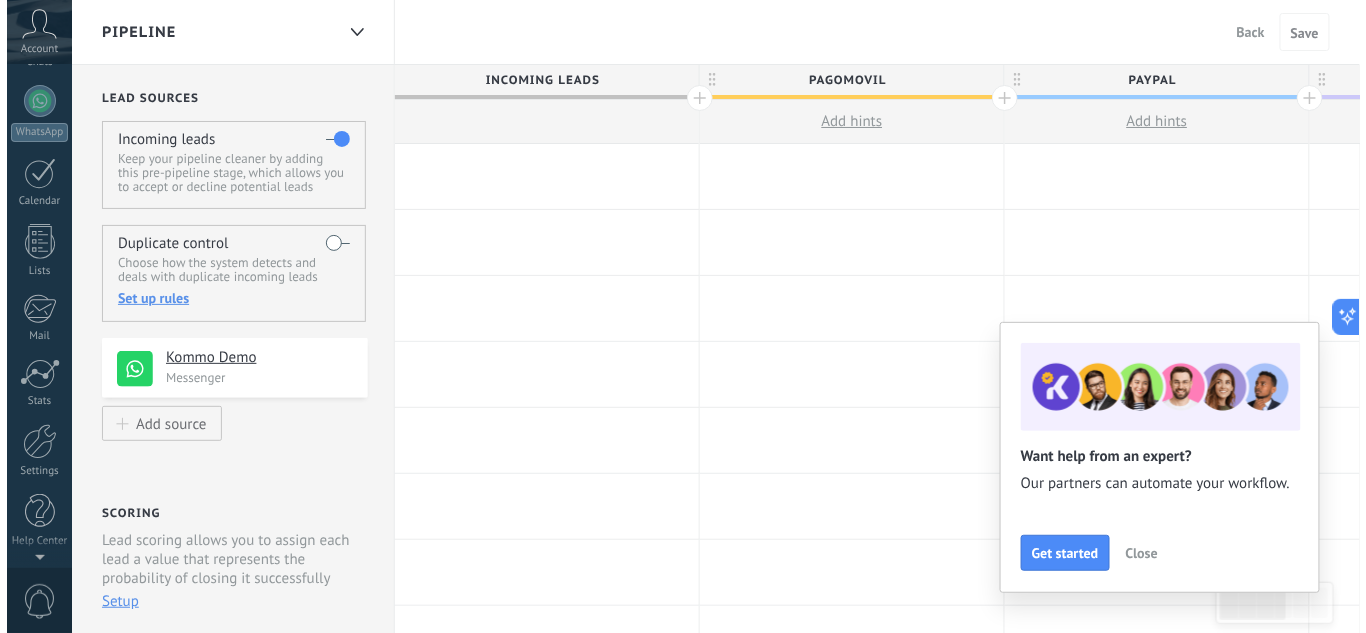 scroll, scrollTop: 0, scrollLeft: 0, axis: both 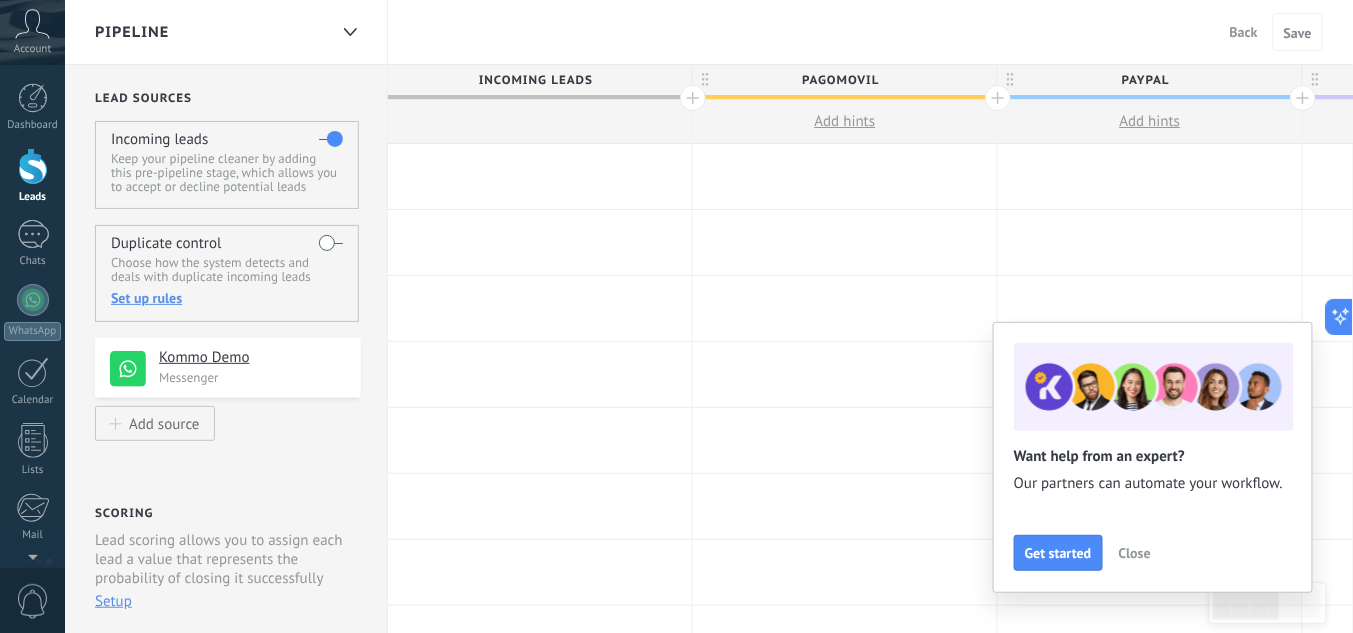 click at bounding box center (540, 176) 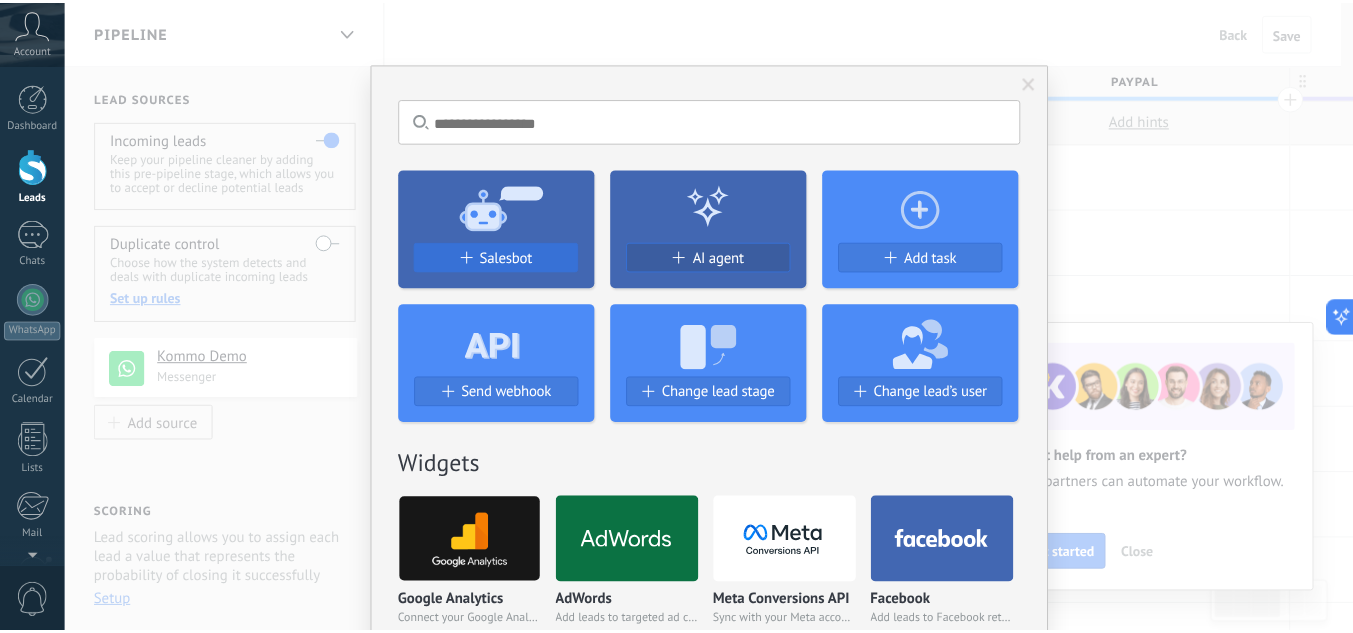 scroll, scrollTop: 0, scrollLeft: 0, axis: both 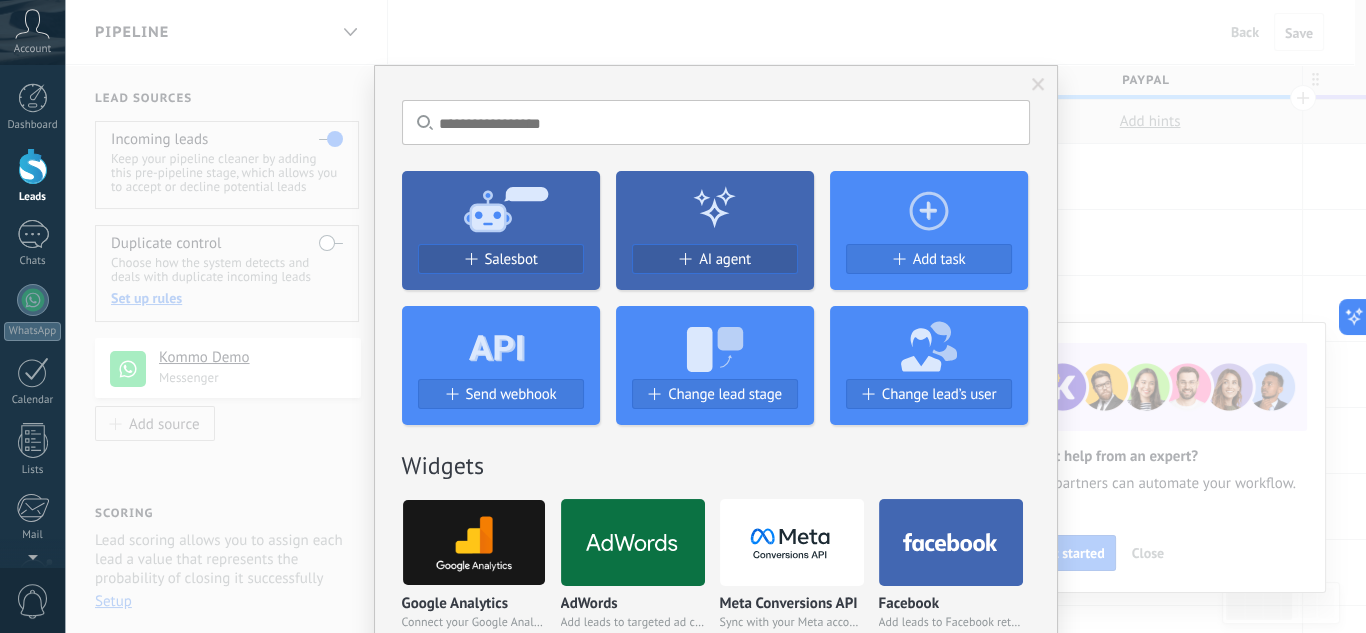 click on "Salesbot" at bounding box center (511, 259) 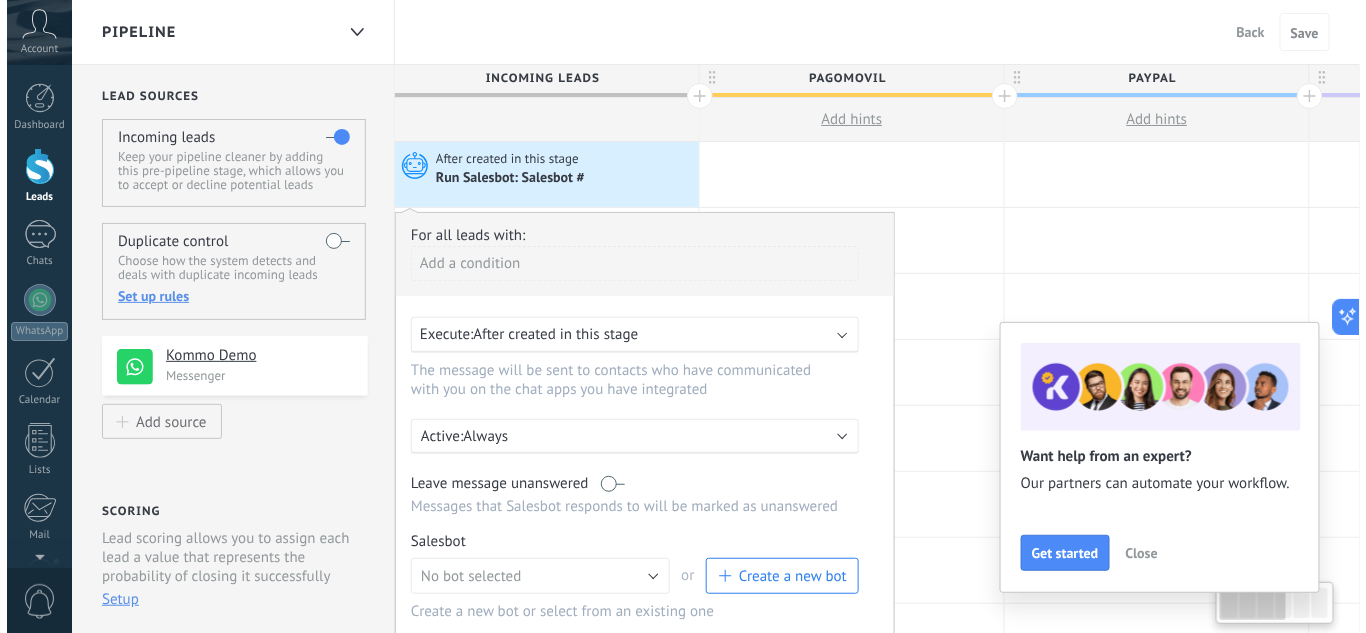 scroll, scrollTop: 320, scrollLeft: 0, axis: vertical 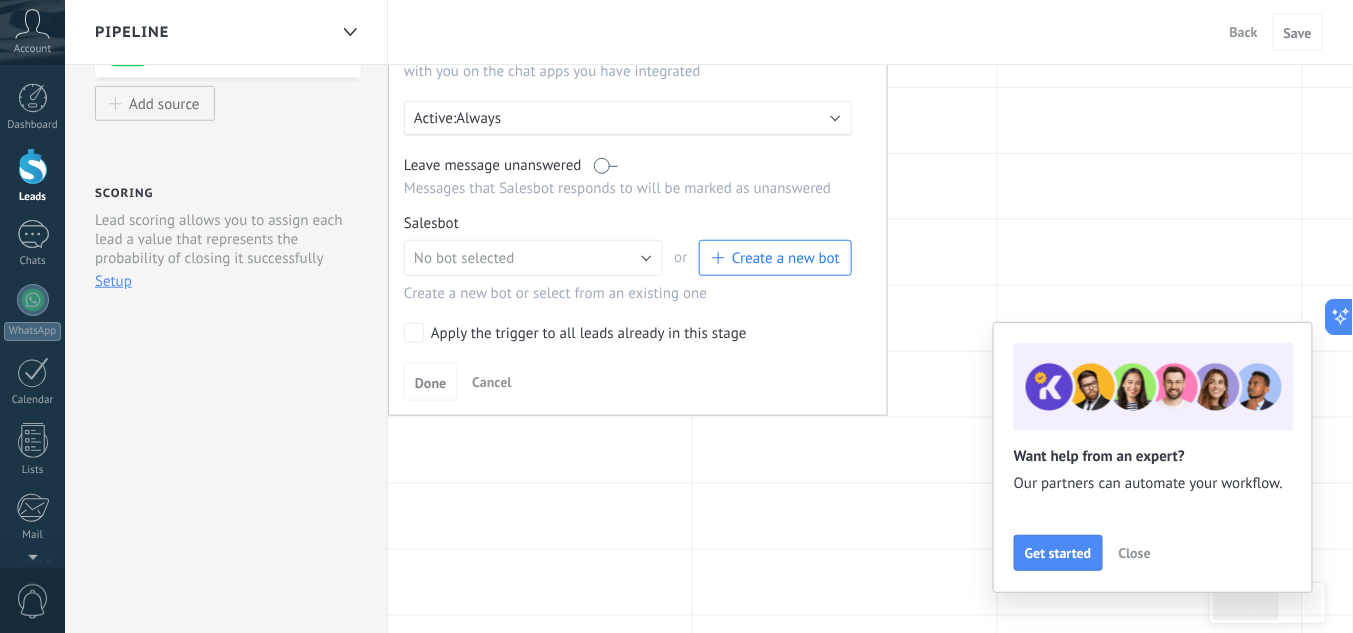 click on "Create a new bot" at bounding box center (786, 258) 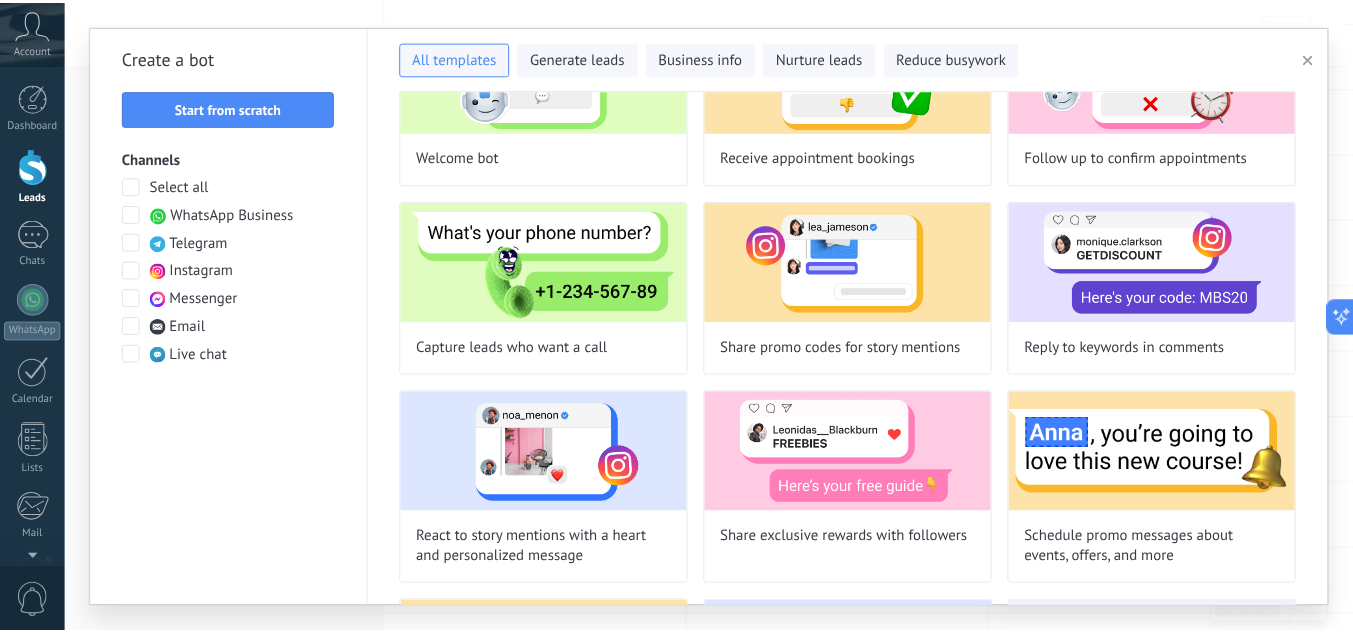 scroll, scrollTop: 0, scrollLeft: 0, axis: both 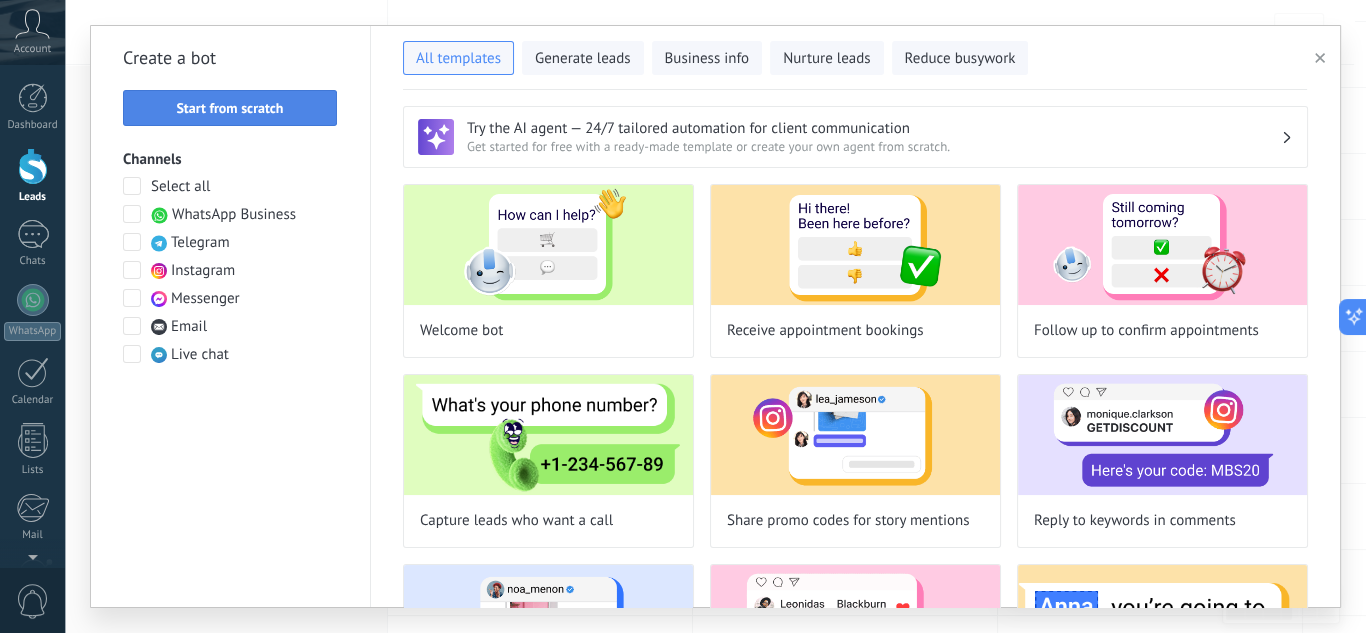 click on "Start from scratch" at bounding box center [229, 108] 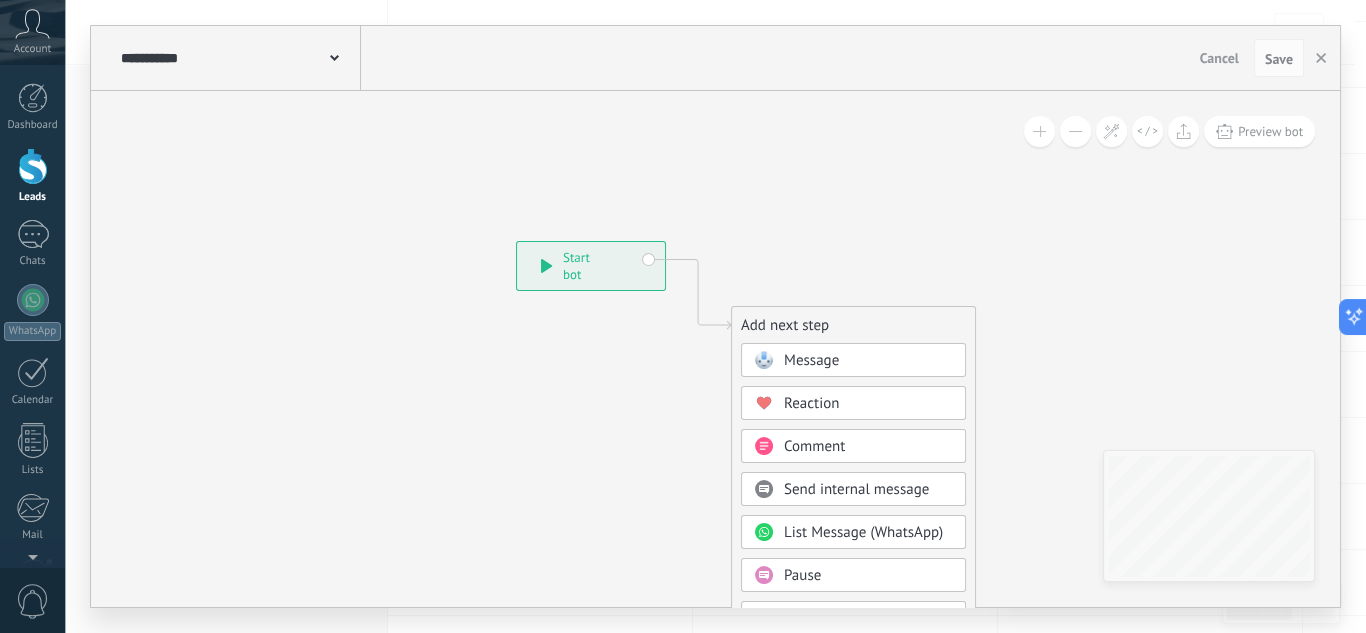 click on "**********" at bounding box center (238, 58) 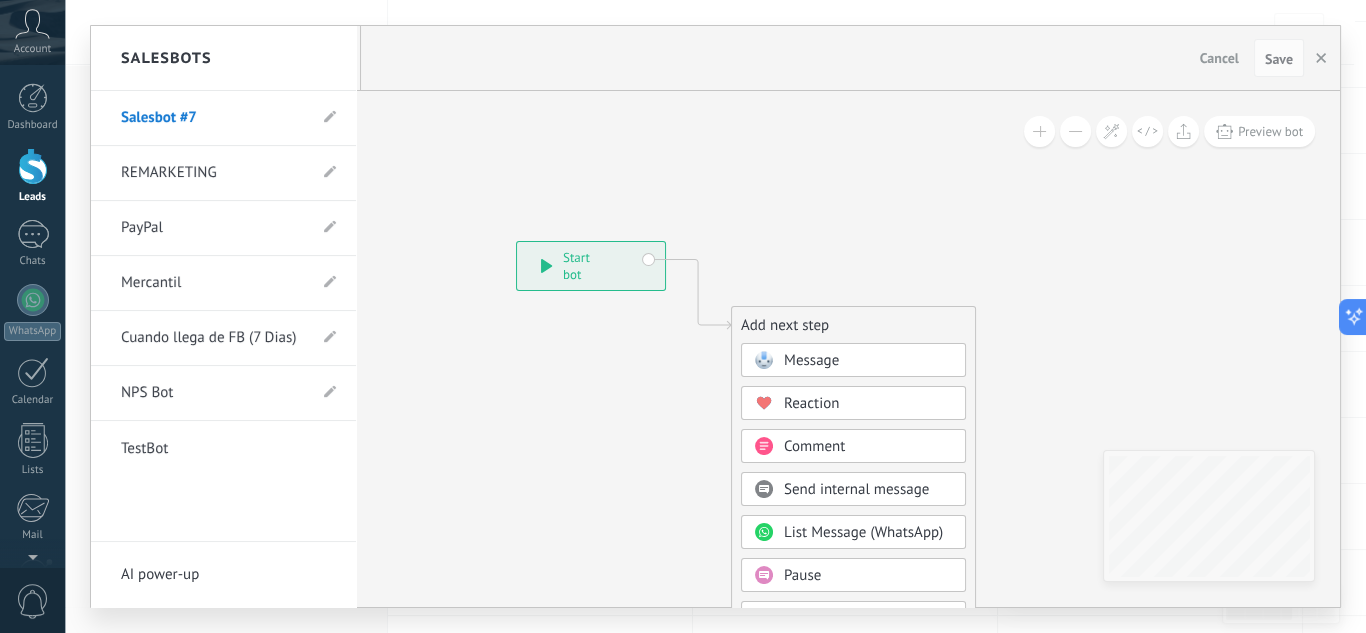click on "Cuando llega de FB (7 Dias)" at bounding box center [213, 338] 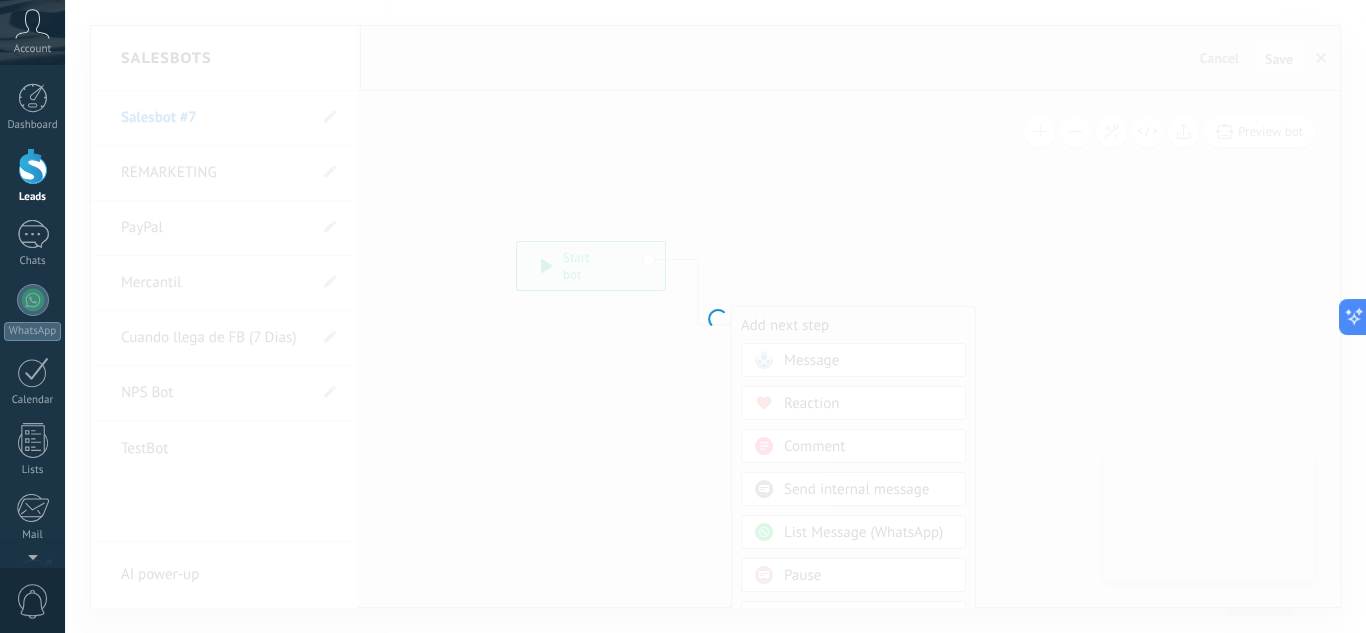 type on "**********" 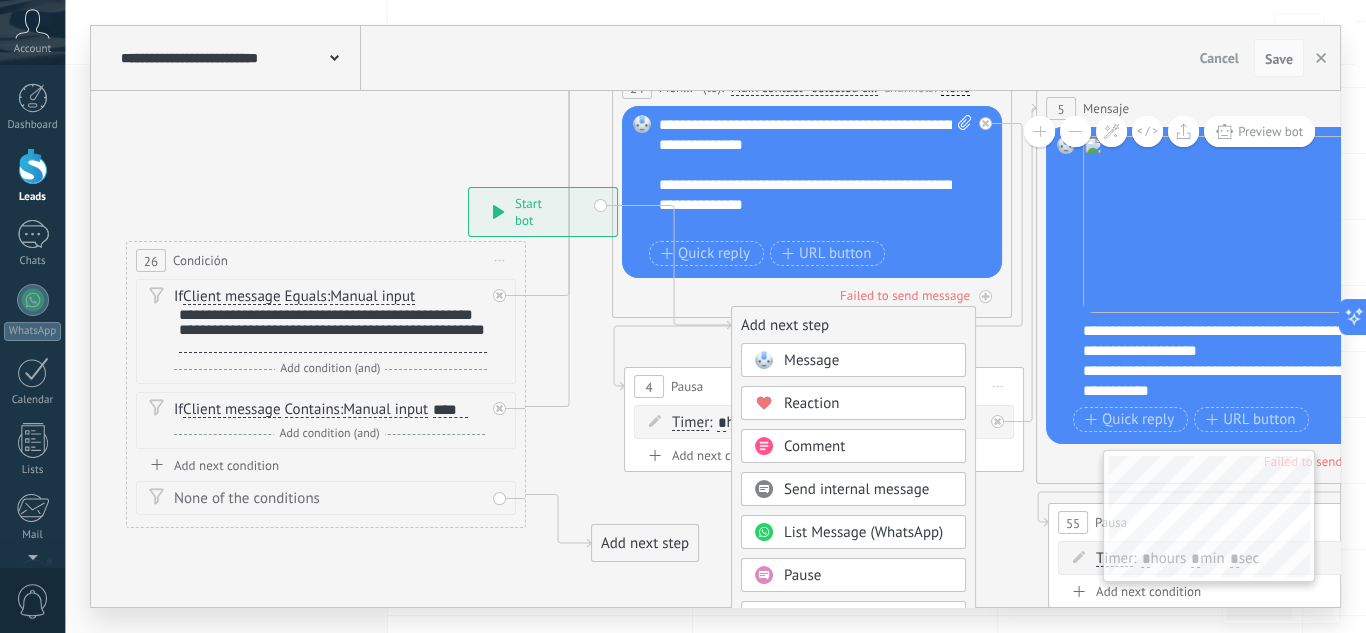 drag, startPoint x: 592, startPoint y: 273, endPoint x: 544, endPoint y: 220, distance: 71.50524 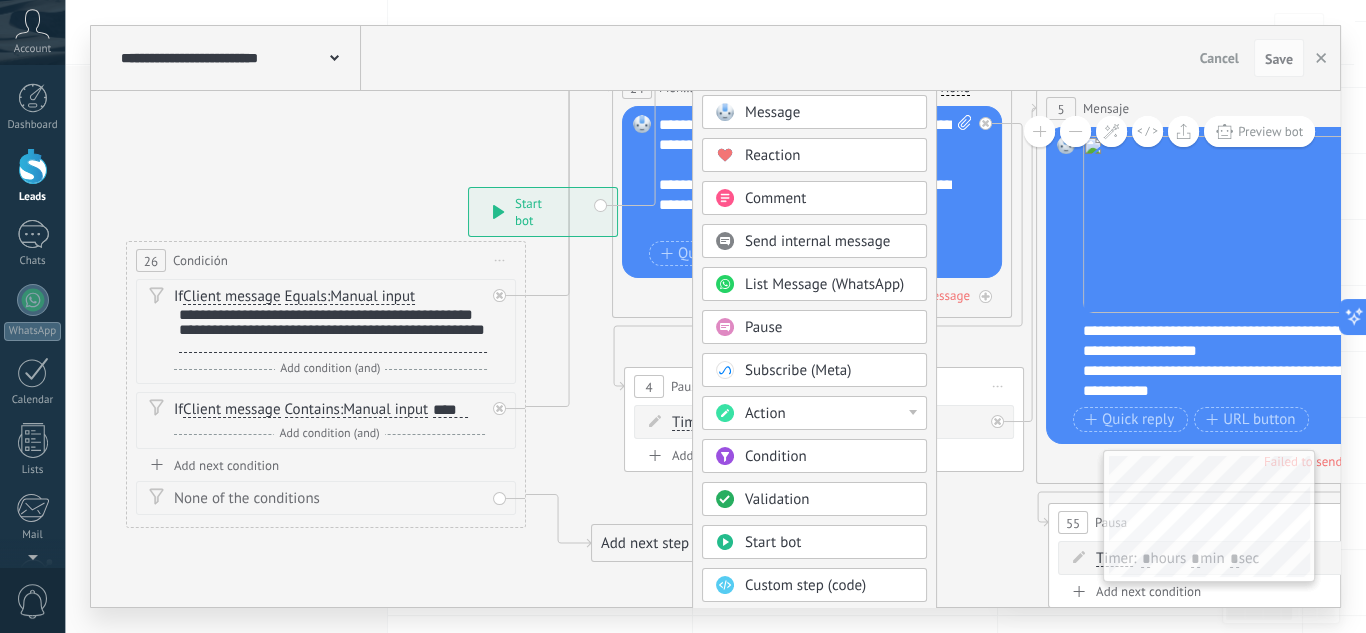 drag, startPoint x: 860, startPoint y: 326, endPoint x: 821, endPoint y: 81, distance: 248.08466 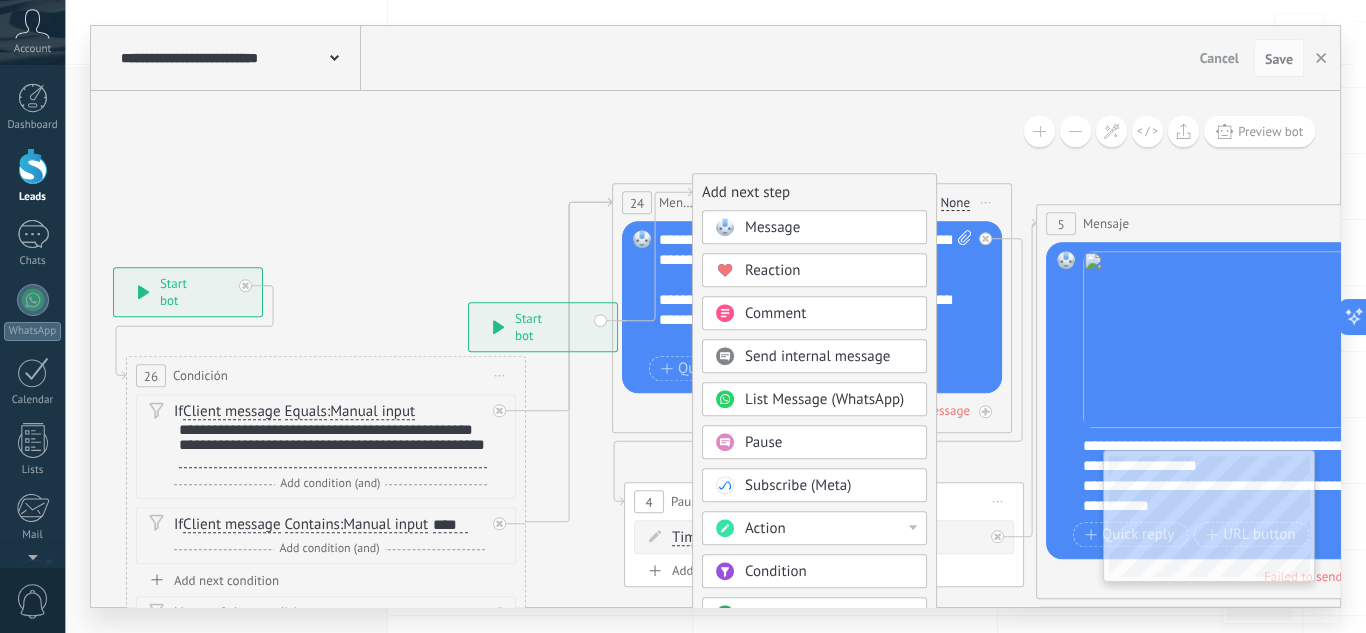 click on "Add next step" at bounding box center (814, 192) 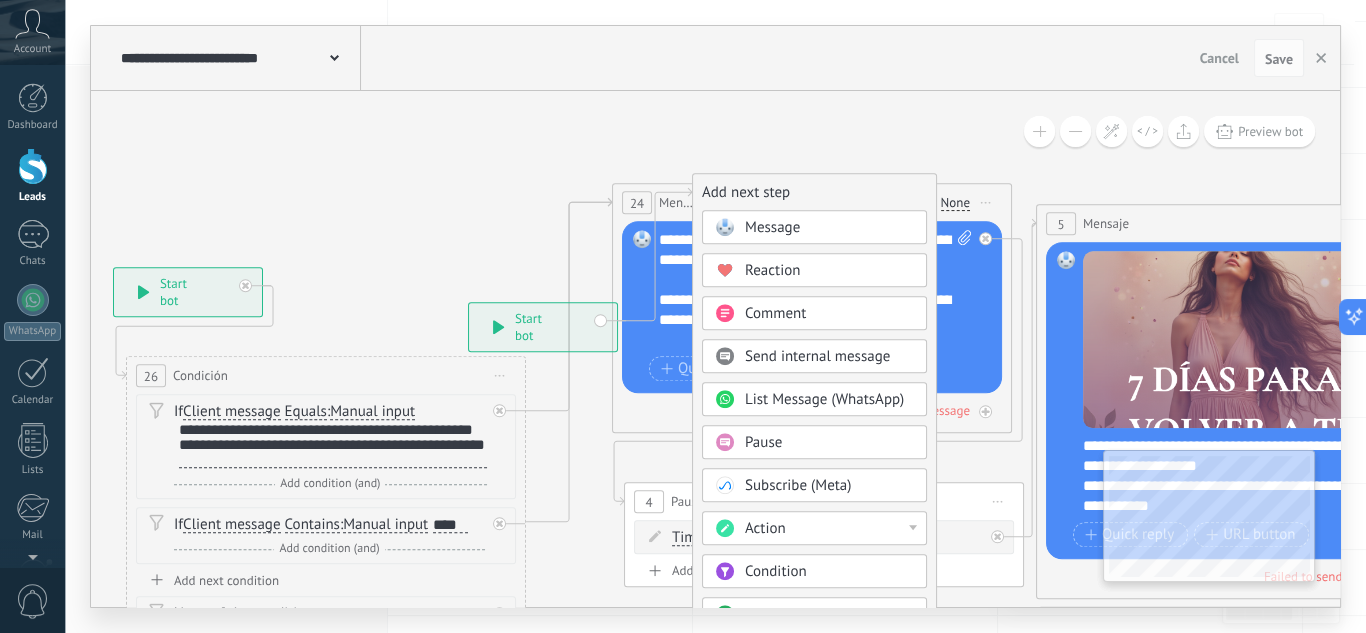 drag, startPoint x: 540, startPoint y: 321, endPoint x: 513, endPoint y: 330, distance: 28.460499 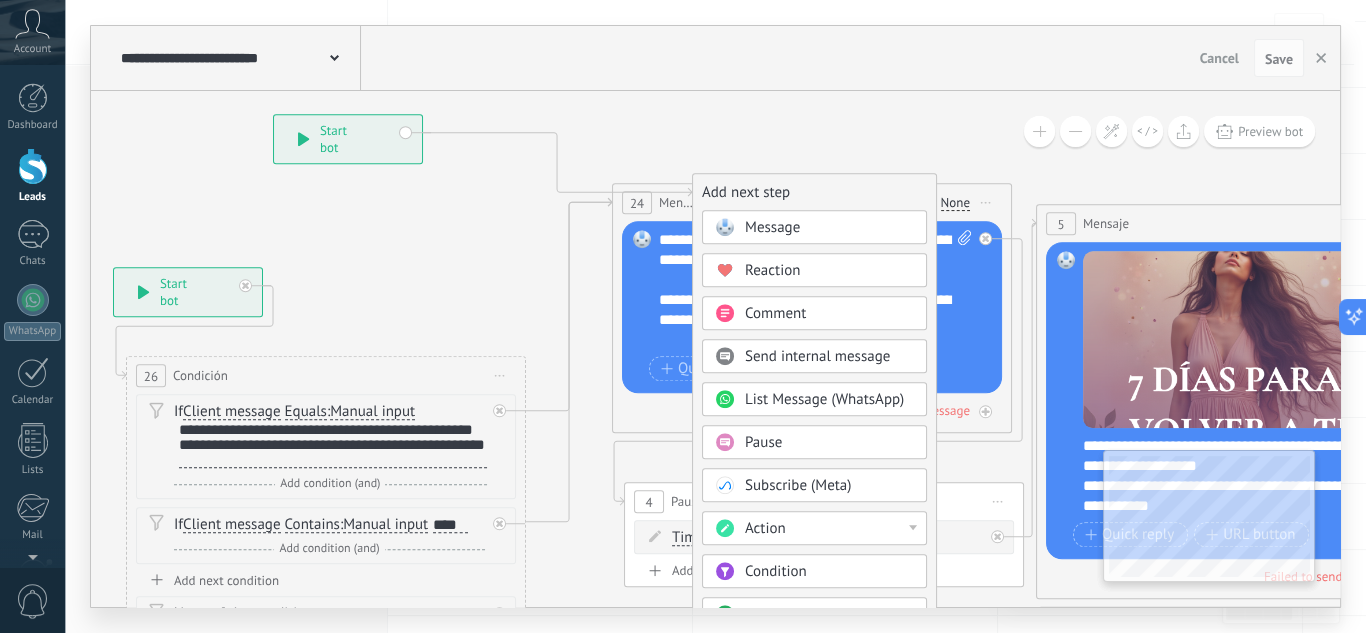 drag, startPoint x: 539, startPoint y: 338, endPoint x: 344, endPoint y: 150, distance: 270.86713 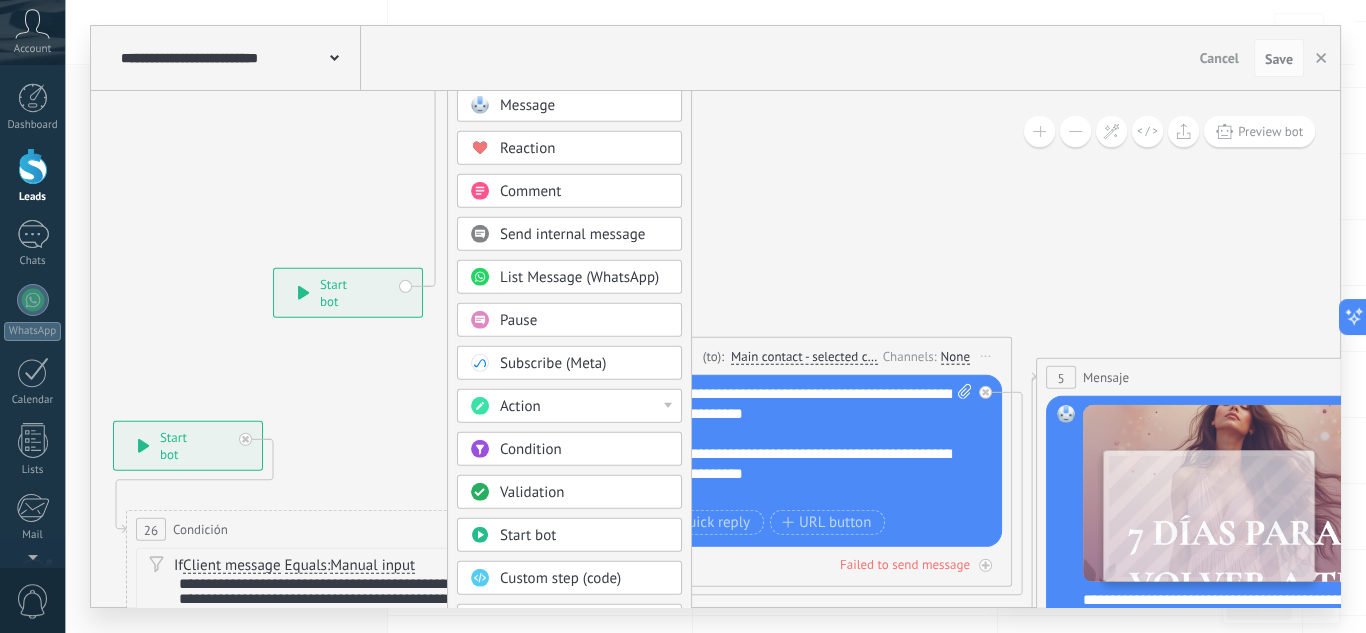 drag, startPoint x: 729, startPoint y: 295, endPoint x: 486, endPoint y: 75, distance: 327.79413 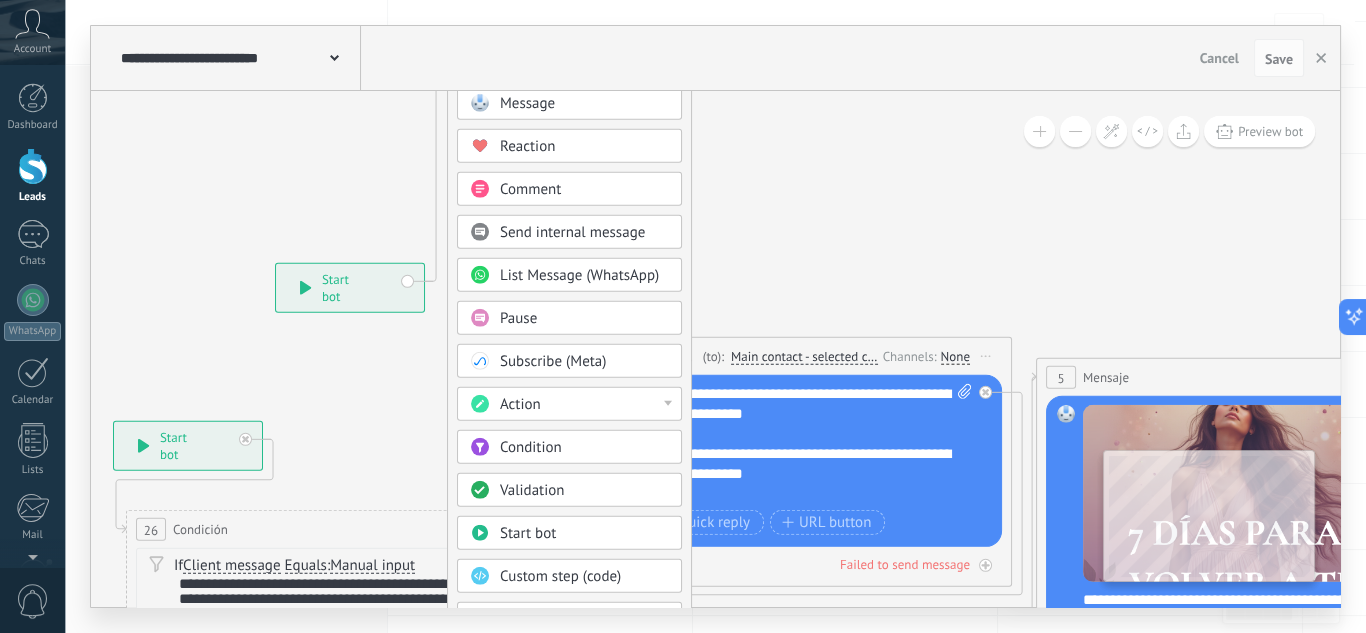 drag, startPoint x: 342, startPoint y: 290, endPoint x: 236, endPoint y: 122, distance: 198.64542 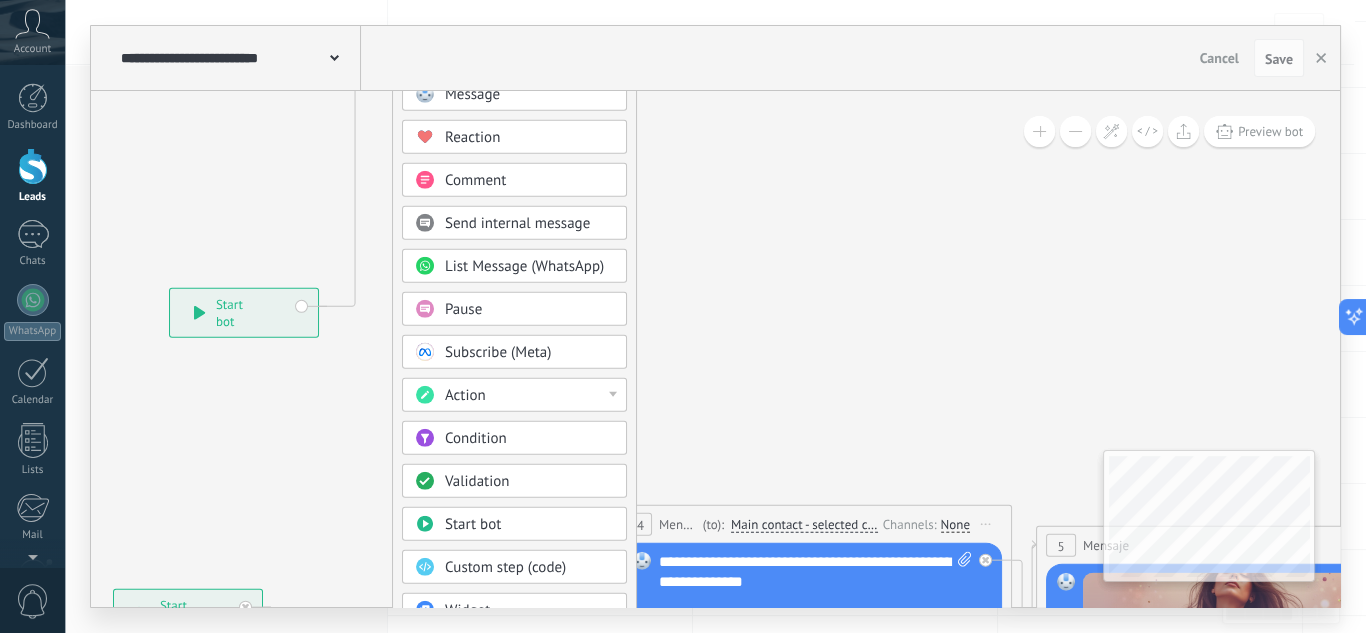 drag, startPoint x: 573, startPoint y: 263, endPoint x: 503, endPoint y: 68, distance: 207.18349 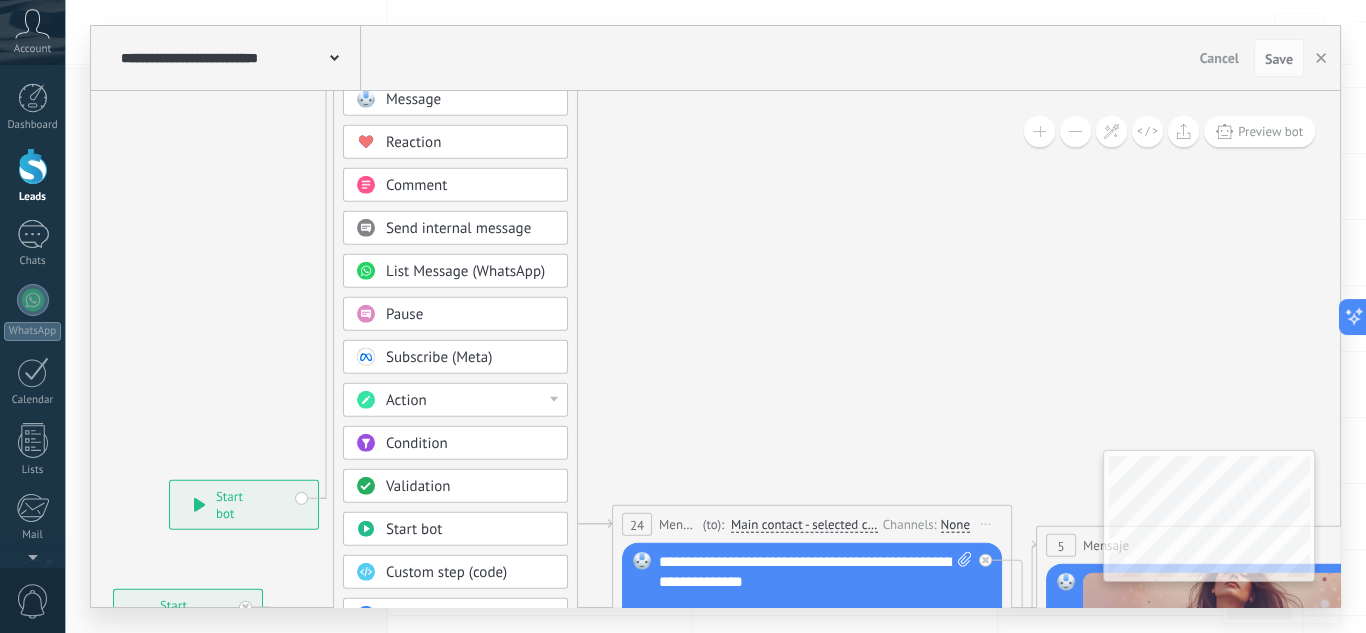 drag, startPoint x: 516, startPoint y: 233, endPoint x: 460, endPoint y: 60, distance: 181.83784 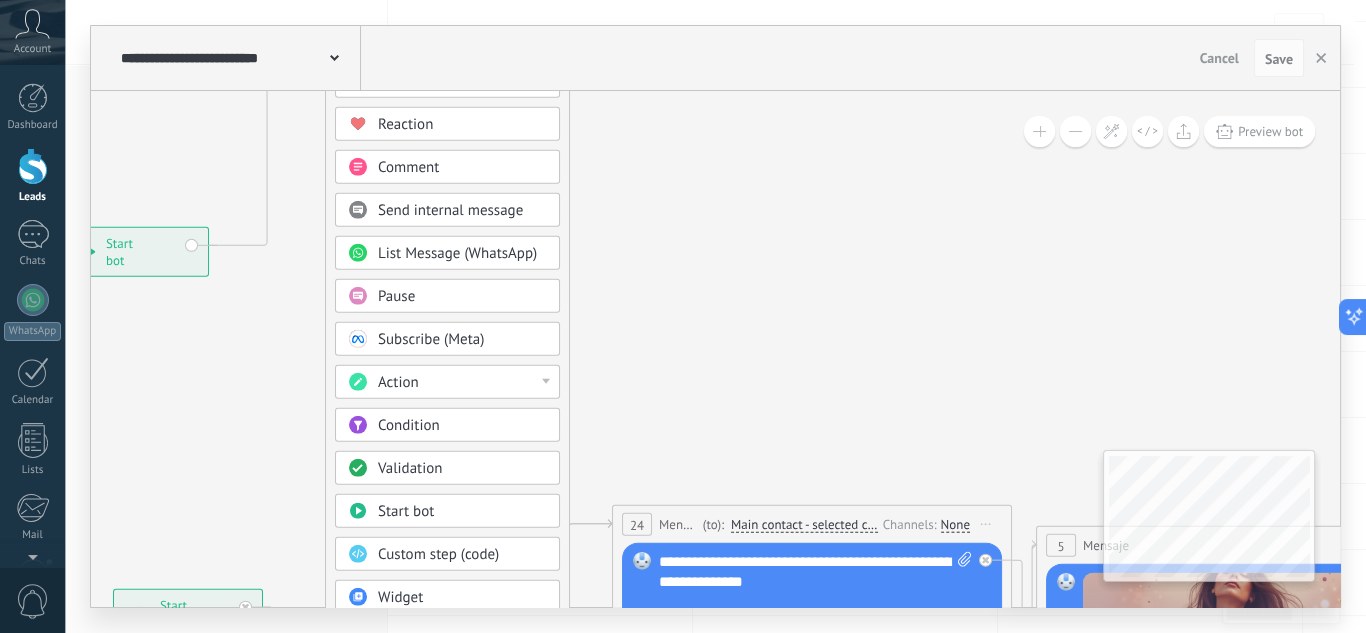 drag, startPoint x: 270, startPoint y: 498, endPoint x: 161, endPoint y: 253, distance: 268.15295 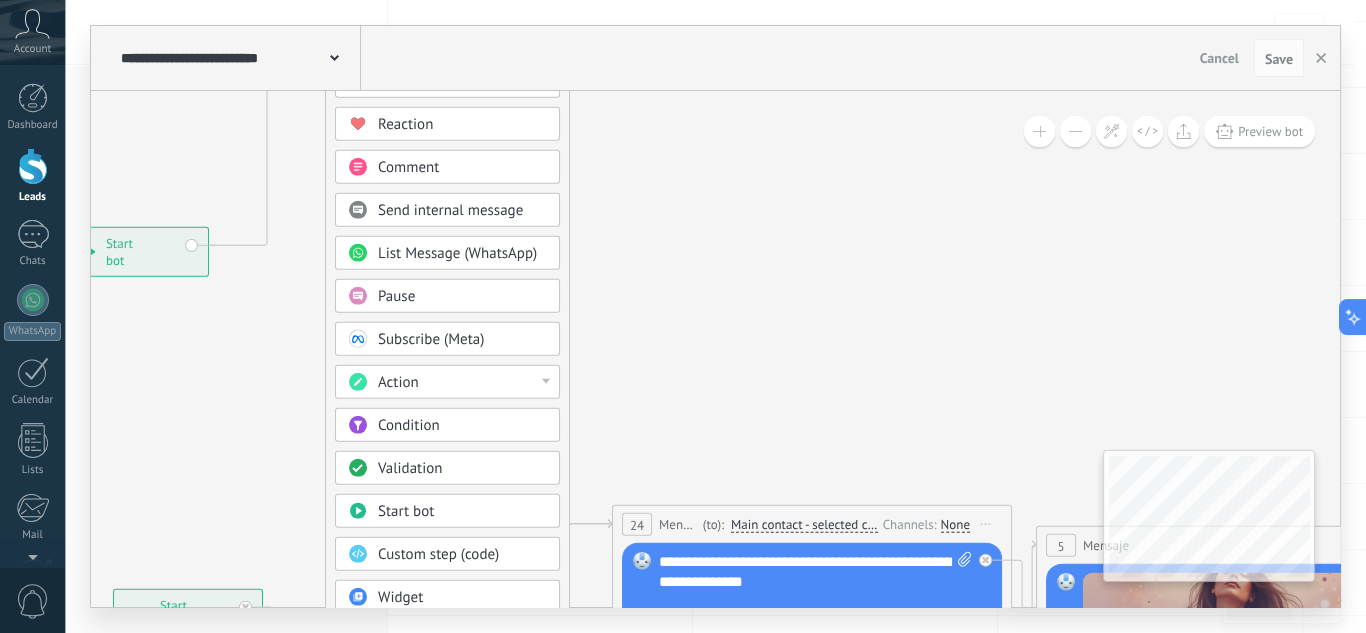 click on "**********" at bounding box center (134, 252) 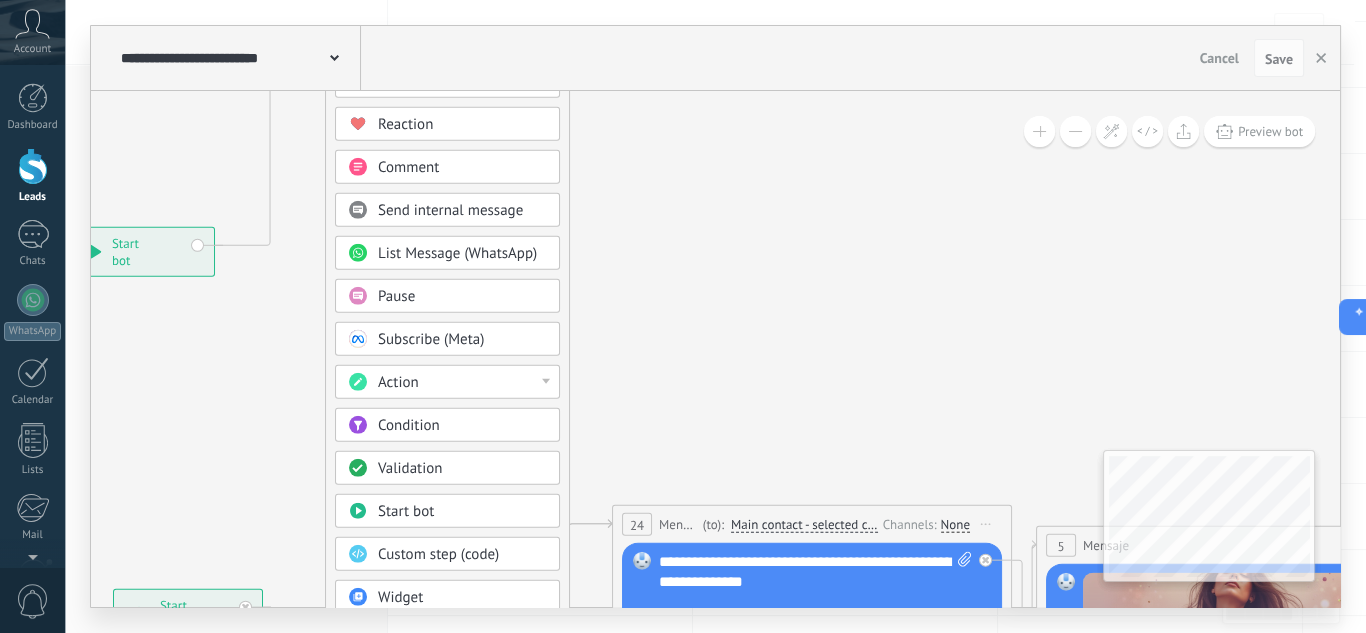 drag, startPoint x: 147, startPoint y: 260, endPoint x: 204, endPoint y: 263, distance: 57.07889 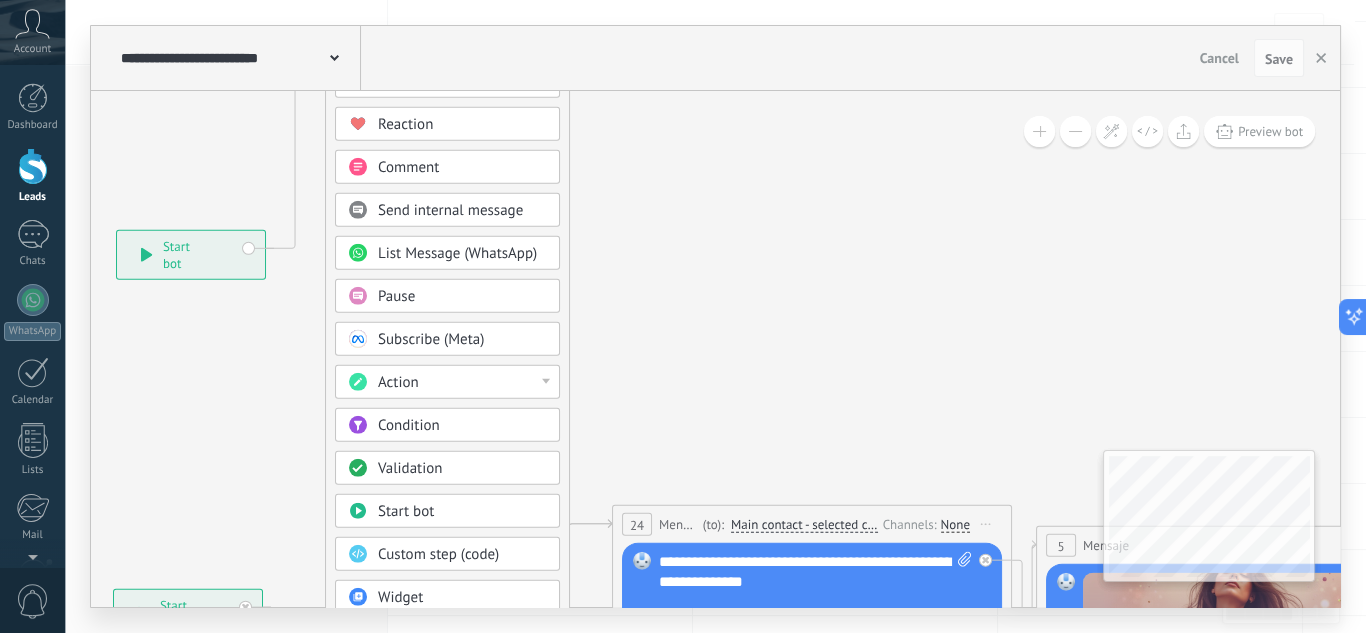 click on "**********" at bounding box center [191, 255] 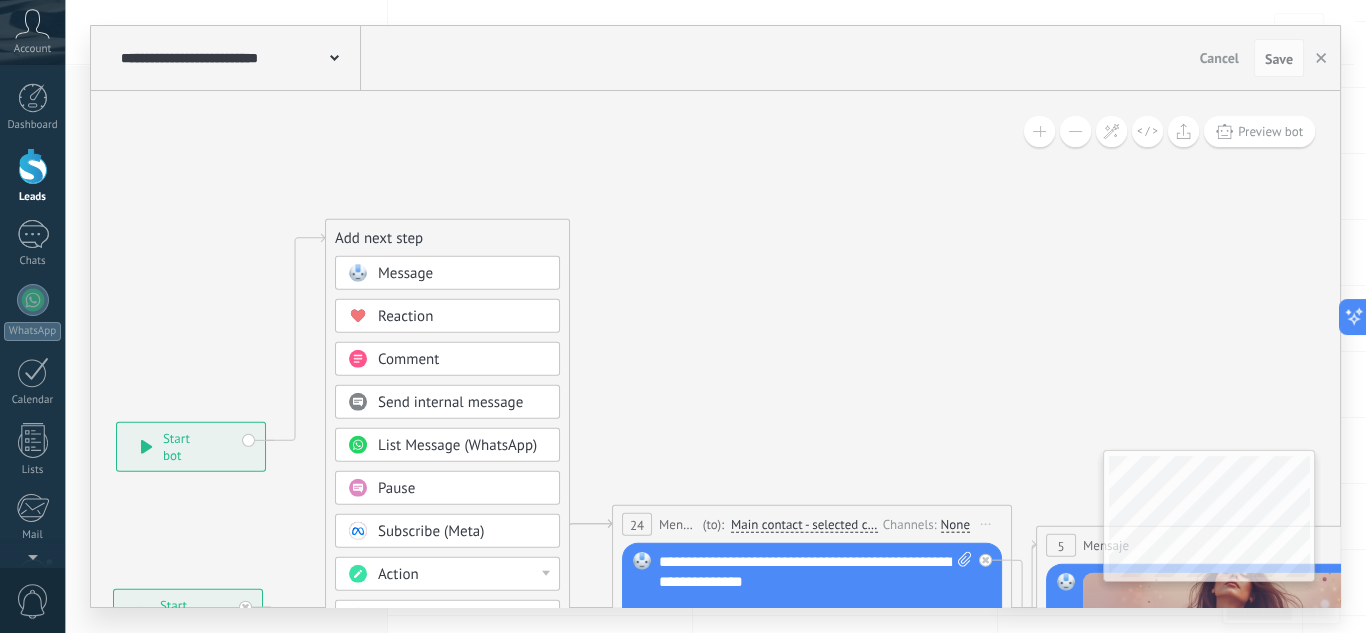 click on "Message" at bounding box center [405, 273] 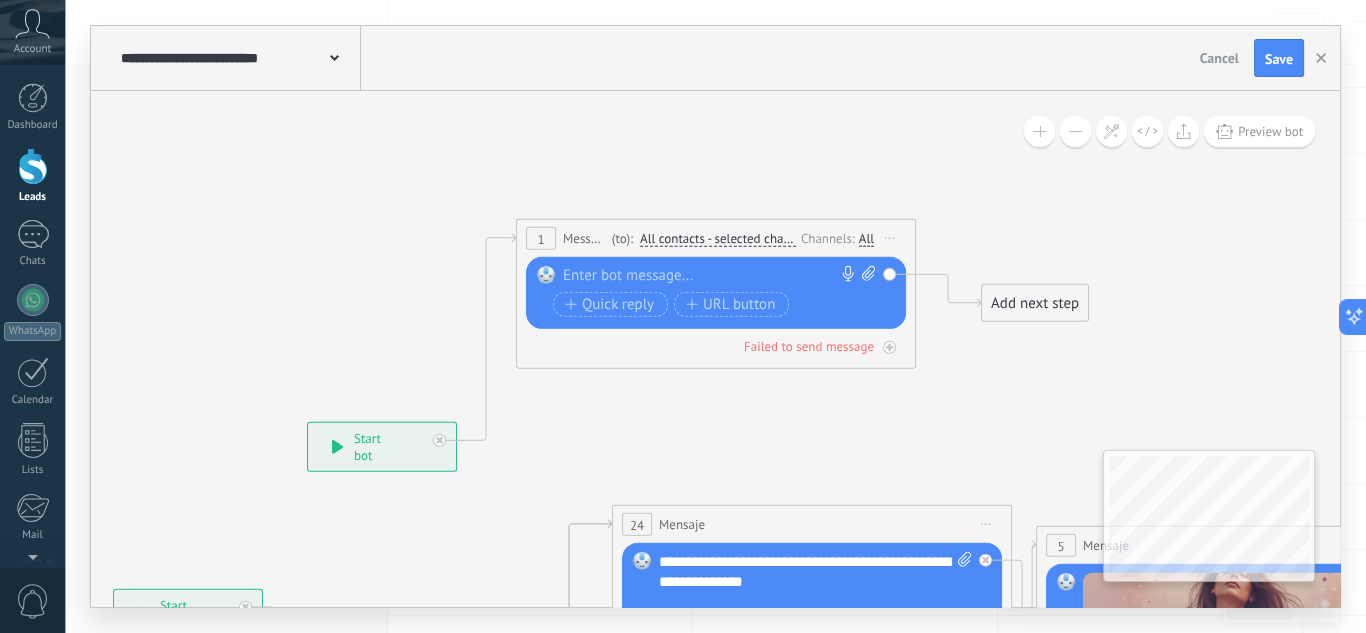 click 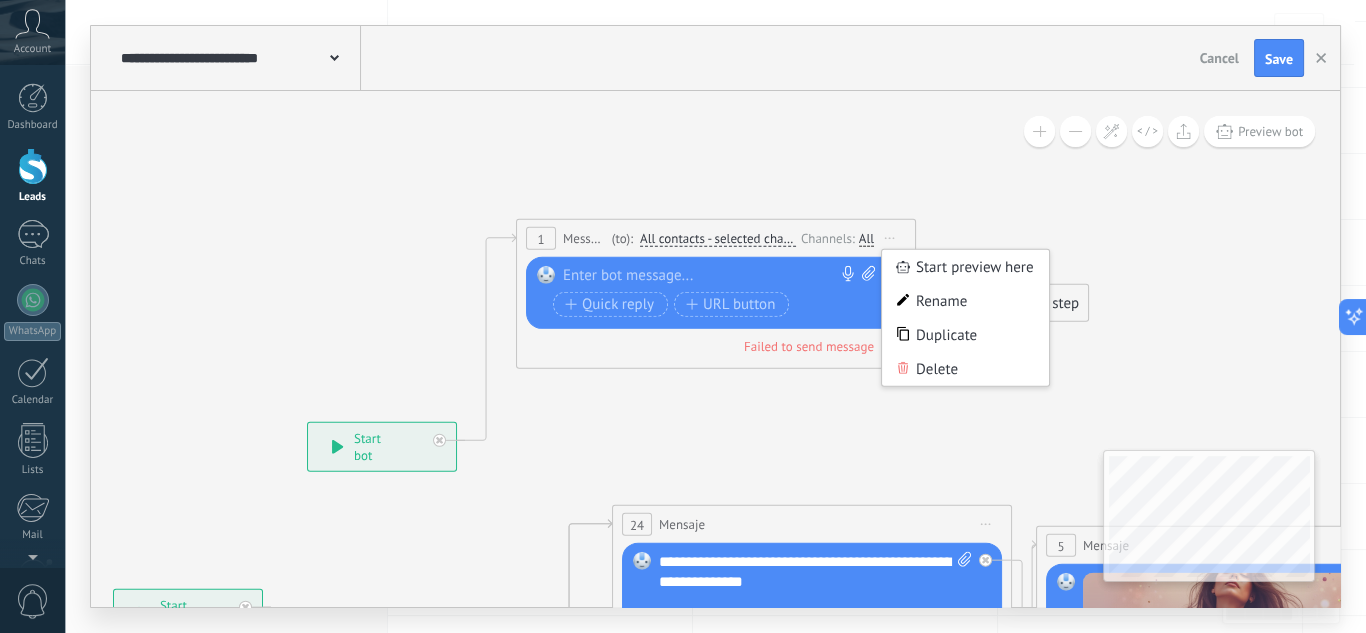 click on "Delete" at bounding box center (965, 369) 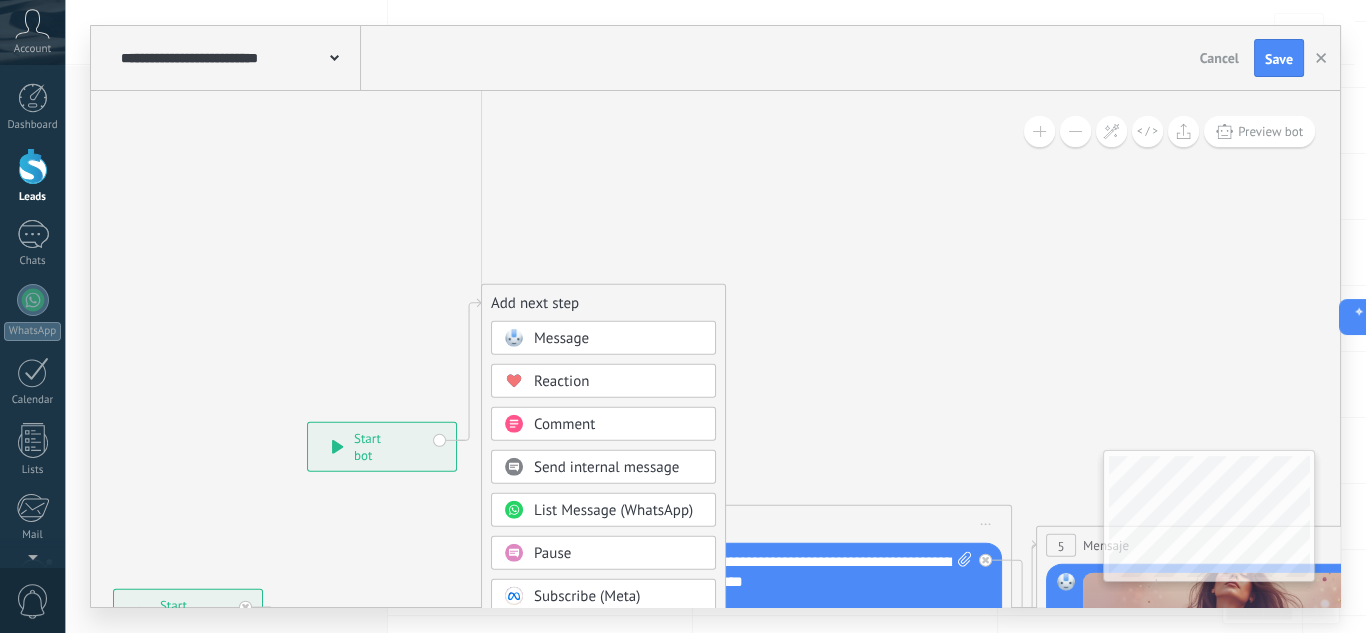 drag, startPoint x: 576, startPoint y: 506, endPoint x: 475, endPoint y: 132, distance: 387.39774 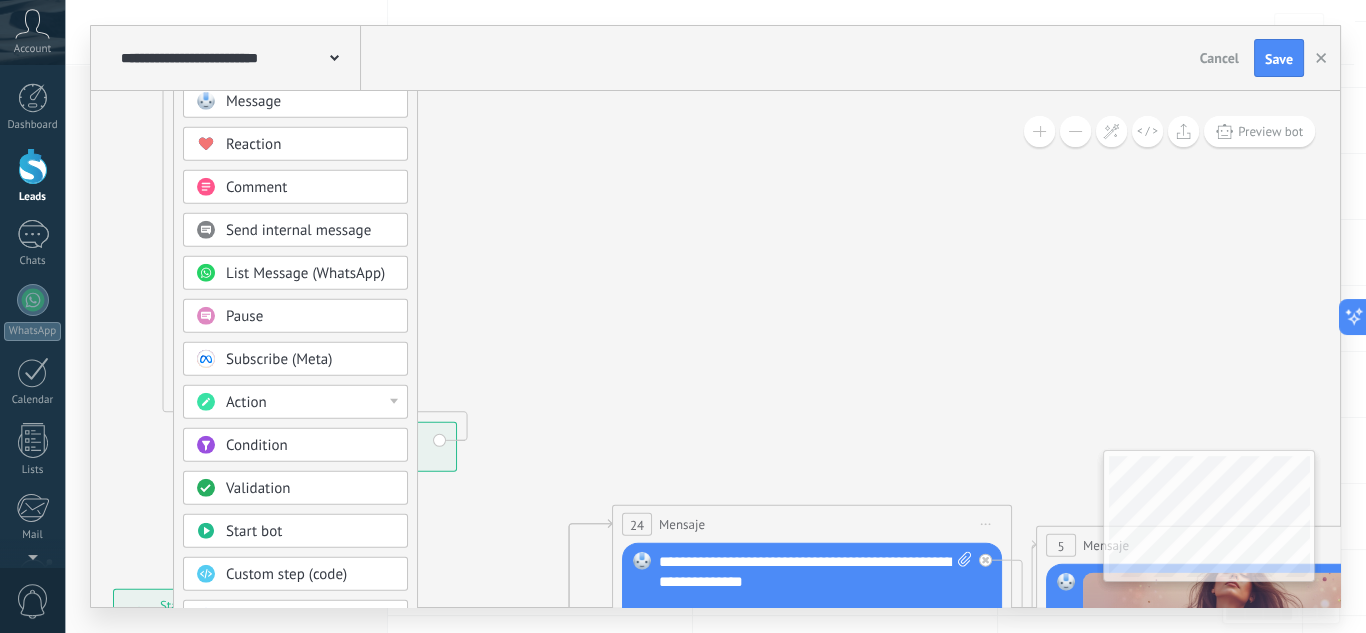 drag, startPoint x: 461, startPoint y: 449, endPoint x: 280, endPoint y: 79, distance: 411.89926 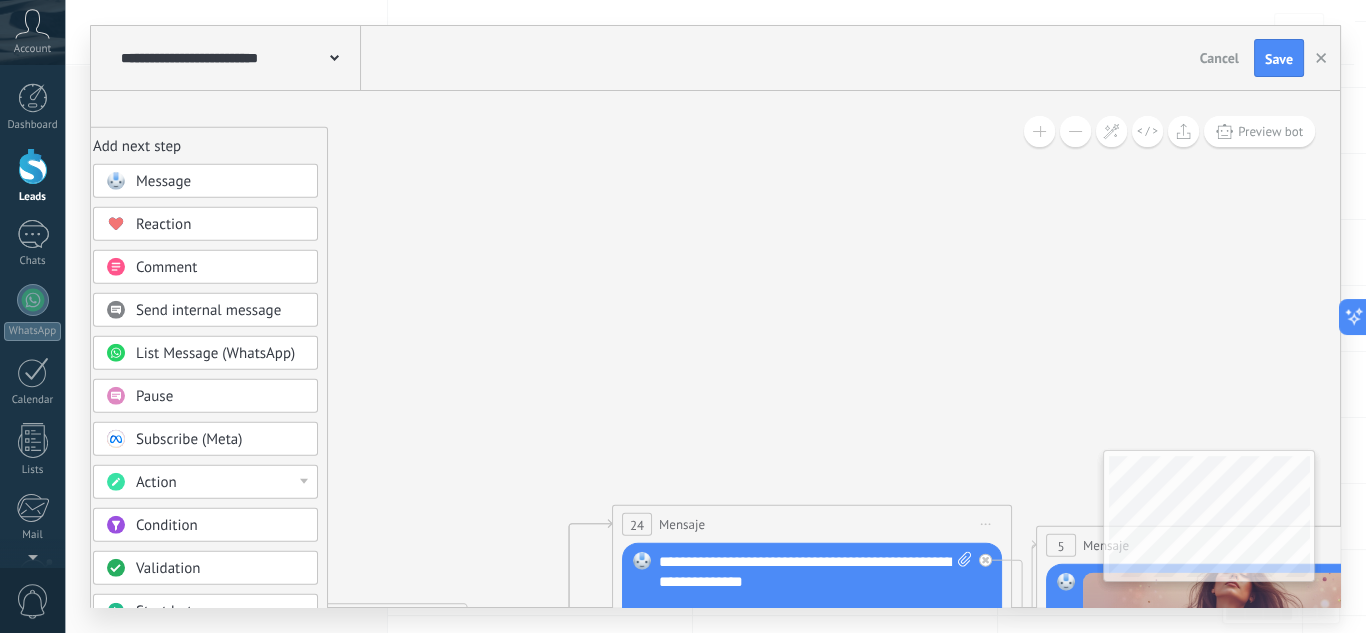 drag, startPoint x: 464, startPoint y: 160, endPoint x: 185, endPoint y: 146, distance: 279.35104 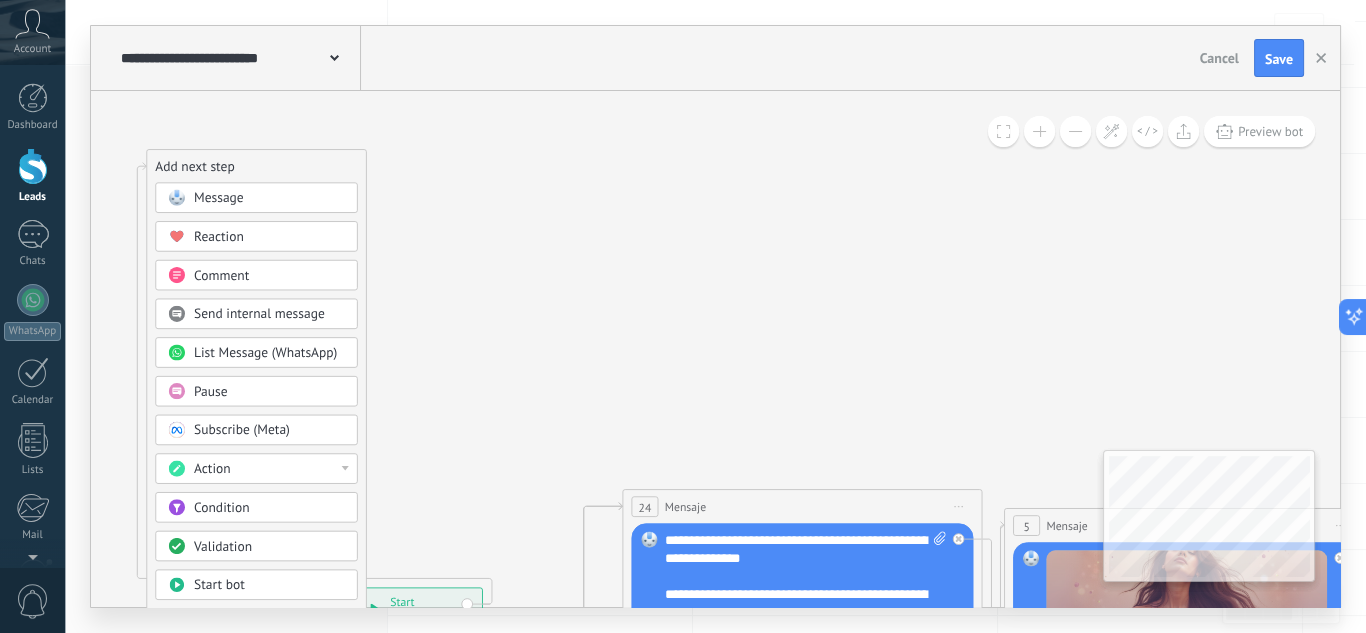 click at bounding box center (1075, 131) 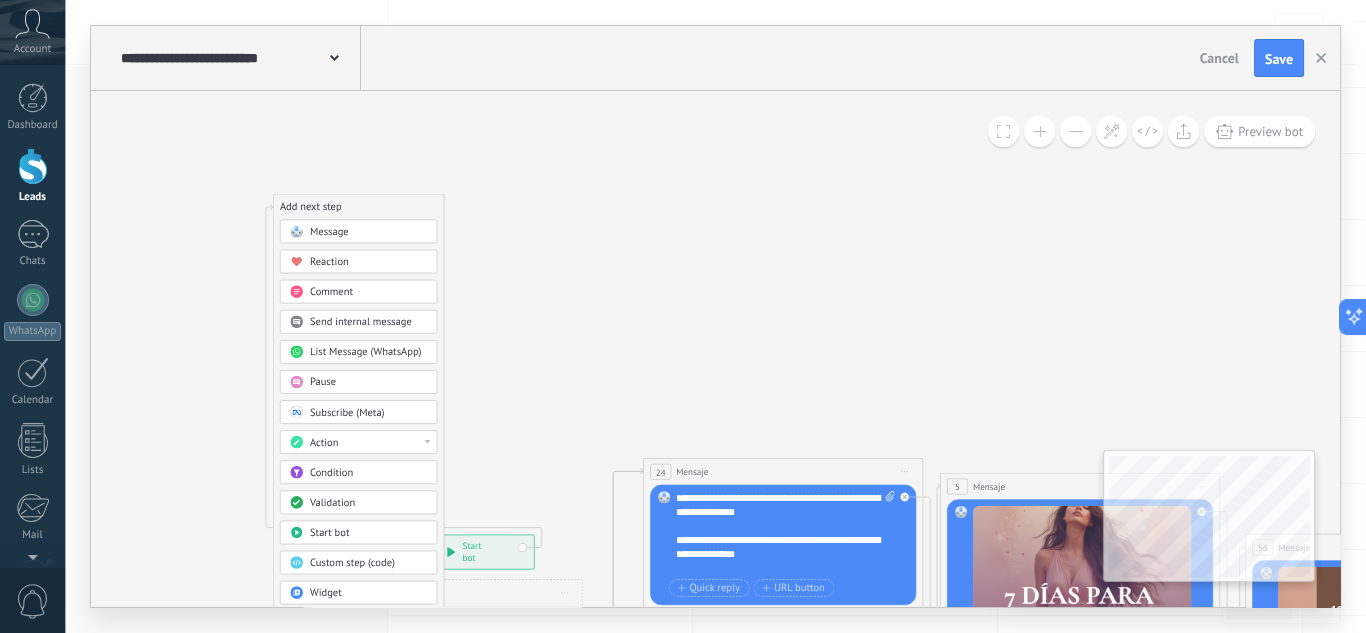 click at bounding box center [1075, 131] 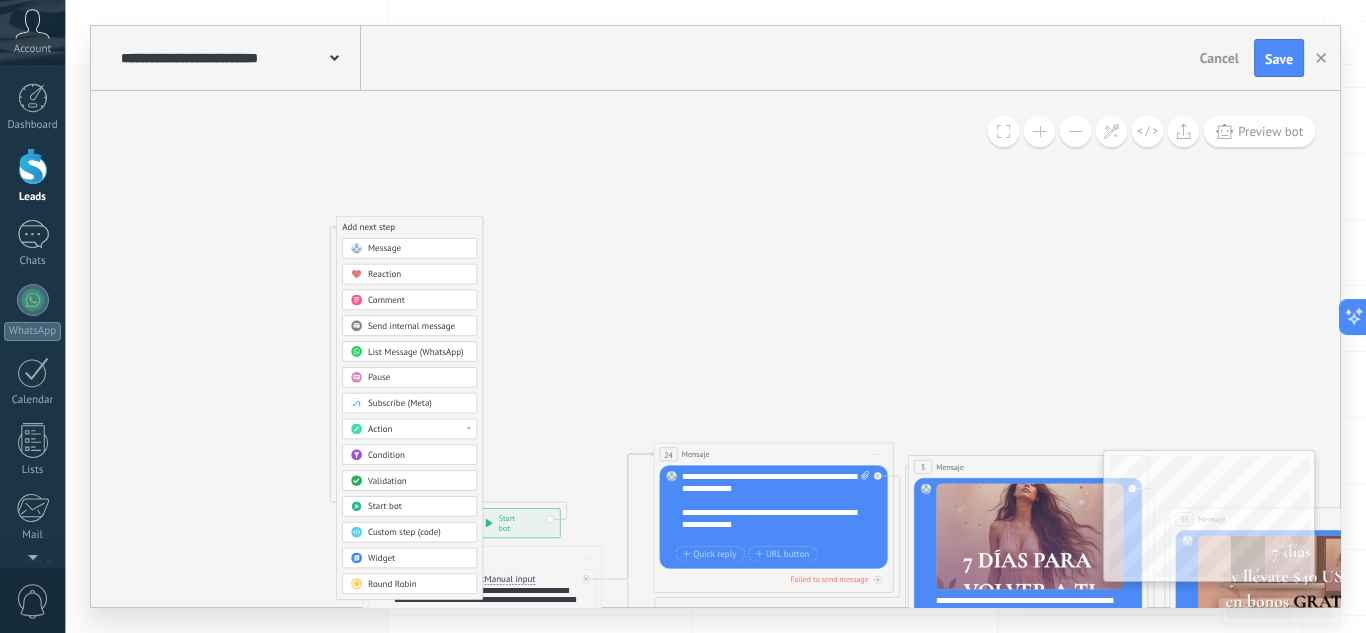 click at bounding box center [1075, 131] 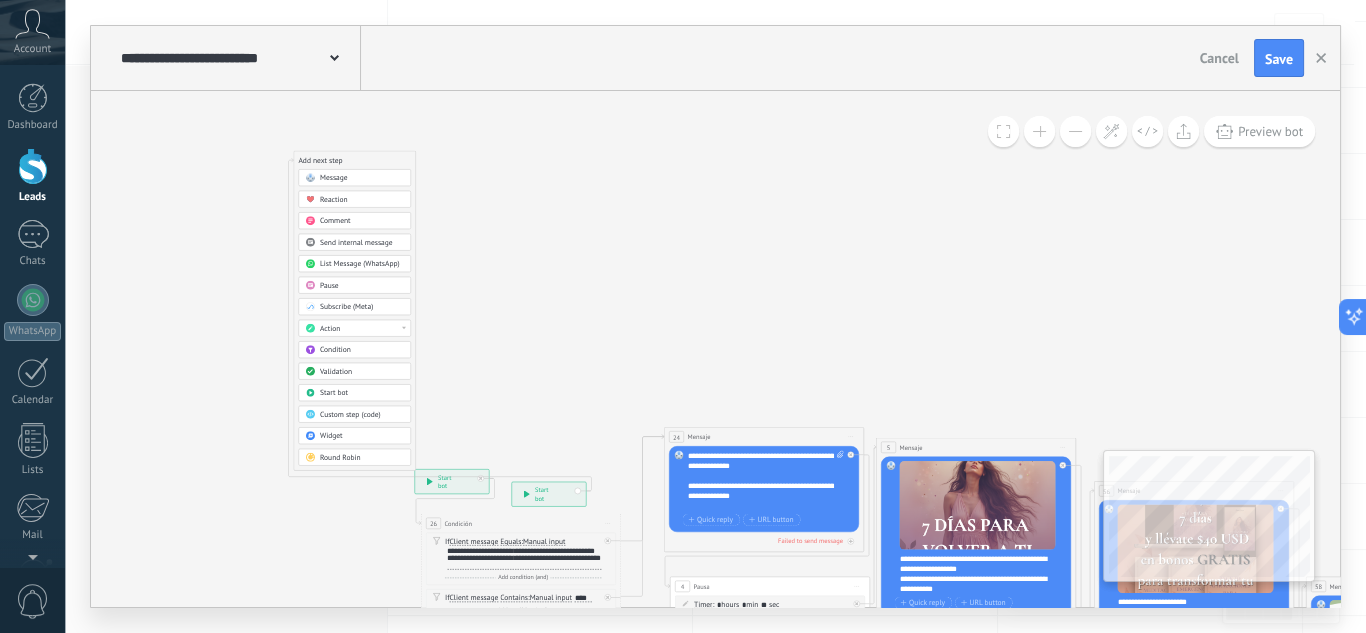 drag, startPoint x: 479, startPoint y: 251, endPoint x: 374, endPoint y: 161, distance: 138.29317 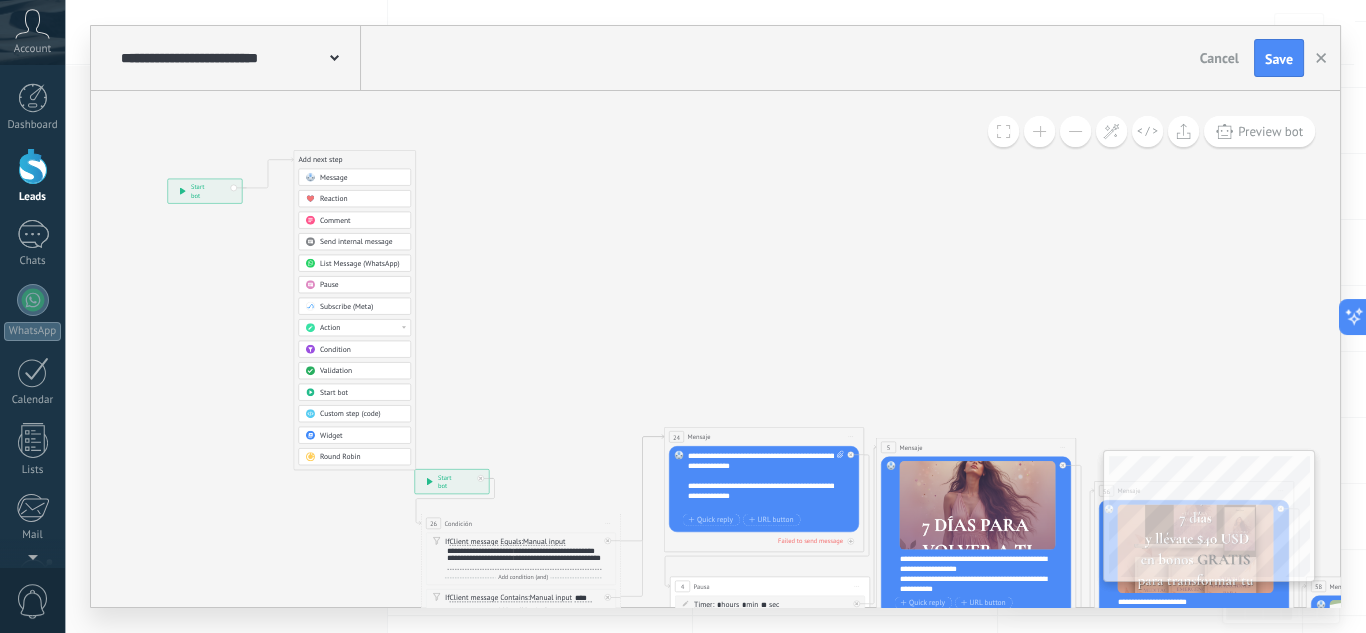 drag, startPoint x: 558, startPoint y: 486, endPoint x: 214, endPoint y: 183, distance: 458.41574 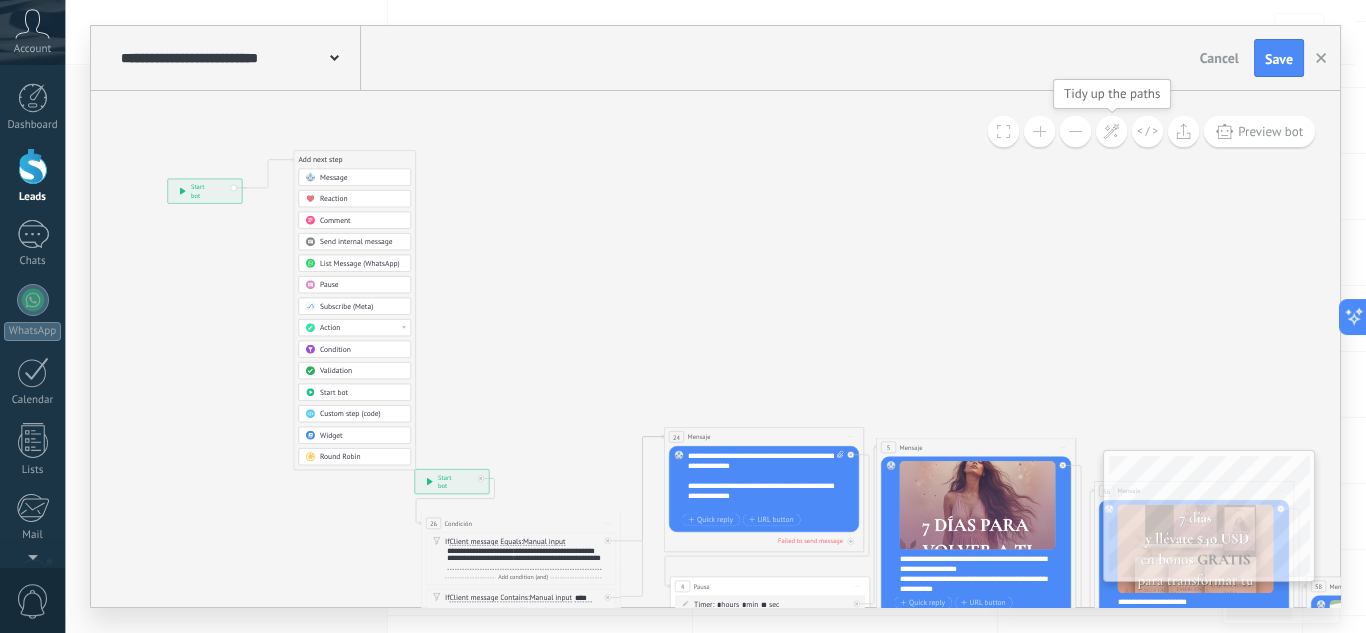click 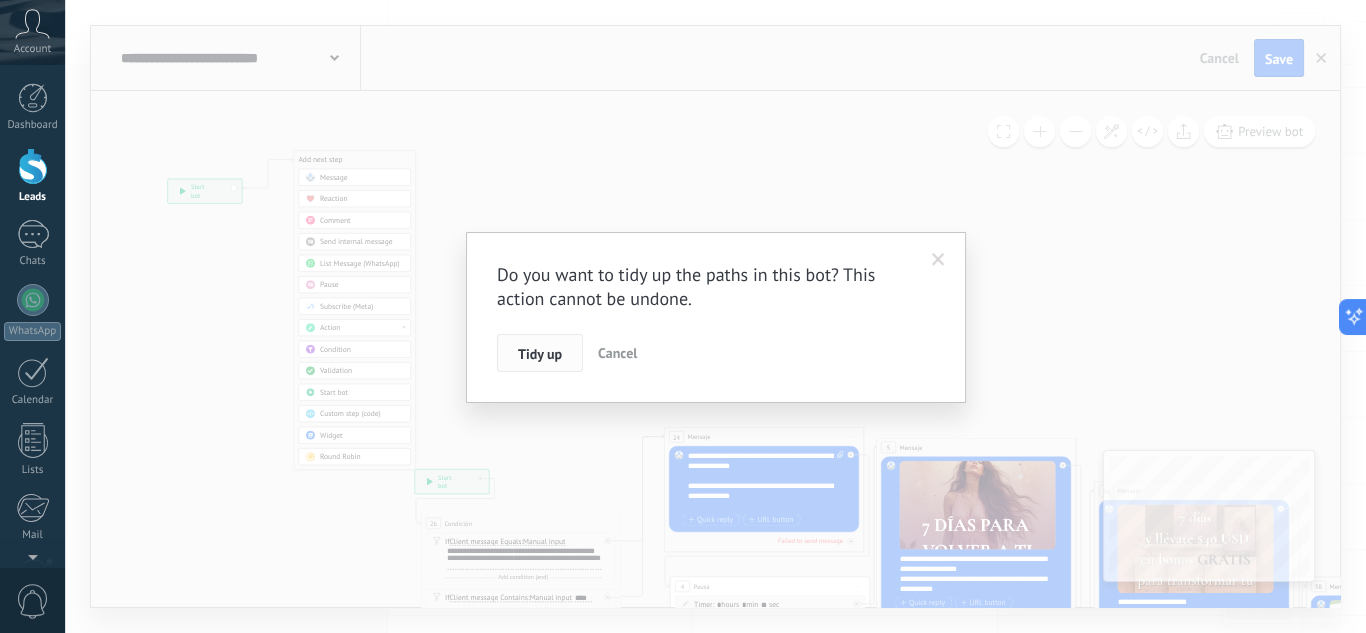 click on "Tidy up" at bounding box center (540, 354) 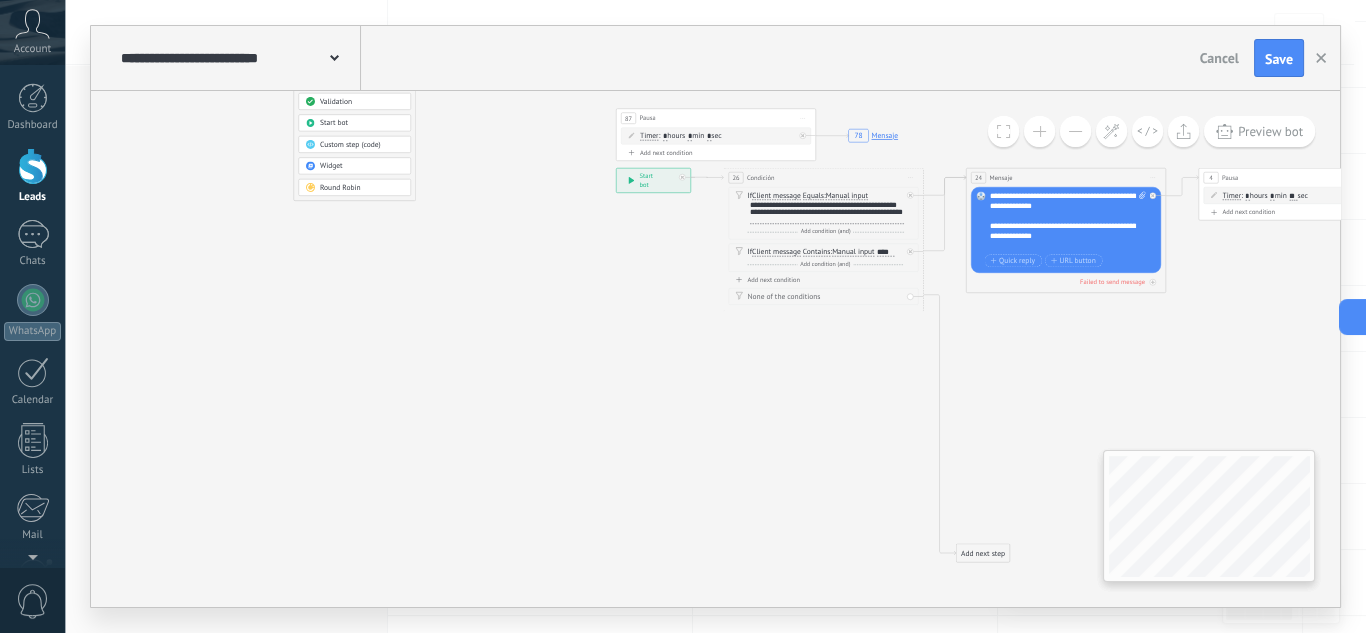 click 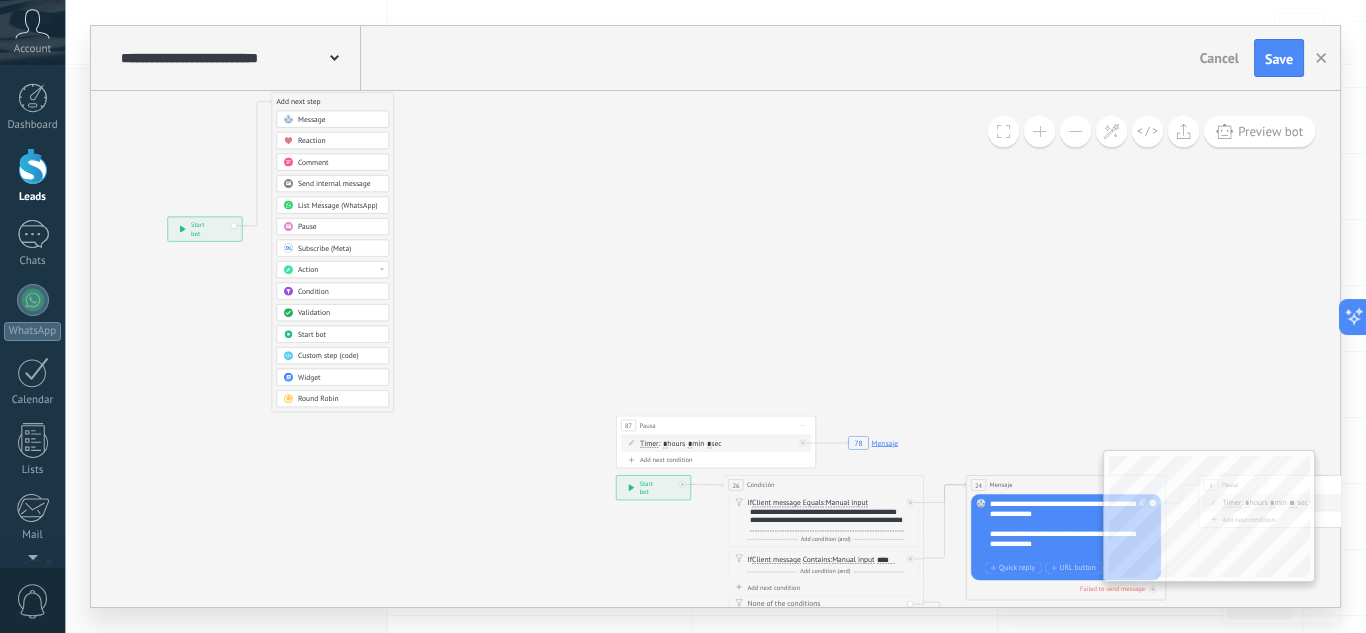 drag, startPoint x: 385, startPoint y: 201, endPoint x: 363, endPoint y: 105, distance: 98.48858 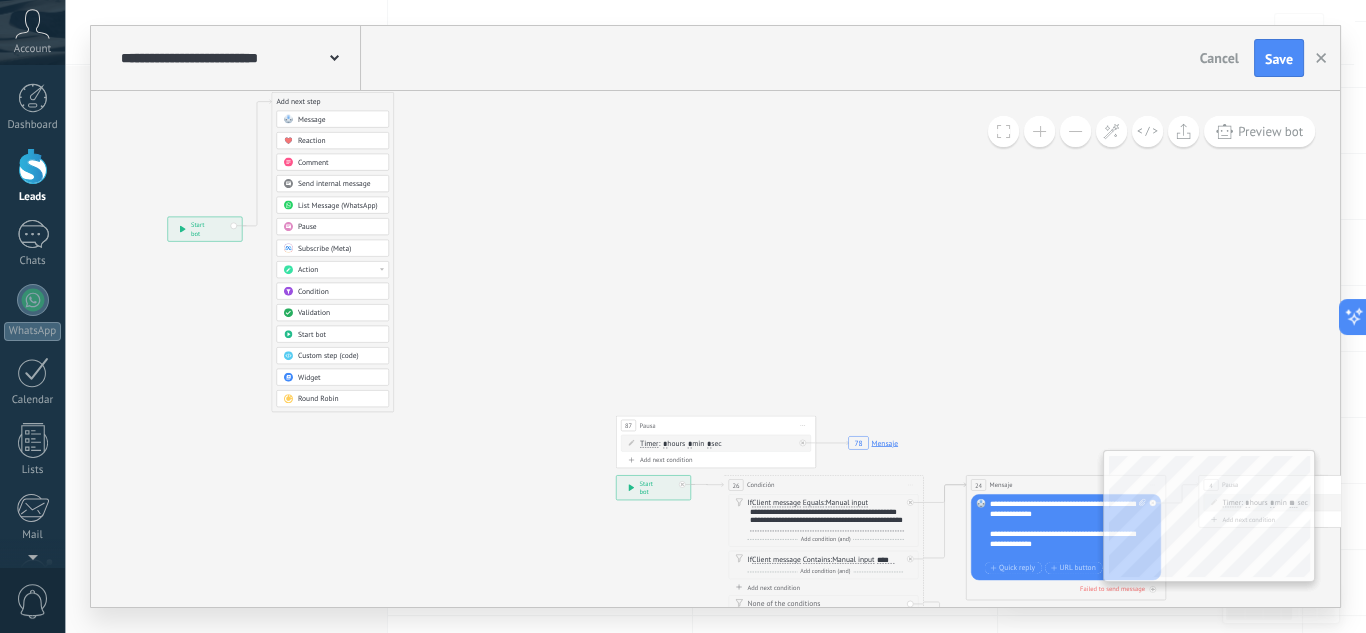 click on "Add next step" at bounding box center [333, 102] 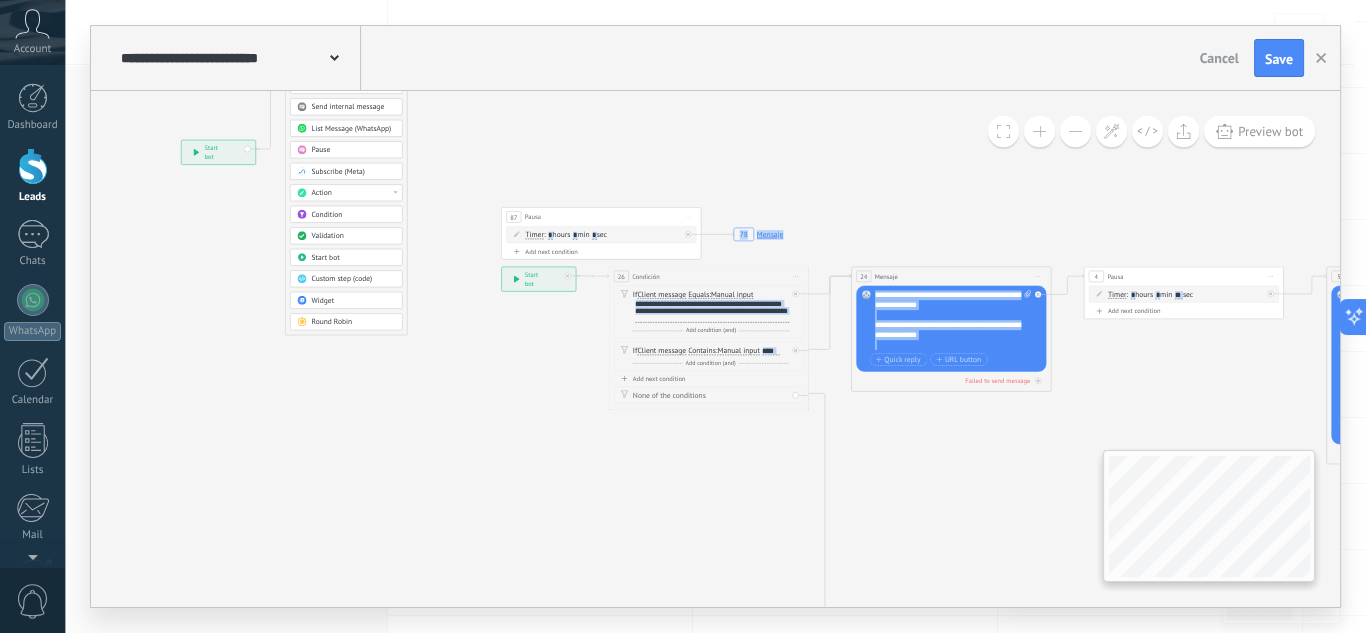 drag, startPoint x: 612, startPoint y: 494, endPoint x: 499, endPoint y: 366, distance: 170.7425 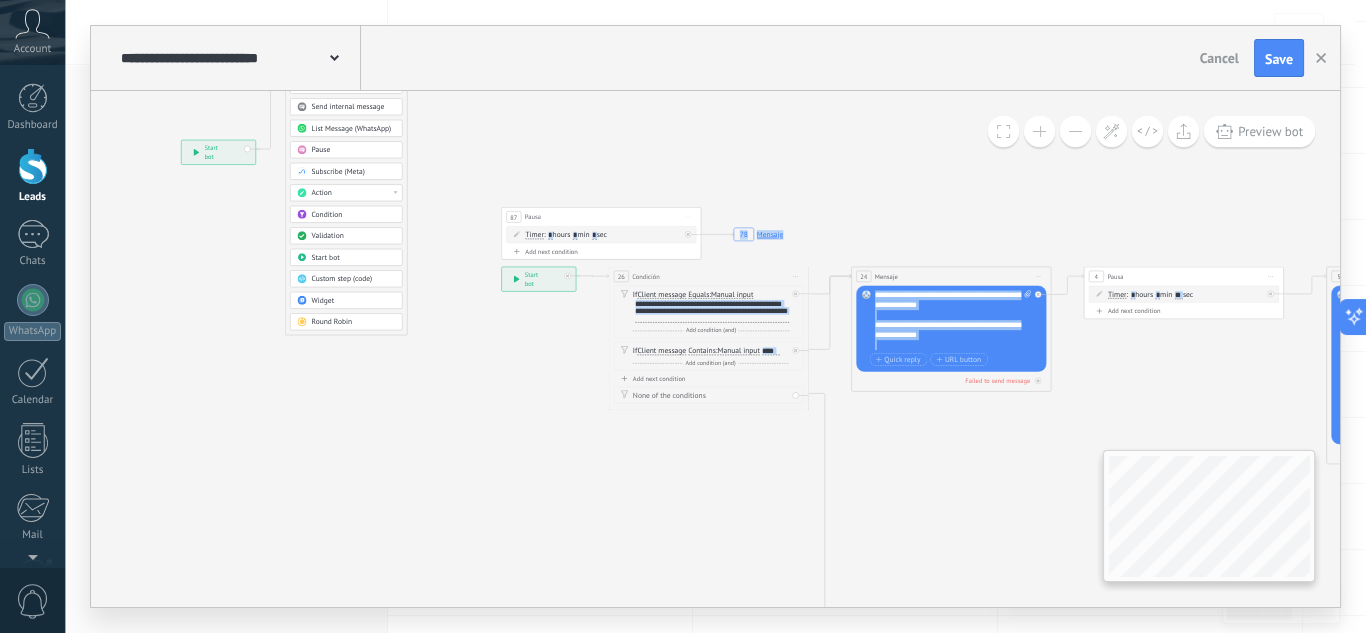 click on "78 Mensaje
4
Pausa
*****
Start preview here
Rename
Duplicate
Delete
Timer
Until message received
Timer" at bounding box center (715, 349) 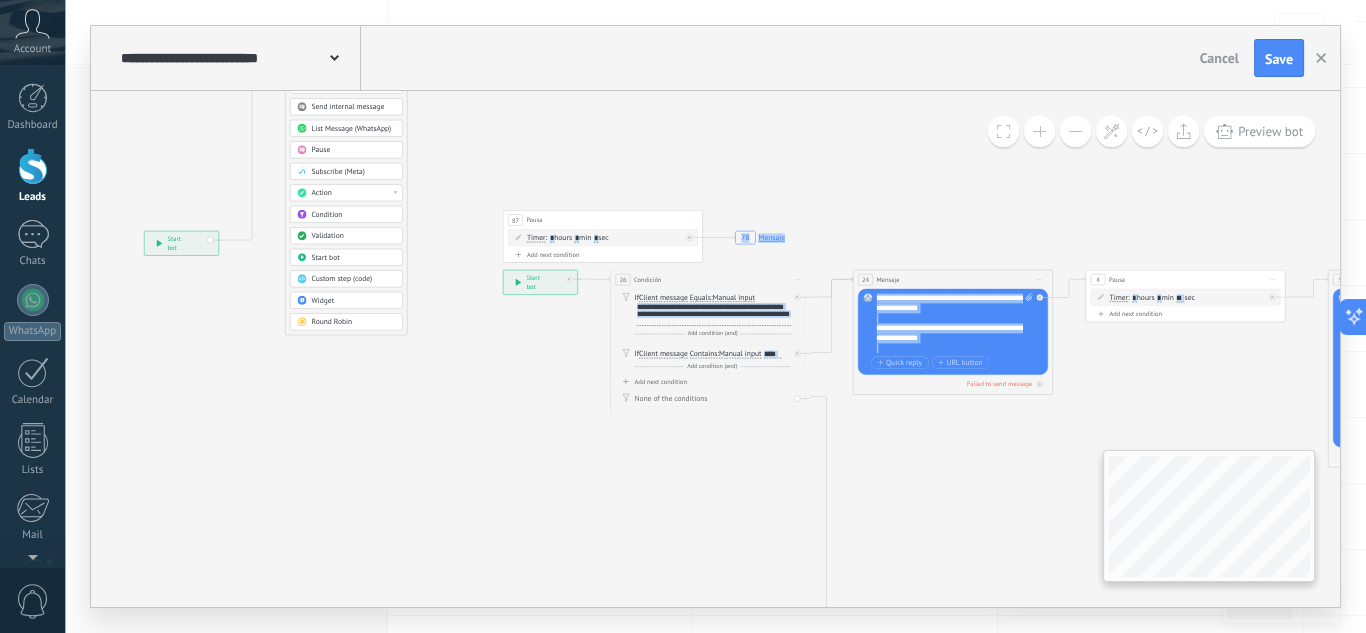 click on "**********" at bounding box center [181, 243] 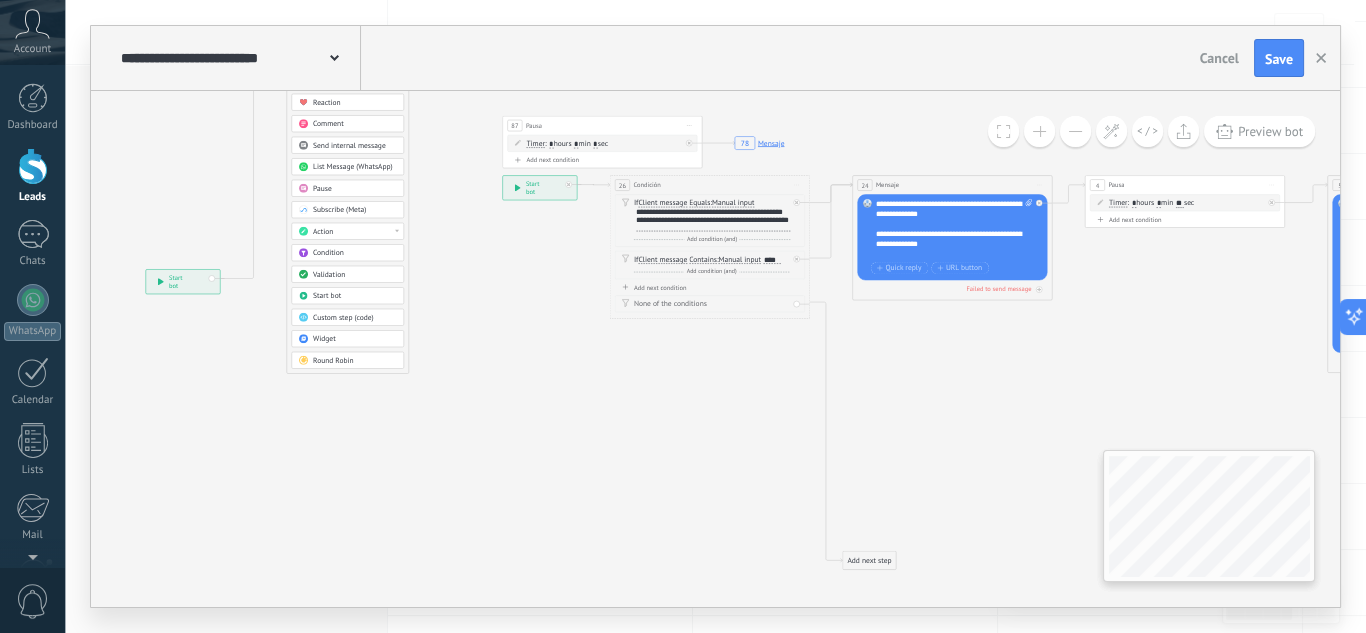 drag, startPoint x: 687, startPoint y: 506, endPoint x: 686, endPoint y: 425, distance: 81.00617 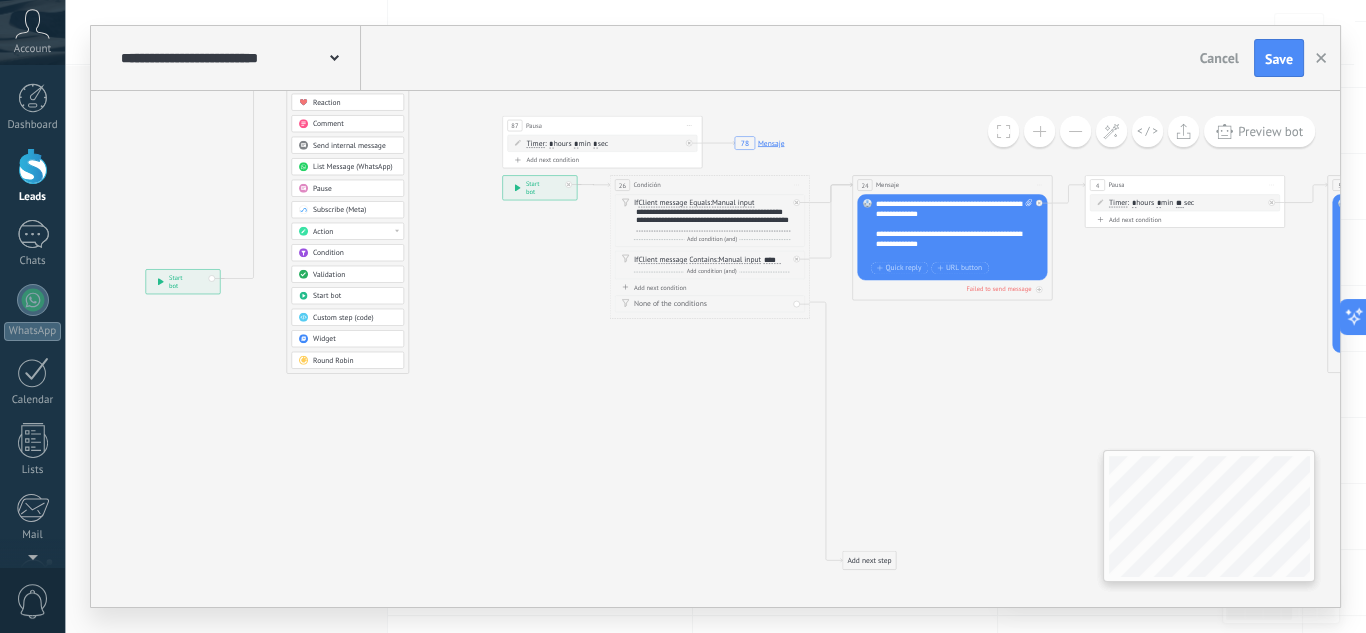 click on "78 Mensaje" 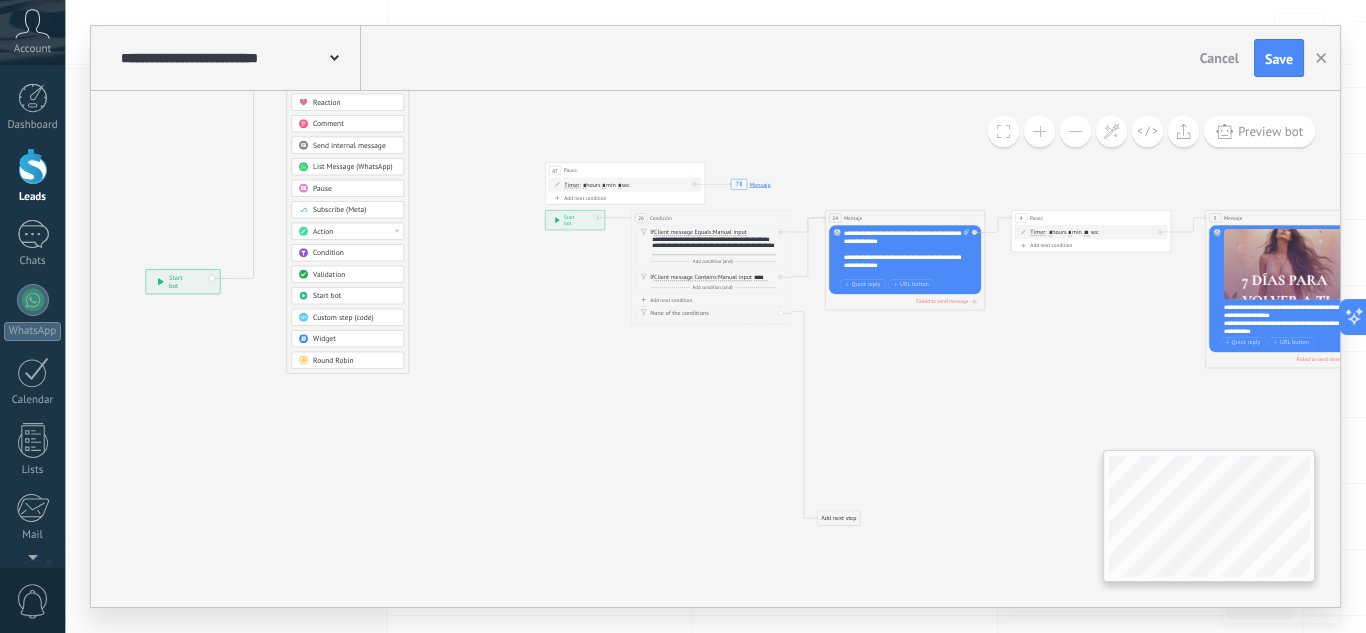 click at bounding box center (1039, 131) 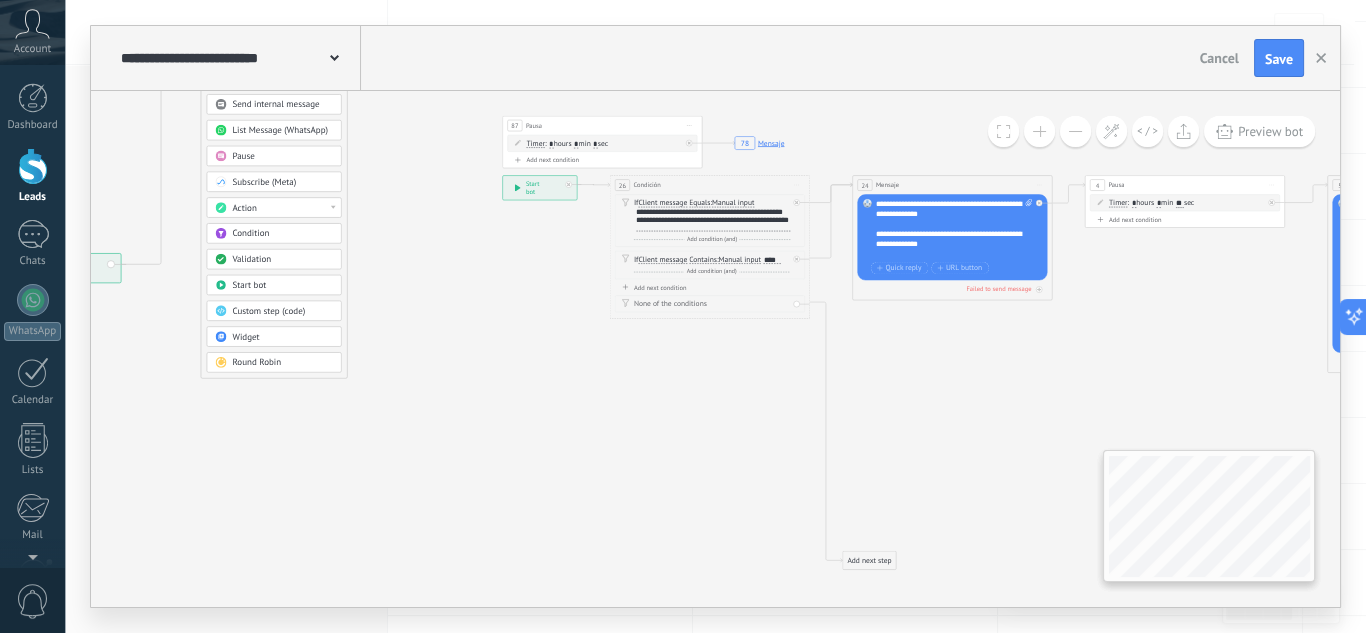 click at bounding box center (1039, 131) 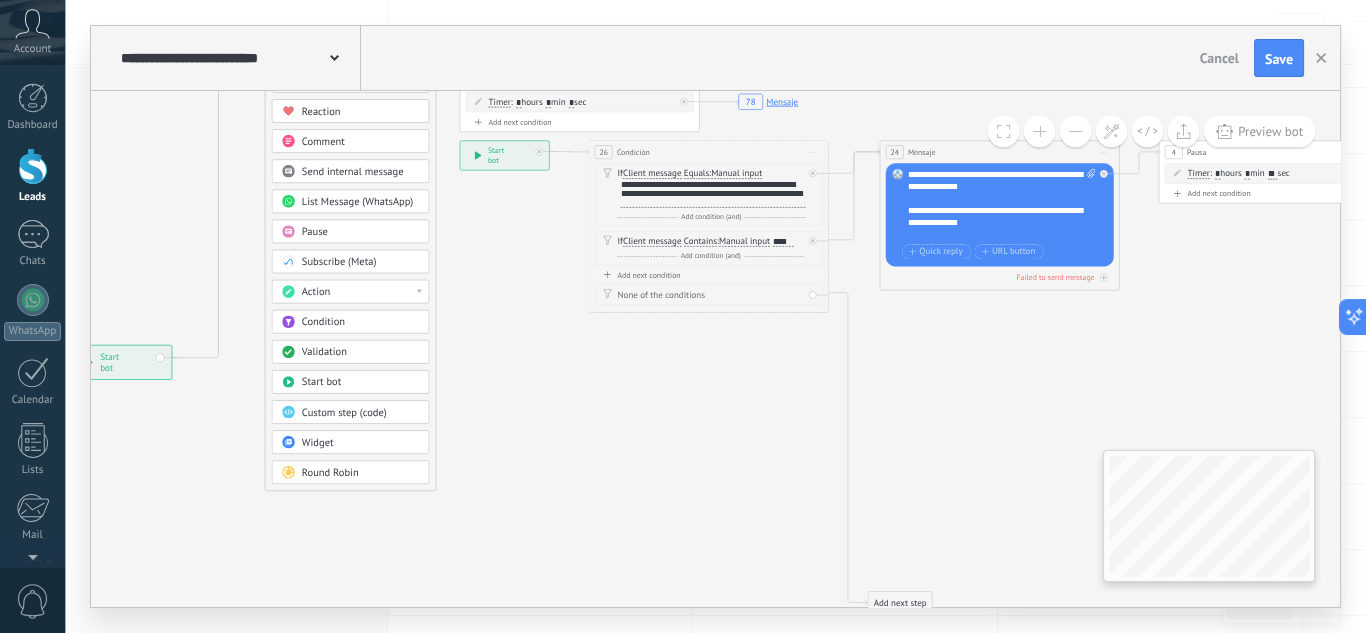drag, startPoint x: 502, startPoint y: 343, endPoint x: 490, endPoint y: 451, distance: 108.66462 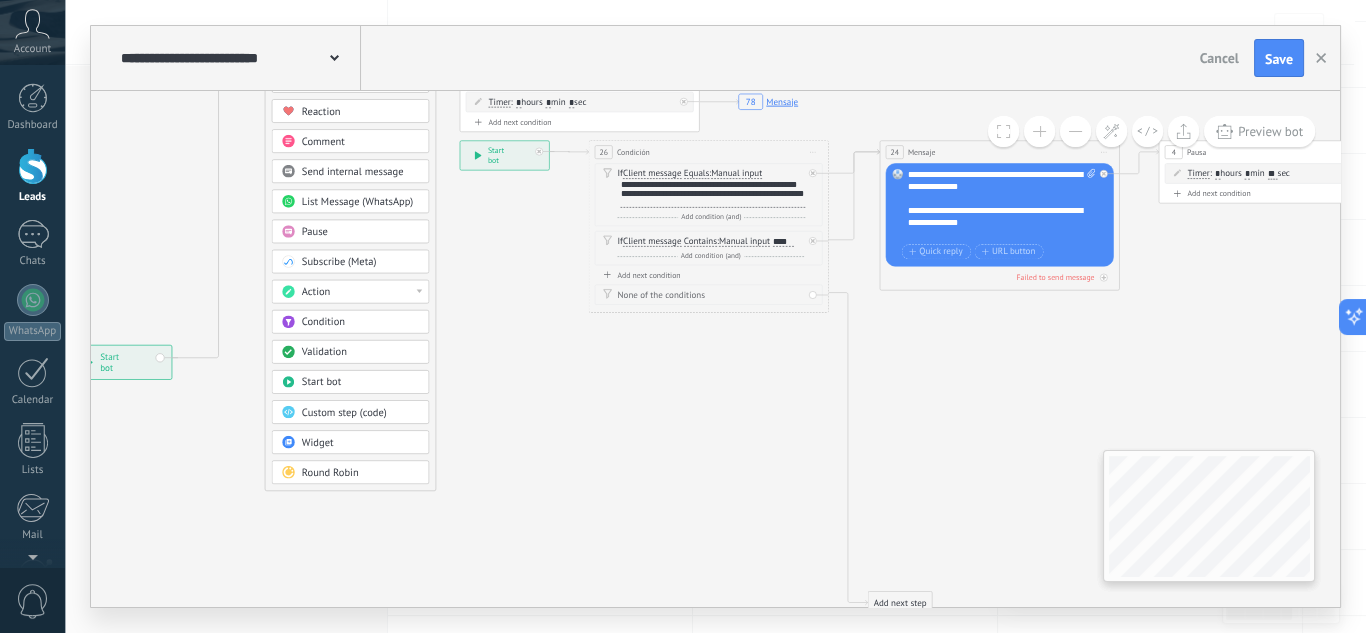 click 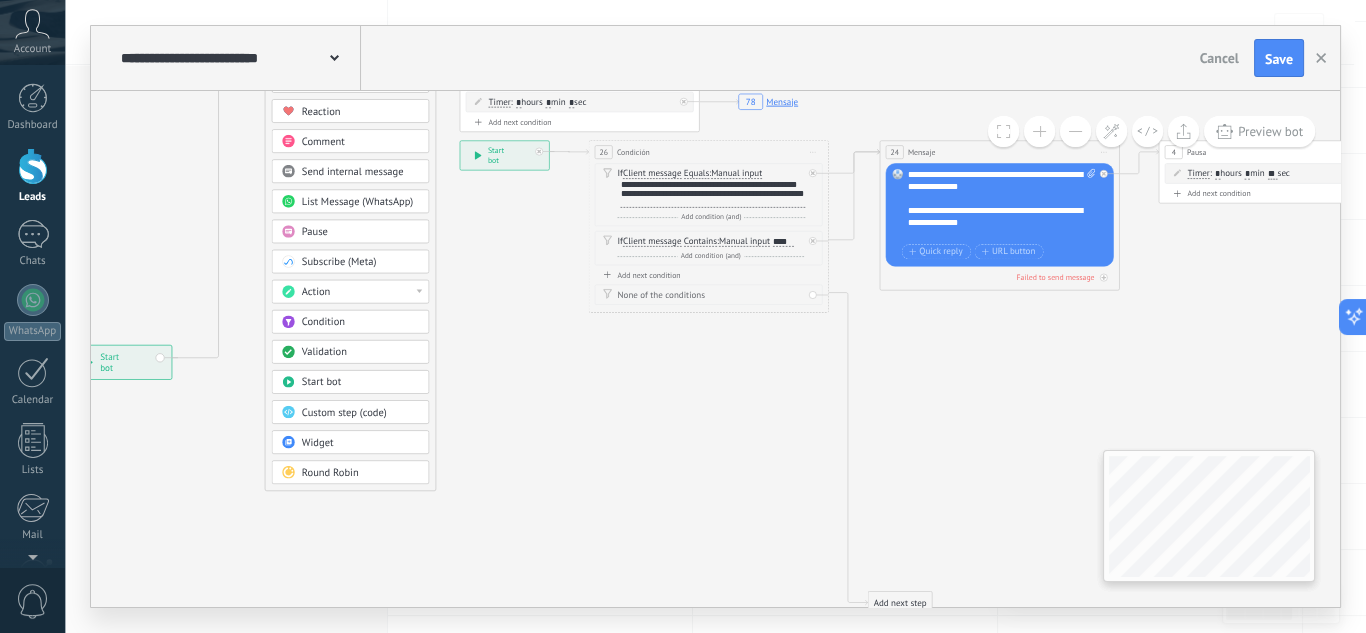 drag, startPoint x: 340, startPoint y: 362, endPoint x: 142, endPoint y: 274, distance: 216.67487 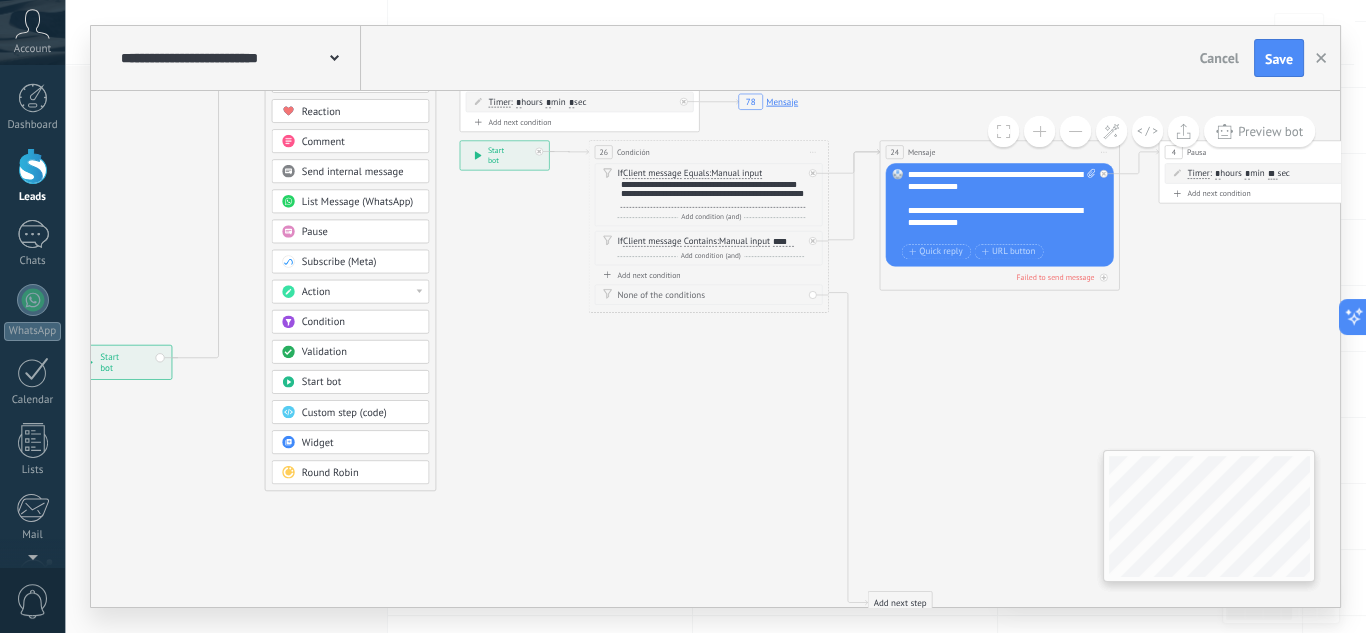 click on "**********" at bounding box center (881, 1106) 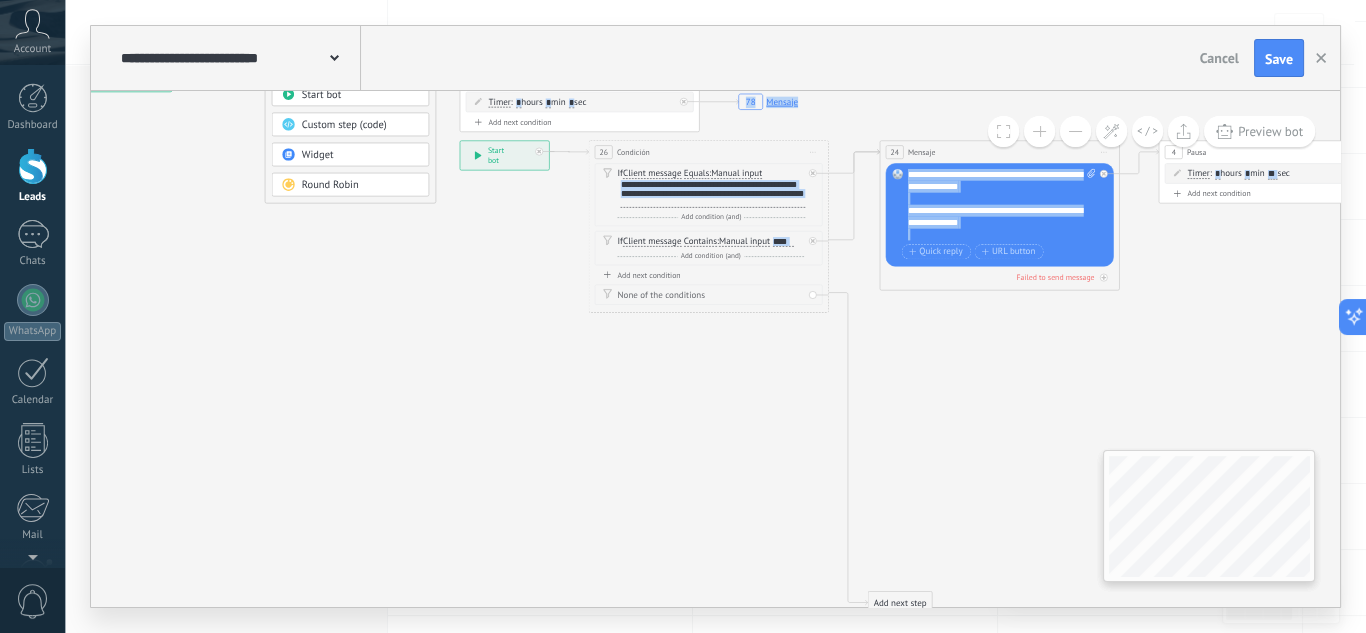 click on "**********" at bounding box center (715, 316) 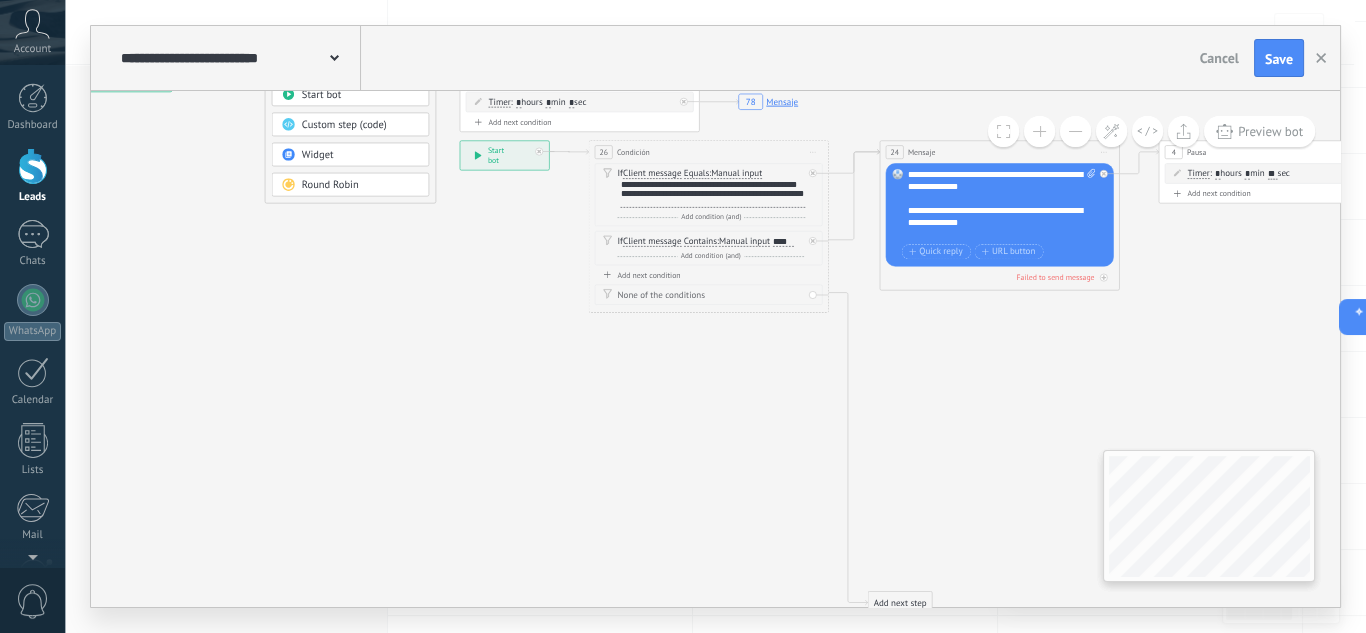 click 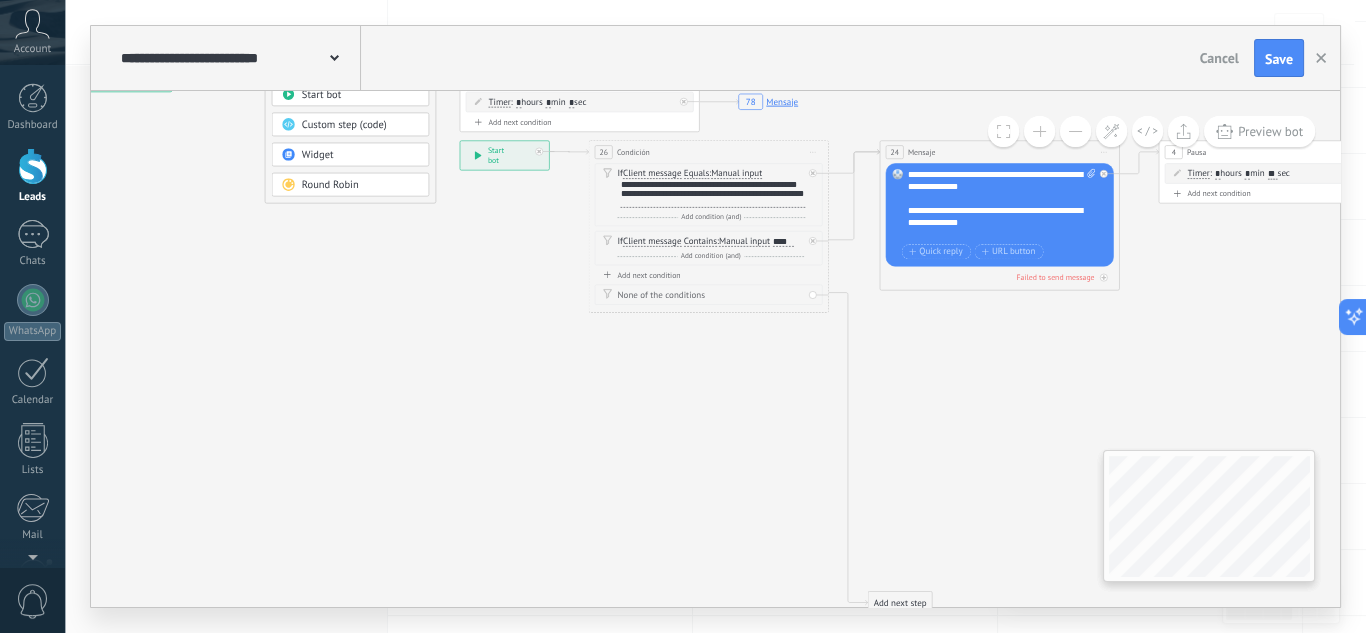 drag, startPoint x: 540, startPoint y: 260, endPoint x: 529, endPoint y: 361, distance: 101.597244 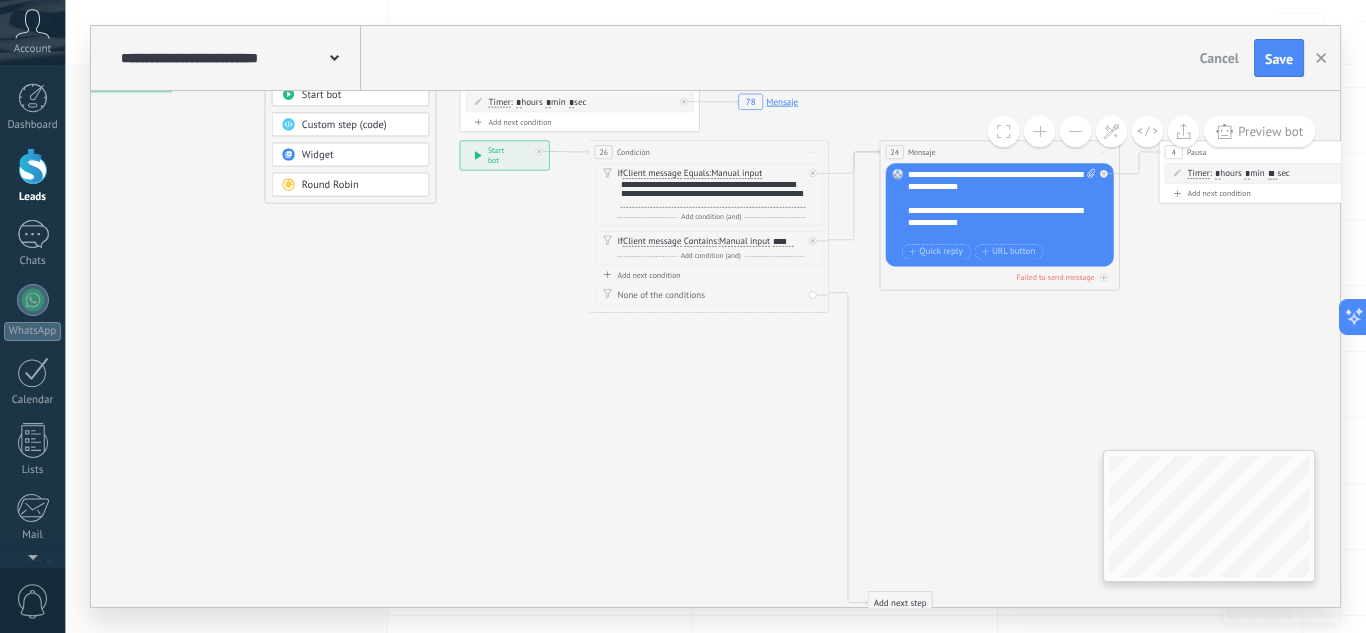 click at bounding box center (1075, 131) 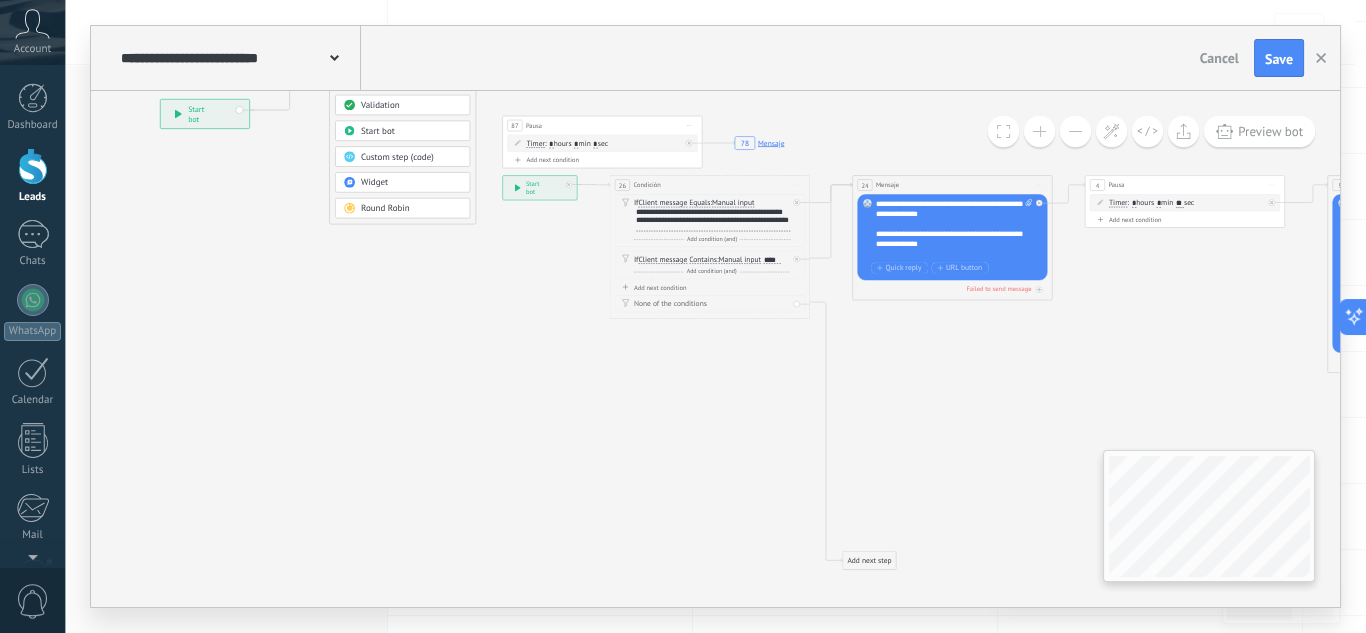 click at bounding box center (1039, 131) 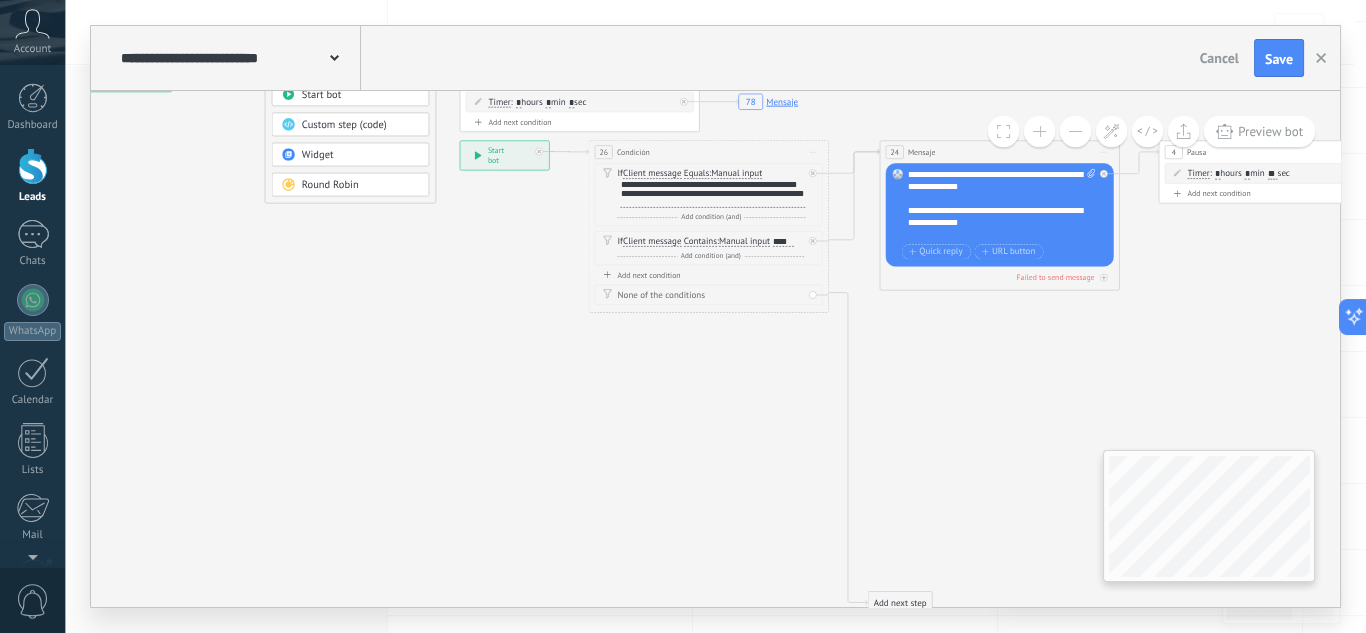 click at bounding box center (1039, 131) 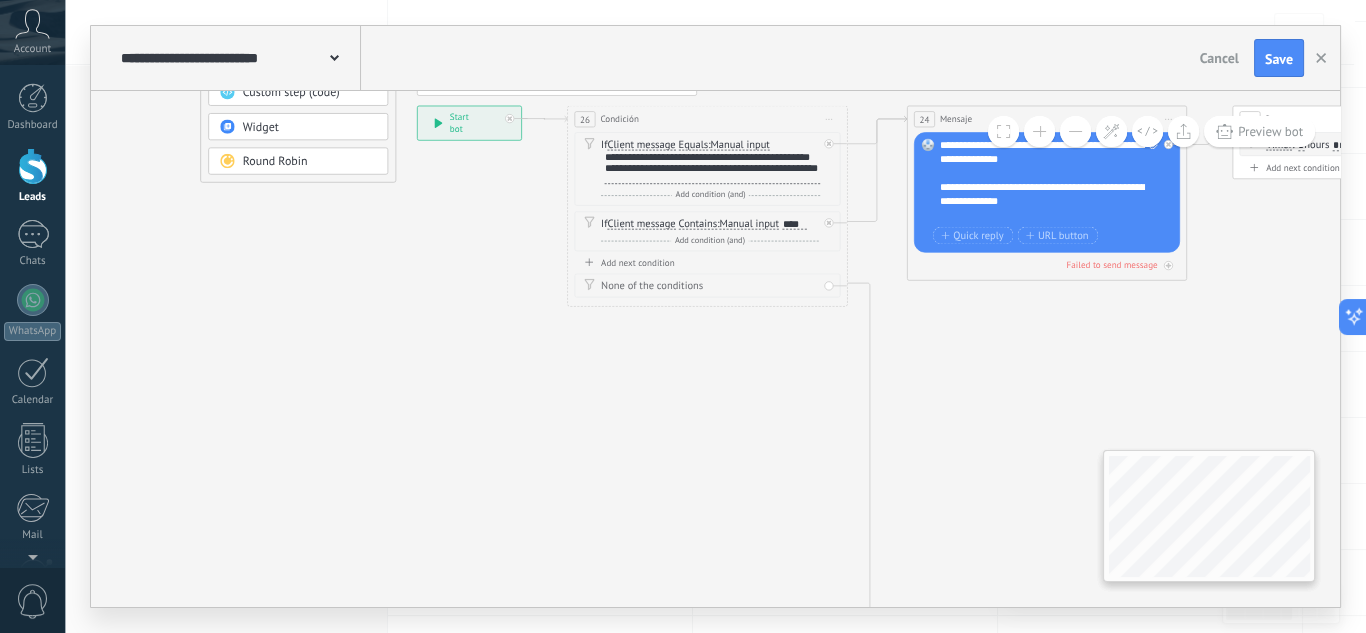 click on "Cancel" at bounding box center [1219, 58] 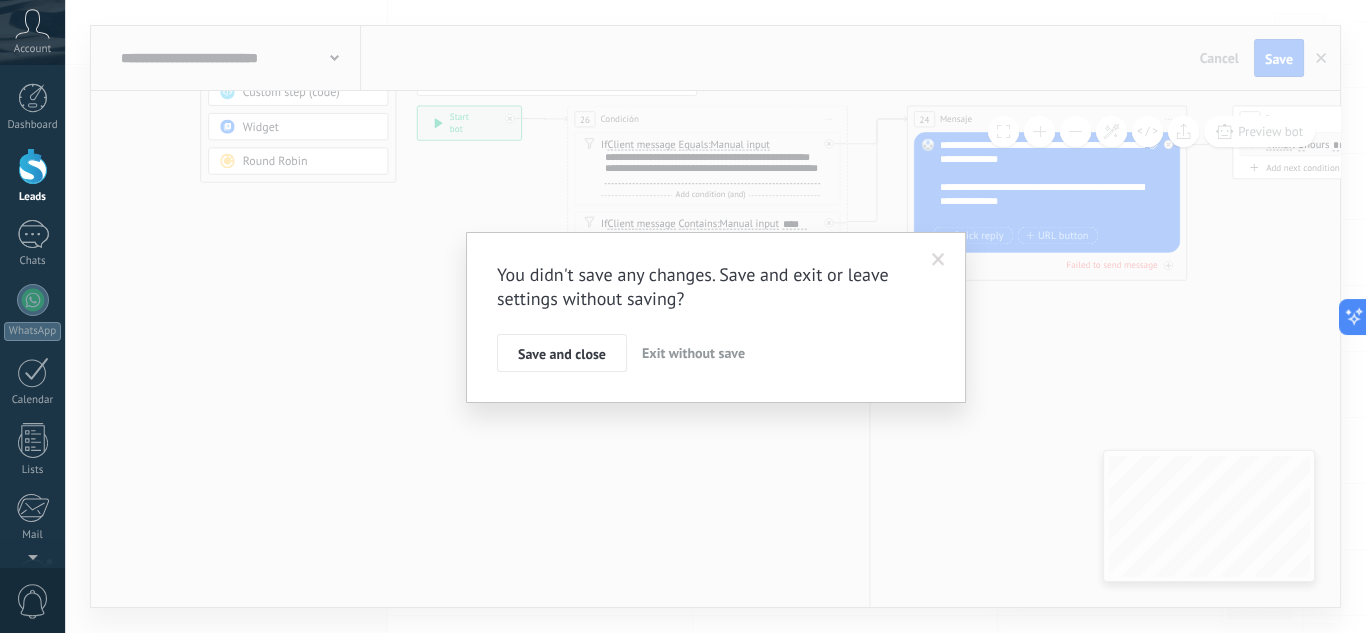 click on "Exit without save" at bounding box center (693, 353) 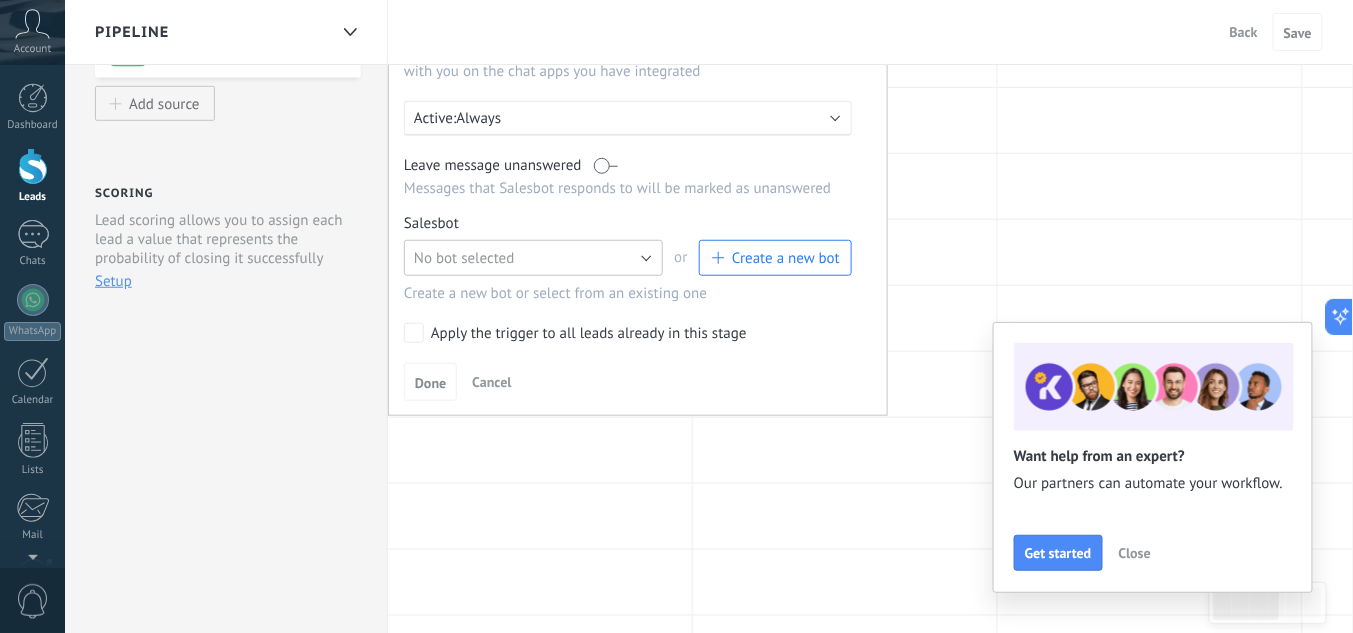 click on "No bot selected" at bounding box center (464, 258) 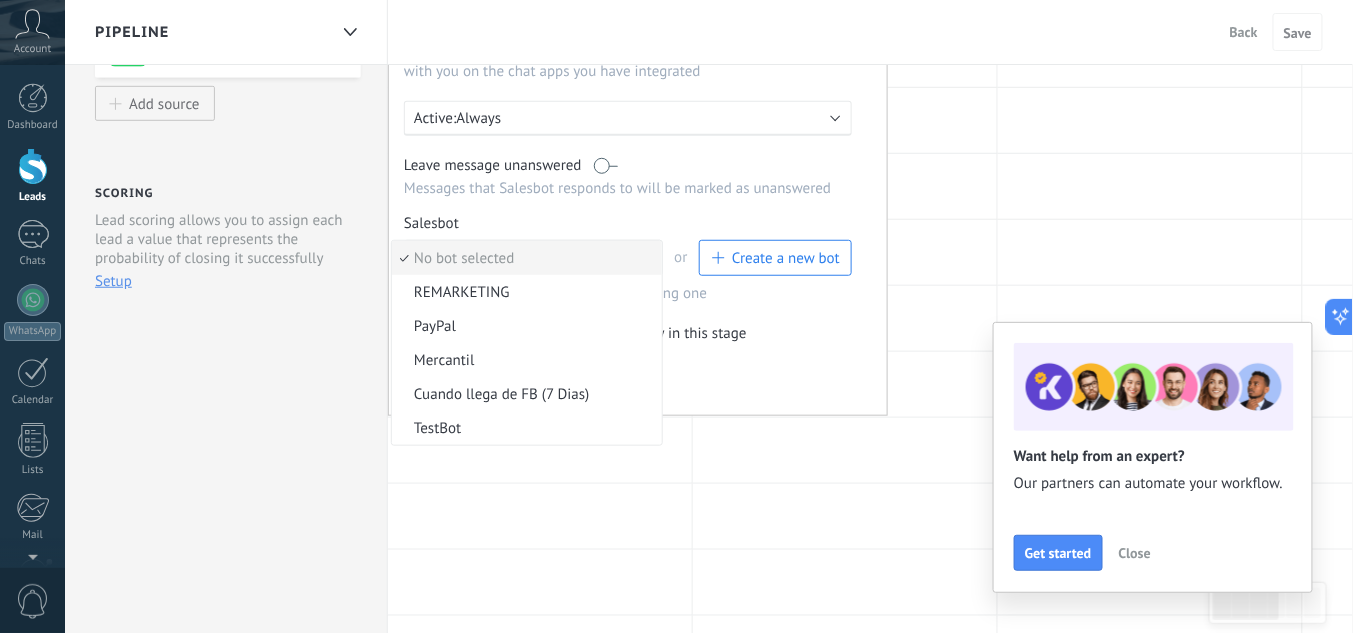 click on "No bot selected" at bounding box center (524, 258) 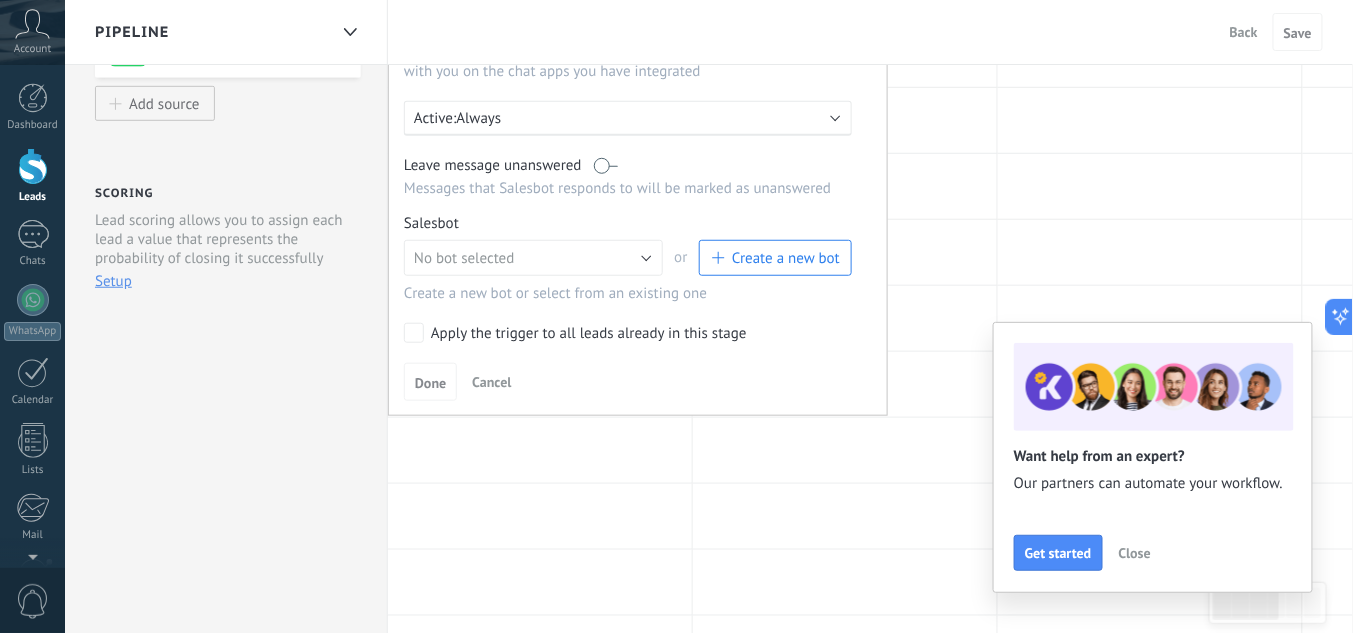 click on "Cancel" at bounding box center [491, 382] 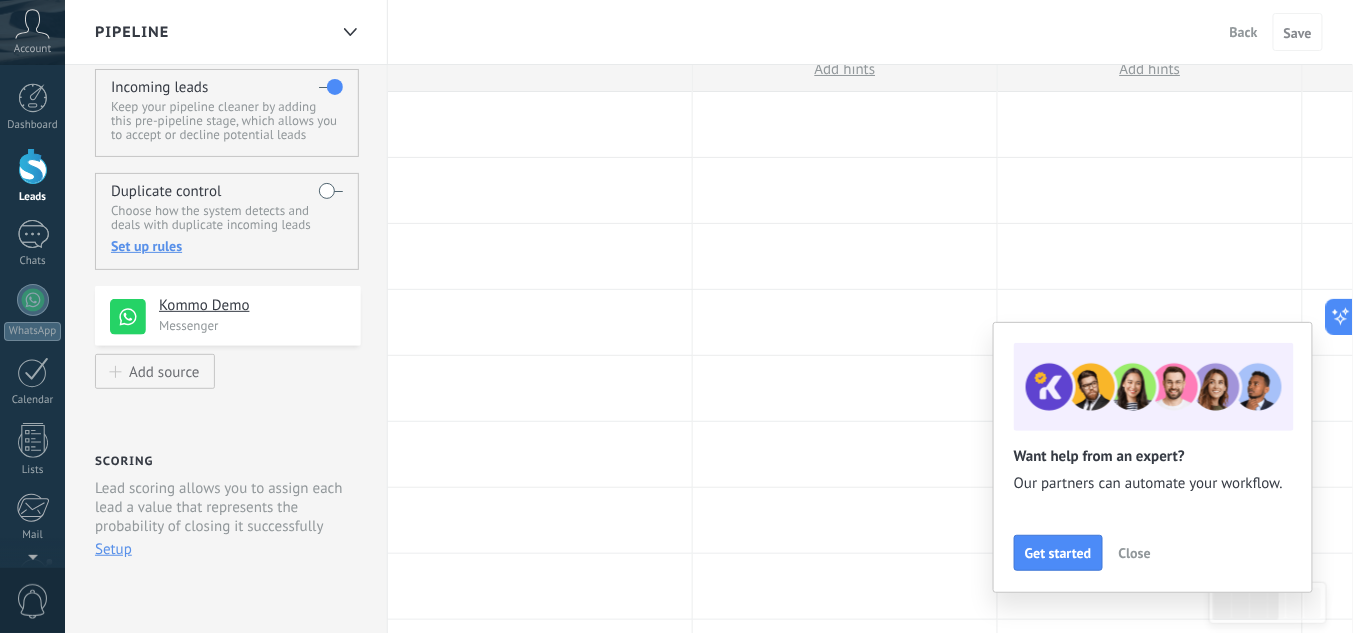 scroll, scrollTop: 160, scrollLeft: 0, axis: vertical 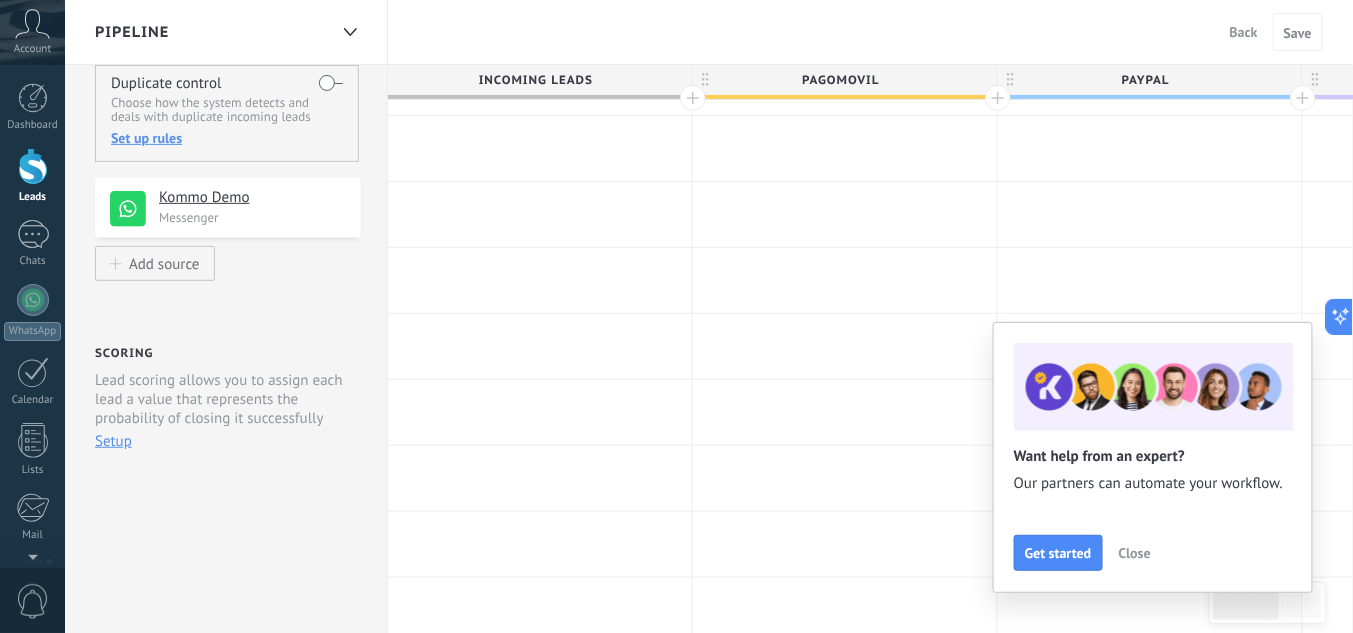 click on "Setup" at bounding box center [113, 441] 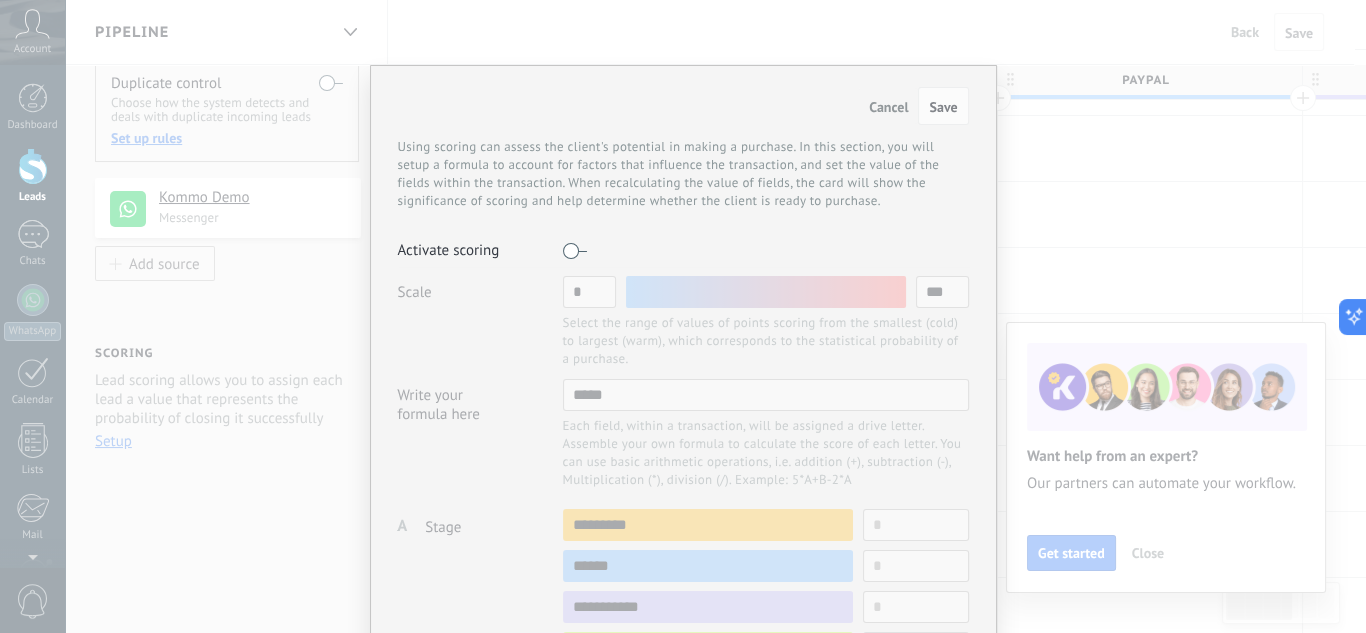 click on "Cancel" at bounding box center [888, 107] 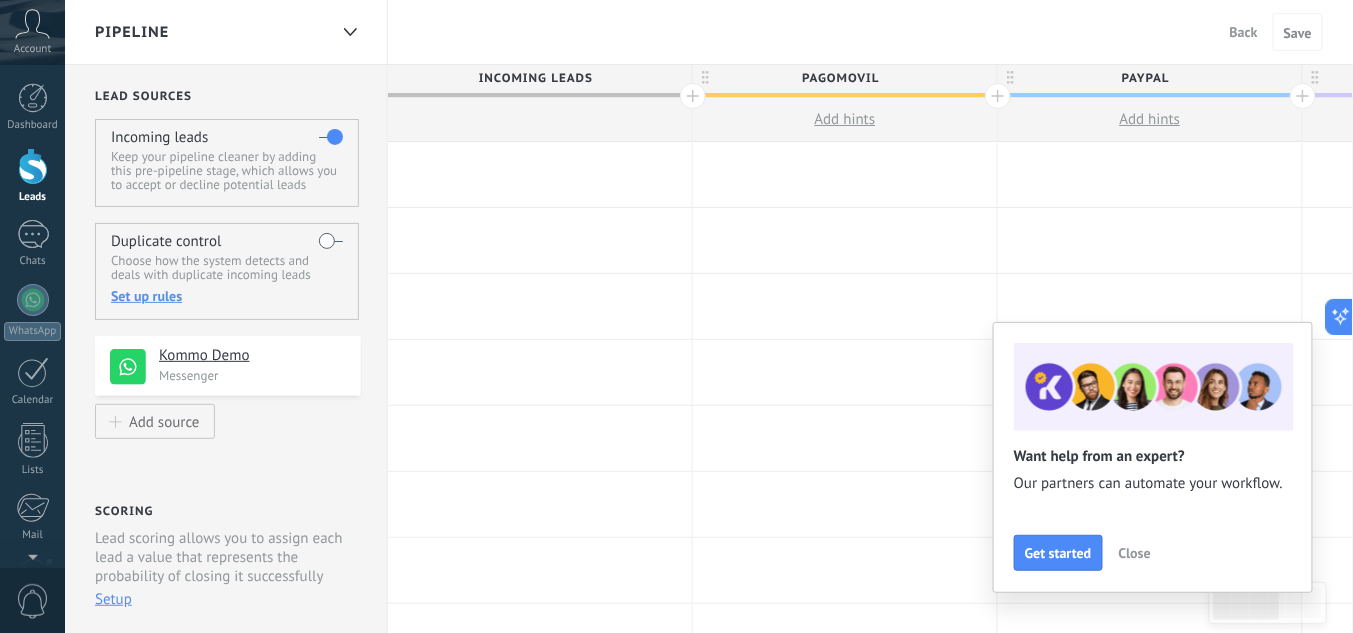 scroll, scrollTop: 0, scrollLeft: 0, axis: both 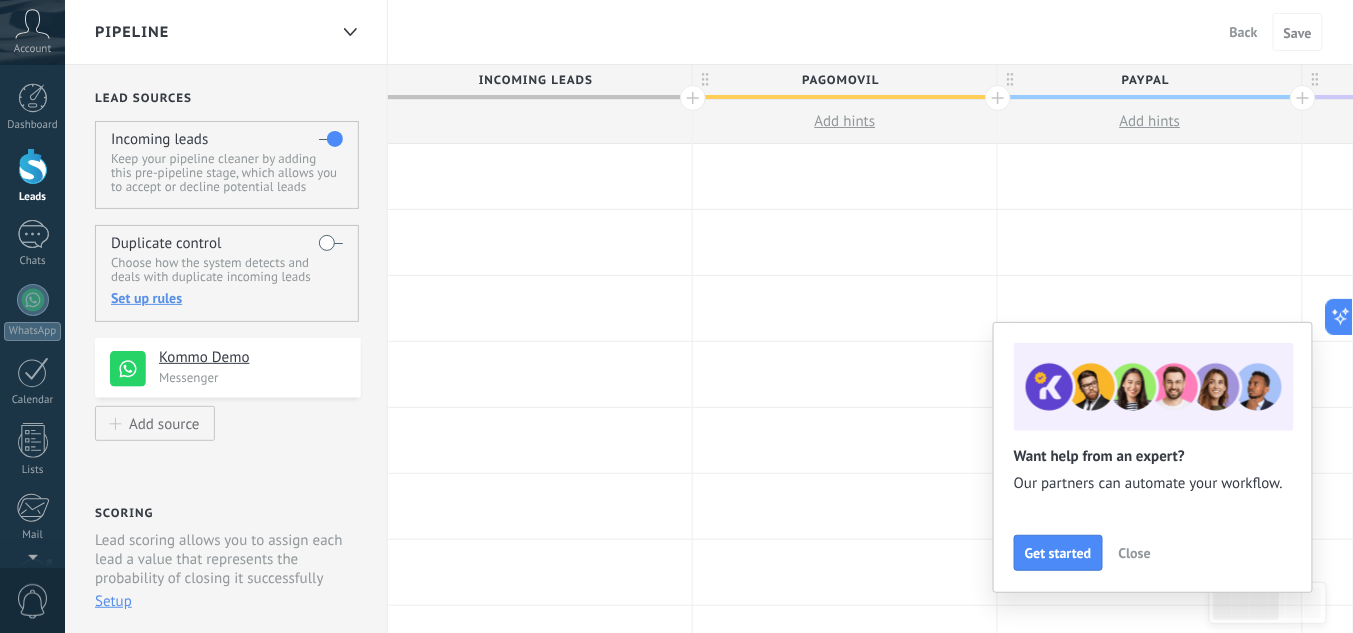click on "Set up rules" at bounding box center [226, 298] 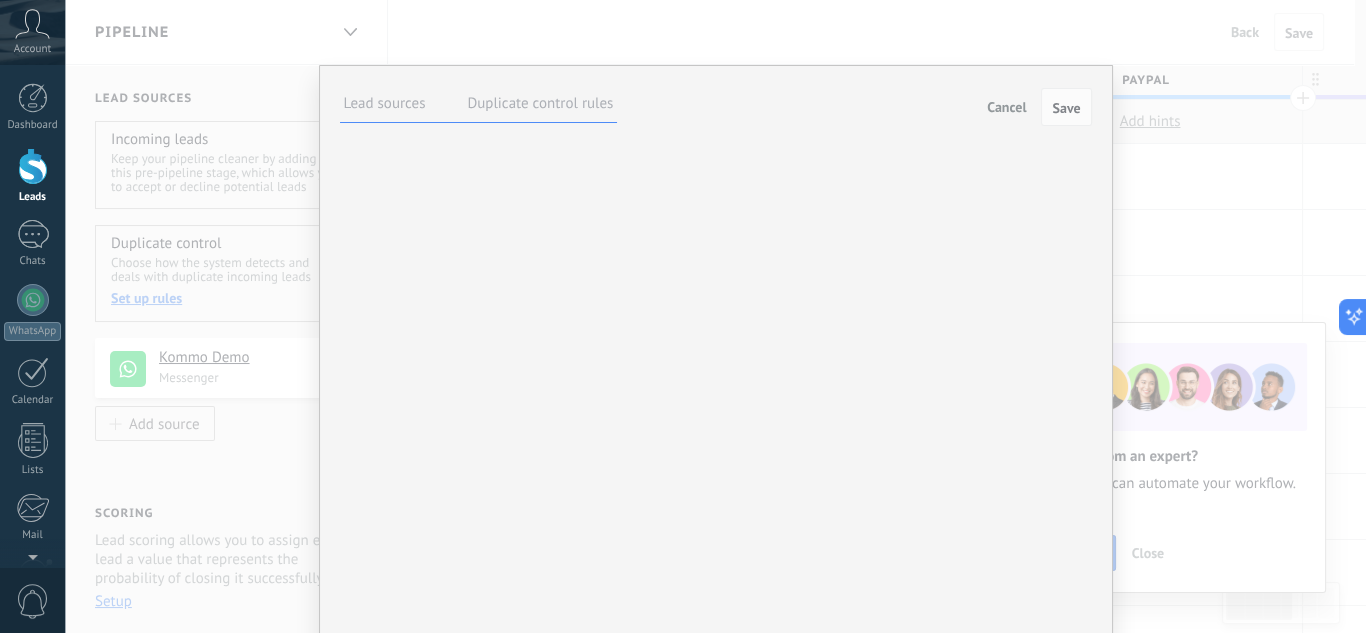click on "Cancel" at bounding box center [1006, 107] 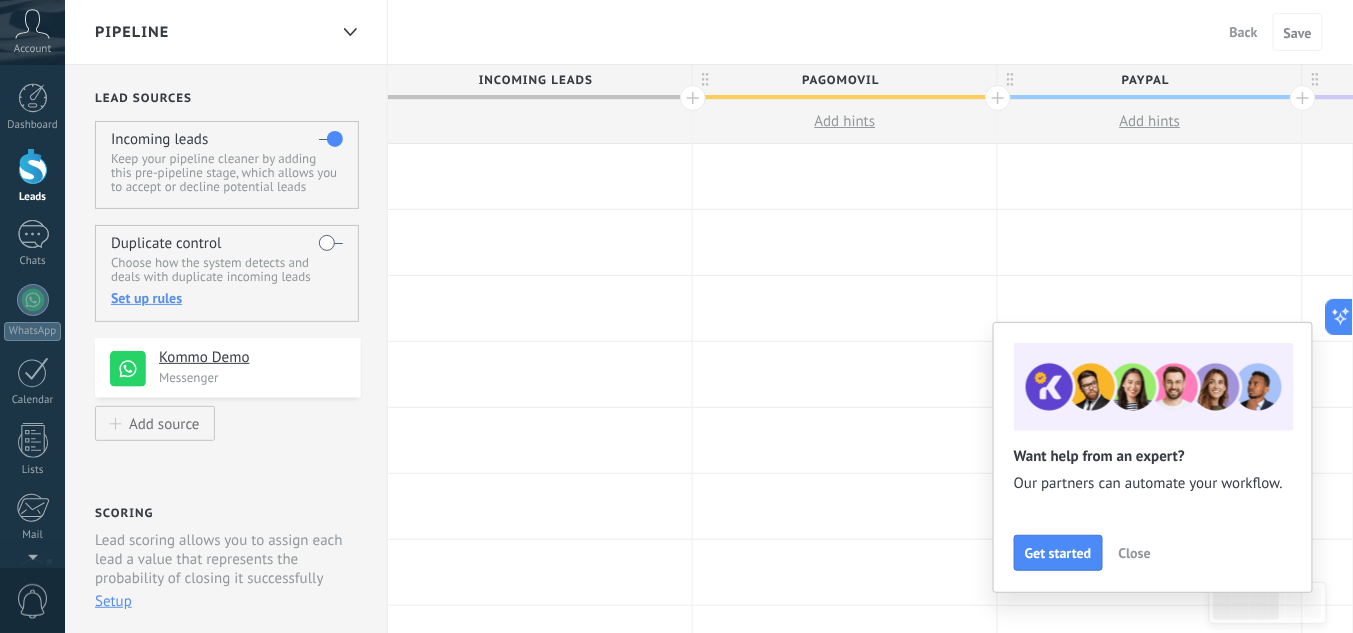 click on "Pipeline" at bounding box center (211, 32) 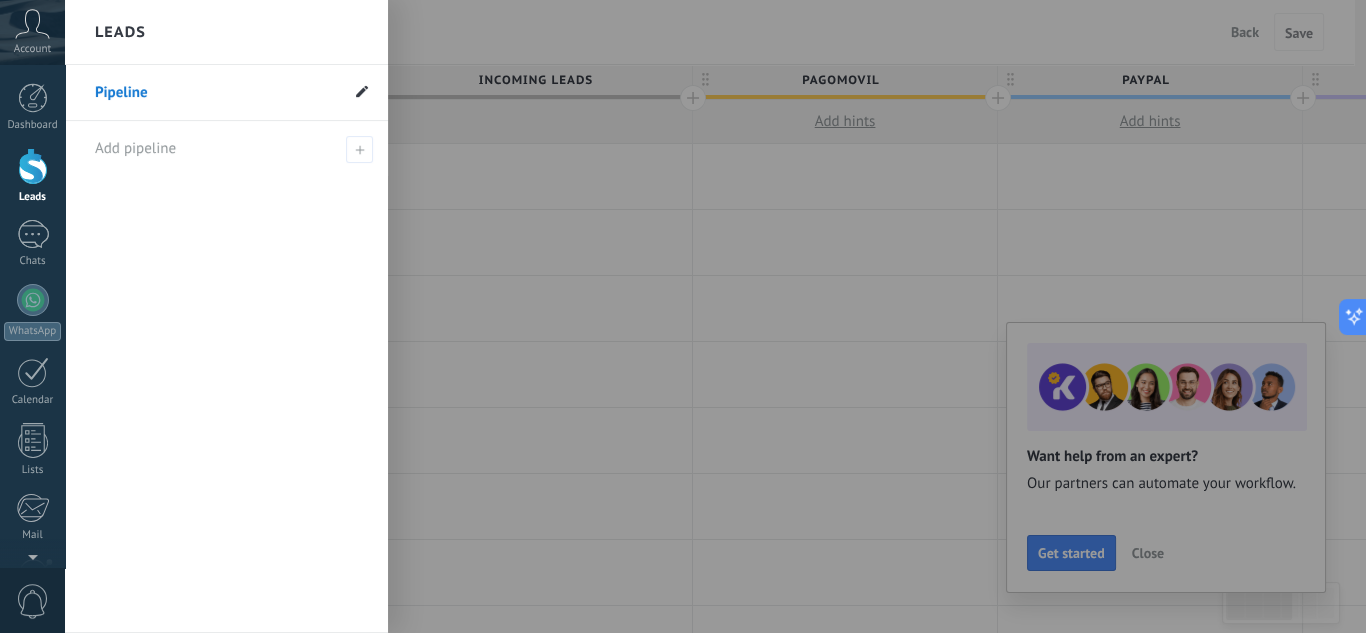 click 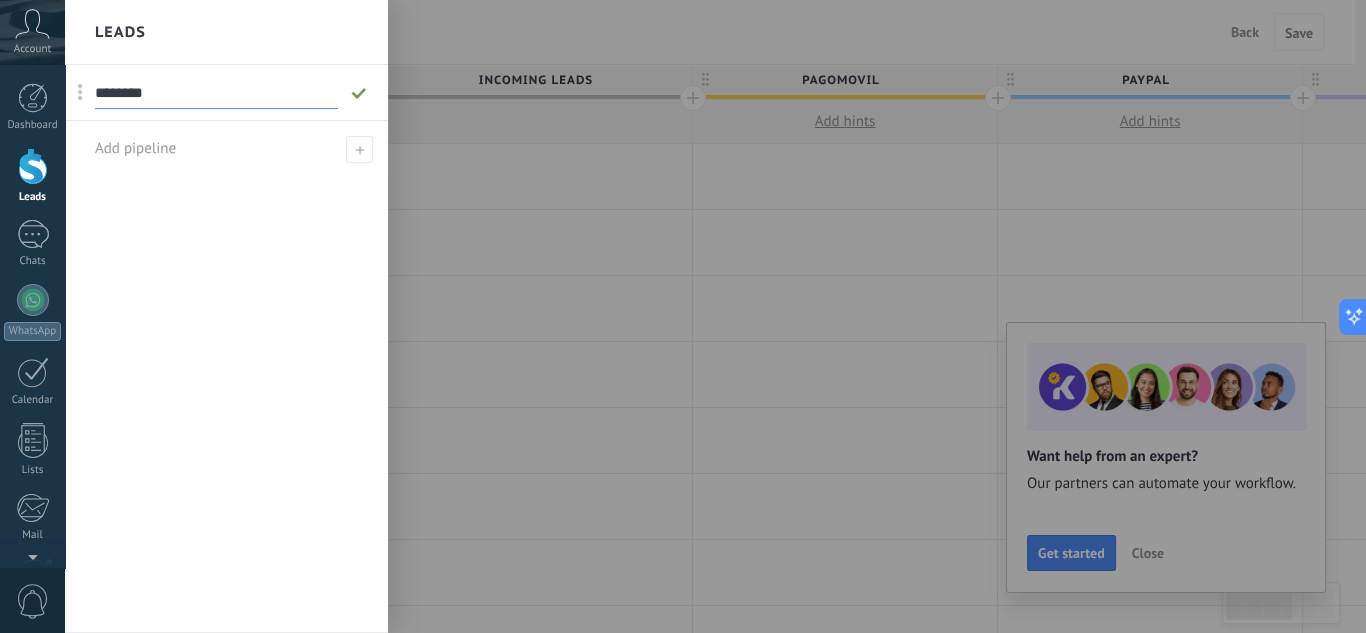 click on "Pipeline ******** Add pipeline" at bounding box center [226, 349] 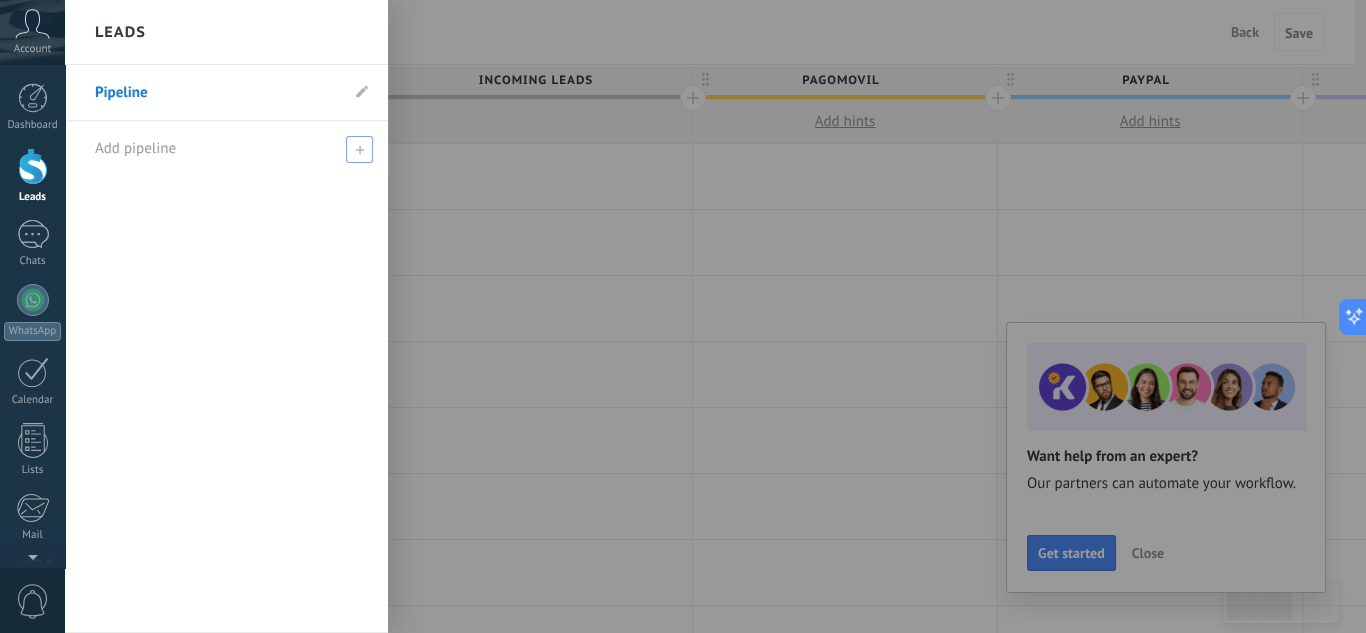 click 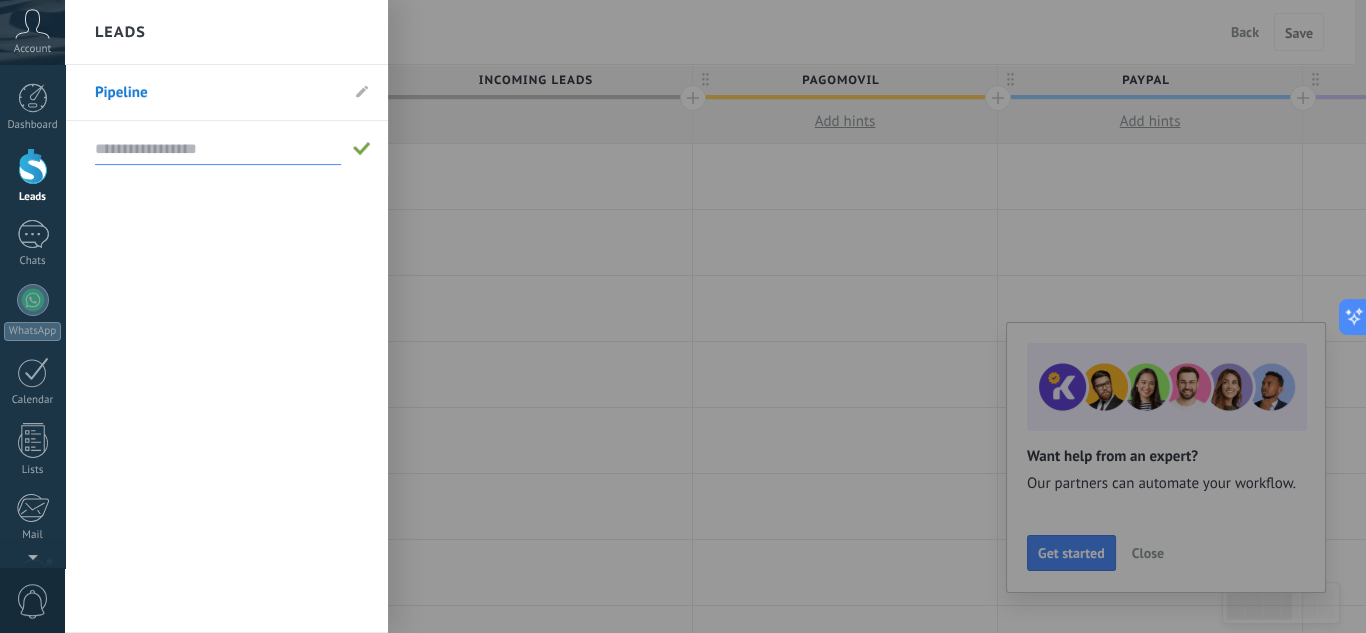 click on "Pipeline" at bounding box center [226, 349] 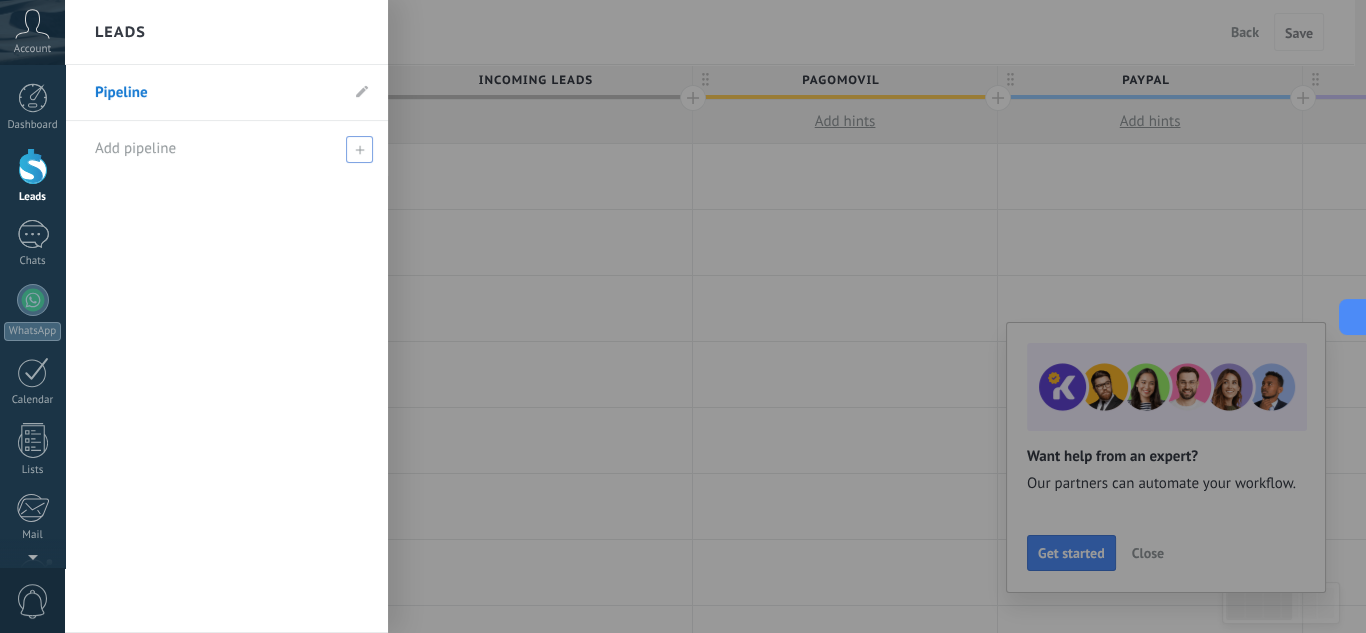 click at bounding box center [748, 316] 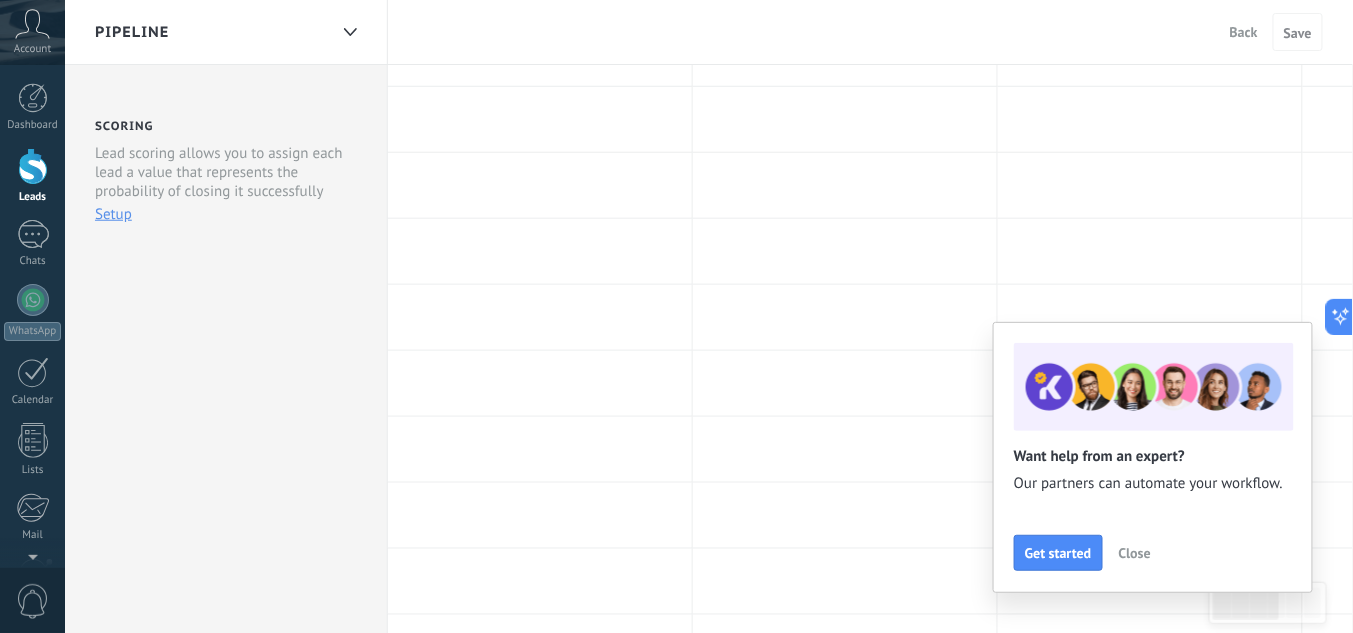 scroll, scrollTop: 400, scrollLeft: 0, axis: vertical 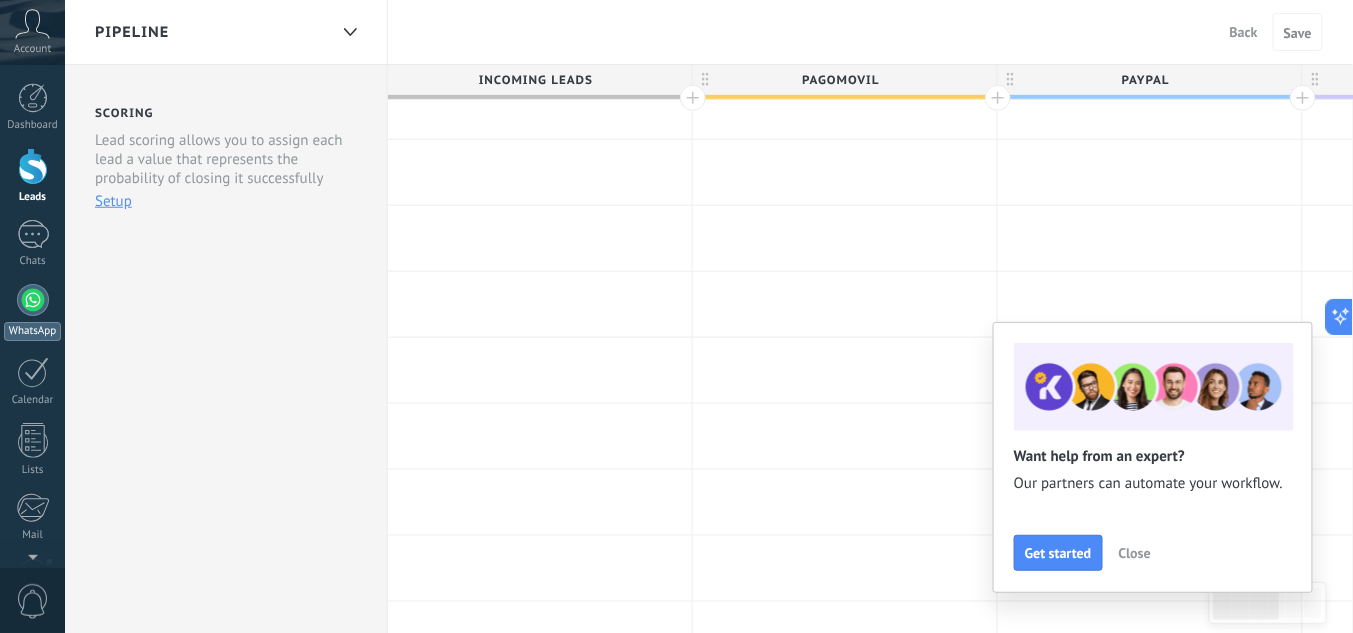 click at bounding box center (33, 300) 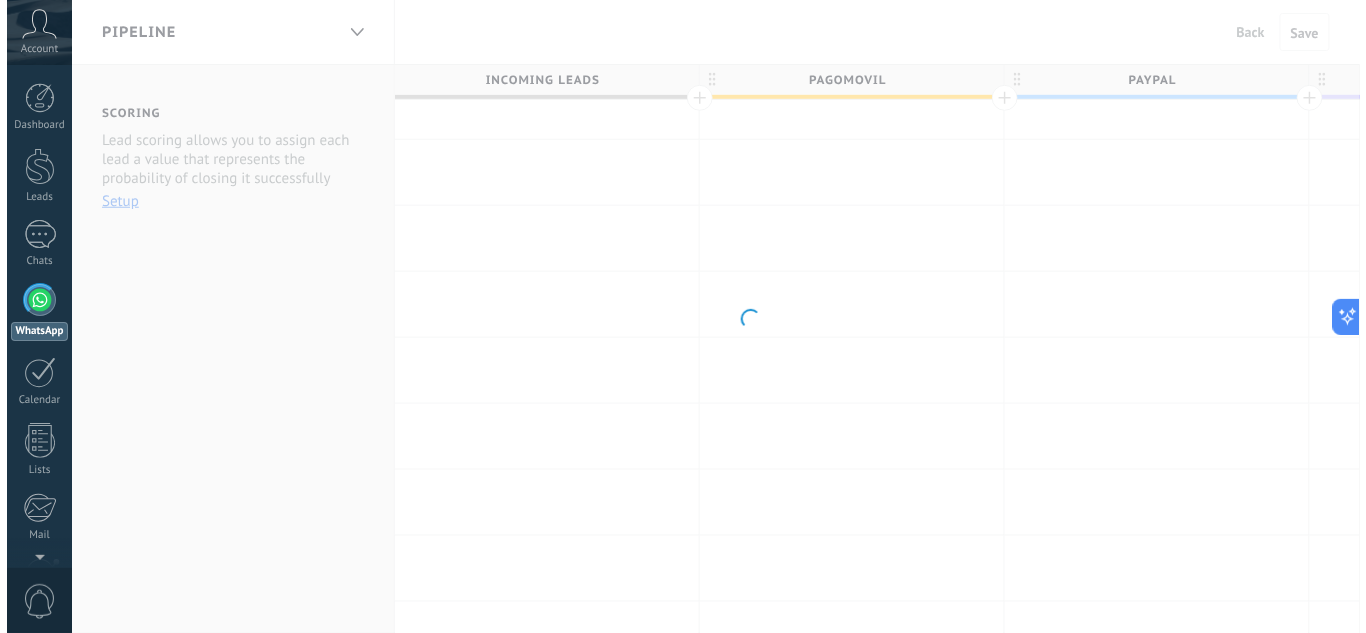 scroll, scrollTop: 0, scrollLeft: 0, axis: both 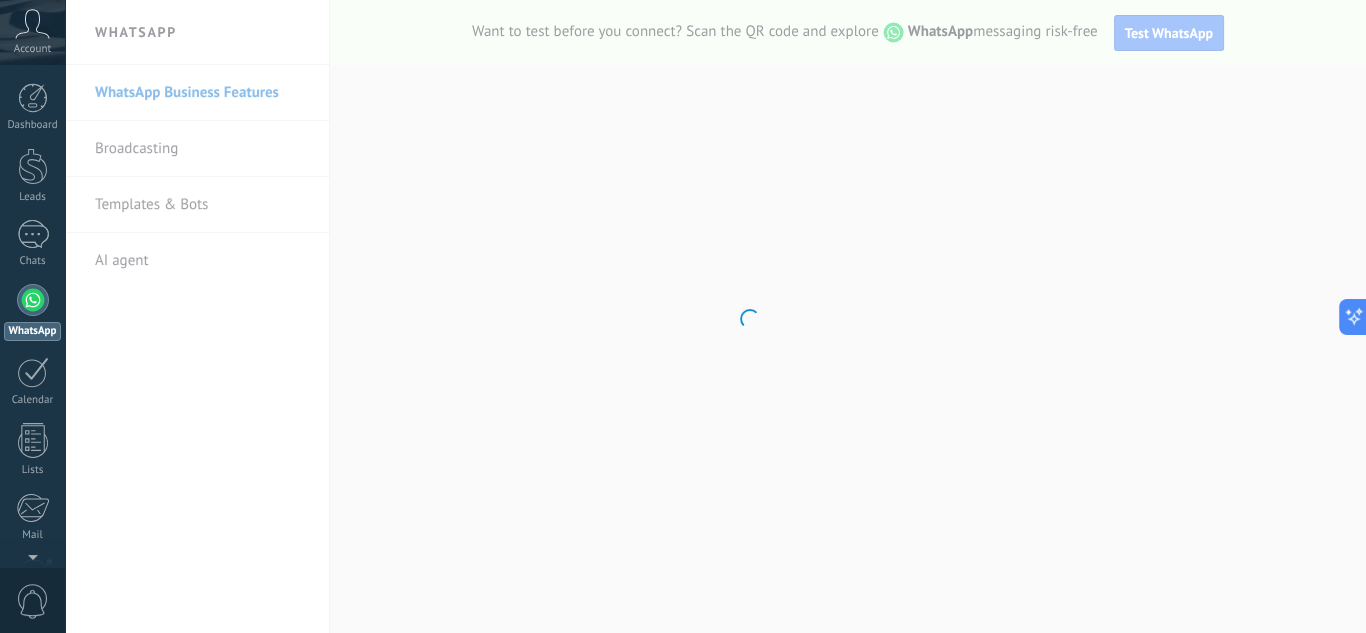 click on ".abccls-1,.abccls-2{fill-rule:evenodd}.abccls-2{fill:#fff} .abfcls-1{fill:none}.abfcls-2{fill:#fff} .abncls-1{isolation:isolate}.abncls-2{opacity:.06}.abncls-2,.abncls-3,.abncls-6{mix-blend-mode:multiply}.abncls-3{opacity:.15}.abncls-4,.abncls-8{fill:#fff}.abncls-5{fill:url(#abnlinear-gradient)}.abncls-6{opacity:.04}.abncls-7{fill:url(#abnlinear-gradient-2)}.abncls-8{fill-rule:evenodd} .abqst0{fill:#ffa200} .abwcls-1{fill:#252525} .cls-1{isolation:isolate} .acicls-1{fill:none} .aclcls-1{fill:#232323} .acnst0{display:none} .addcls-1,.addcls-2{fill:none;stroke-miterlimit:10}.addcls-1{stroke:#dfe0e5}.addcls-2{stroke:#a1a7ab} .adecls-1,.adecls-2{fill:none;stroke-miterlimit:10}.adecls-1{stroke:#dfe0e5}.adecls-2{stroke:#a1a7ab} .adqcls-1{fill:#8591a5;fill-rule:evenodd} .aeccls-1{fill:#5c9f37} .aeecls-1{fill:#f86161} .aejcls-1{fill:#8591a5;fill-rule:evenodd} .aekcls-1{fill-rule:evenodd} .aelcls-1{fill-rule:evenodd;fill:currentColor} .aemcls-1{fill-rule:evenodd;fill:currentColor} .aencls-2{fill:#f86161;opacity:.3}" at bounding box center [683, 316] 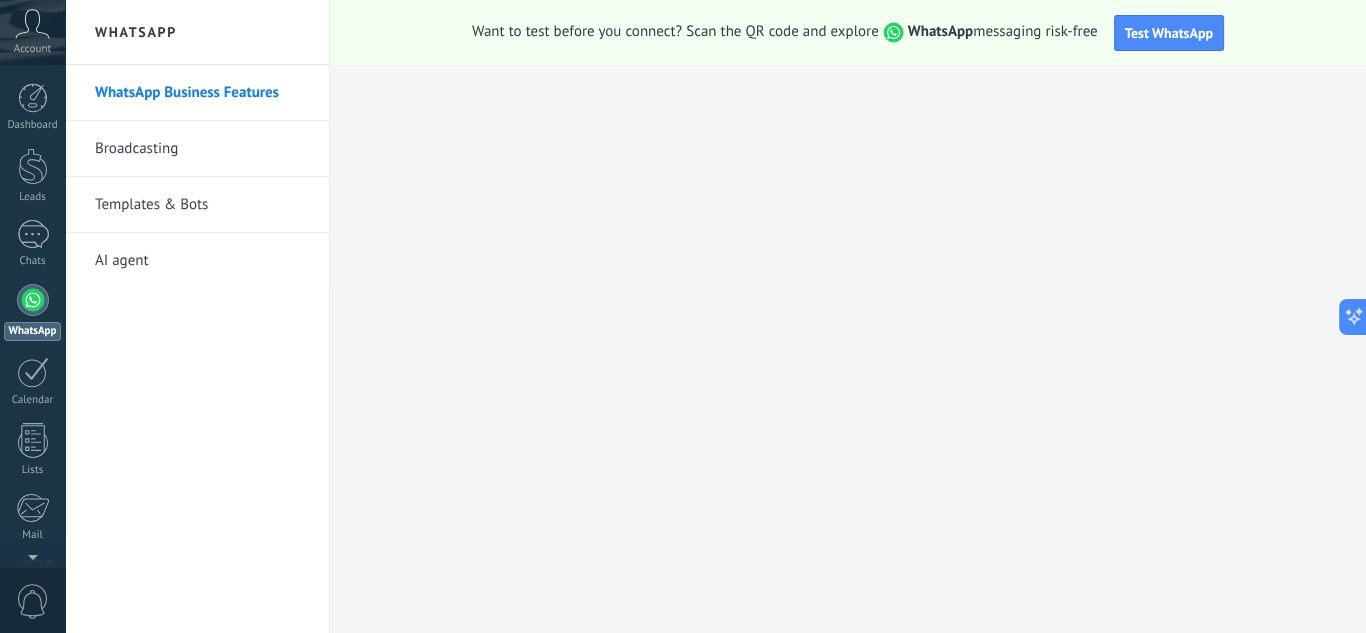 click on "Templates & Bots" at bounding box center (202, 205) 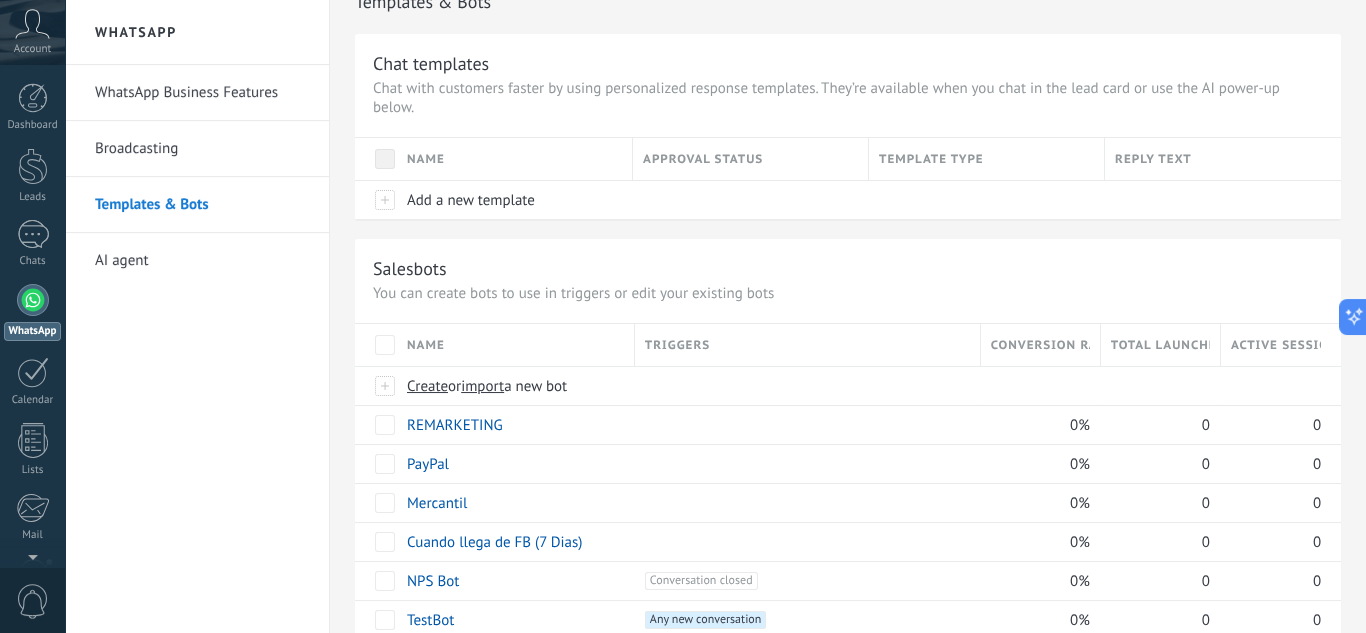 scroll, scrollTop: 77, scrollLeft: 0, axis: vertical 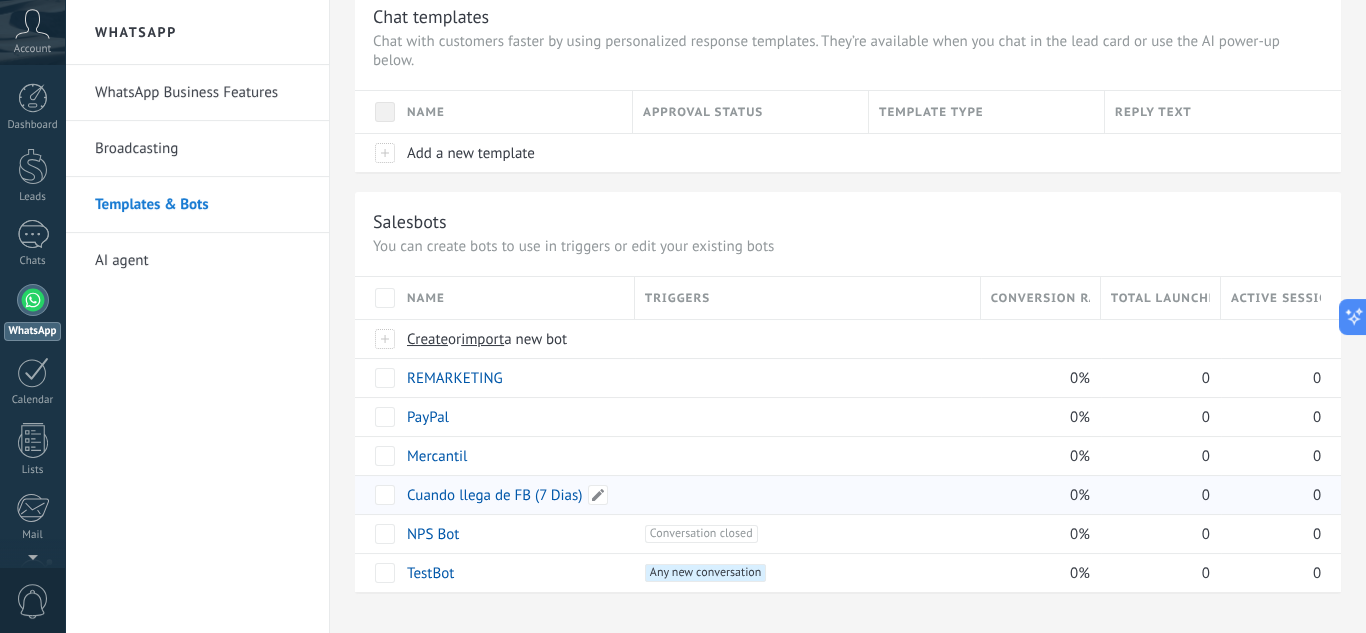 click on "Cuando llega de FB (7 Dias)" at bounding box center [494, 495] 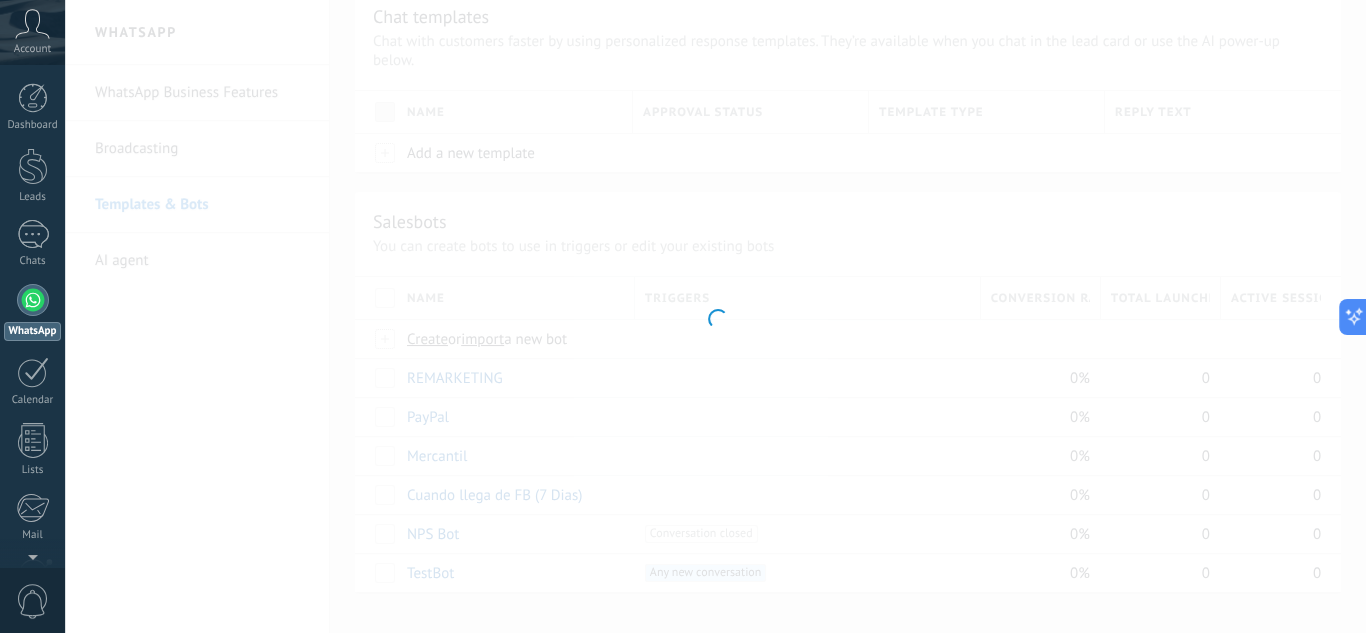type on "**********" 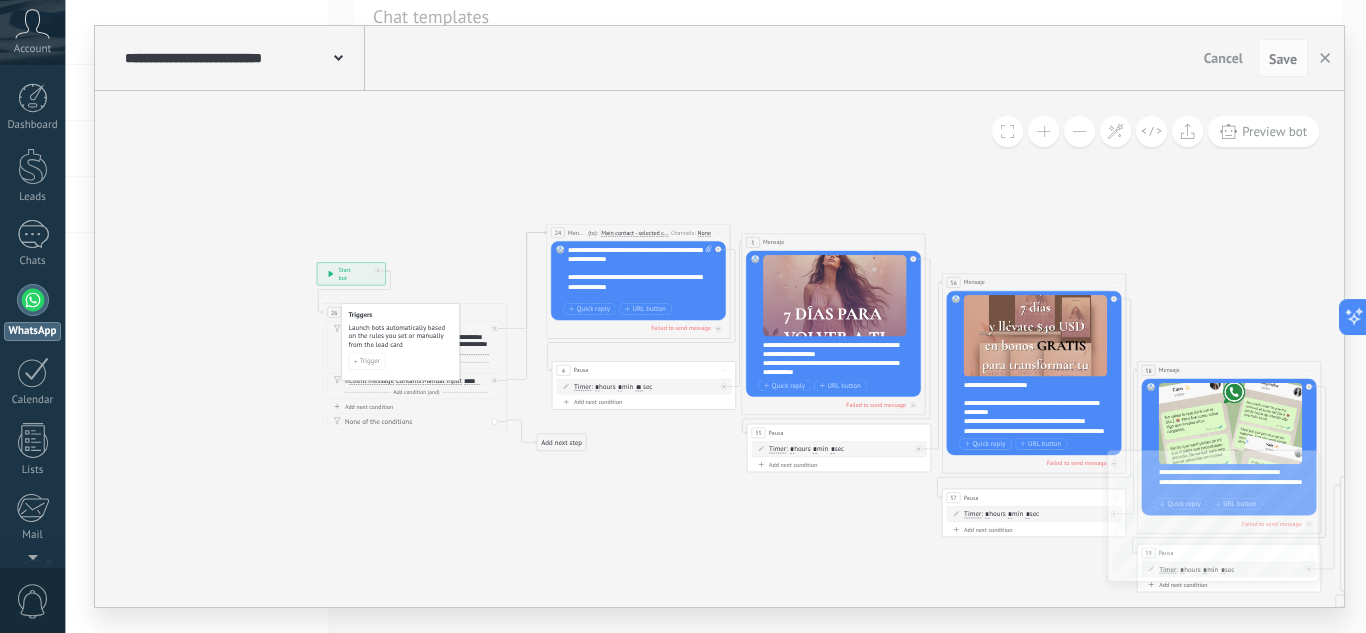 click 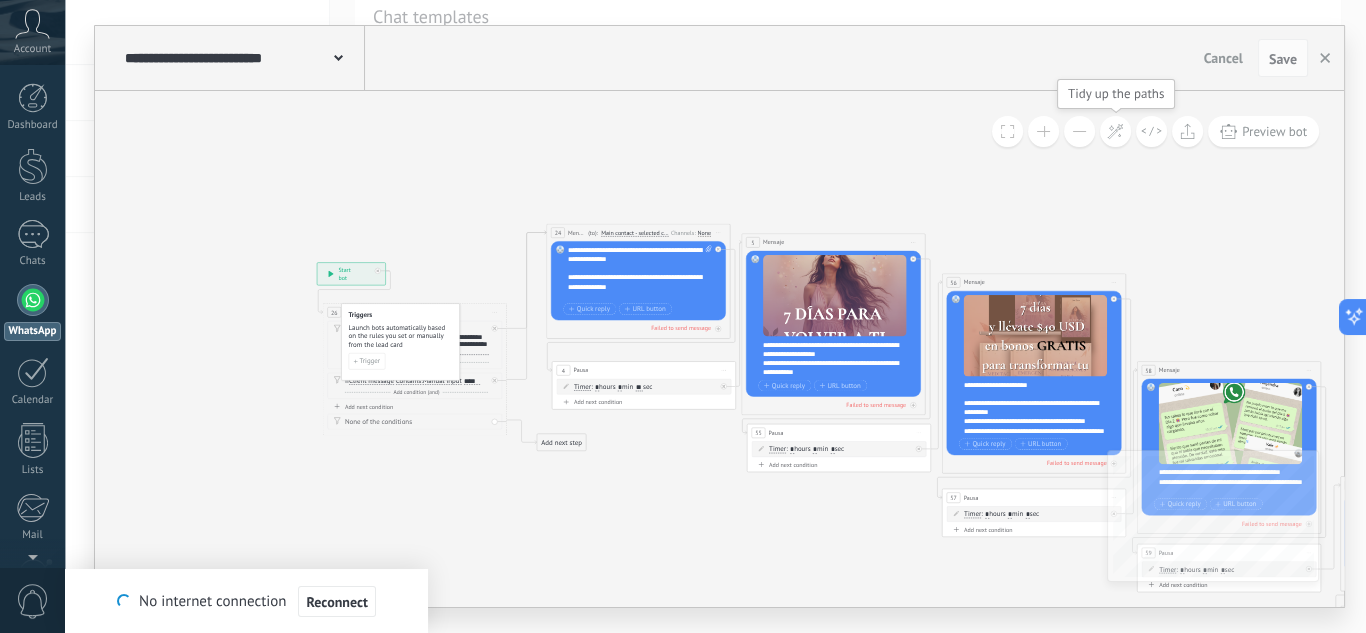 click 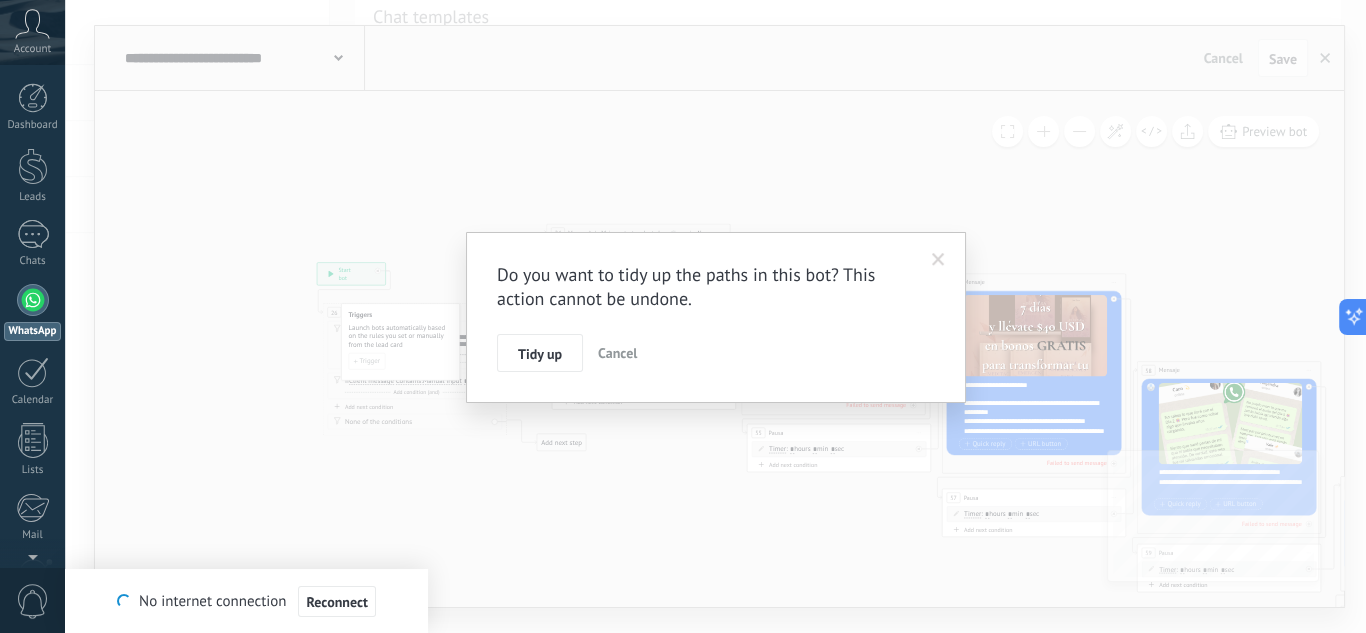 click on "Tidy up" at bounding box center (540, 354) 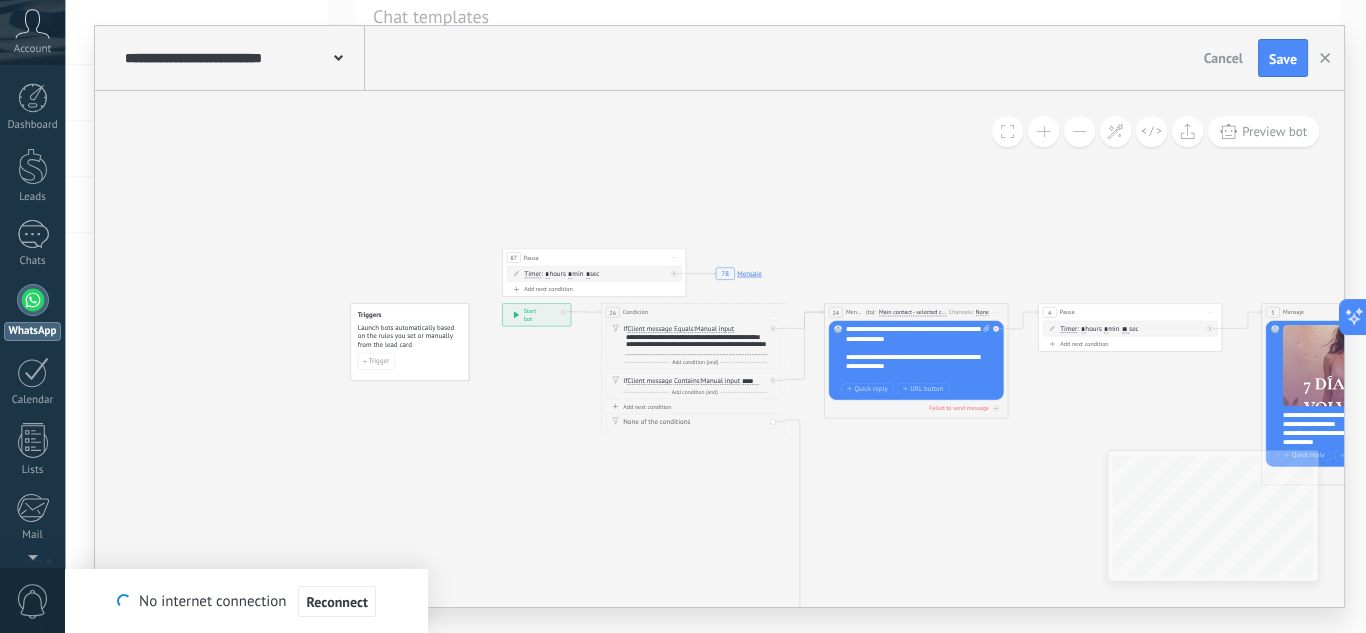 click on "61 Pausa 103 Message 78 Mensaje" 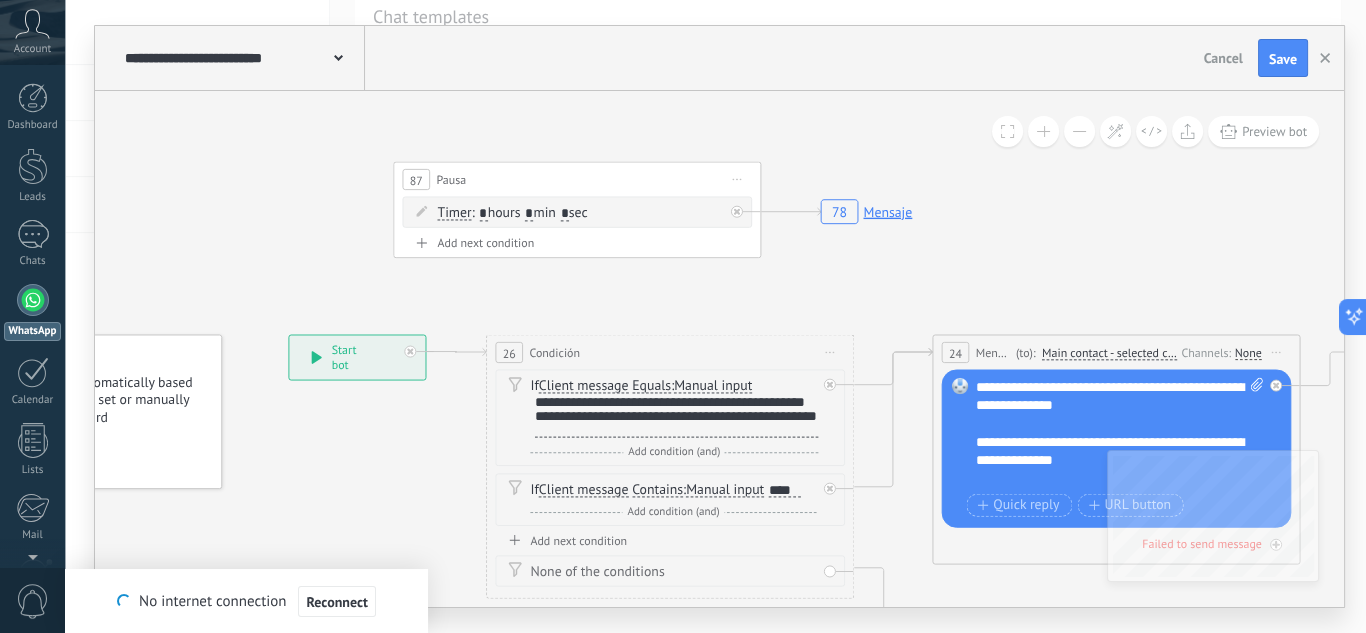 drag, startPoint x: 424, startPoint y: 238, endPoint x: 529, endPoint y: 174, distance: 122.967476 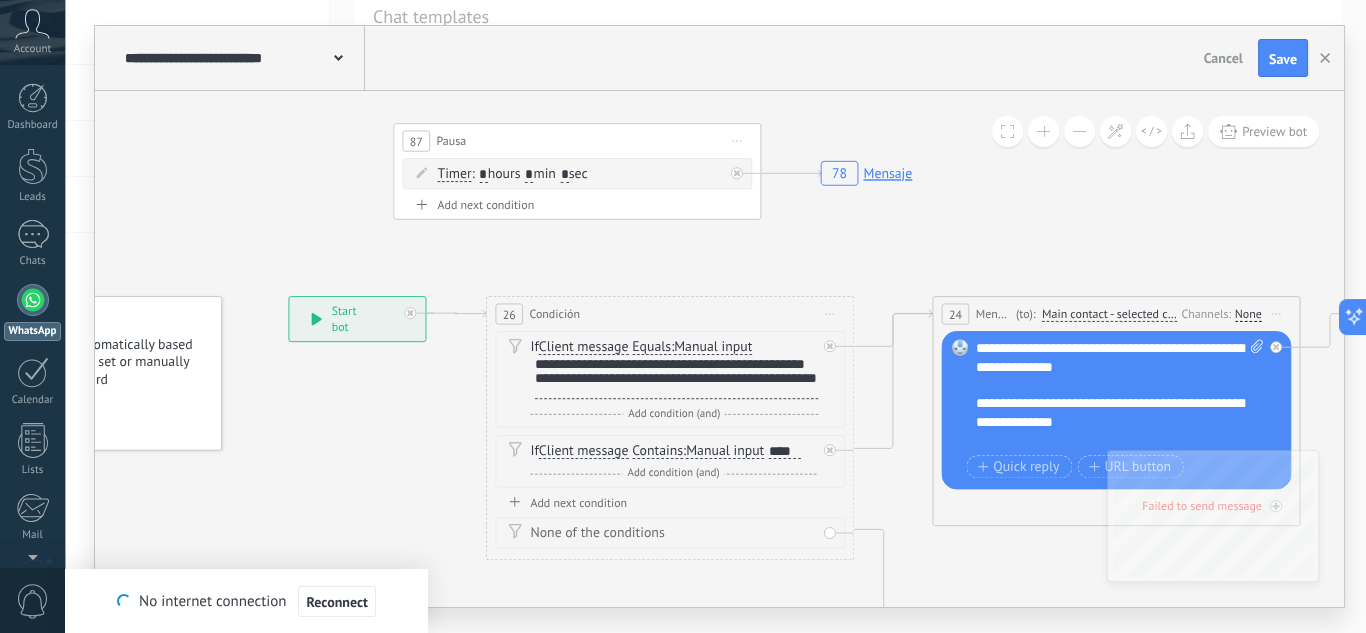 click 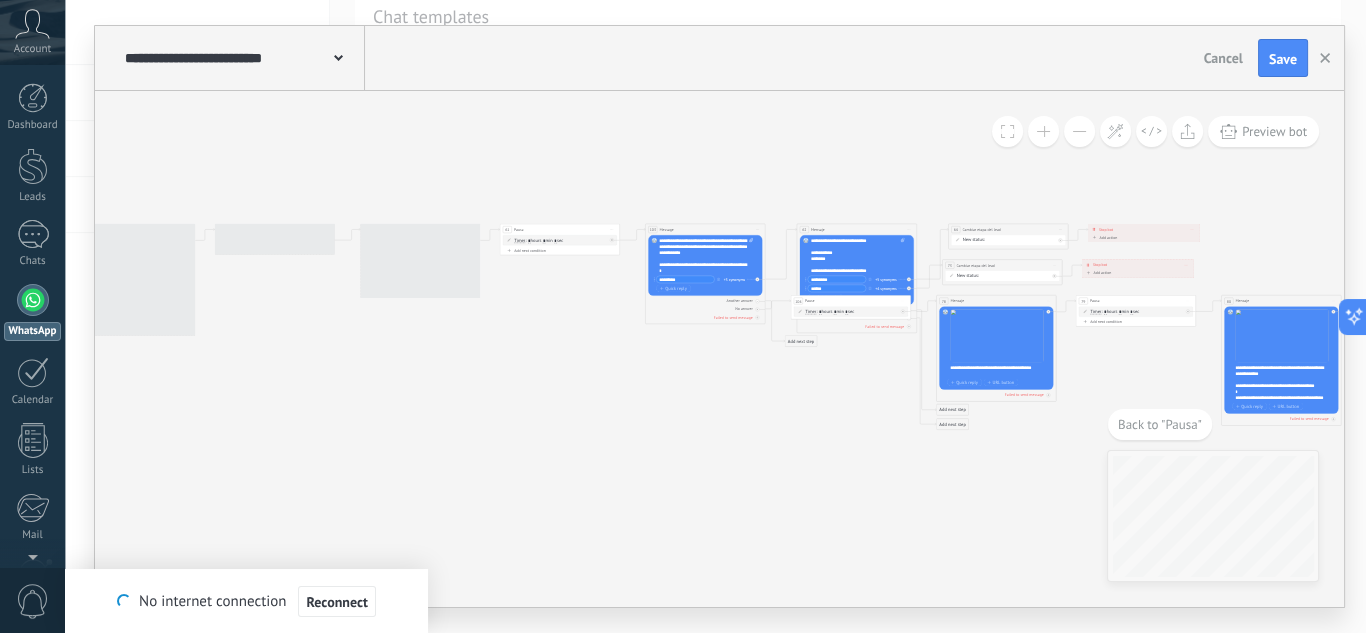 drag, startPoint x: 317, startPoint y: 449, endPoint x: 865, endPoint y: 415, distance: 549.0537 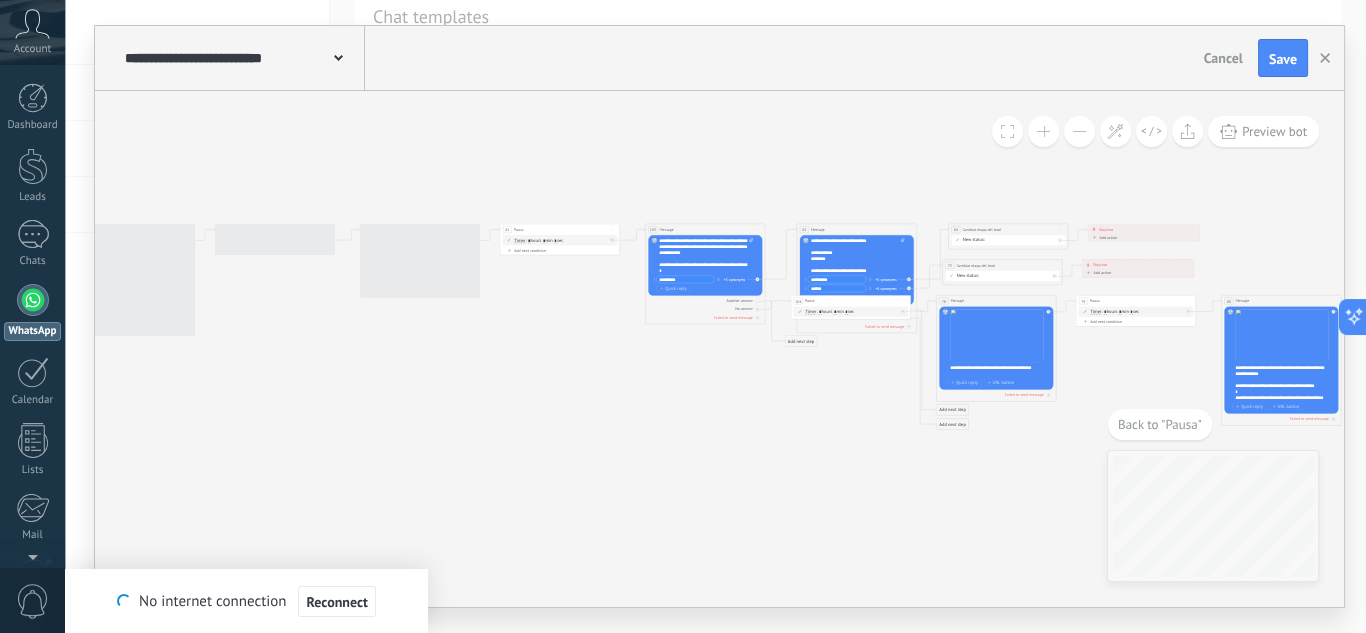 click on "103 Message 78 Mensaje" 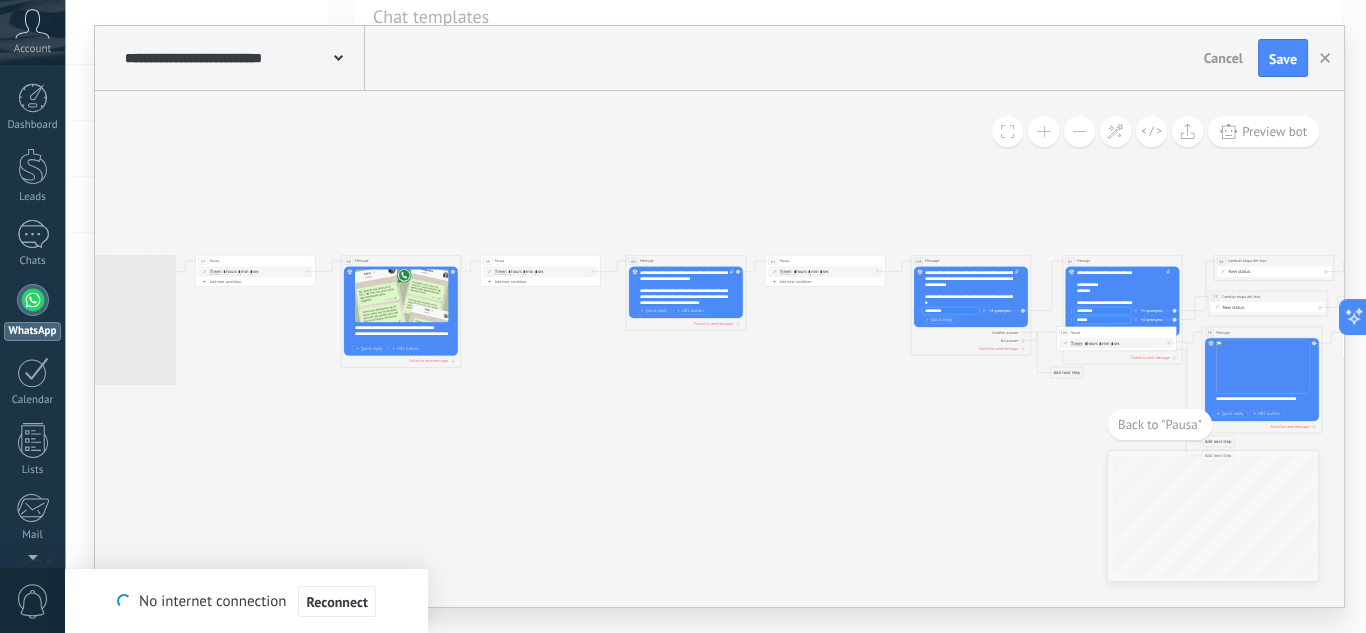 drag, startPoint x: 764, startPoint y: 425, endPoint x: 827, endPoint y: 459, distance: 71.5891 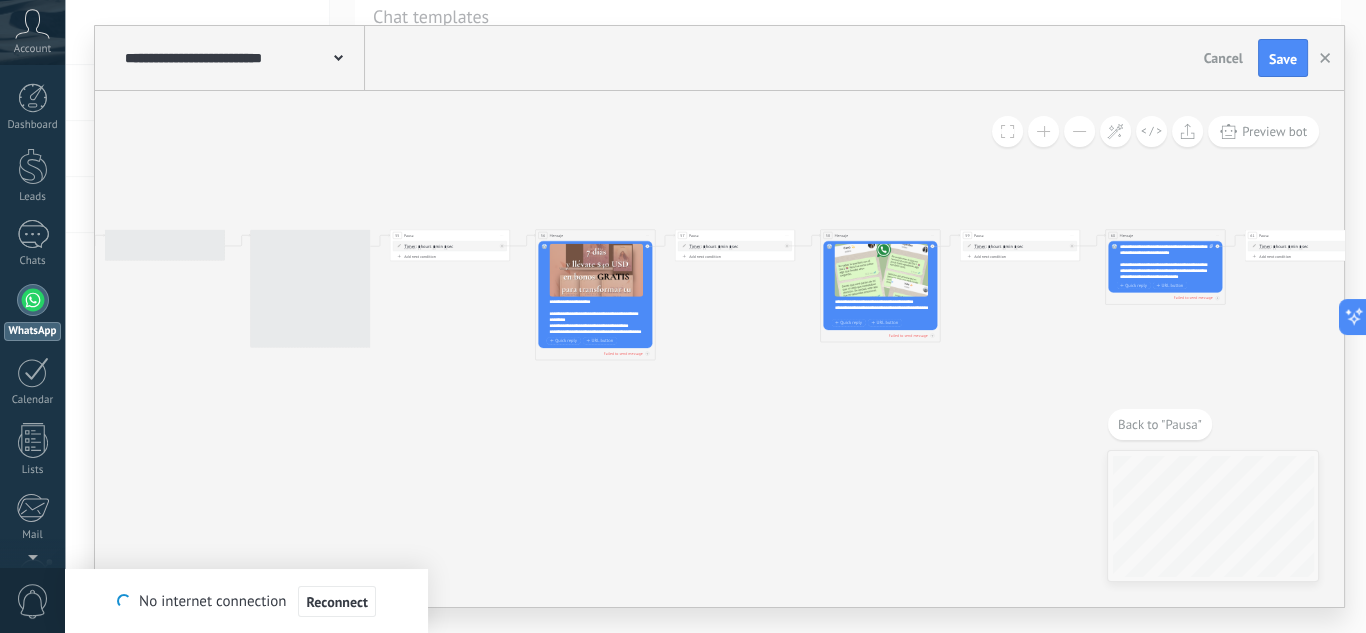 drag, startPoint x: 730, startPoint y: 490, endPoint x: 675, endPoint y: 495, distance: 55.226807 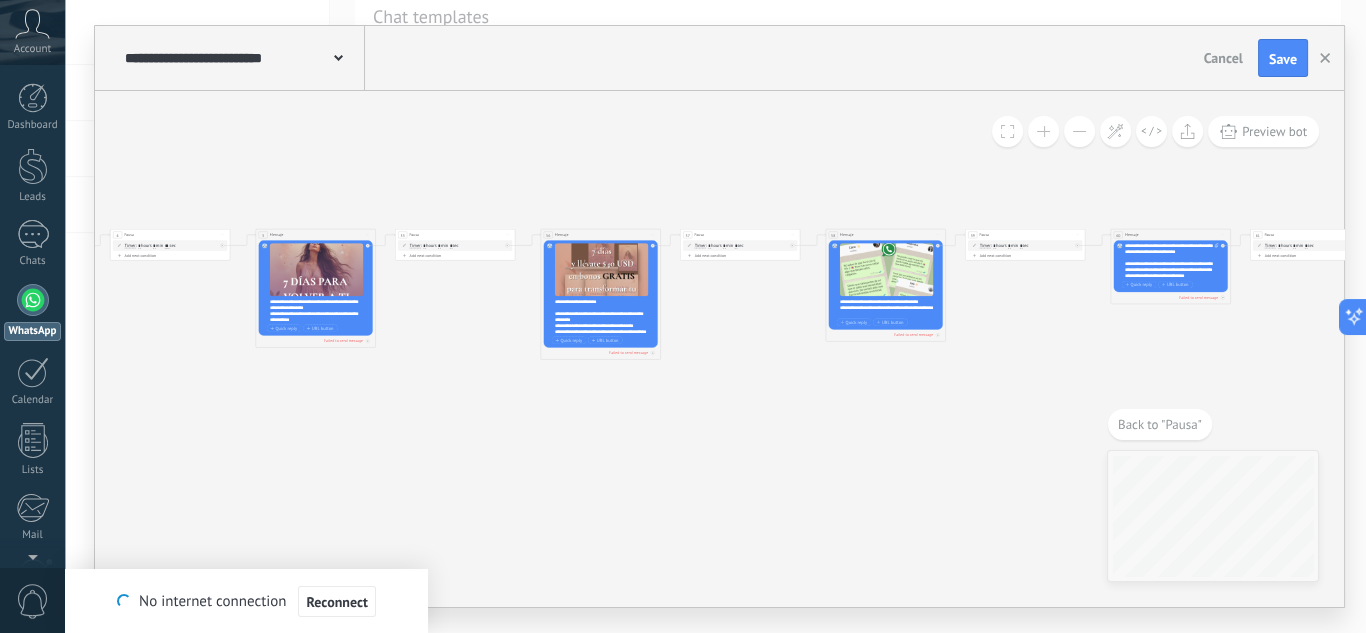 drag, startPoint x: 436, startPoint y: 487, endPoint x: 857, endPoint y: 471, distance: 421.30392 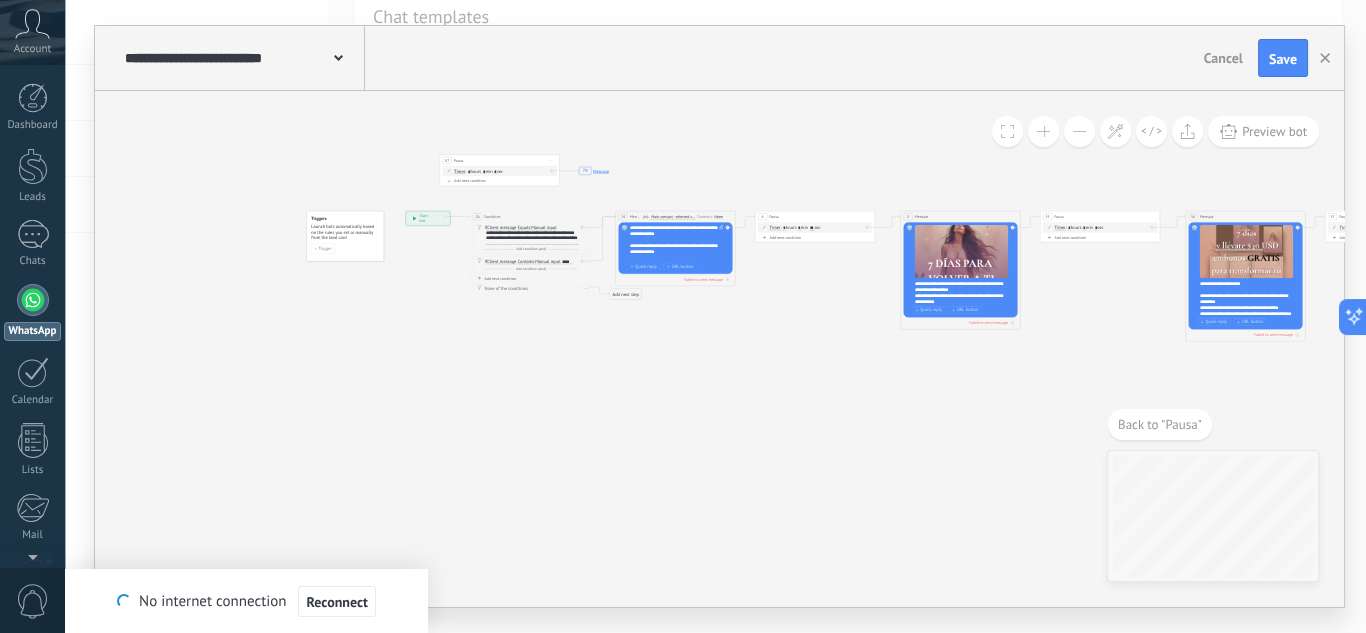 drag, startPoint x: 638, startPoint y: 487, endPoint x: 529, endPoint y: 374, distance: 157.00319 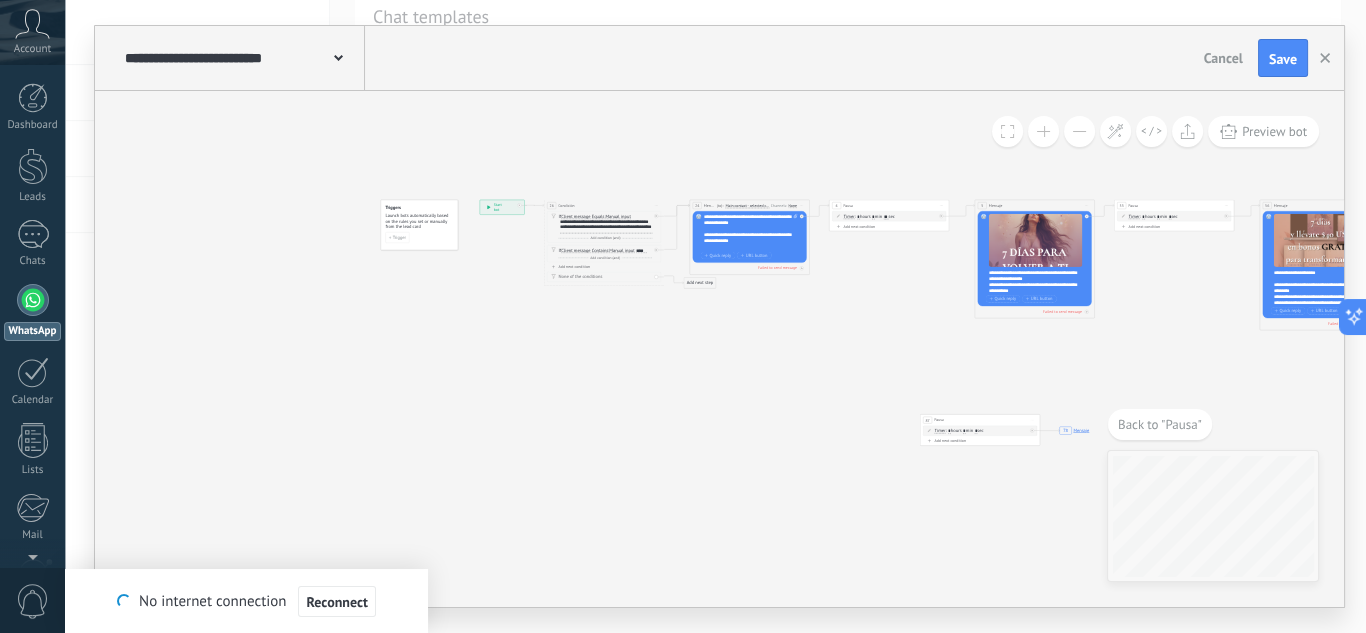 drag, startPoint x: 592, startPoint y: 153, endPoint x: 962, endPoint y: 389, distance: 438.8576 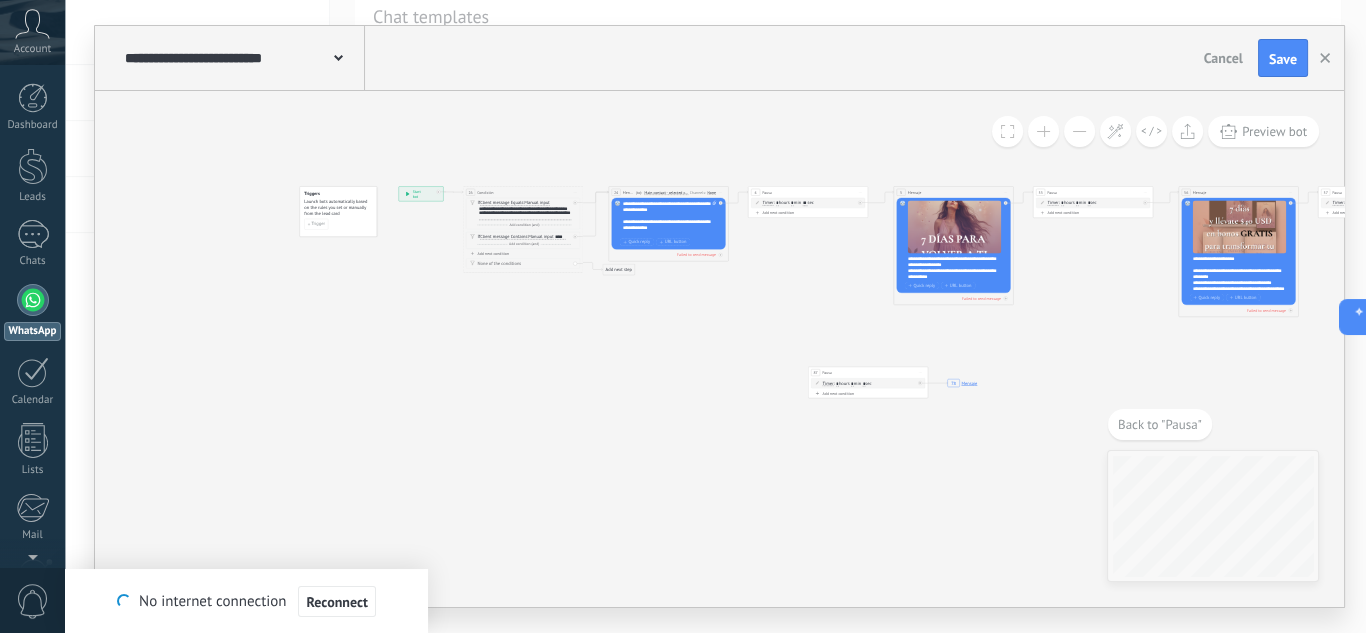 drag, startPoint x: 909, startPoint y: 494, endPoint x: 585, endPoint y: 402, distance: 336.80856 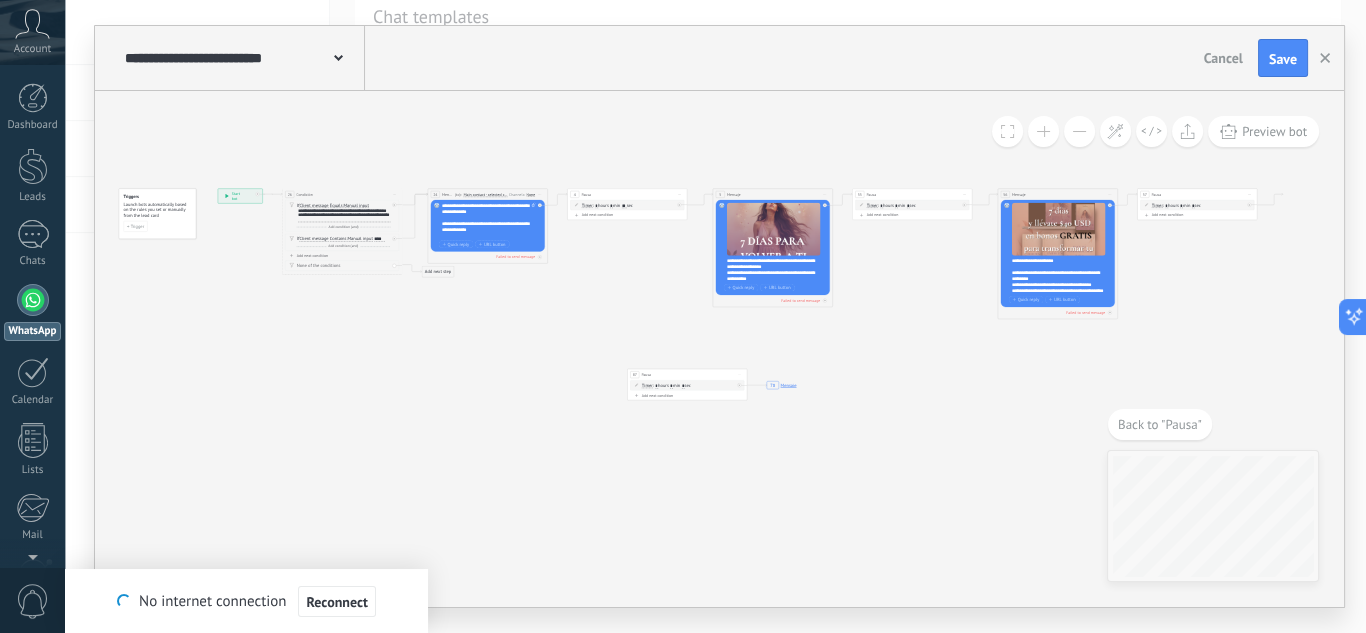 drag, startPoint x: 621, startPoint y: 321, endPoint x: 324, endPoint y: 339, distance: 297.54495 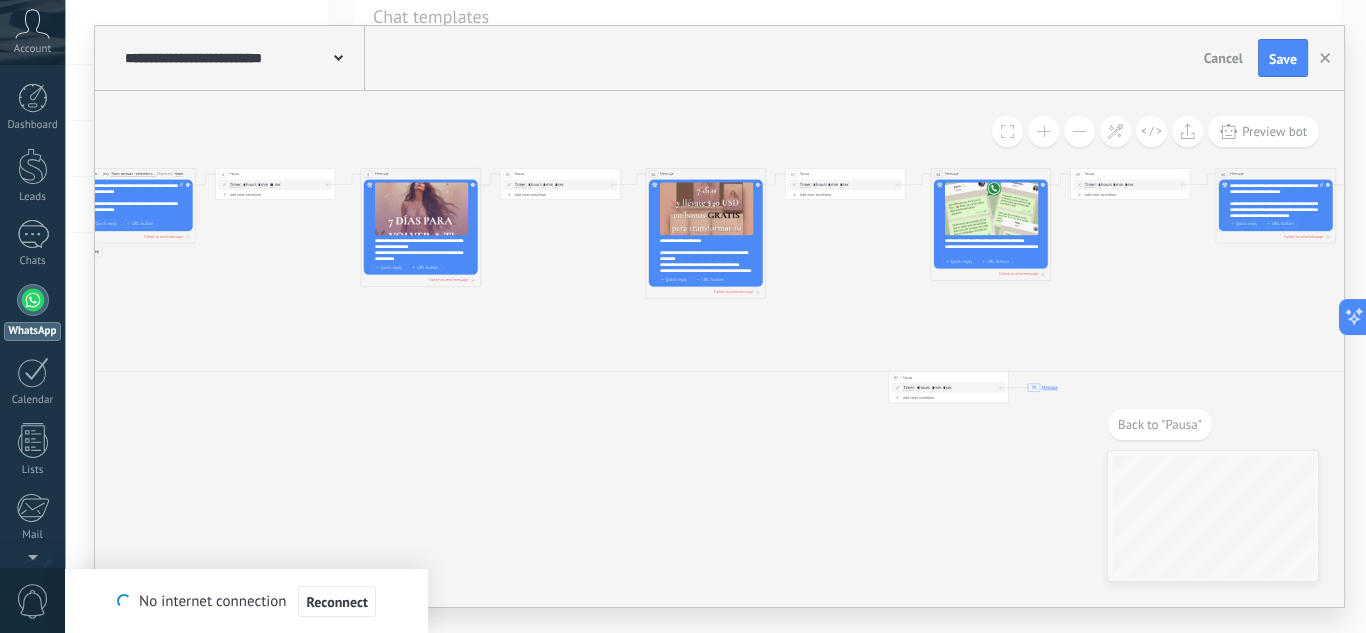 drag, startPoint x: 315, startPoint y: 356, endPoint x: 1072, endPoint y: 333, distance: 757.3493 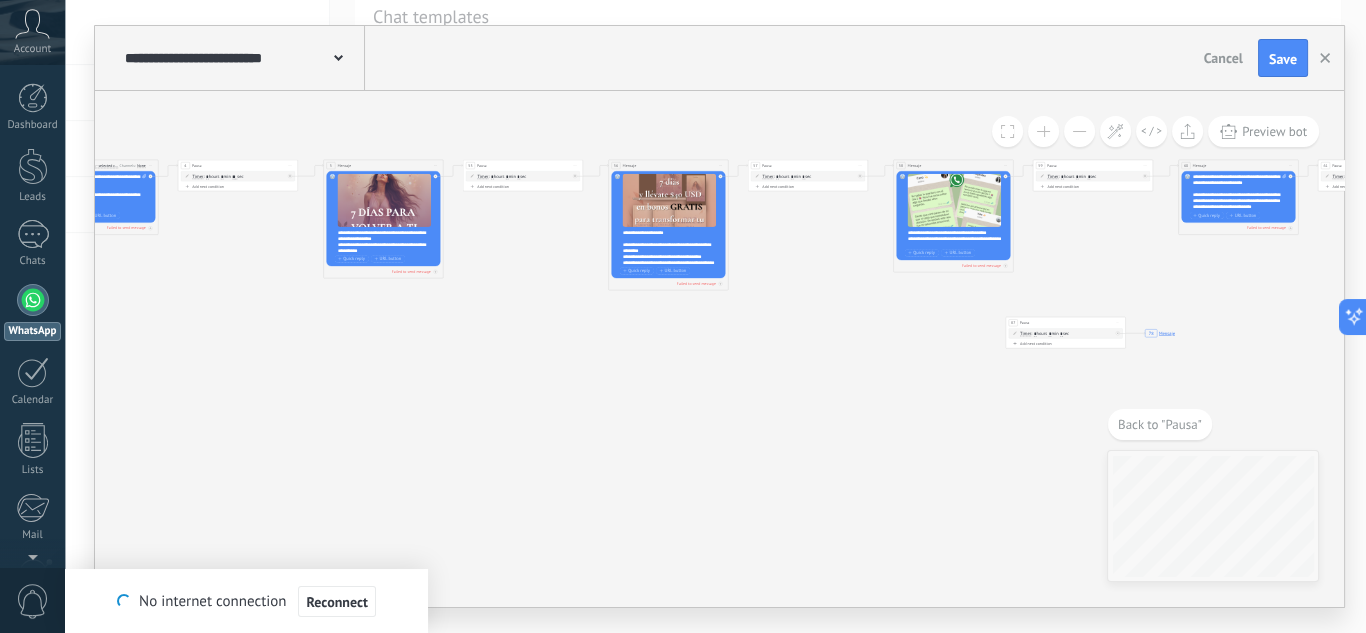 drag, startPoint x: 877, startPoint y: 481, endPoint x: 341, endPoint y: 484, distance: 536.0084 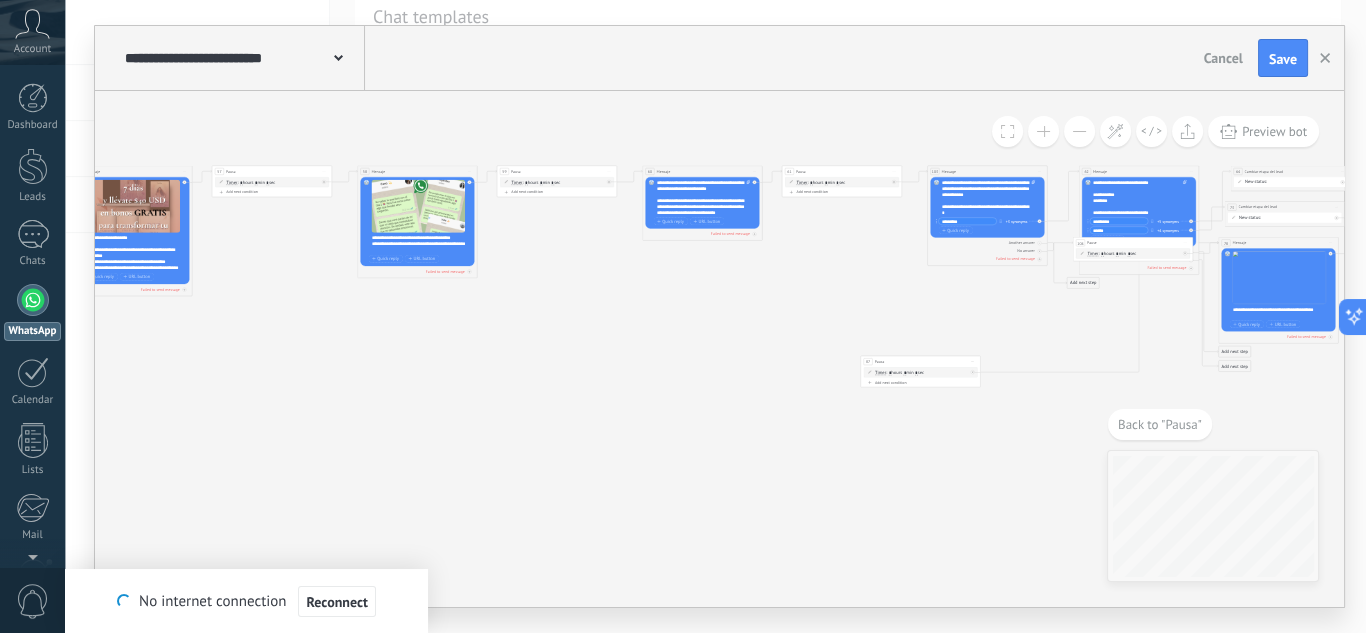 drag, startPoint x: 529, startPoint y: 329, endPoint x: 898, endPoint y: 414, distance: 378.66345 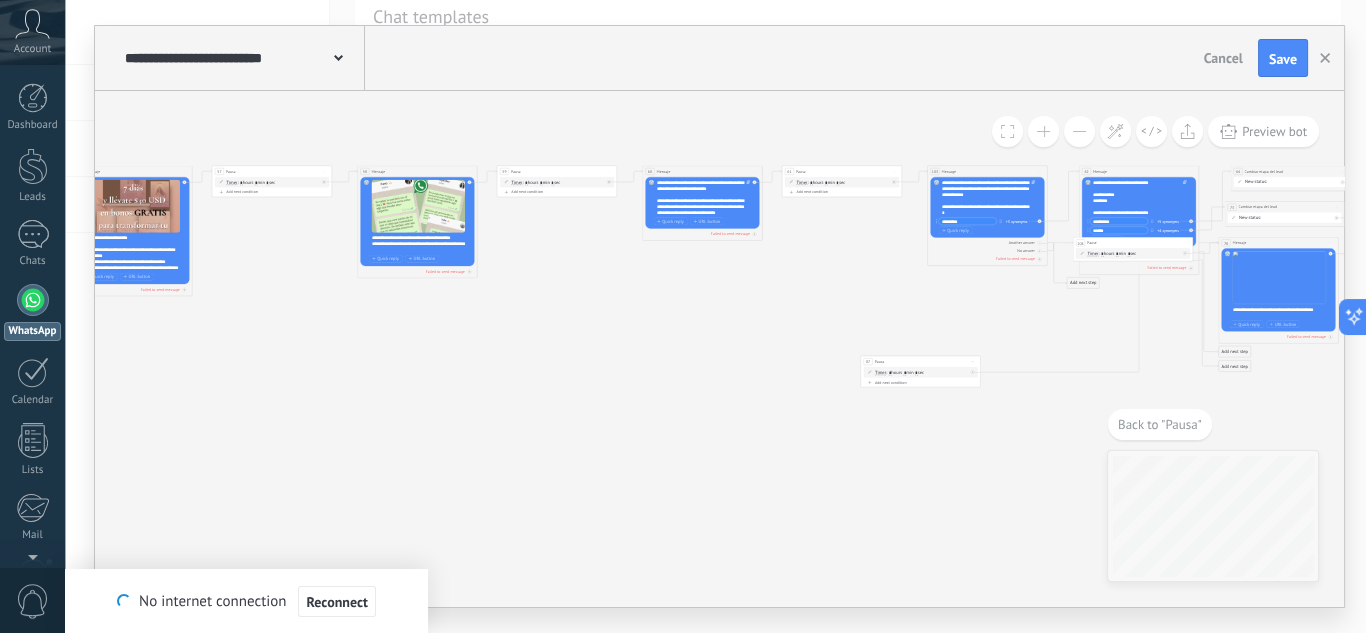 click on "87
Pausa
*****
Start preview here
Rename
Duplicate
Delete" at bounding box center (920, 361) 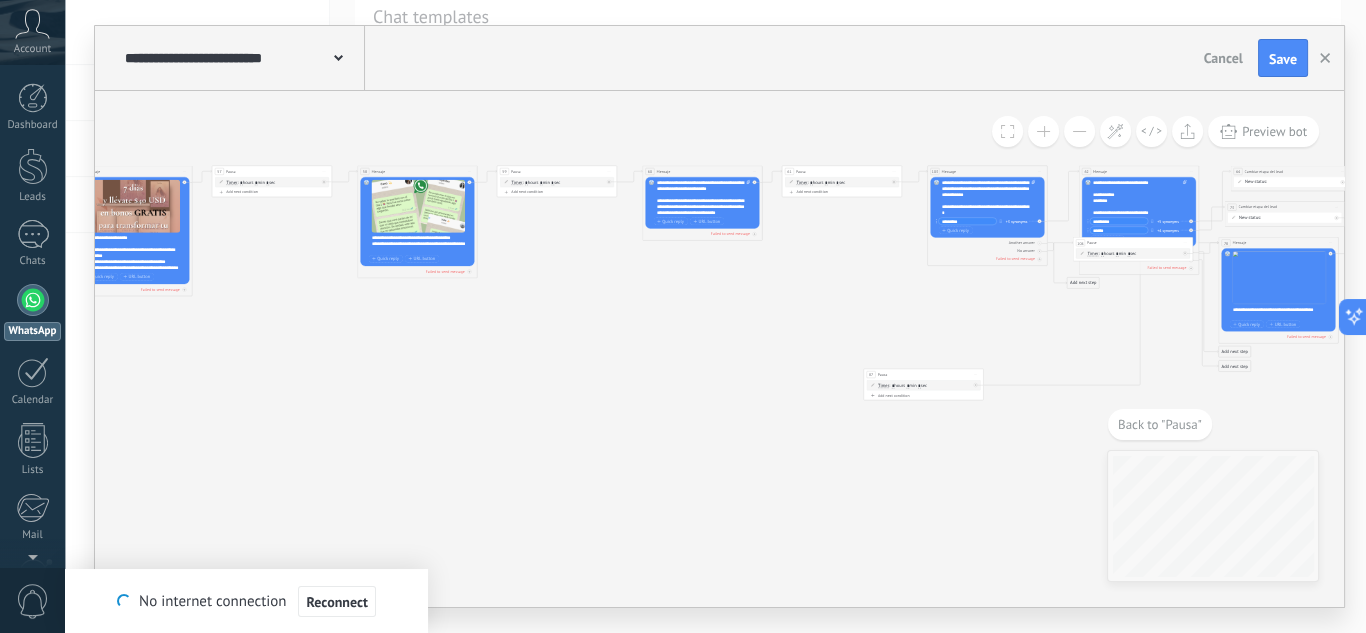 drag, startPoint x: 718, startPoint y: 559, endPoint x: 542, endPoint y: 553, distance: 176.10225 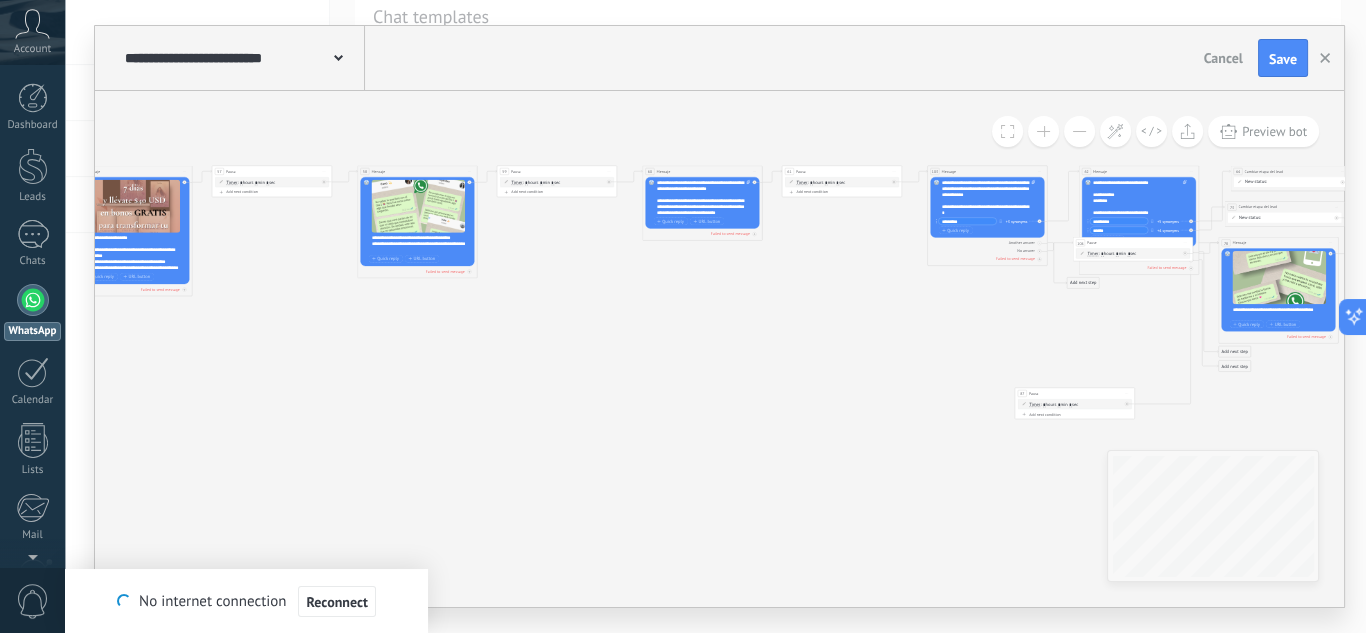 drag, startPoint x: 947, startPoint y: 375, endPoint x: 1099, endPoint y: 394, distance: 153.18289 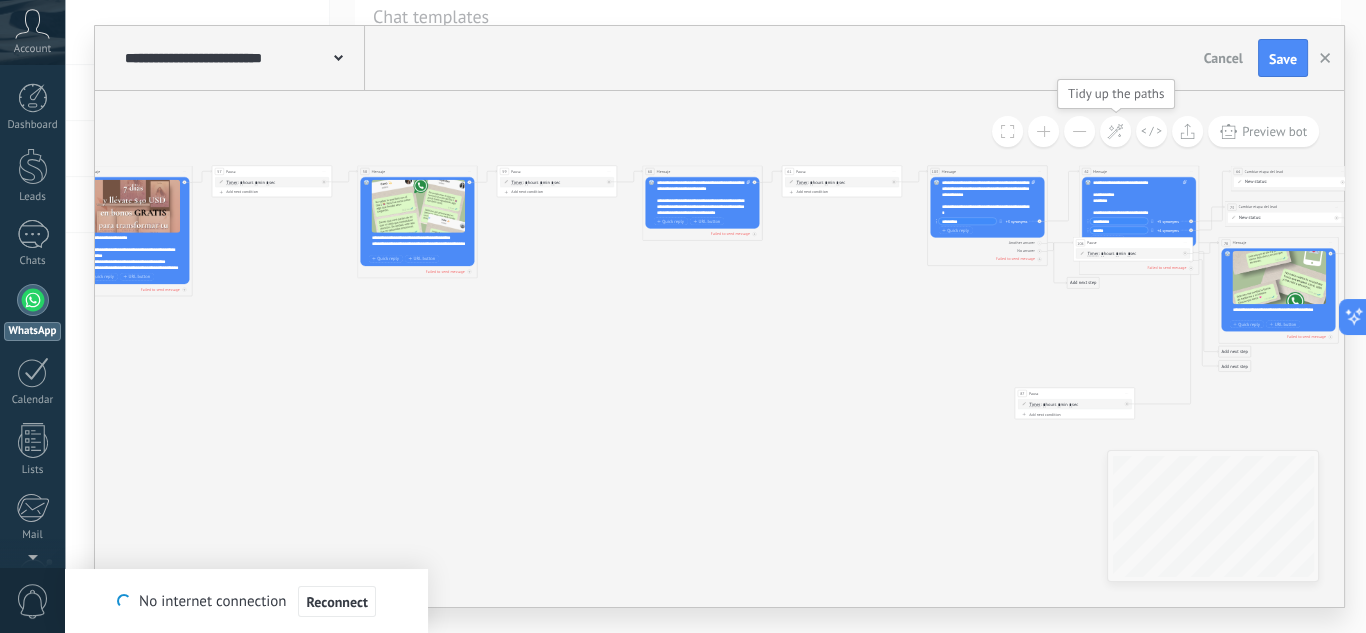 click 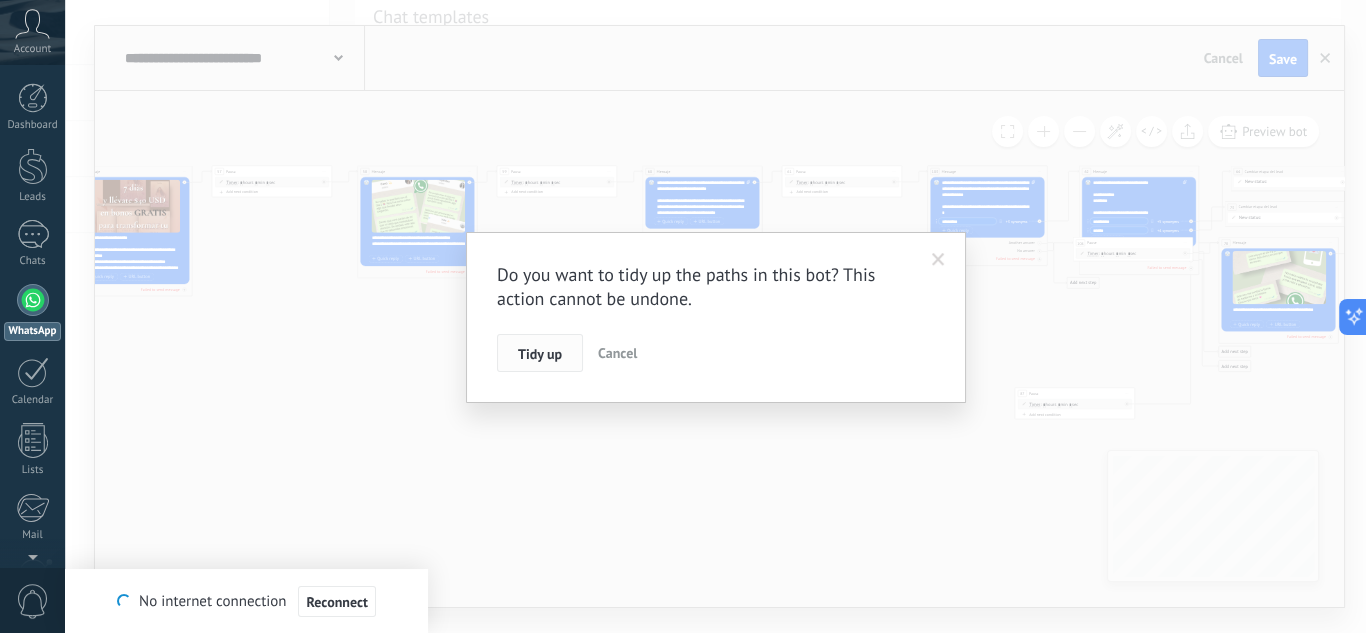 click on "Tidy up" at bounding box center (540, 354) 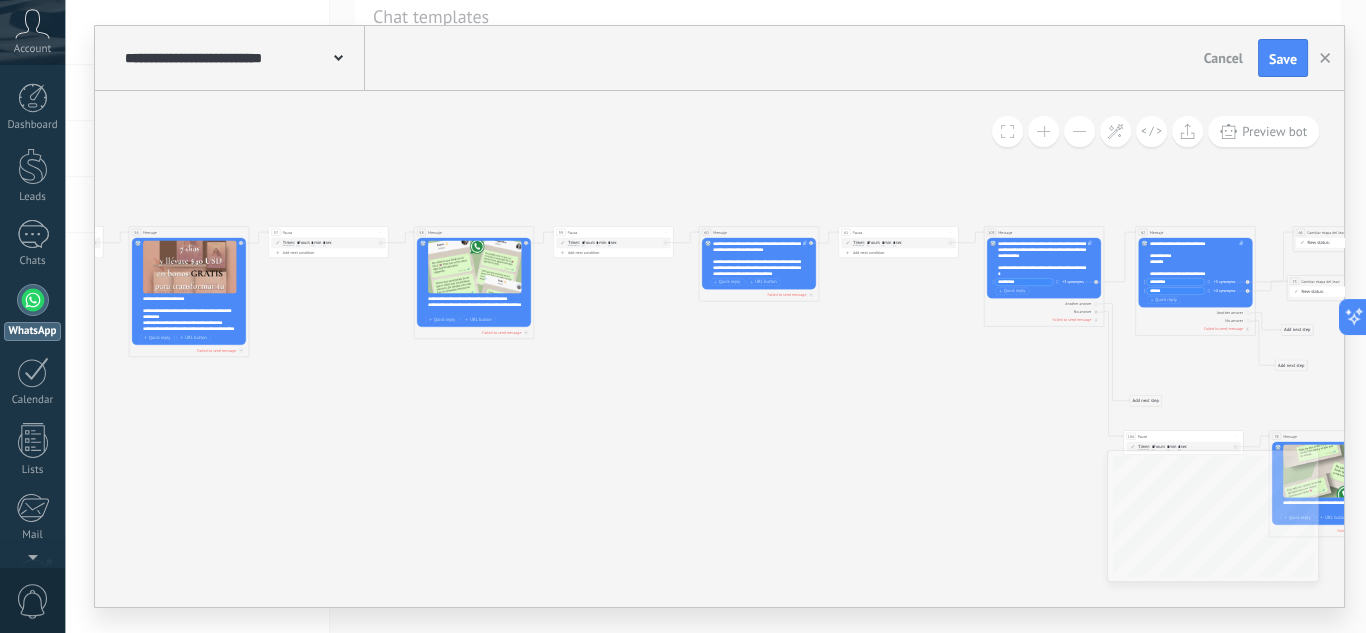 drag, startPoint x: 787, startPoint y: 463, endPoint x: 1058, endPoint y: 519, distance: 276.7255 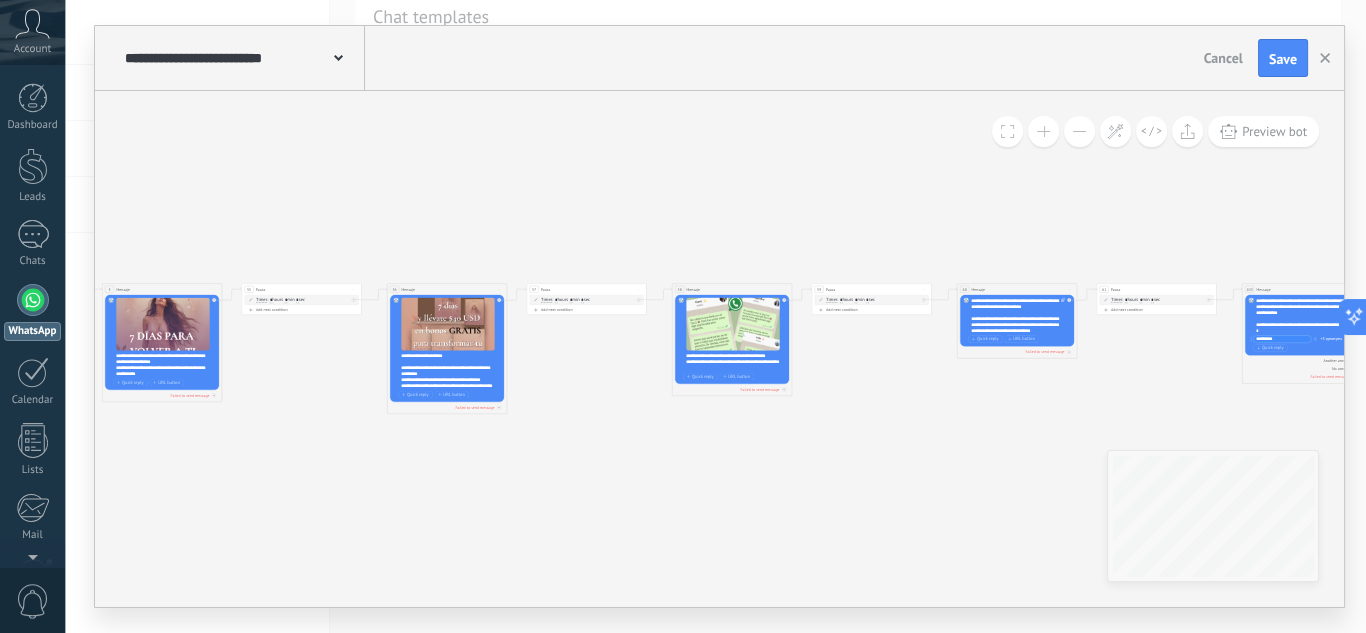 click on "103 Message 78 Mensaje" 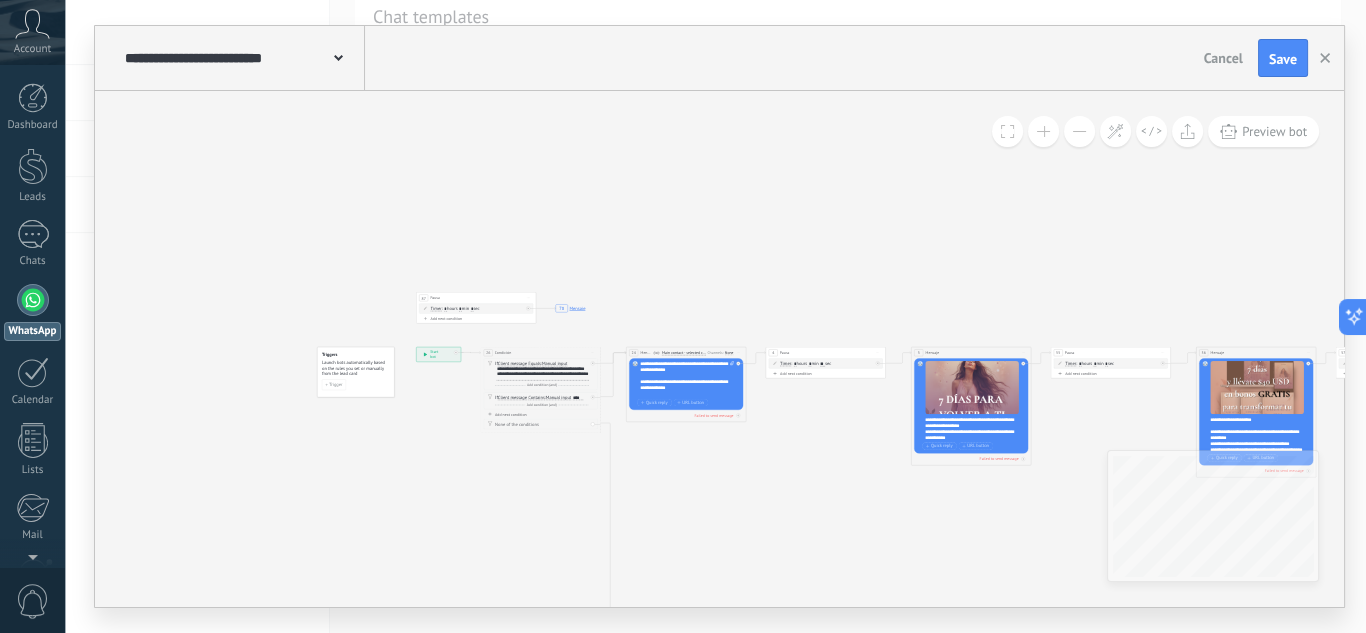 drag, startPoint x: 528, startPoint y: 208, endPoint x: 778, endPoint y: 263, distance: 255.97852 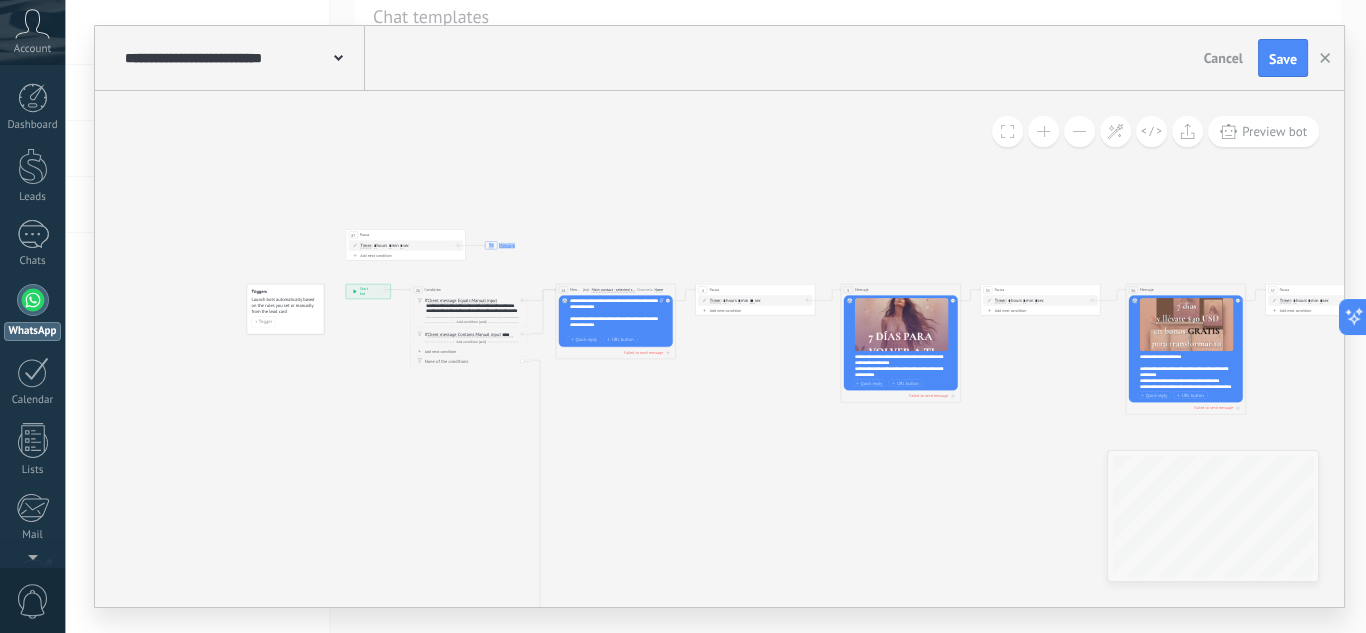 drag, startPoint x: 716, startPoint y: 223, endPoint x: 393, endPoint y: 78, distance: 354.05368 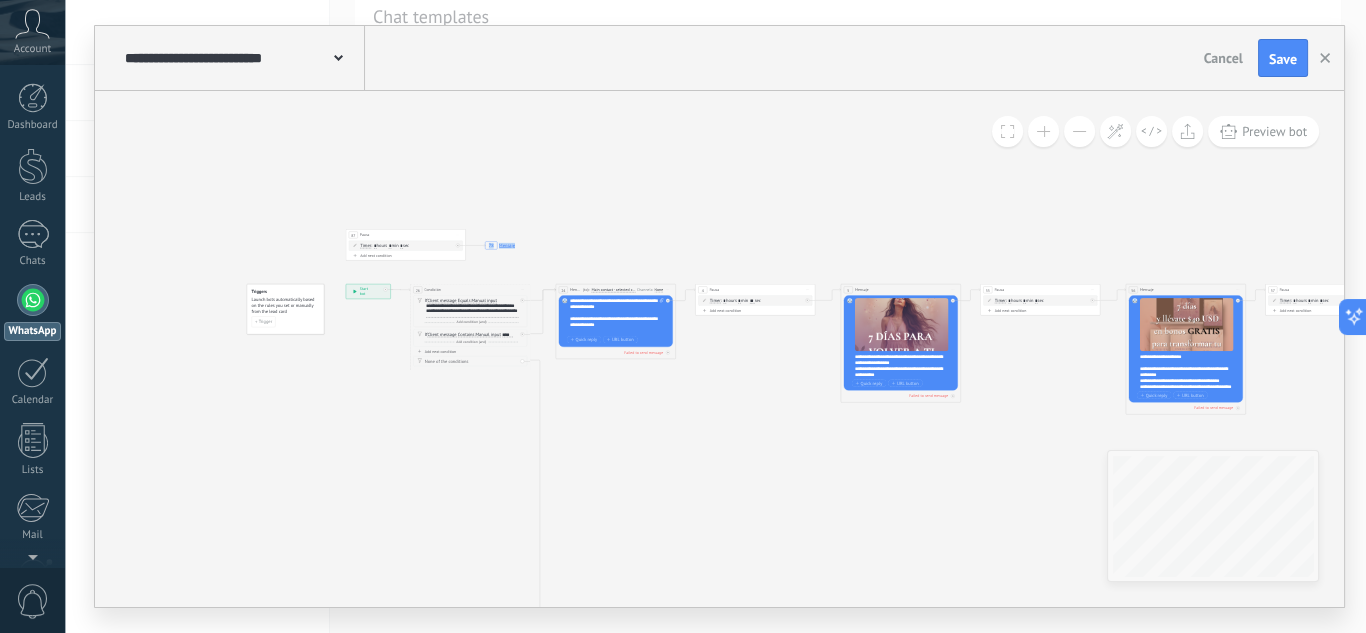 click on "**********" at bounding box center (719, 316) 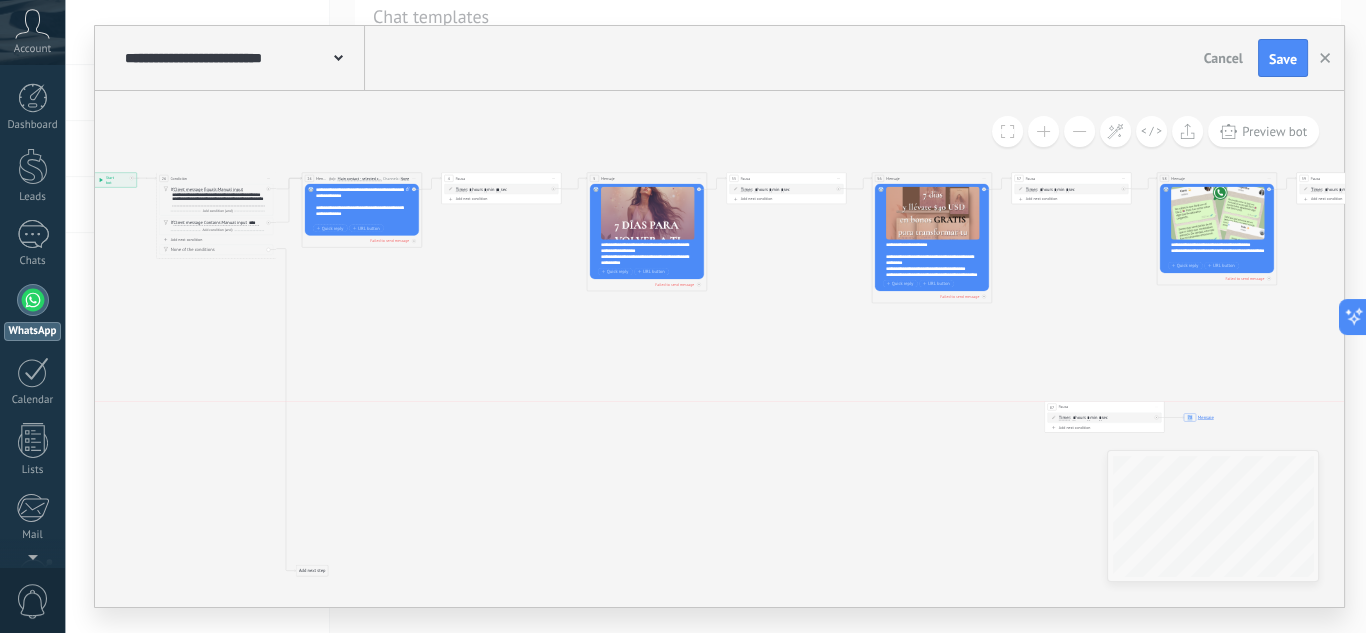drag, startPoint x: 143, startPoint y: 117, endPoint x: 1079, endPoint y: 410, distance: 980.78796 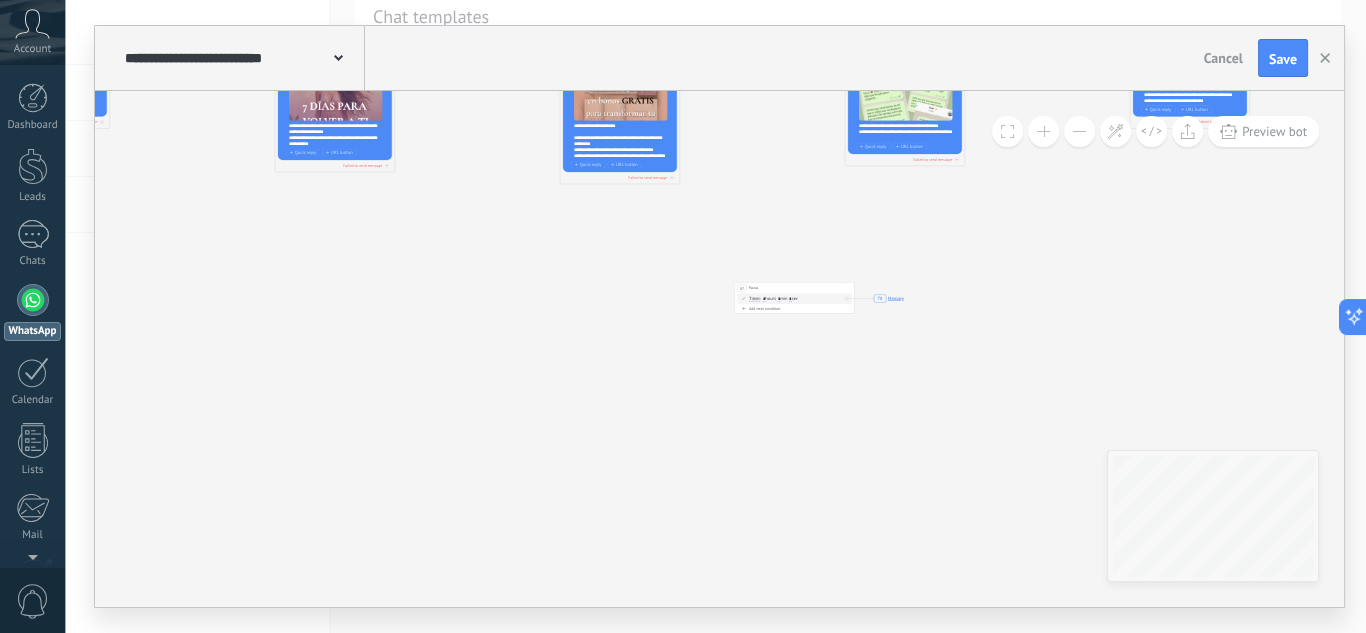 drag, startPoint x: 954, startPoint y: 478, endPoint x: 677, endPoint y: 370, distance: 297.3096 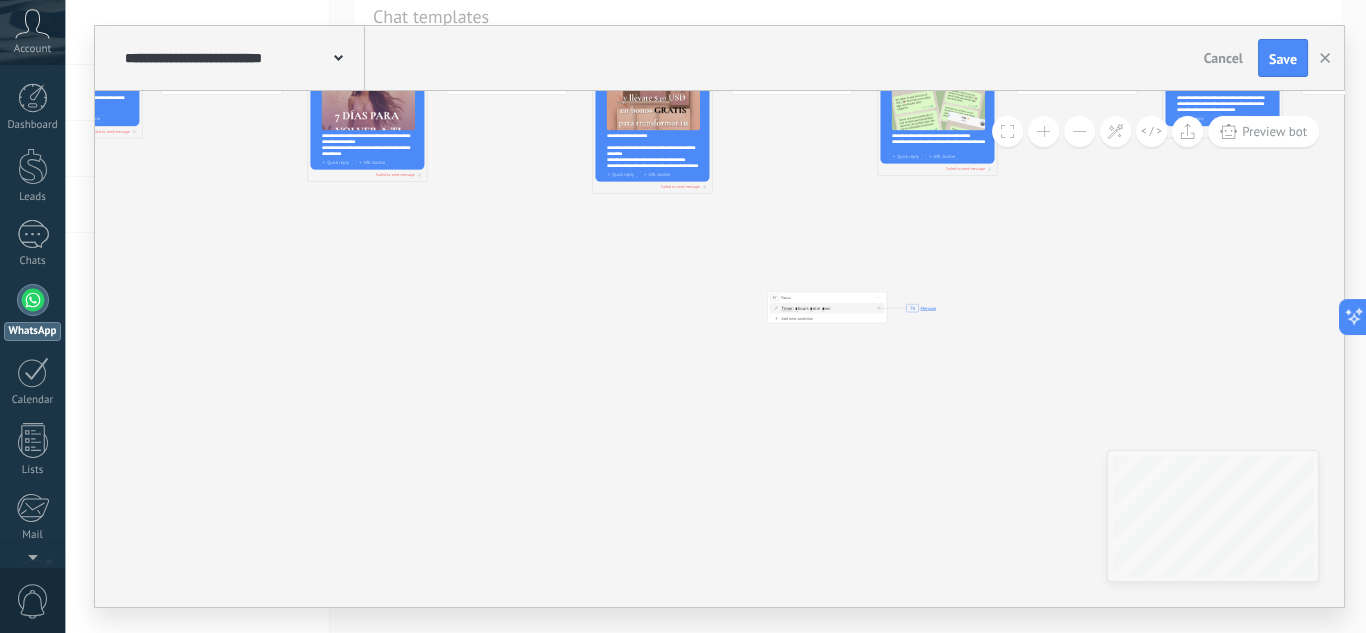 click on "87
Pausa
*****
Start preview here
Rename
Duplicate
Delete" at bounding box center [826, 297] 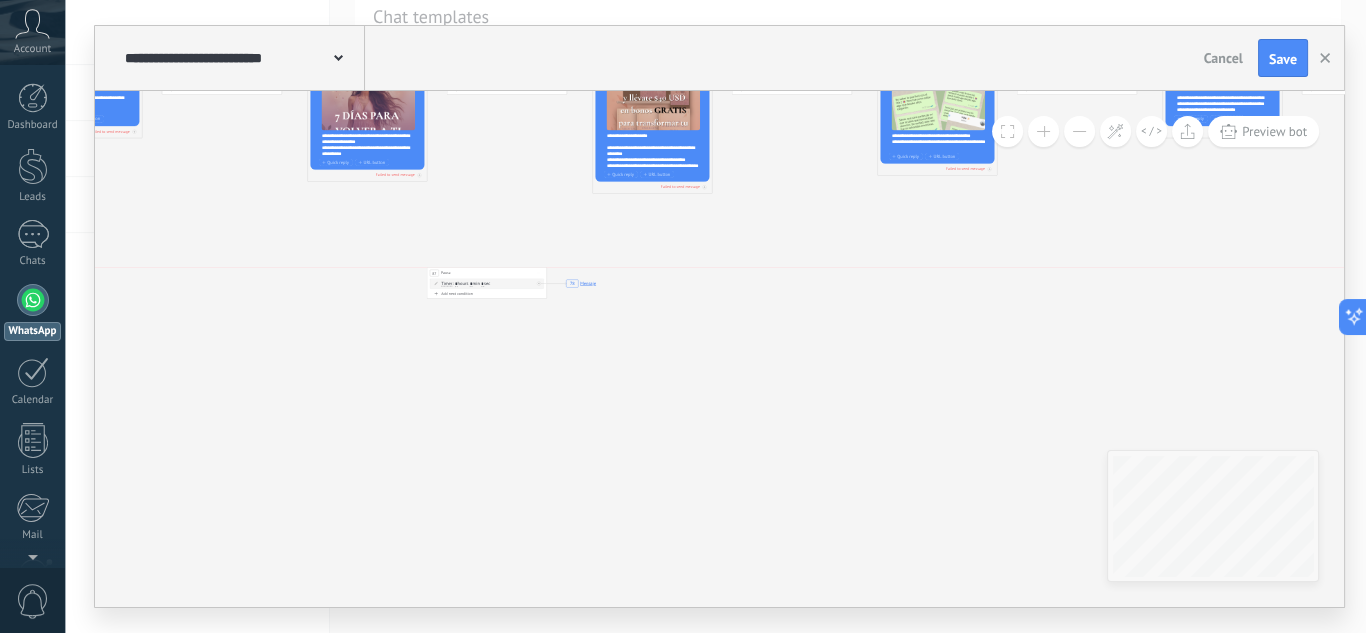 drag, startPoint x: 788, startPoint y: 300, endPoint x: 459, endPoint y: 274, distance: 330.02576 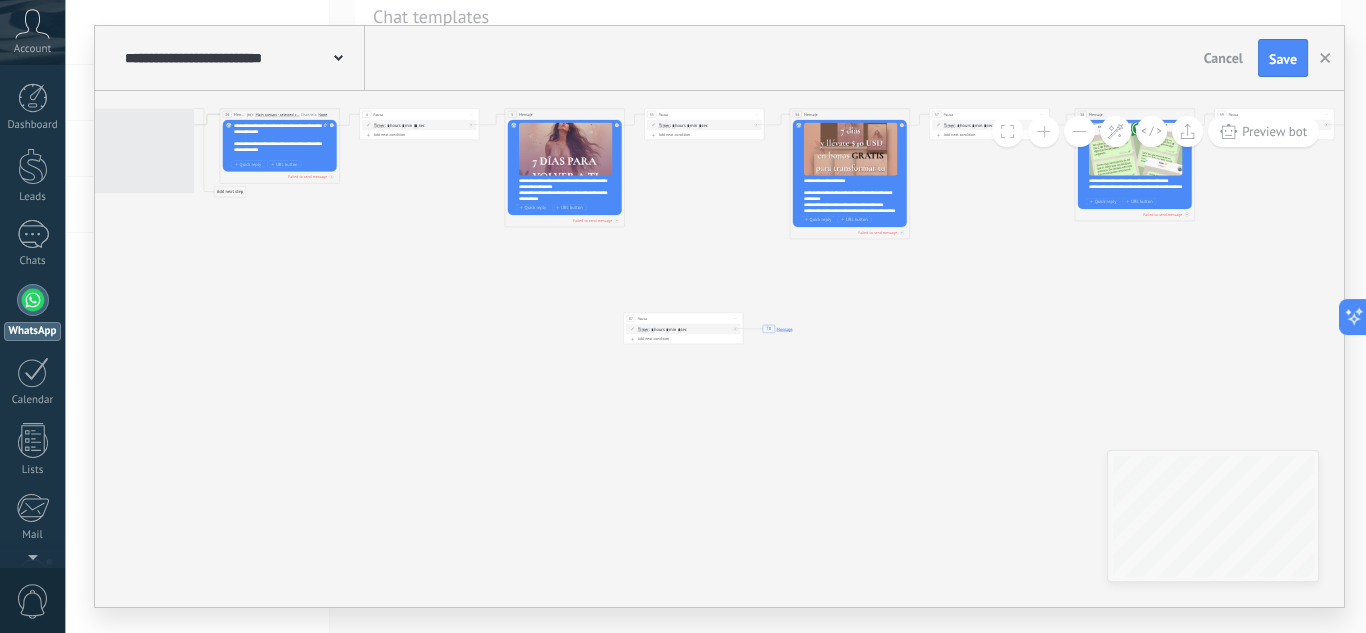 drag, startPoint x: 502, startPoint y: 379, endPoint x: 916, endPoint y: 463, distance: 422.4358 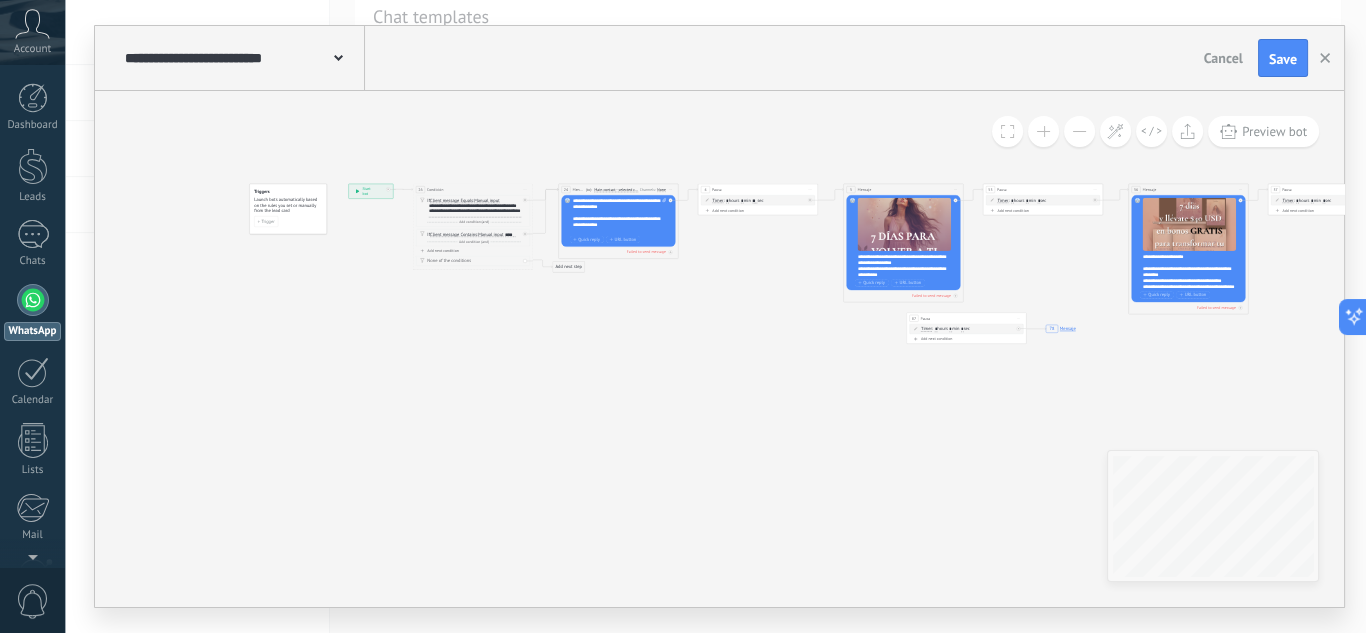 drag, startPoint x: 982, startPoint y: 389, endPoint x: 947, endPoint y: 328, distance: 70.327805 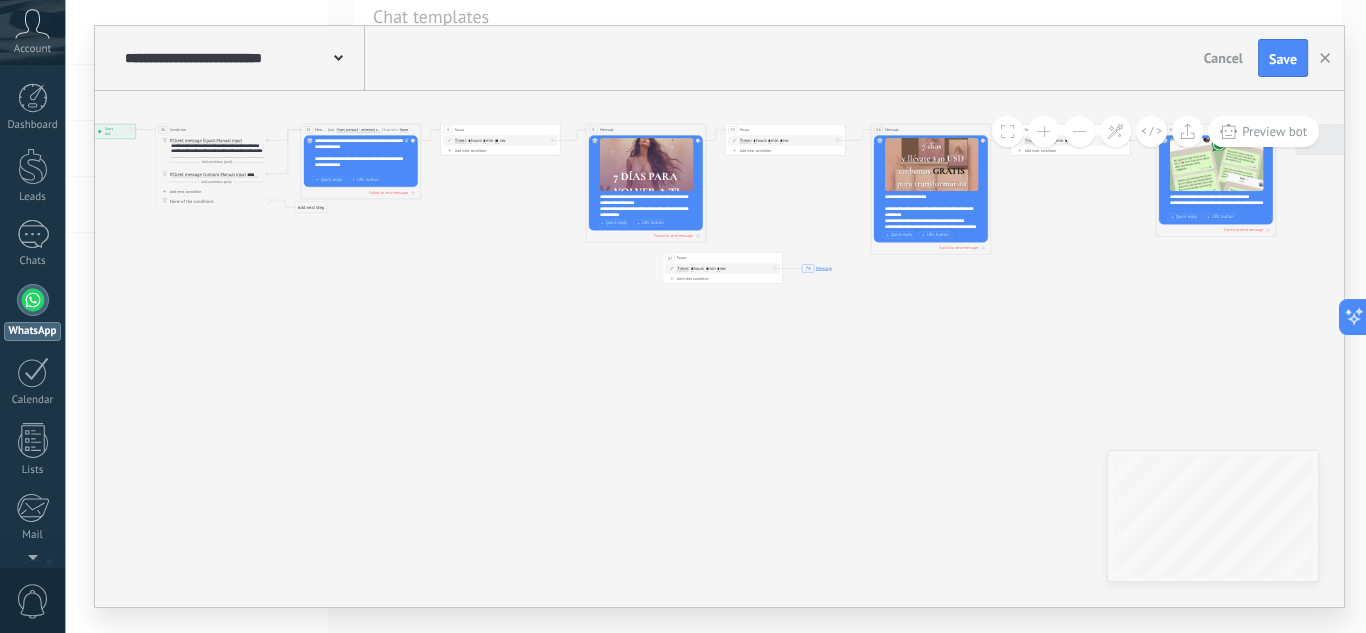 drag, startPoint x: 582, startPoint y: 420, endPoint x: 457, endPoint y: 348, distance: 144.25325 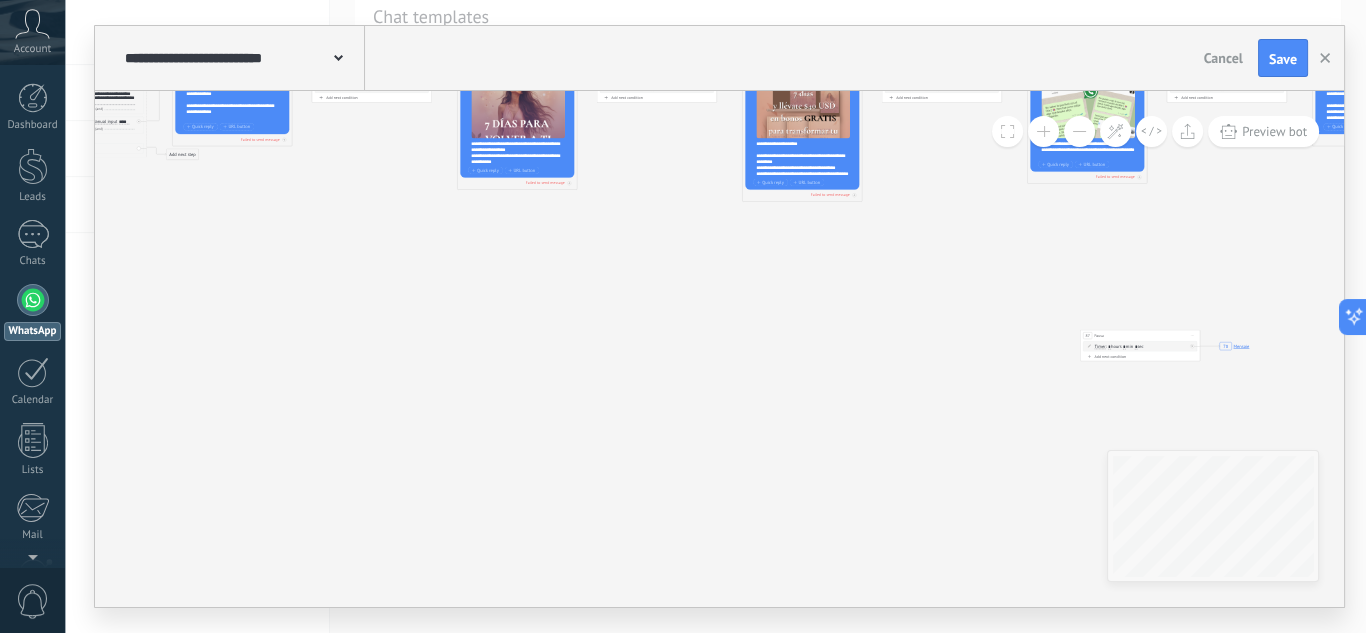 drag, startPoint x: 798, startPoint y: 323, endPoint x: 1216, endPoint y: 332, distance: 418.0969 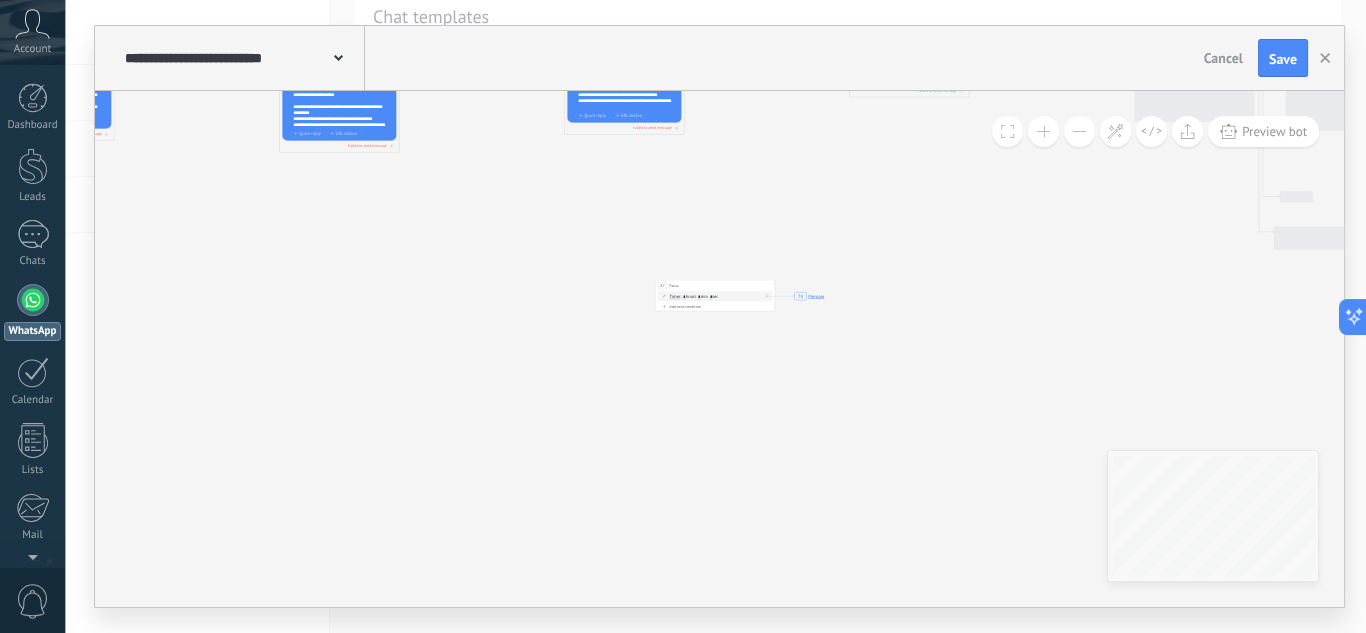 drag, startPoint x: 793, startPoint y: 406, endPoint x: 614, endPoint y: 364, distance: 183.86136 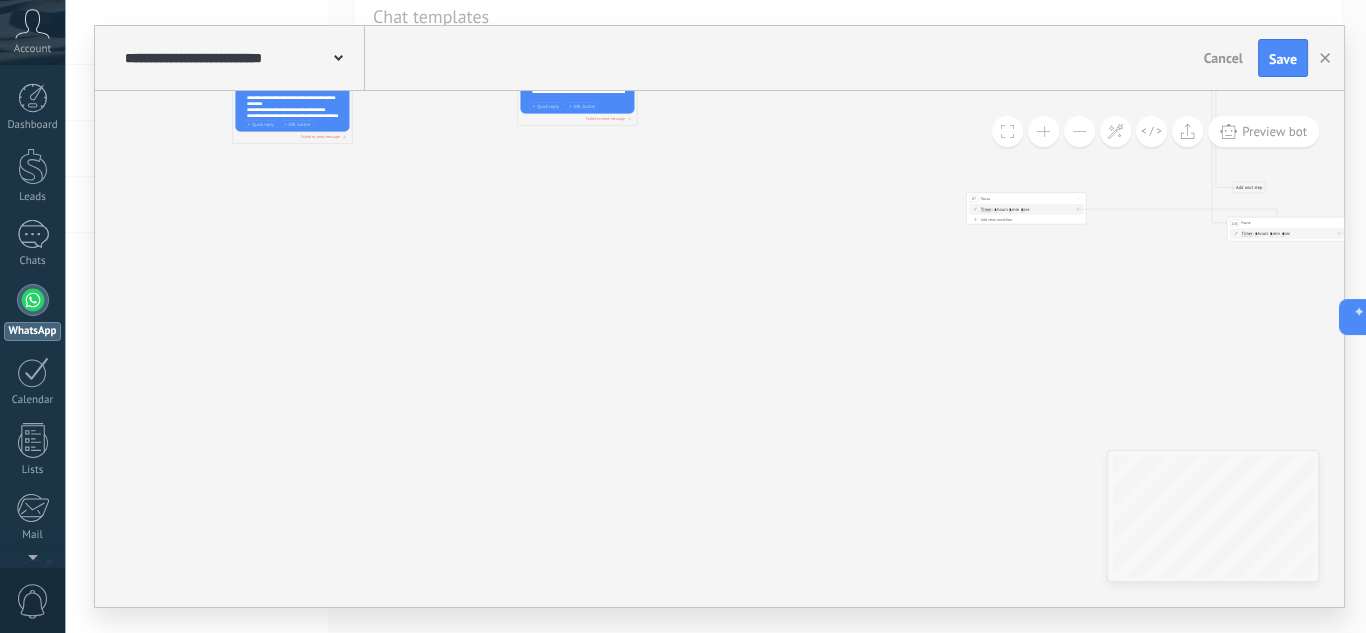 drag, startPoint x: 691, startPoint y: 278, endPoint x: 1109, endPoint y: 309, distance: 419.14795 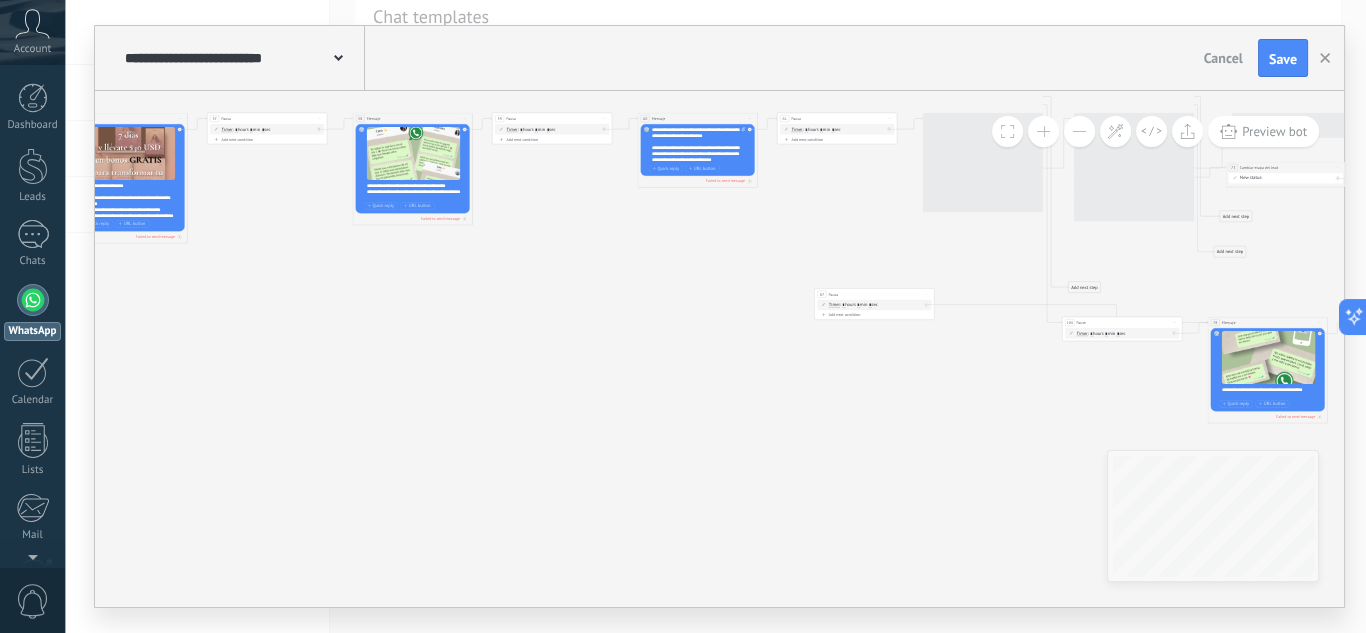 drag, startPoint x: 1030, startPoint y: 388, endPoint x: 876, endPoint y: 472, distance: 175.4195 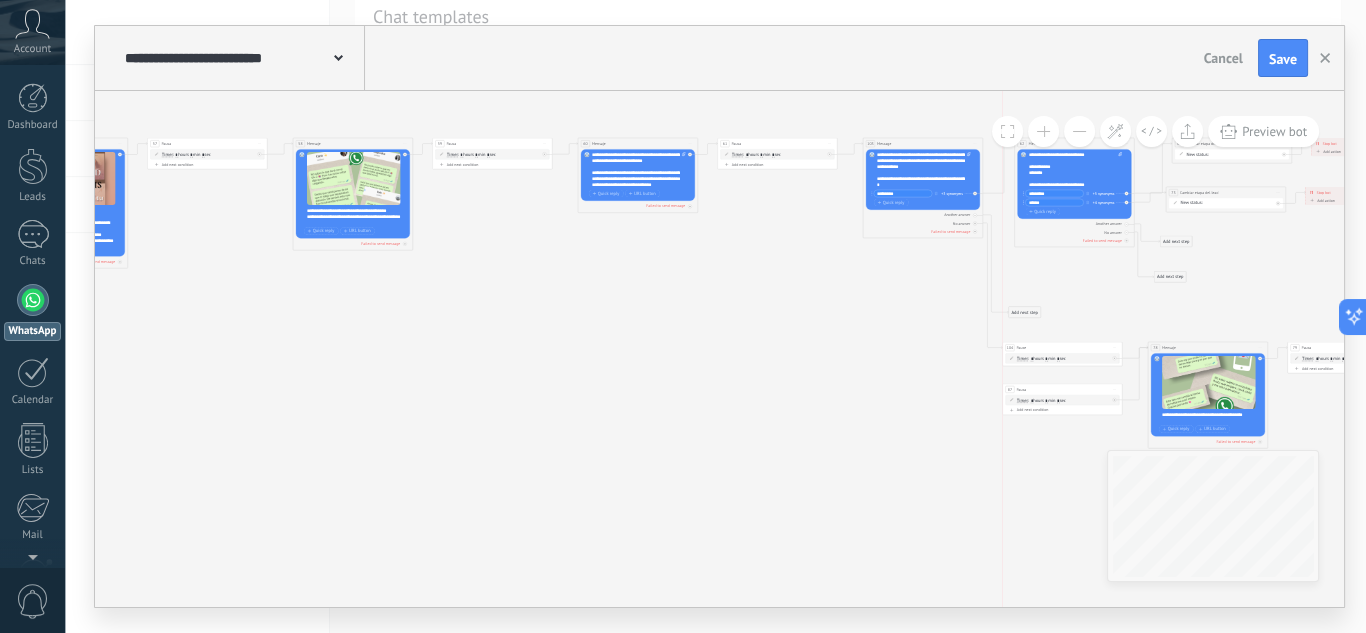 drag, startPoint x: 854, startPoint y: 319, endPoint x: 1099, endPoint y: 389, distance: 254.80385 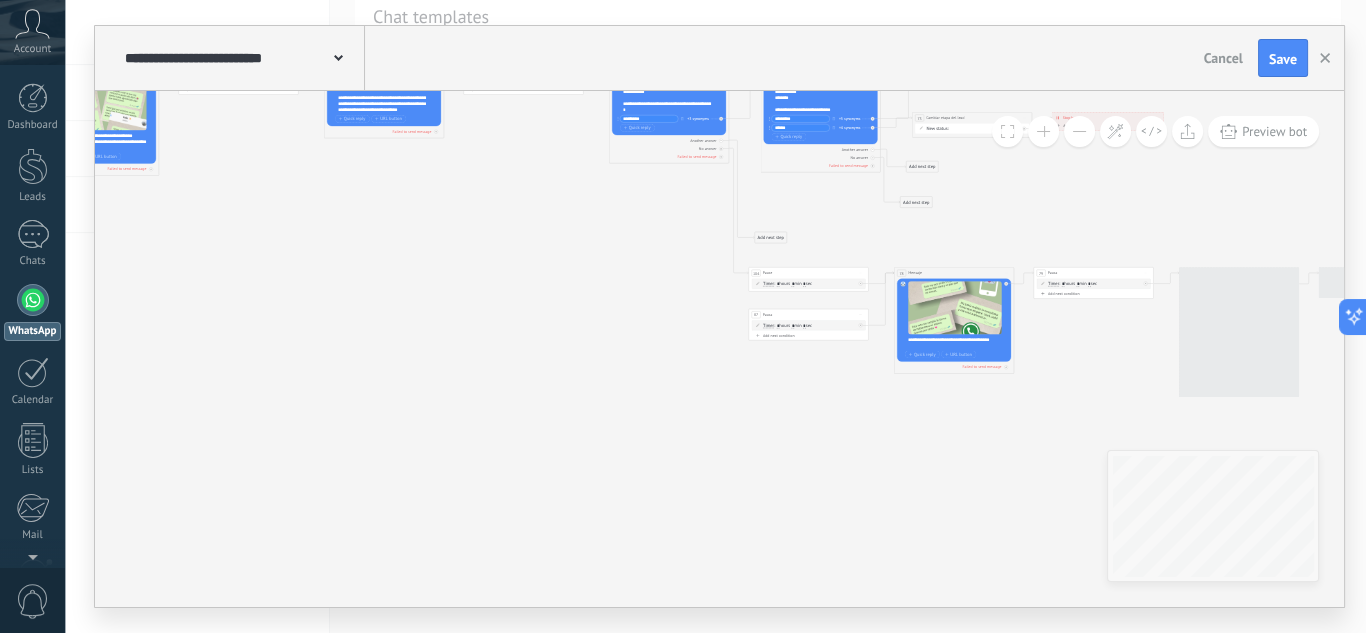 drag, startPoint x: 1051, startPoint y: 438, endPoint x: 722, endPoint y: 351, distance: 340.3087 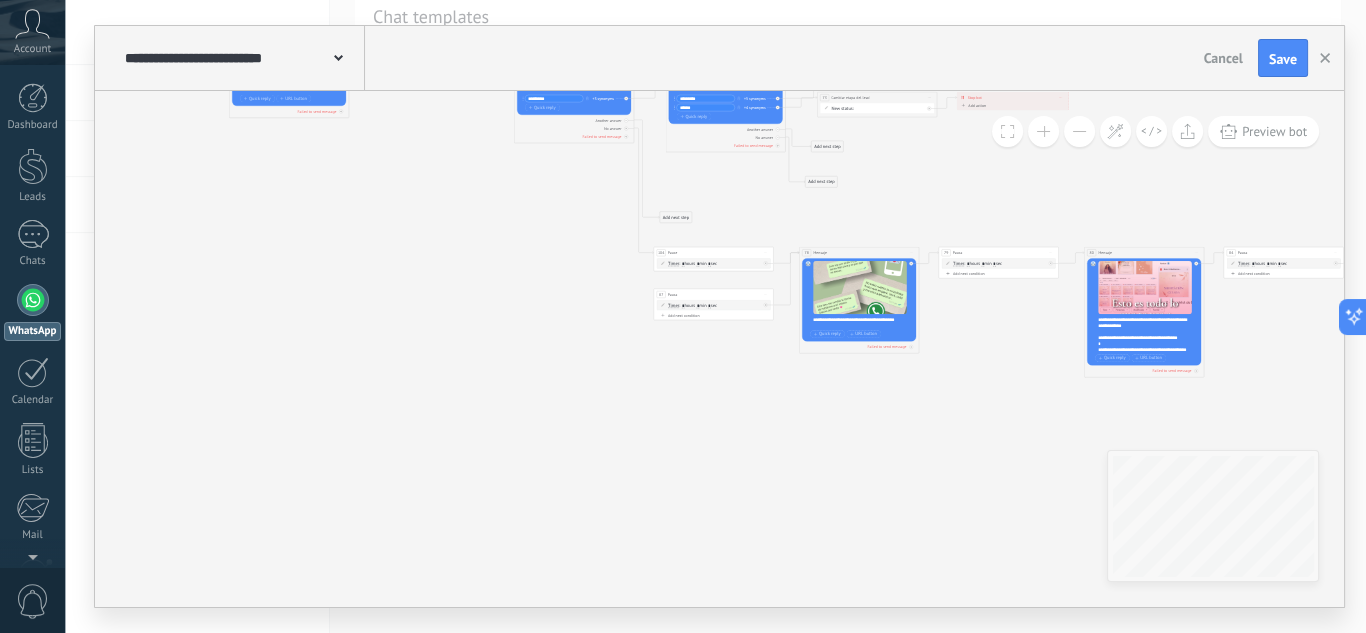drag, startPoint x: 744, startPoint y: 301, endPoint x: 798, endPoint y: 432, distance: 141.69333 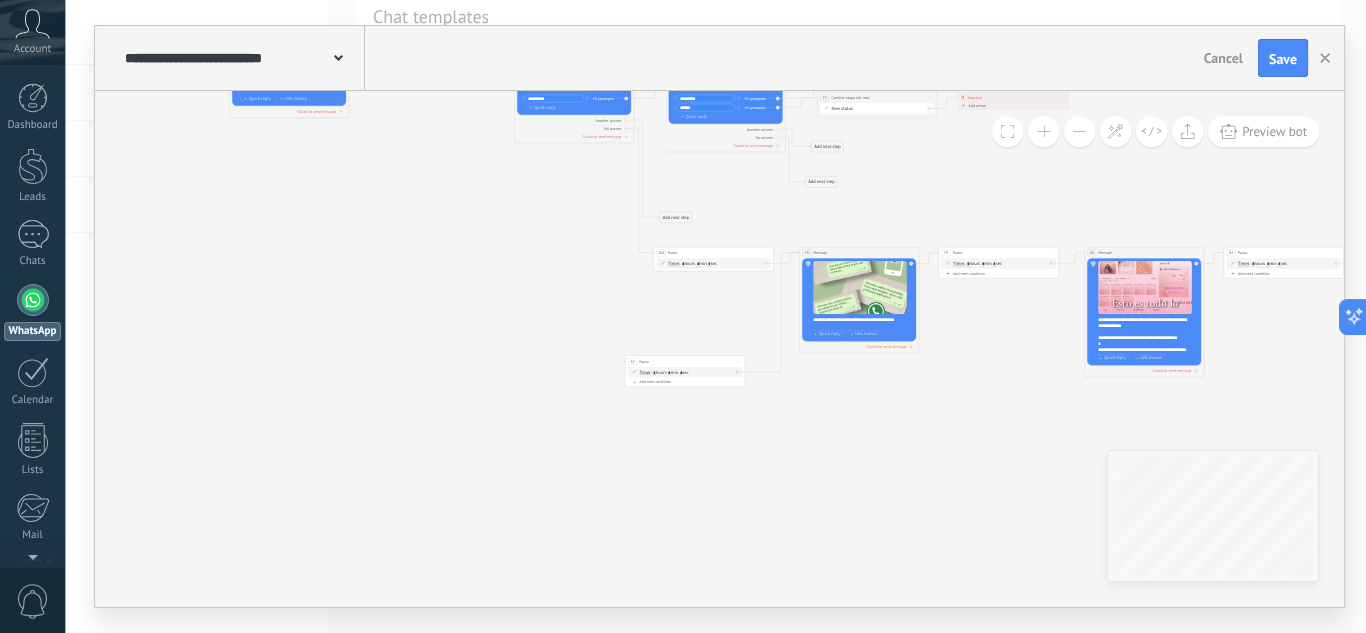 drag 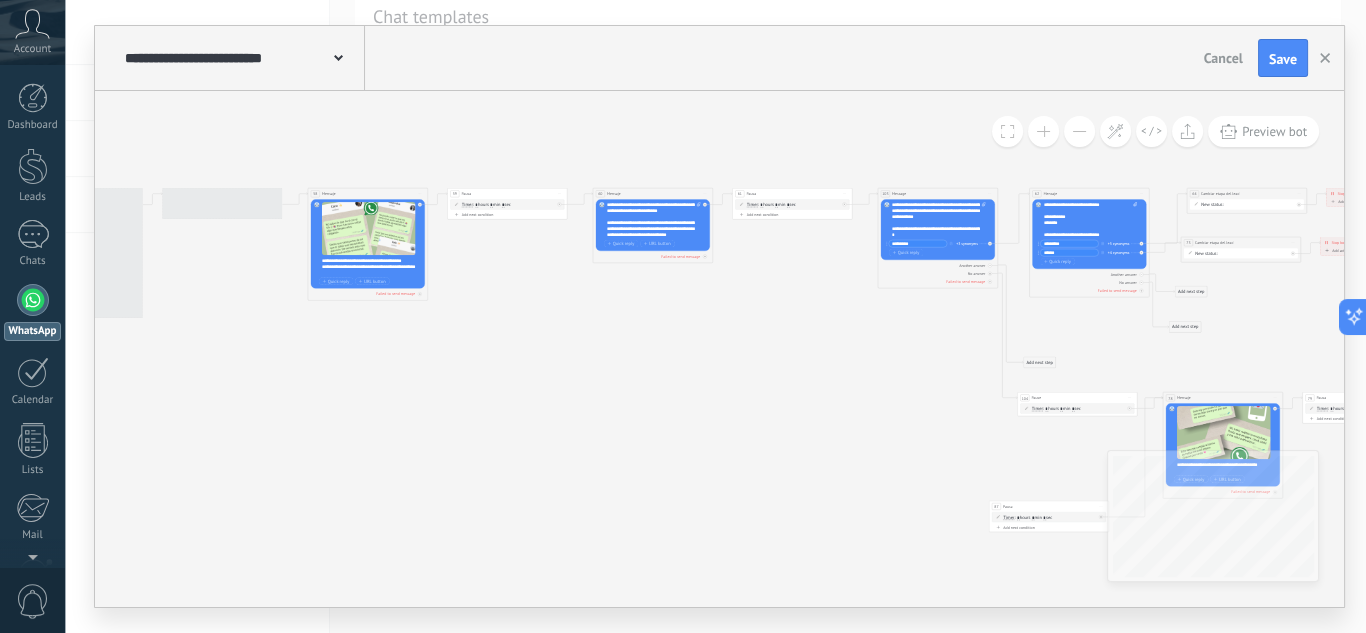 click on "103 Message 78 Mensaje" 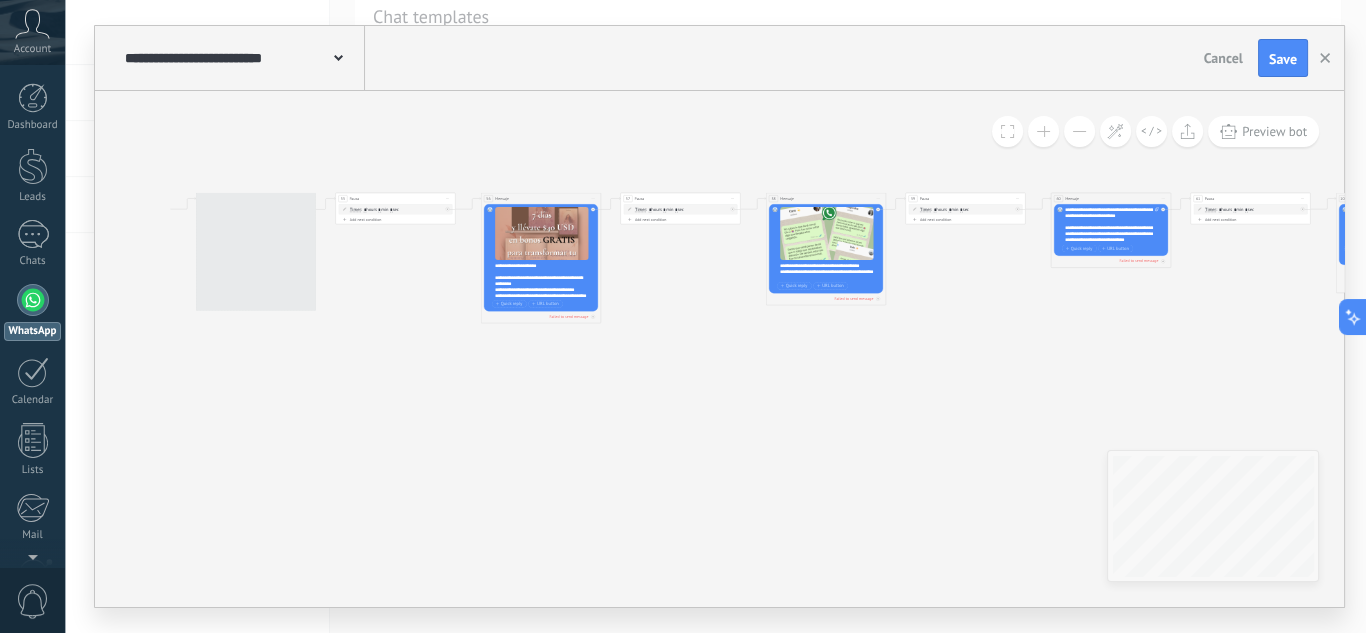 click on "103 Message 78 Mensaje" 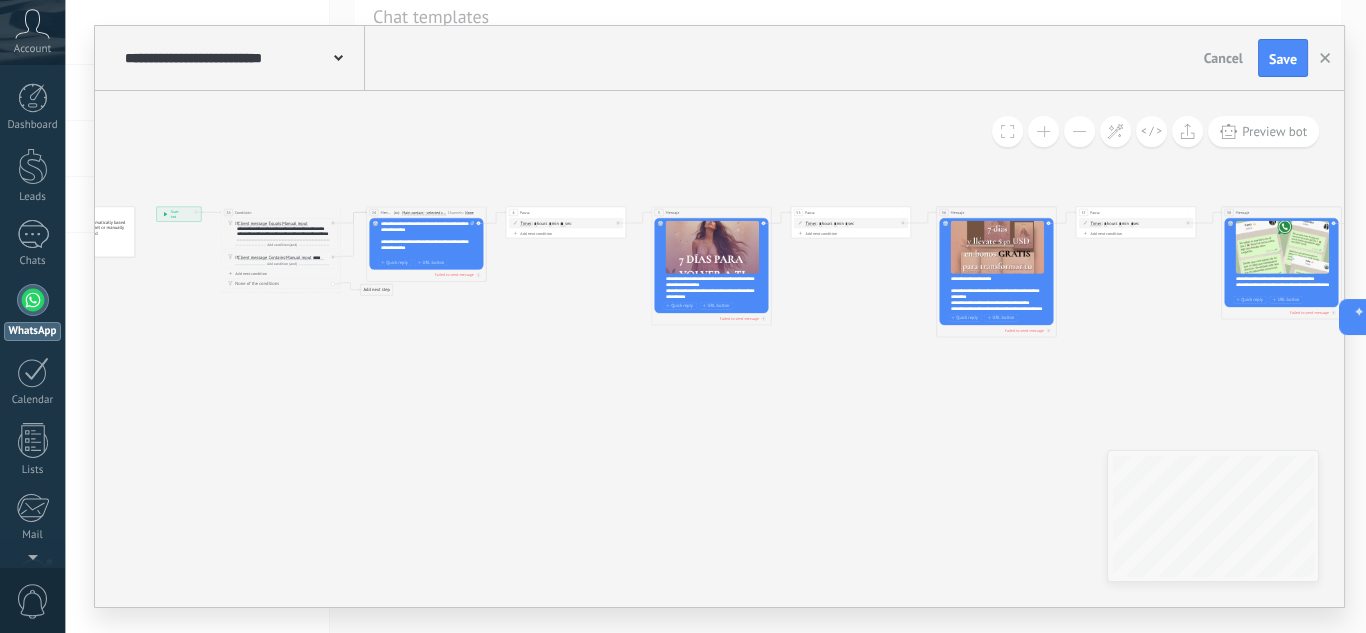 click on "103 Message 78 Mensaje" 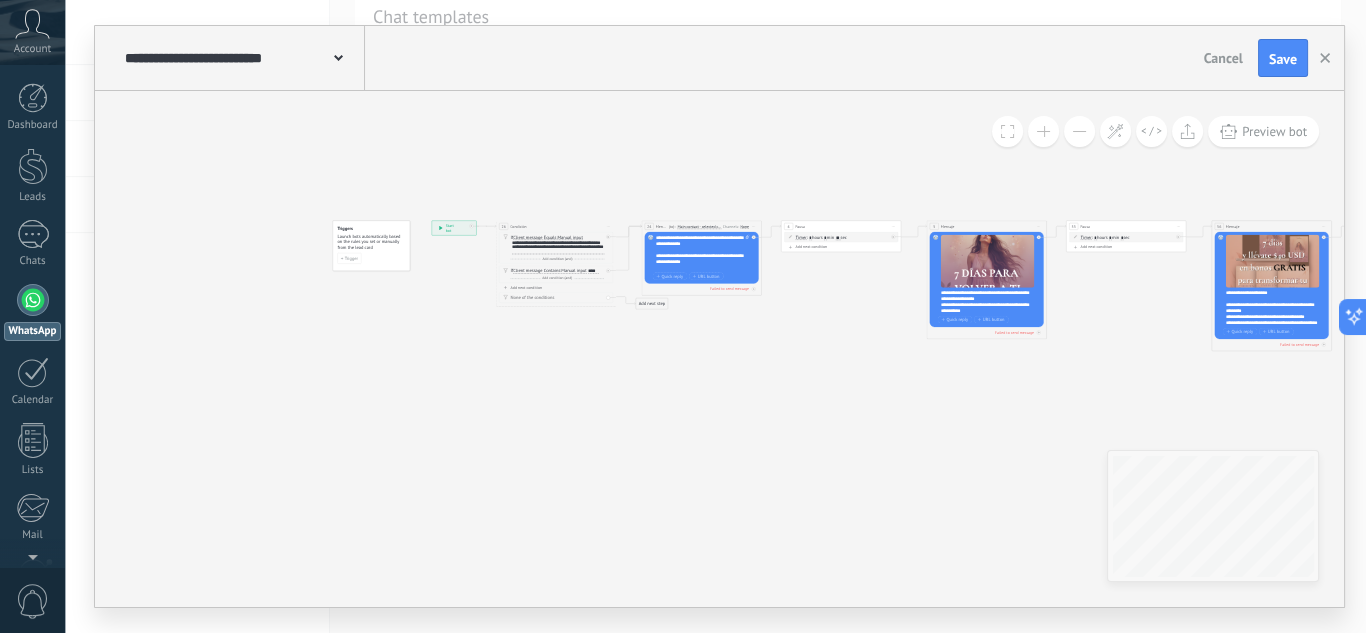 click on "103 Message 78 Mensaje" 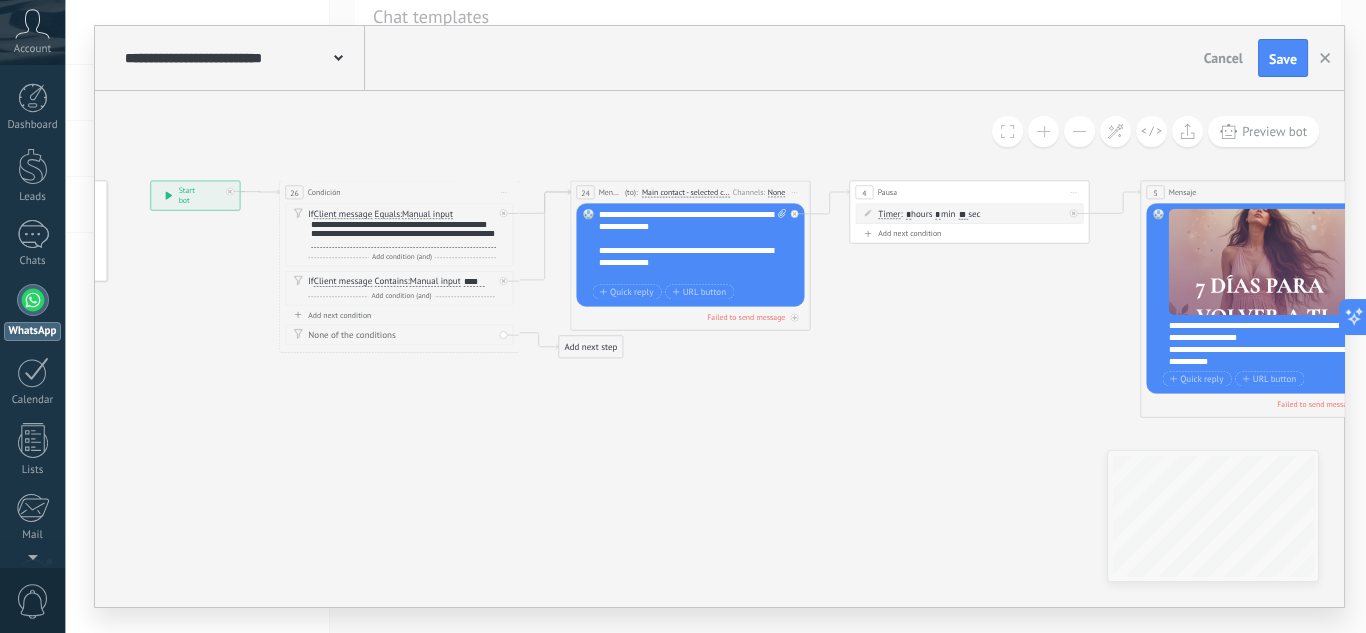 click on "103 Message 78 Mensaje" 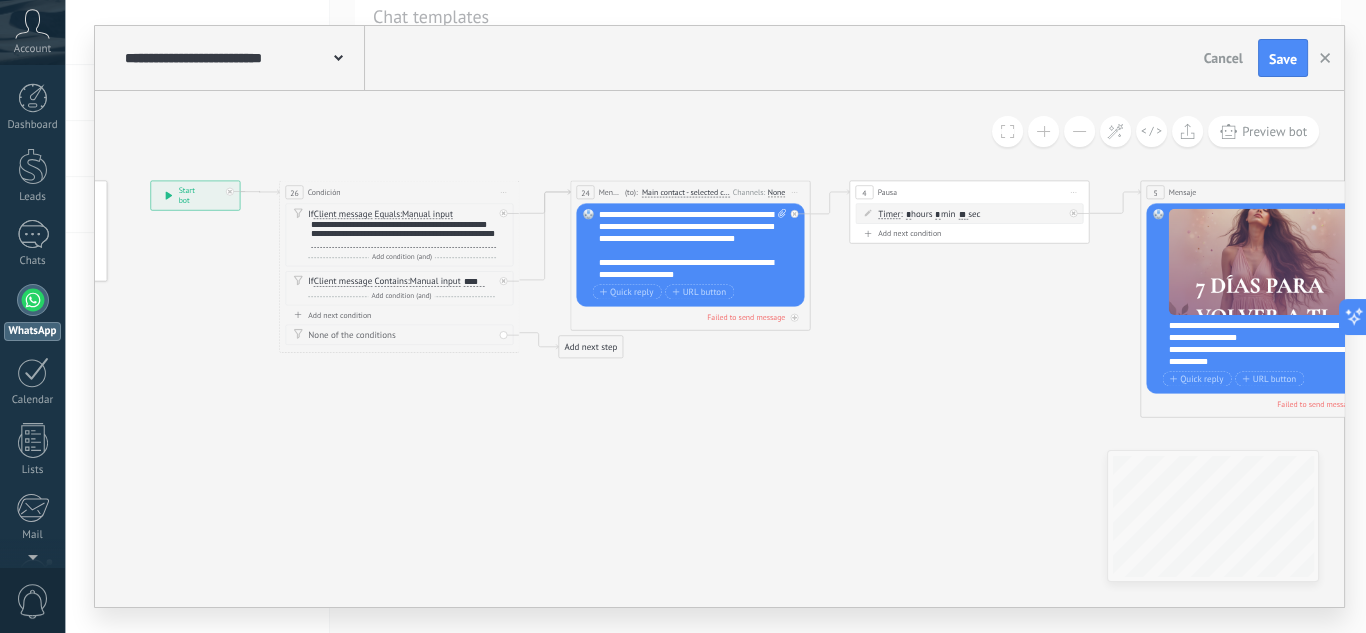 scroll, scrollTop: 140, scrollLeft: 0, axis: vertical 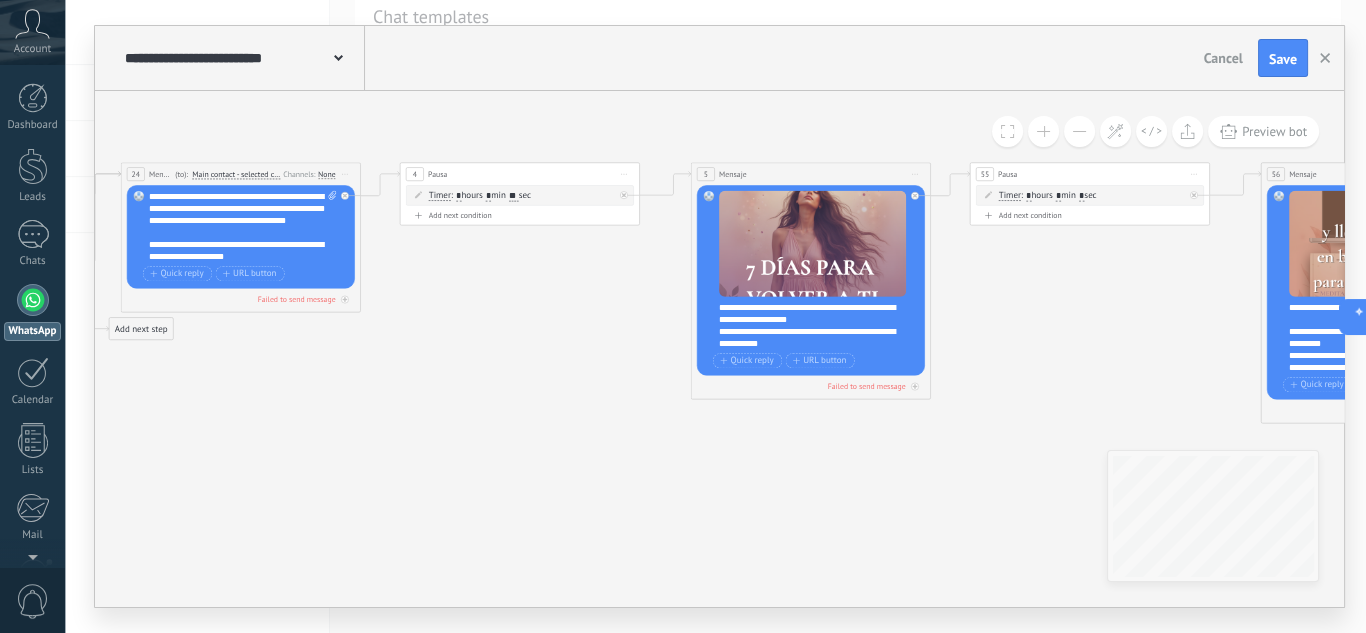 click on "103 Message 78 Mensaje" 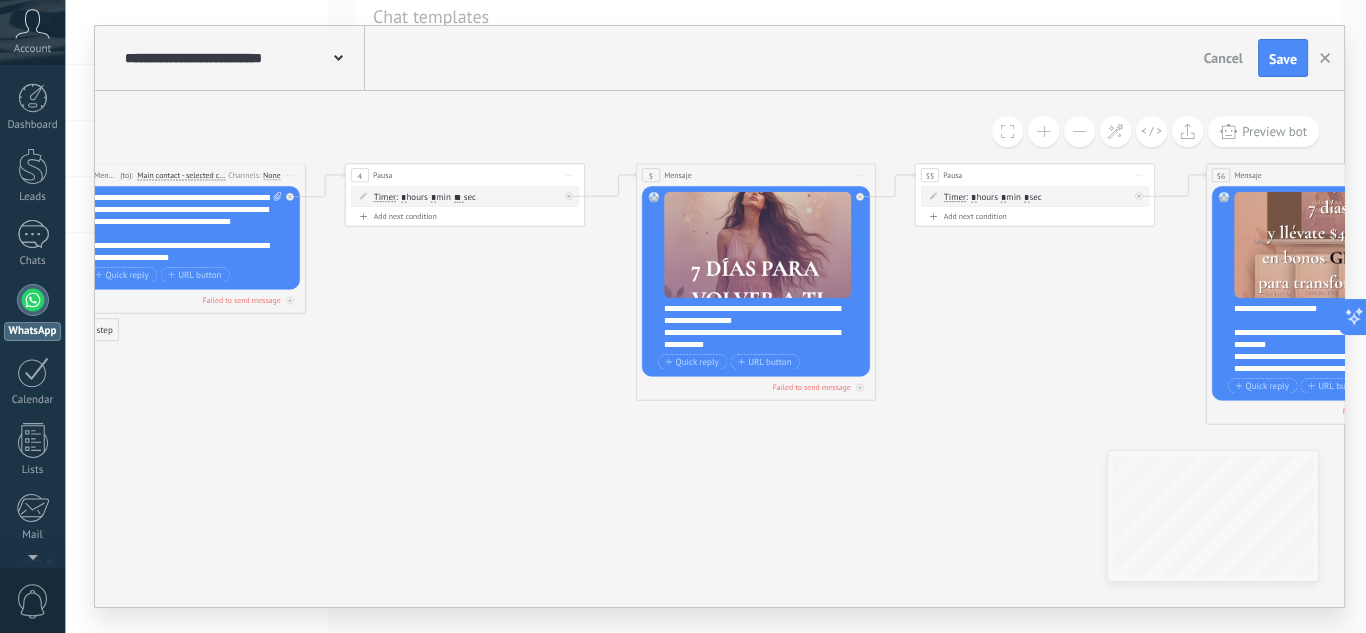 click on "**********" at bounding box center (764, 327) 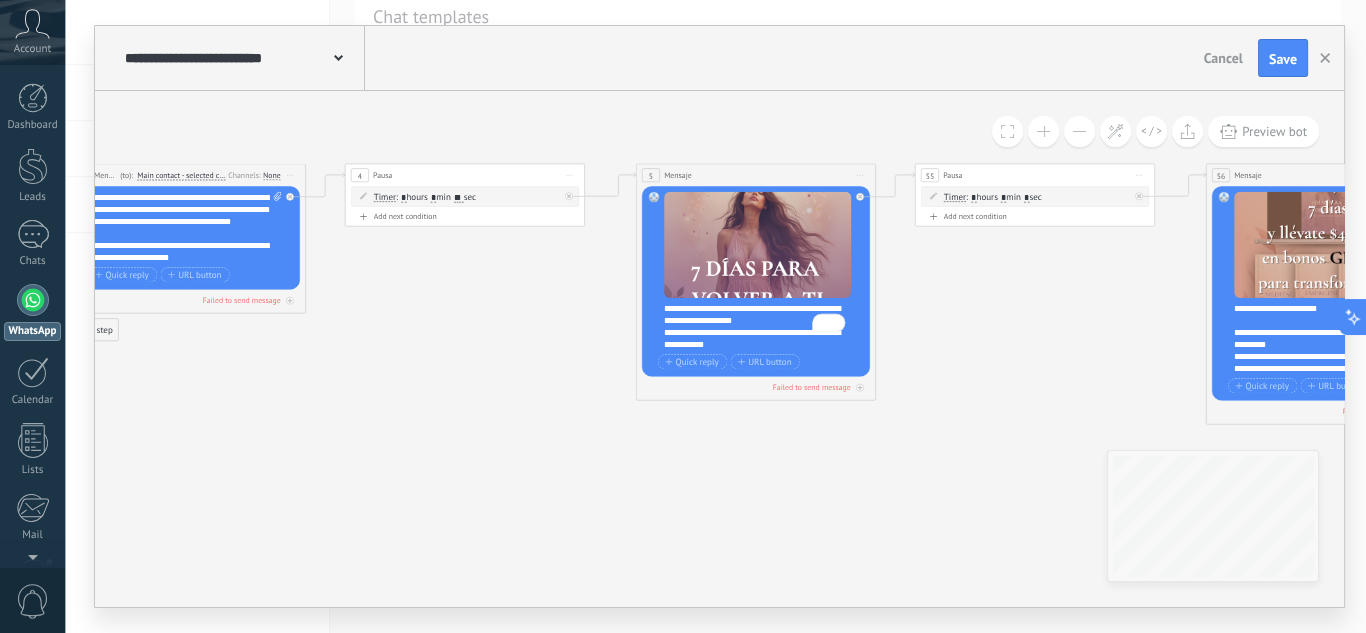 click on "**********" at bounding box center (764, 327) 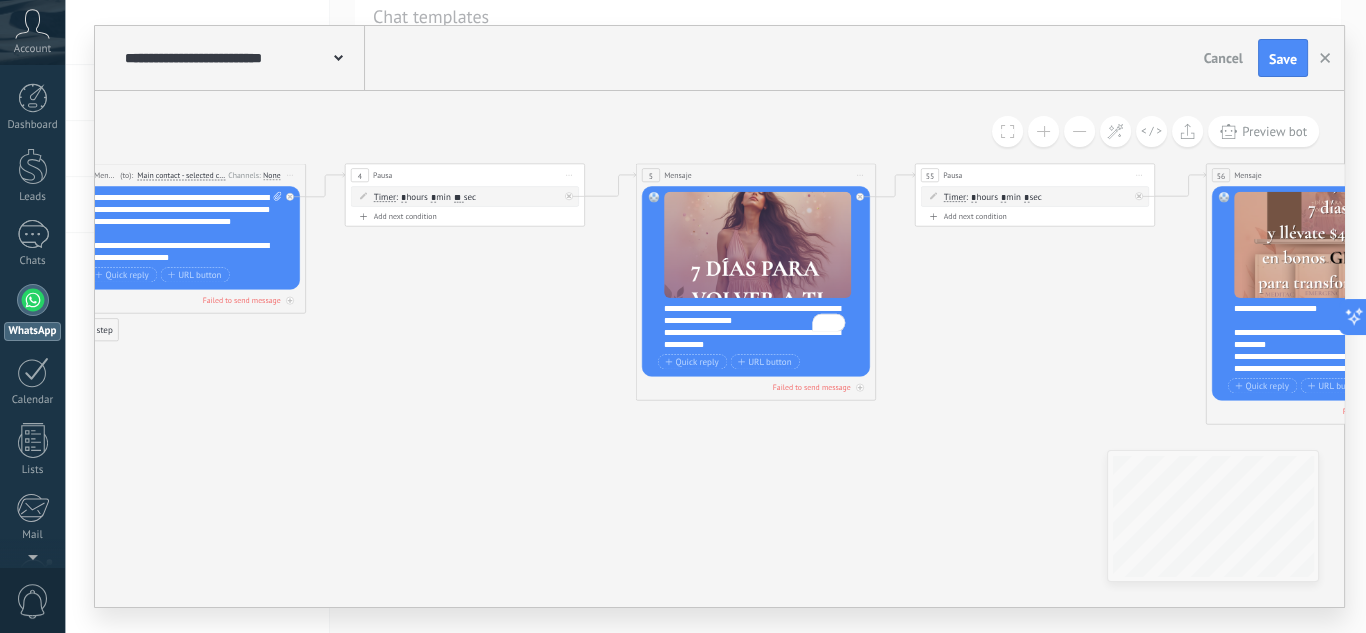 type 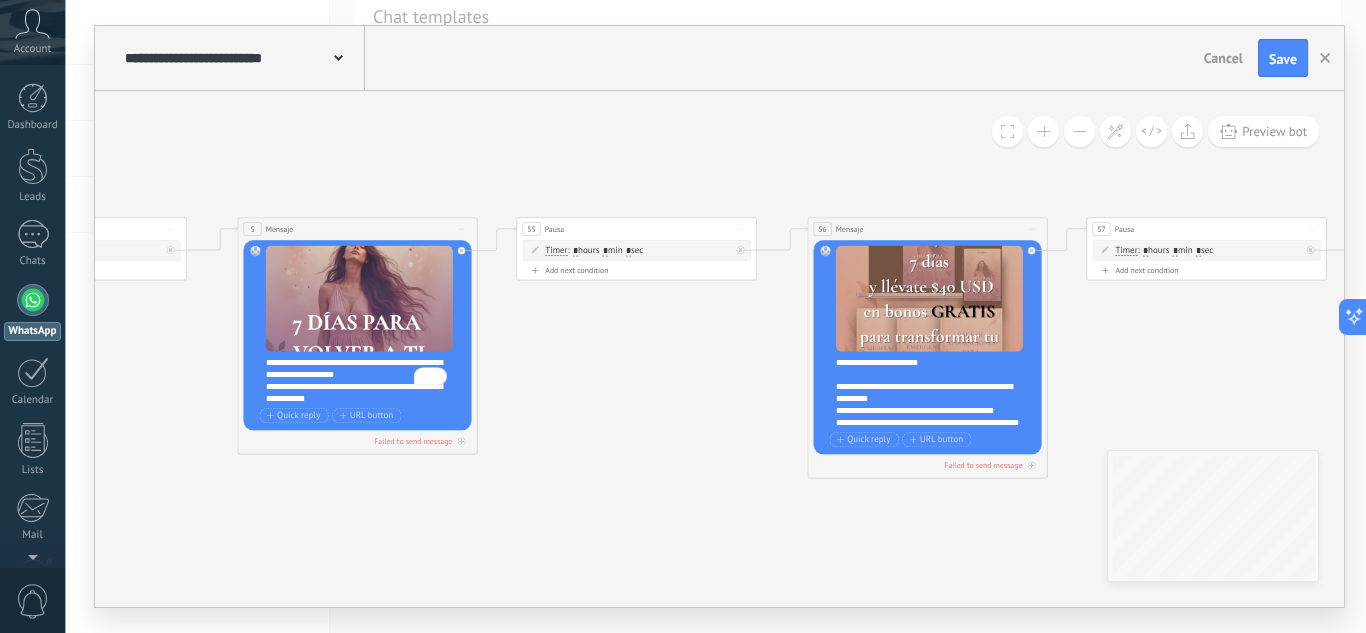 drag, startPoint x: 1001, startPoint y: 374, endPoint x: 570, endPoint y: 388, distance: 431.22733 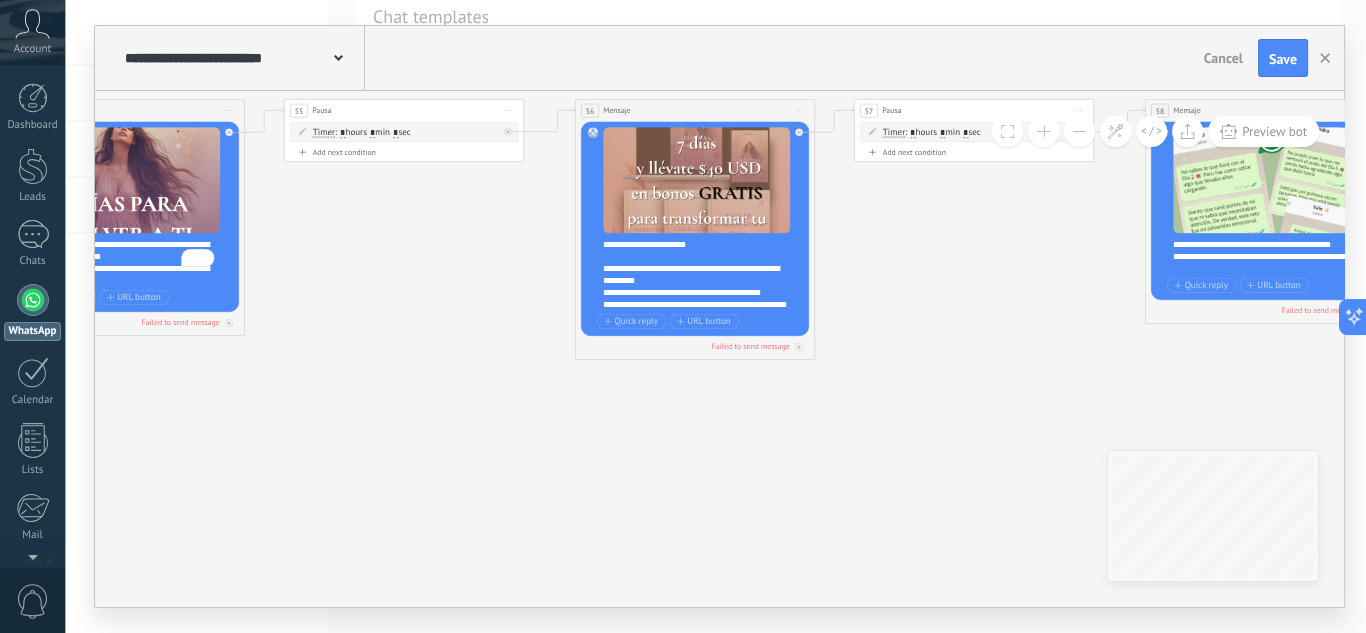 drag, startPoint x: 751, startPoint y: 560, endPoint x: 590, endPoint y: 445, distance: 197.85349 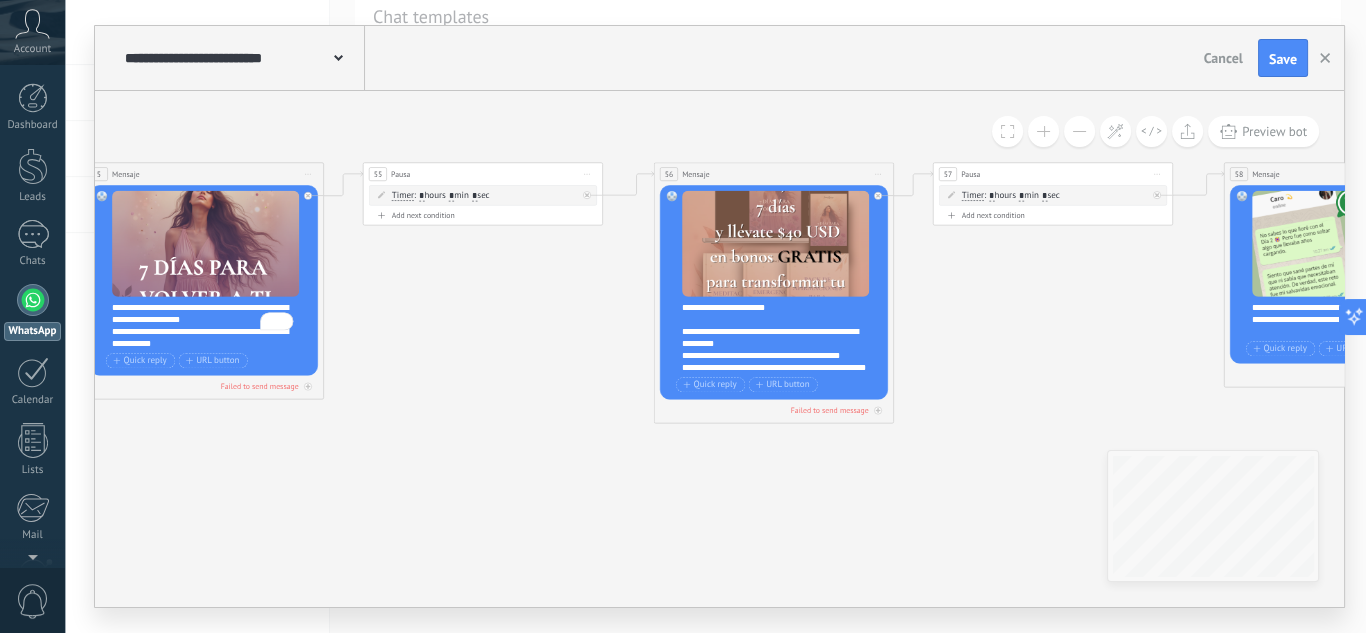 drag, startPoint x: 420, startPoint y: 282, endPoint x: 525, endPoint y: 293, distance: 105.574615 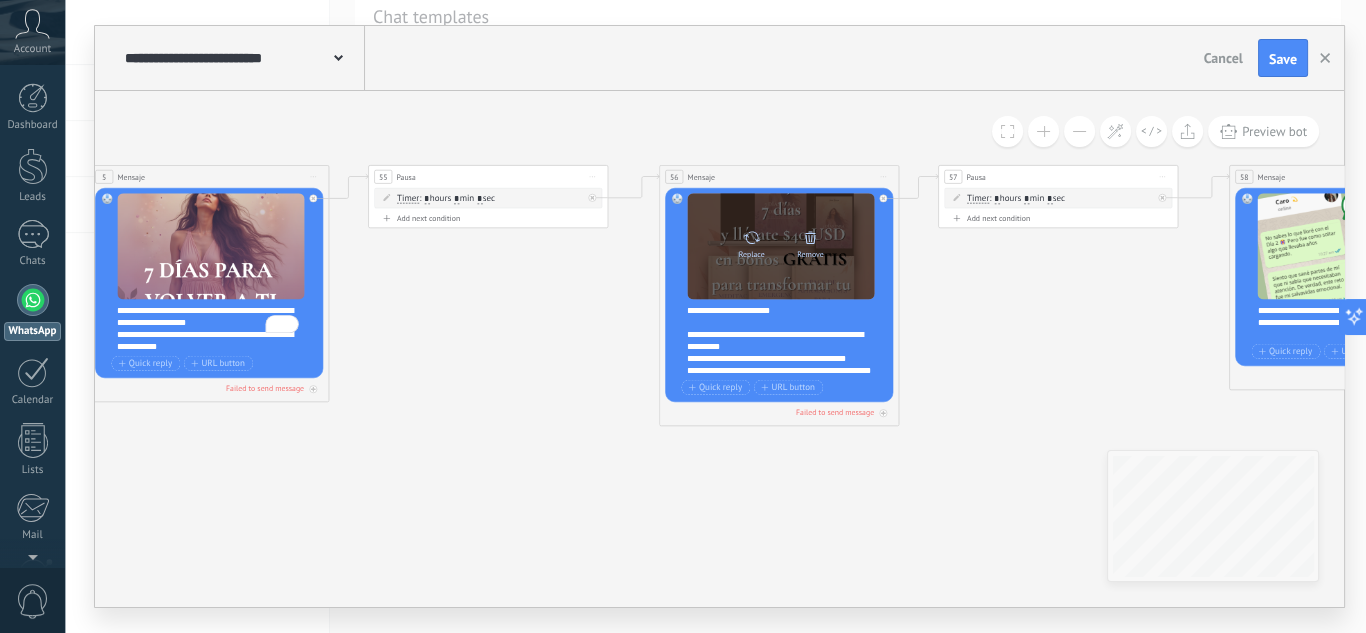 click 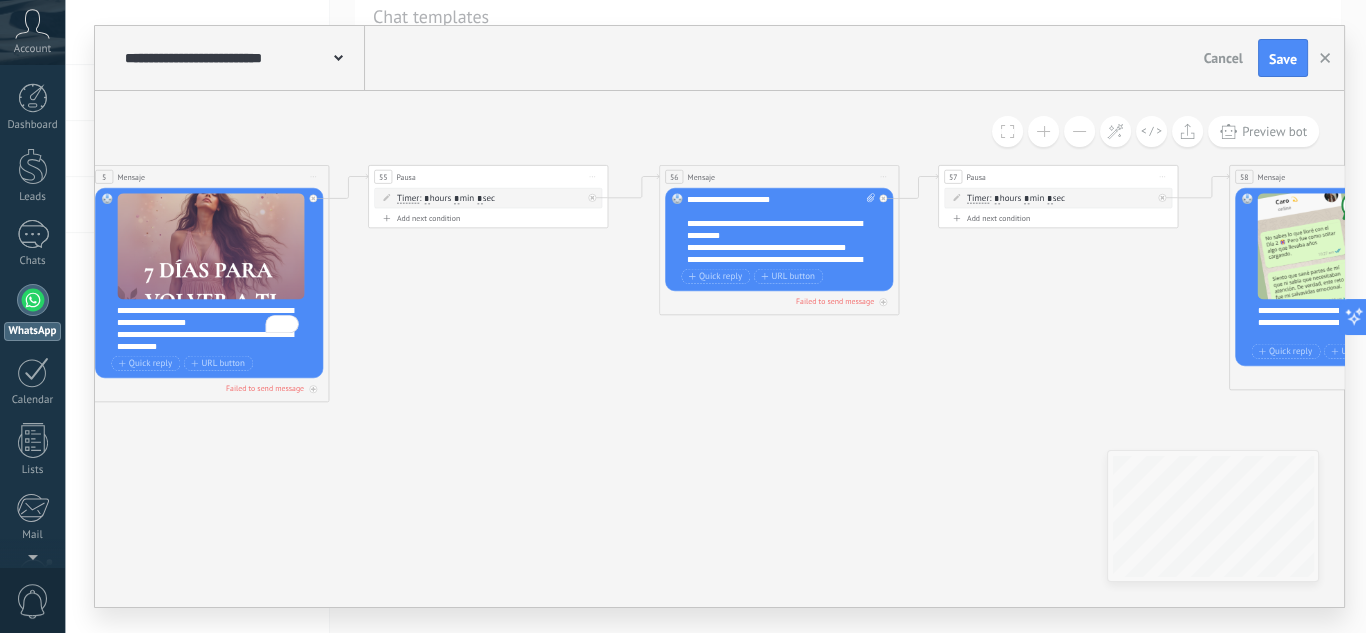 click 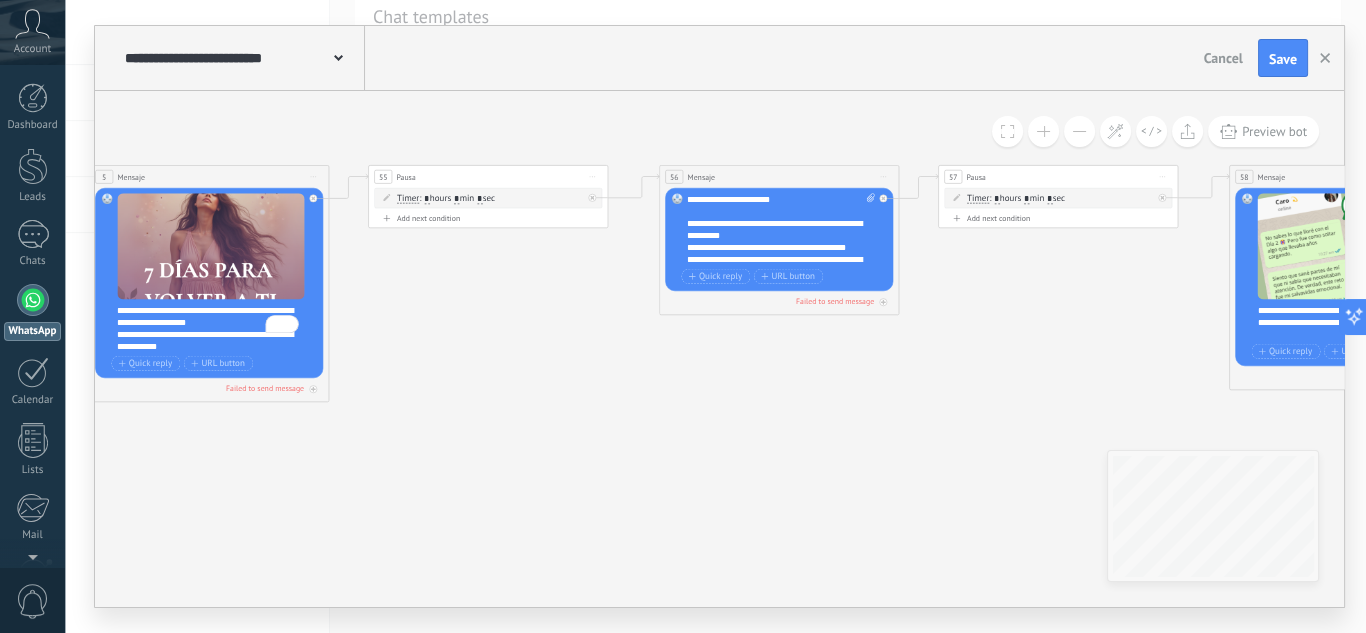 click on "Upload" at bounding box center (0, 0) 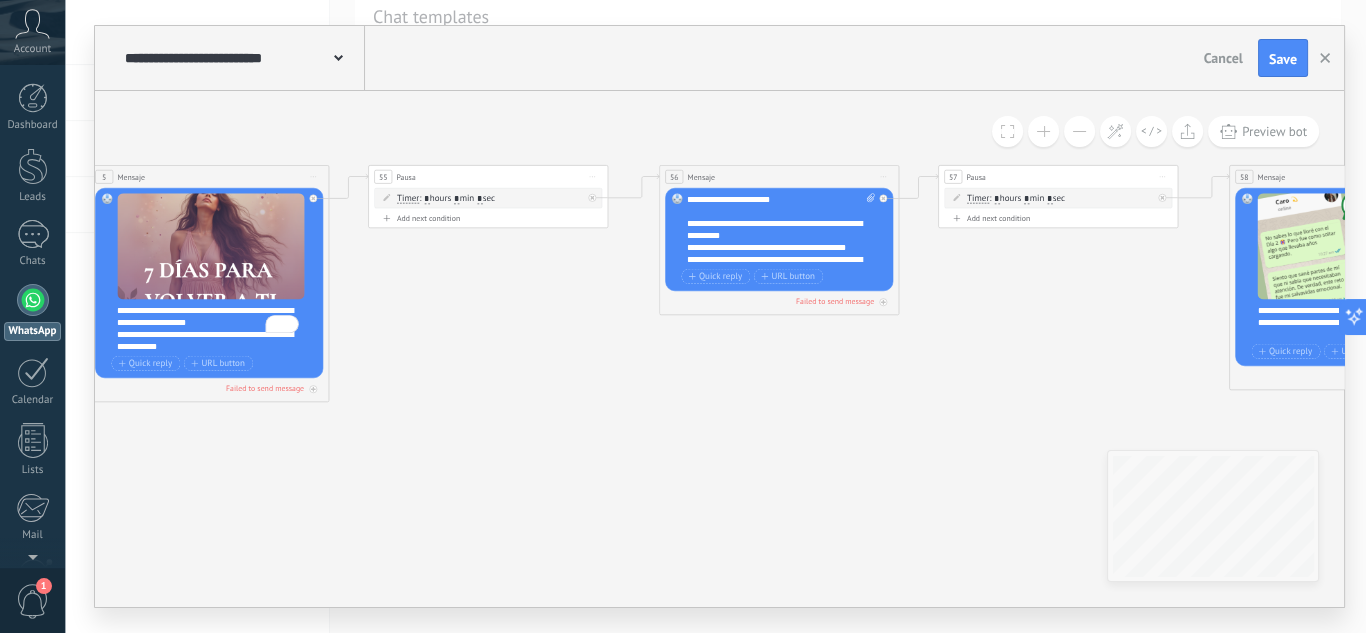 click on "**********" at bounding box center [779, 239] 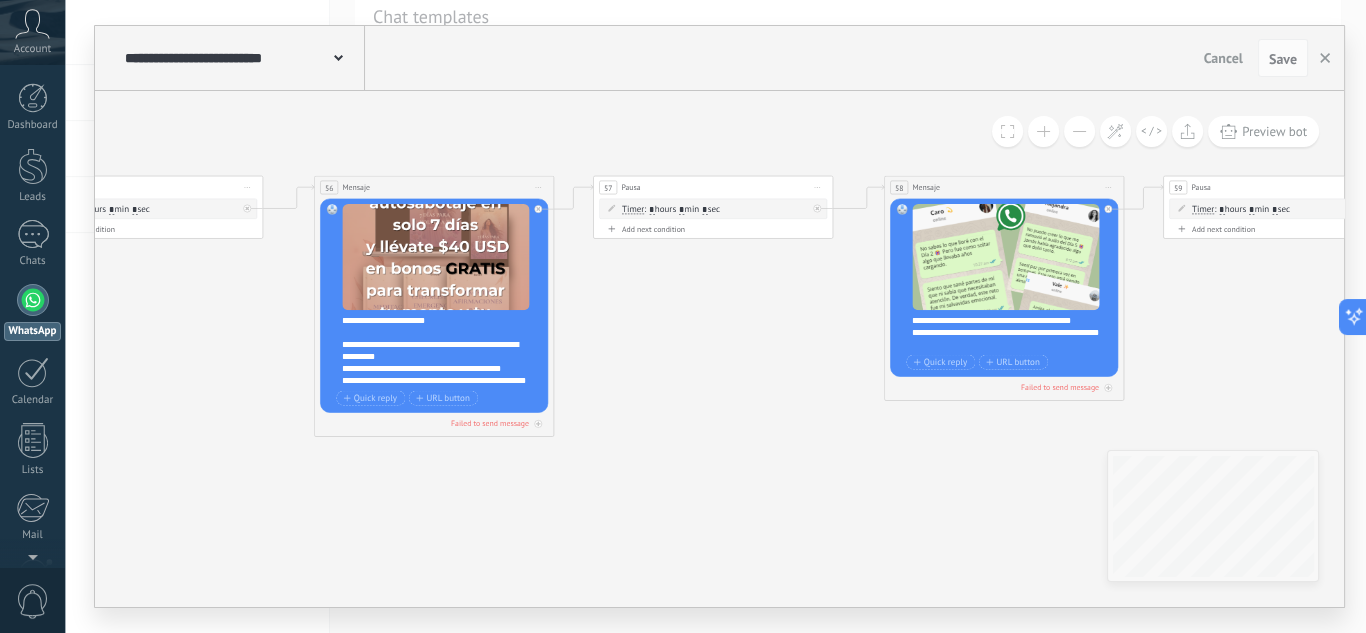 drag, startPoint x: 968, startPoint y: 433, endPoint x: 623, endPoint y: 444, distance: 345.17532 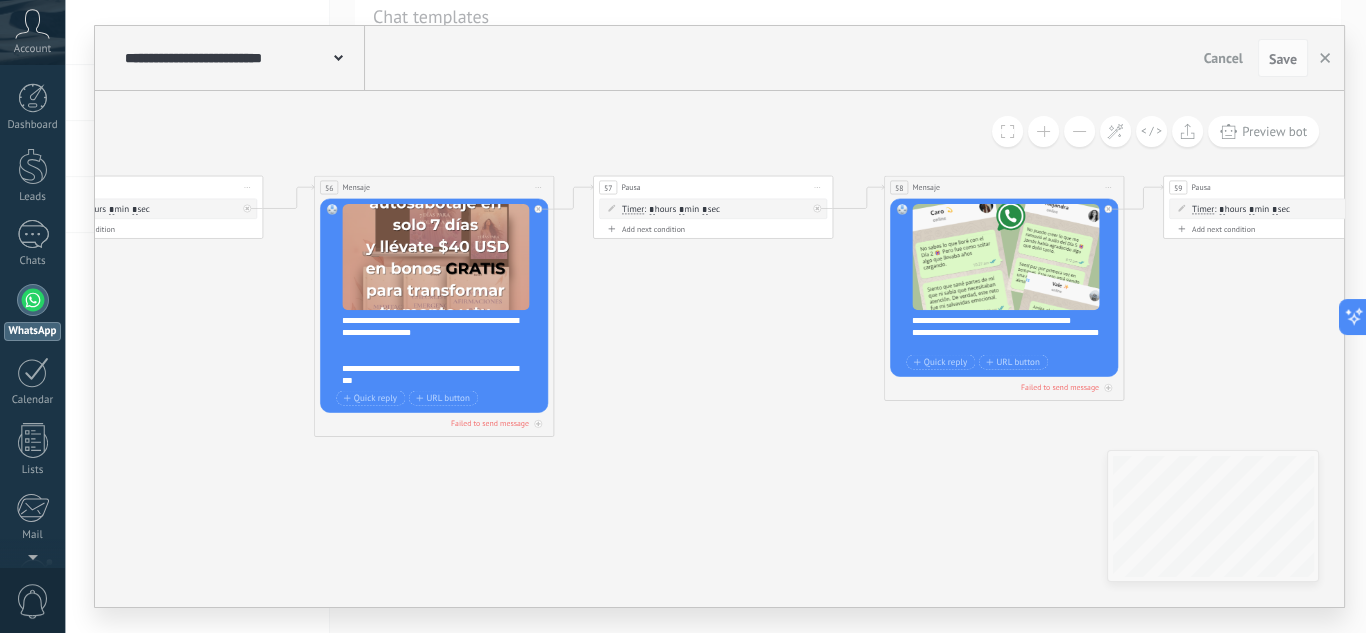 scroll, scrollTop: 280, scrollLeft: 0, axis: vertical 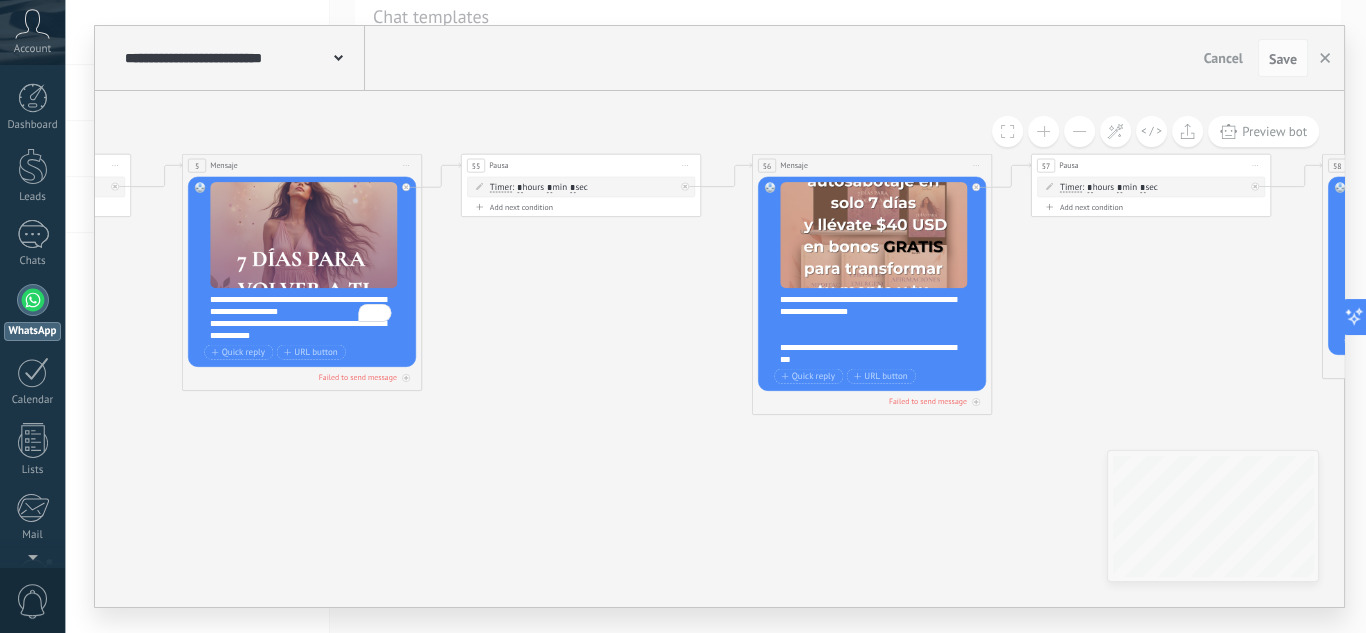 drag, startPoint x: 265, startPoint y: 374, endPoint x: 680, endPoint y: 346, distance: 415.9435 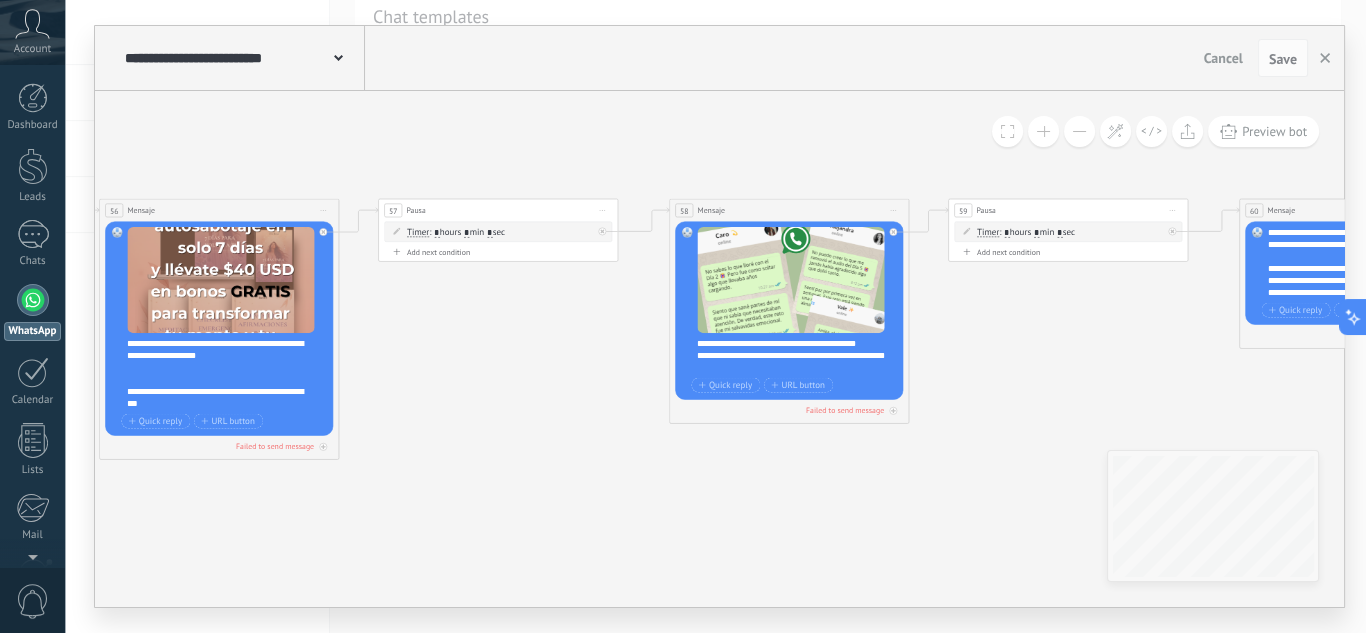 drag, startPoint x: 1056, startPoint y: 306, endPoint x: 419, endPoint y: 346, distance: 638.25464 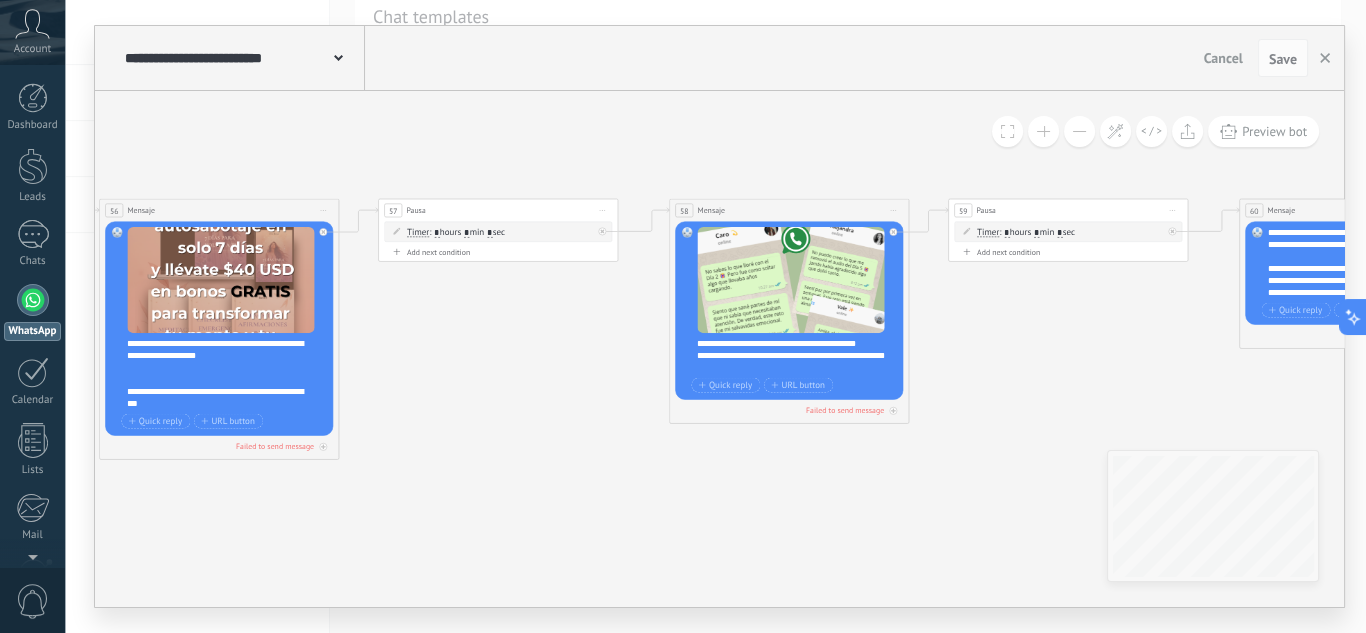click on "103 Message 78 Mensaje" 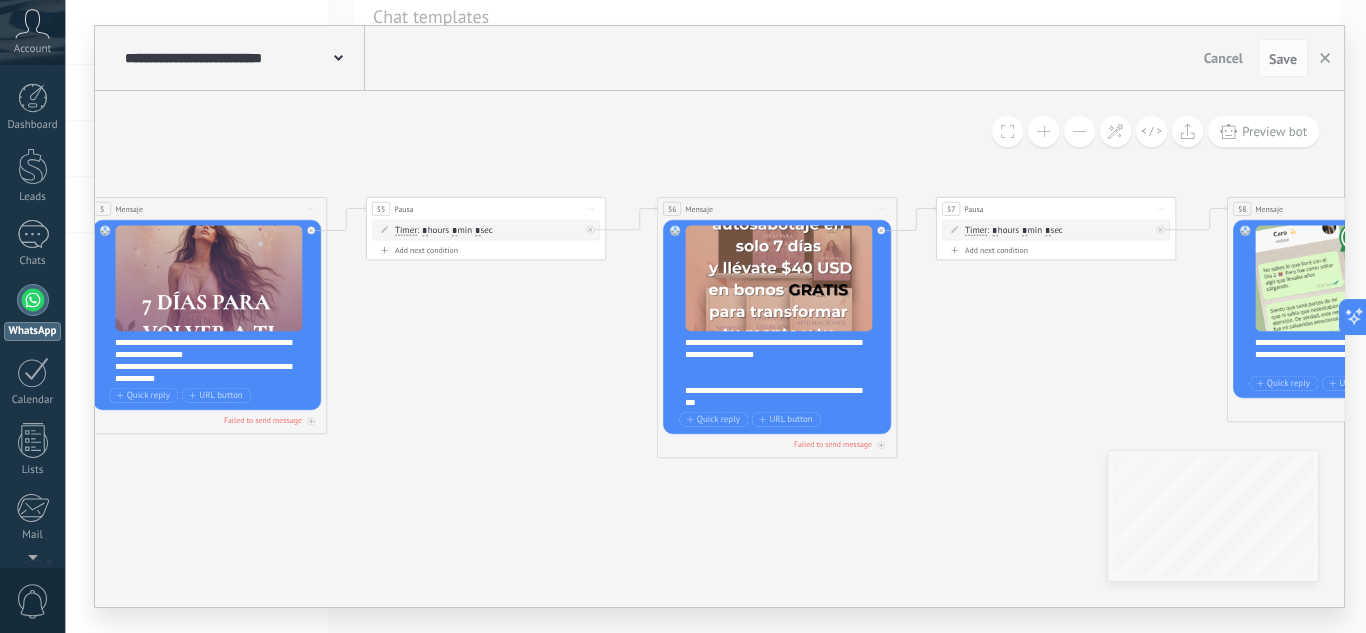 drag, startPoint x: 560, startPoint y: 425, endPoint x: 962, endPoint y: 421, distance: 402.0199 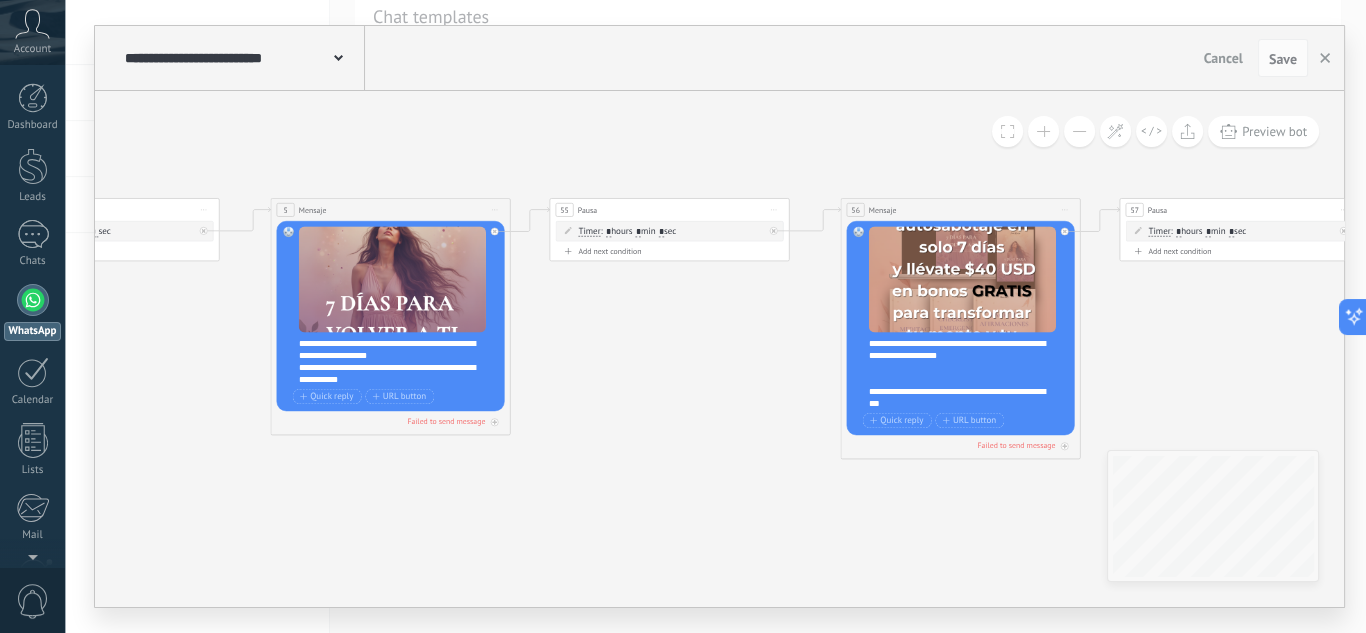 drag, startPoint x: 635, startPoint y: 437, endPoint x: 786, endPoint y: 439, distance: 151.01324 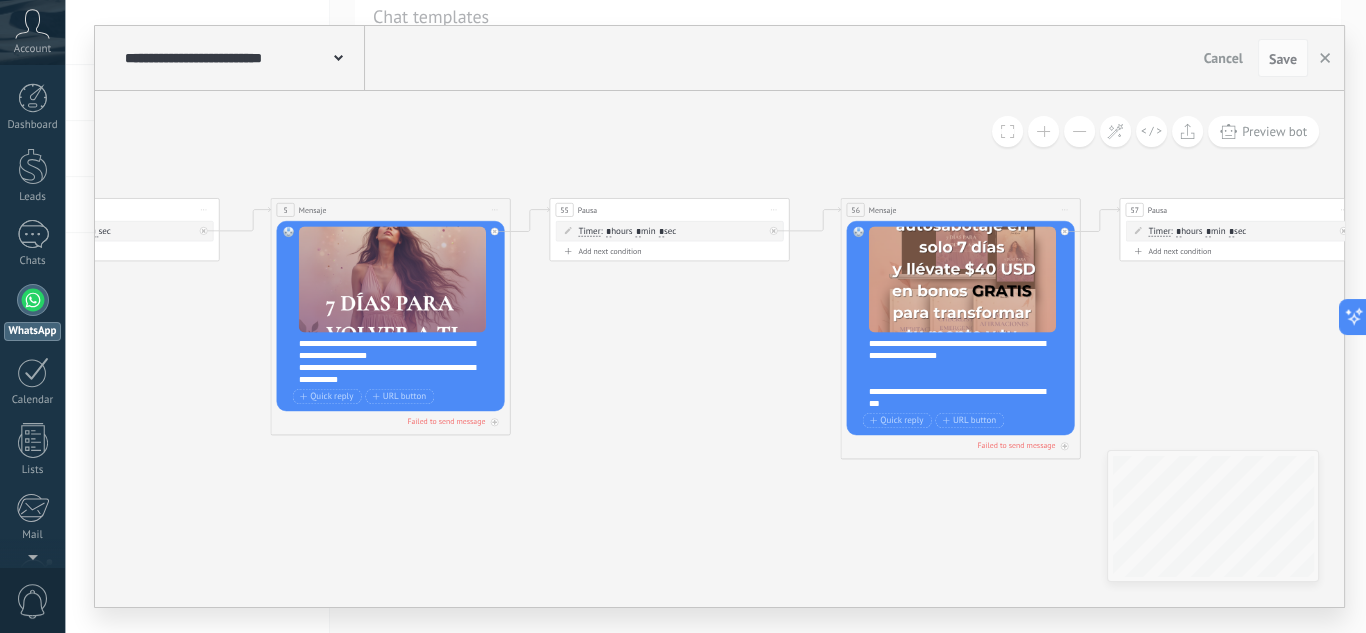 click on "103 Message 78 Mensaje" 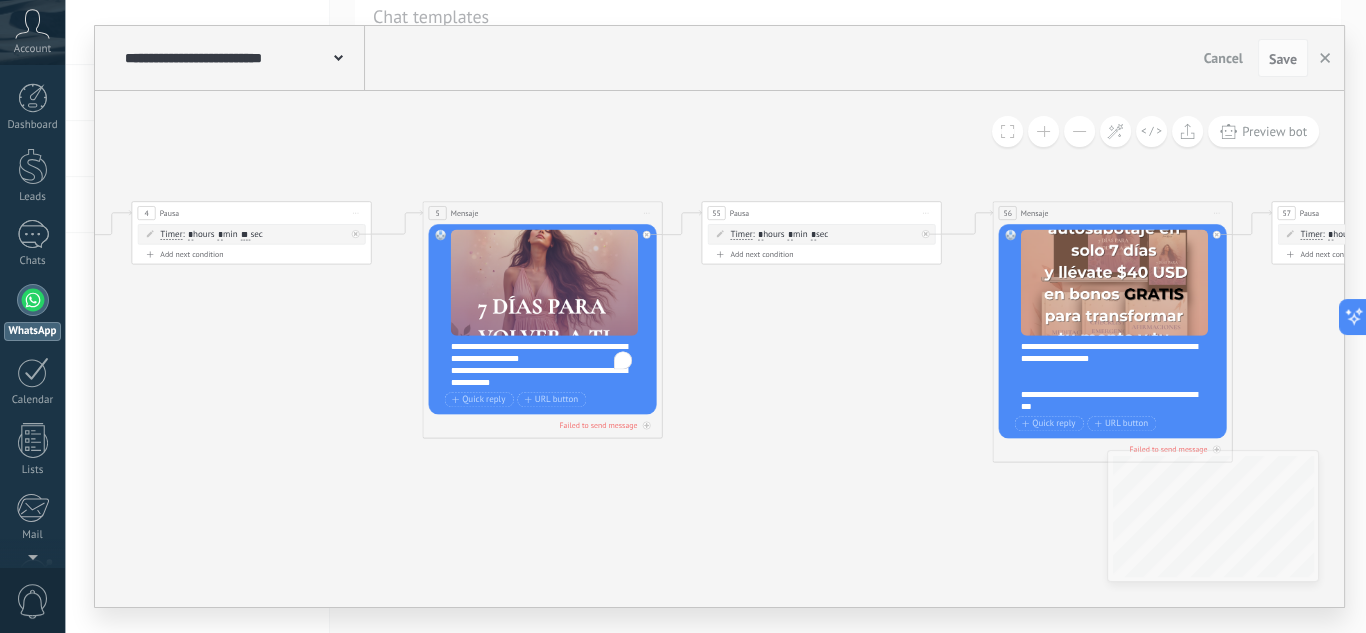 click on "**********" at bounding box center (551, 365) 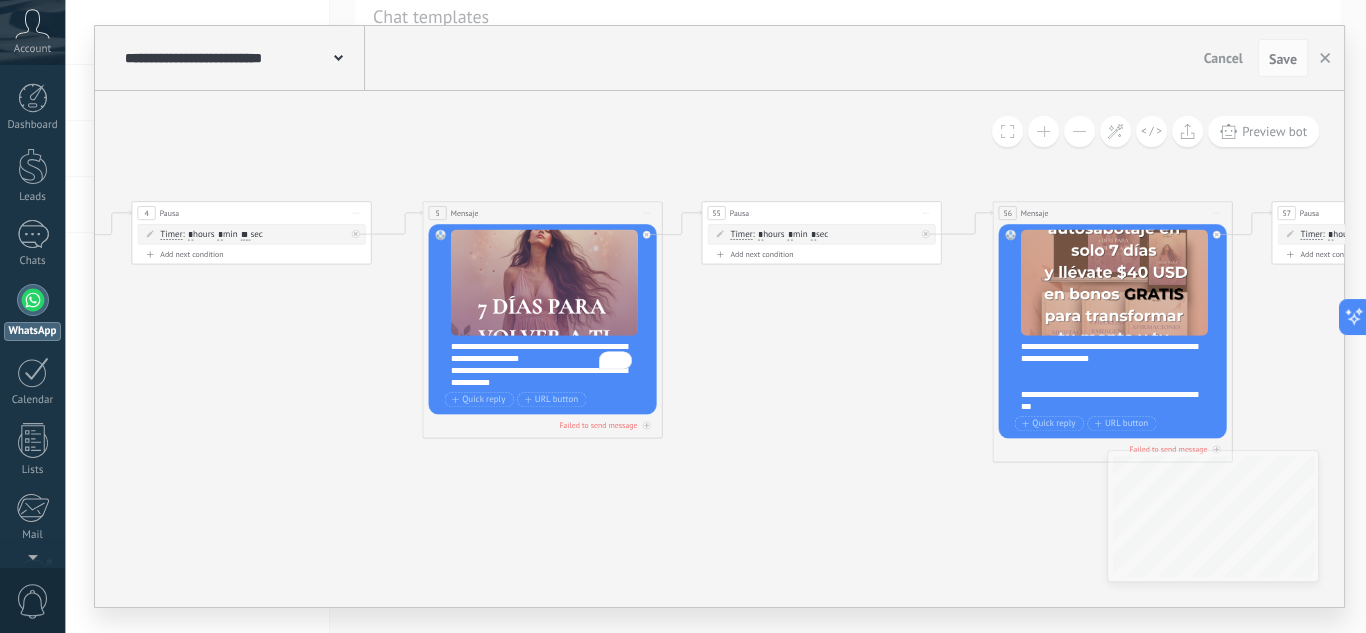 click on "**********" at bounding box center [551, 365] 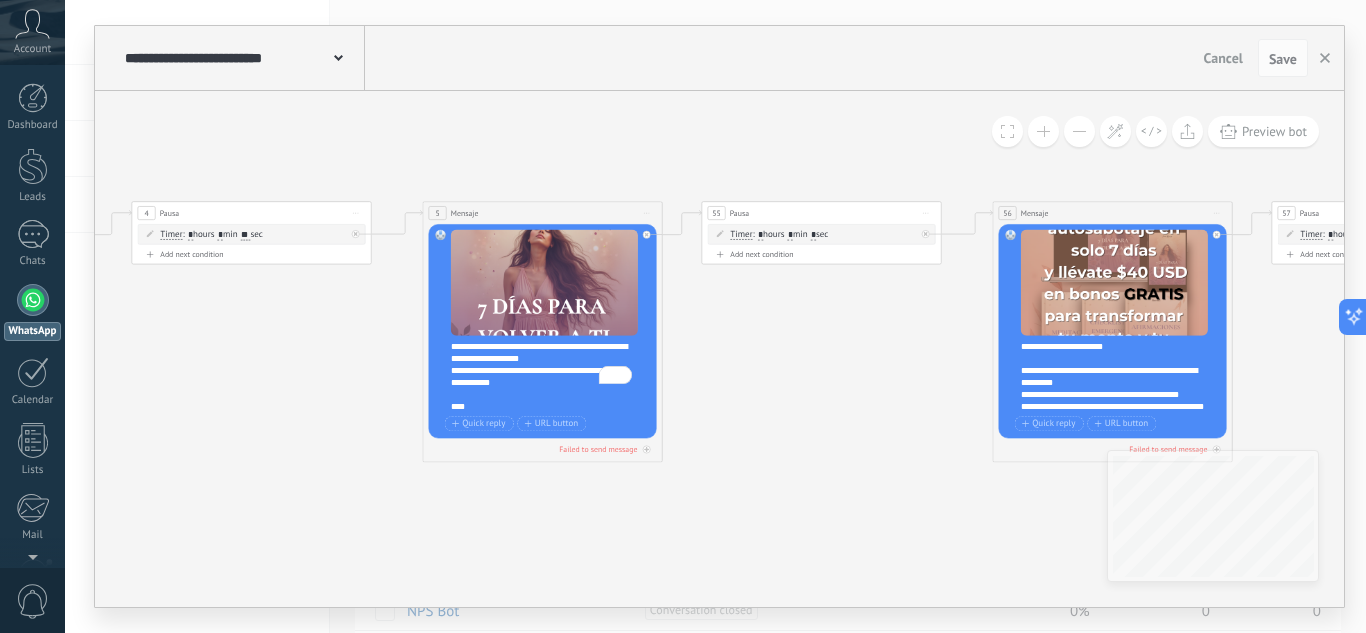 scroll, scrollTop: 0, scrollLeft: 0, axis: both 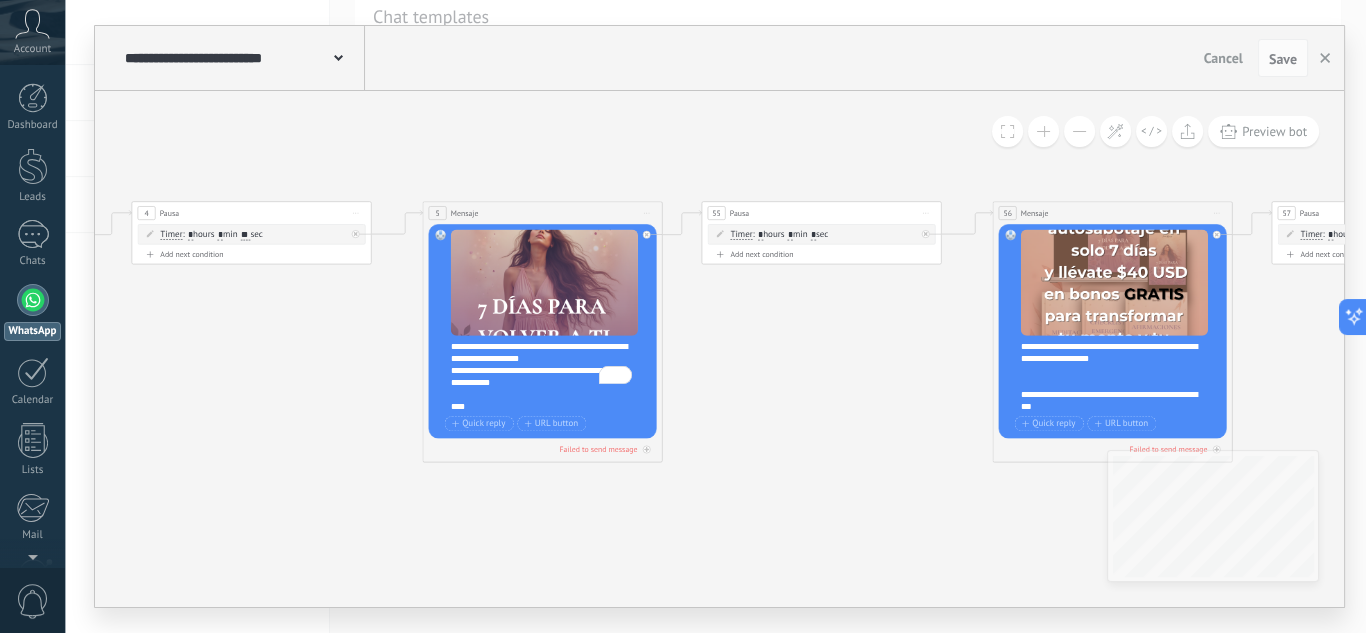 type 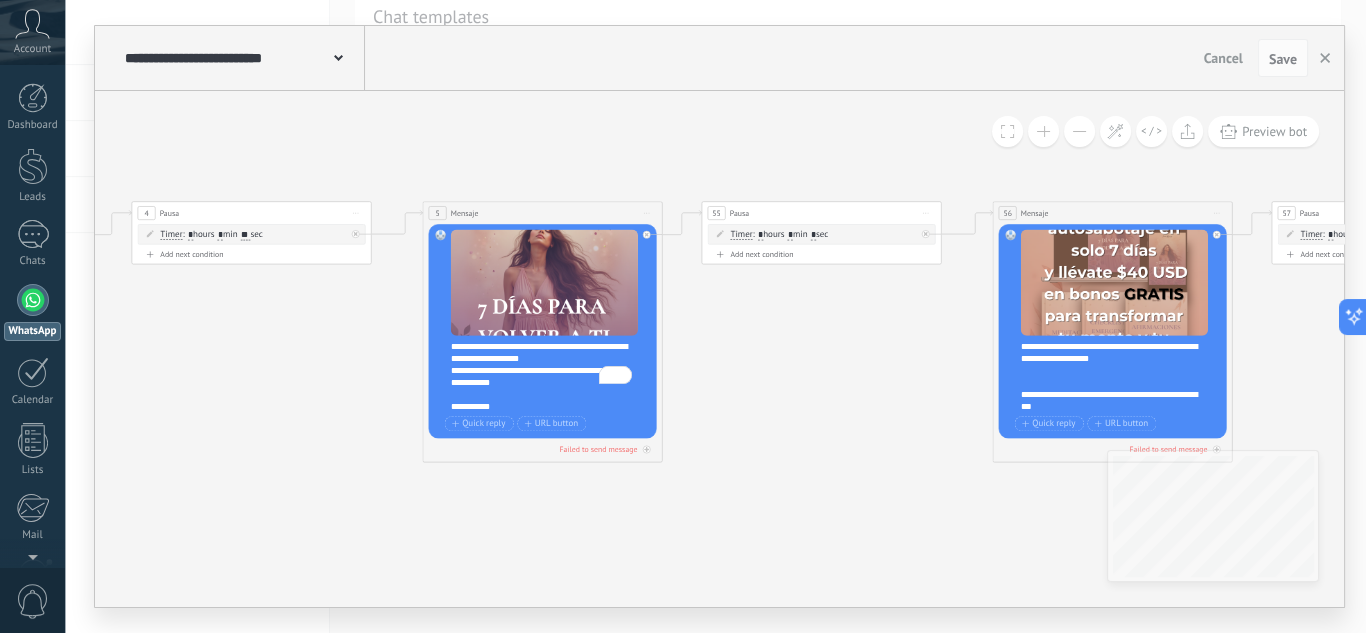click on "103 Message 78 Mensaje" 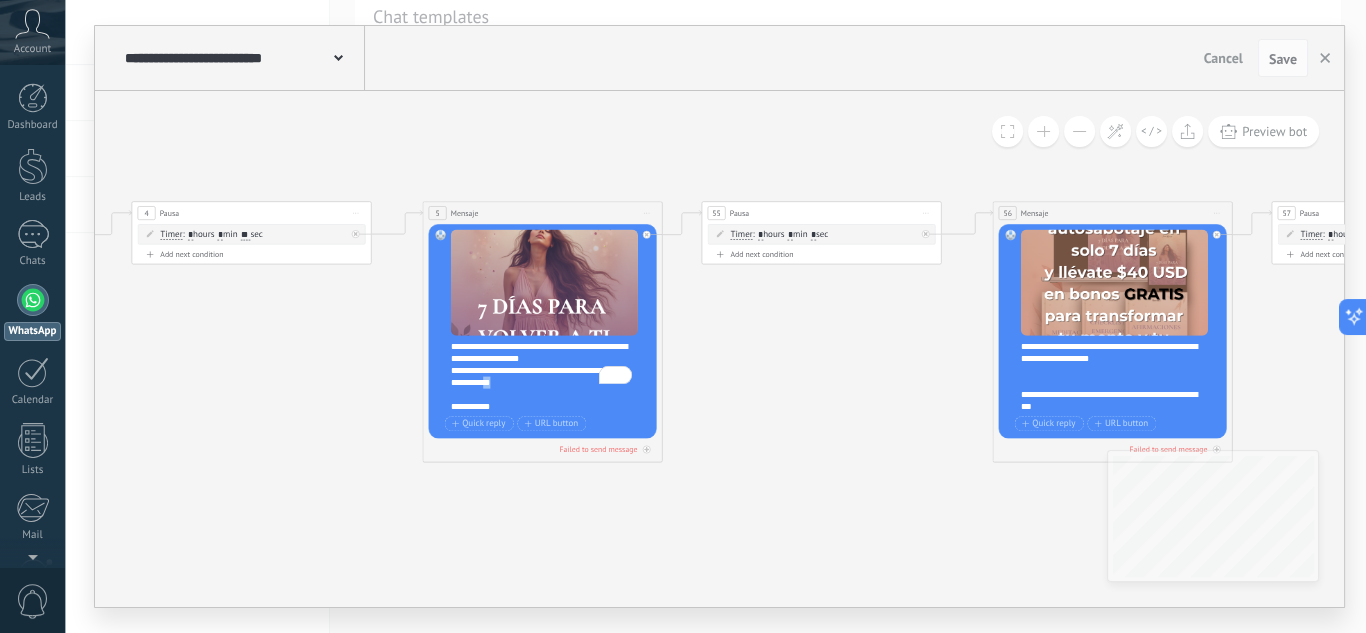 click on "**********" at bounding box center [551, 377] 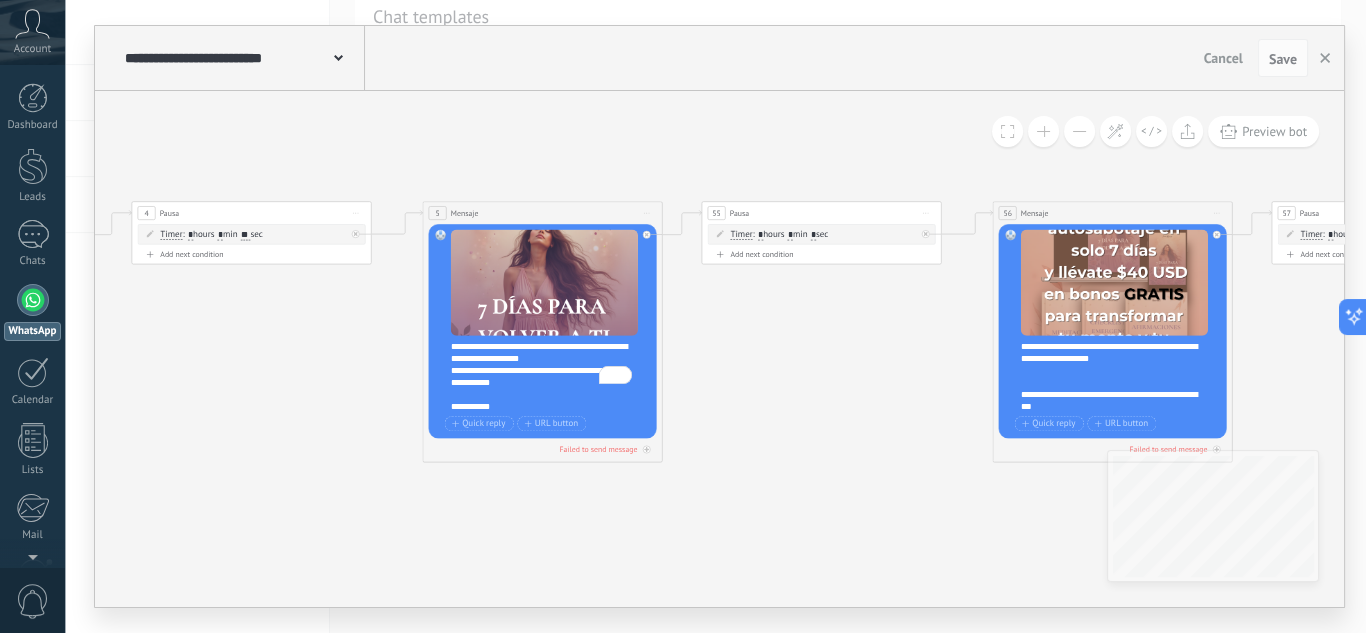 click on "**********" at bounding box center (541, 407) 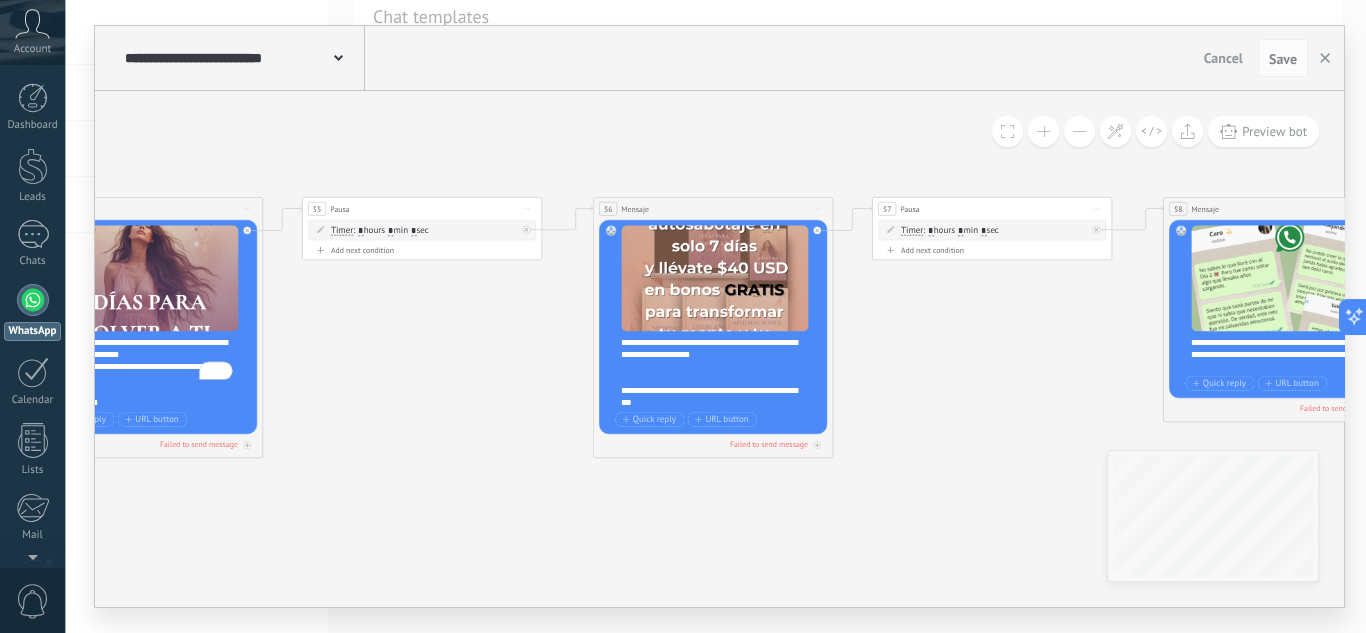 drag, startPoint x: 860, startPoint y: 415, endPoint x: 464, endPoint y: 414, distance: 396.00125 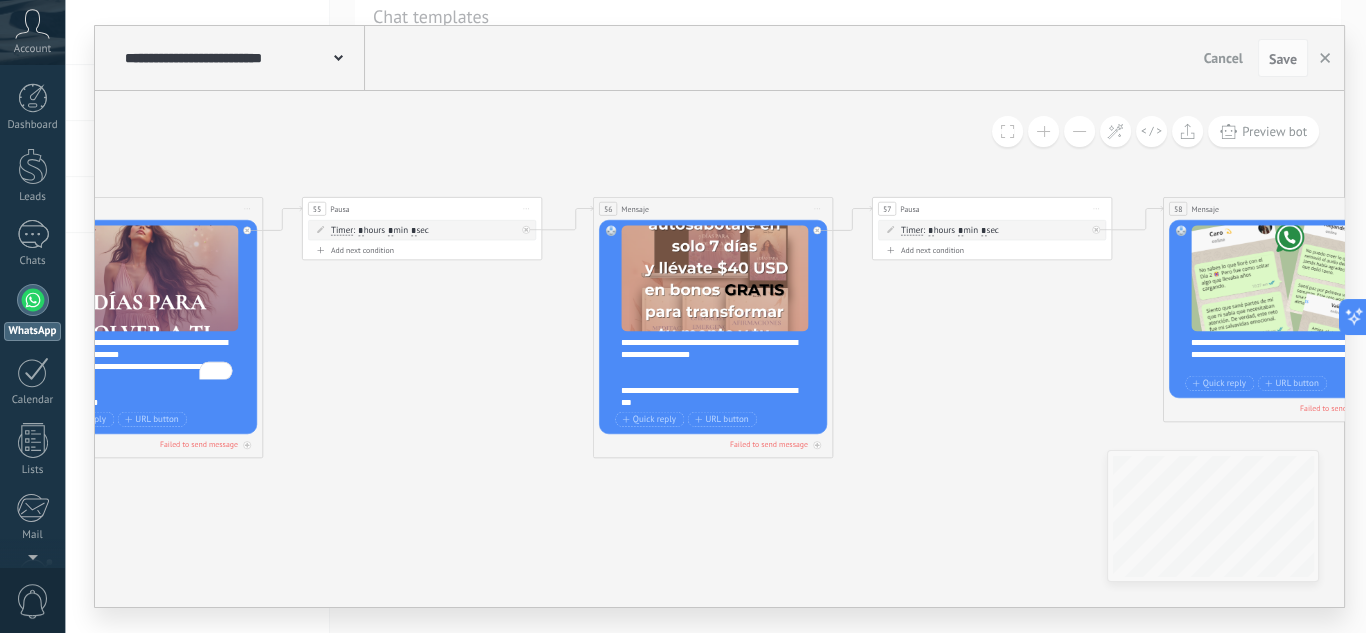 click on "103 Message 78 Mensaje" 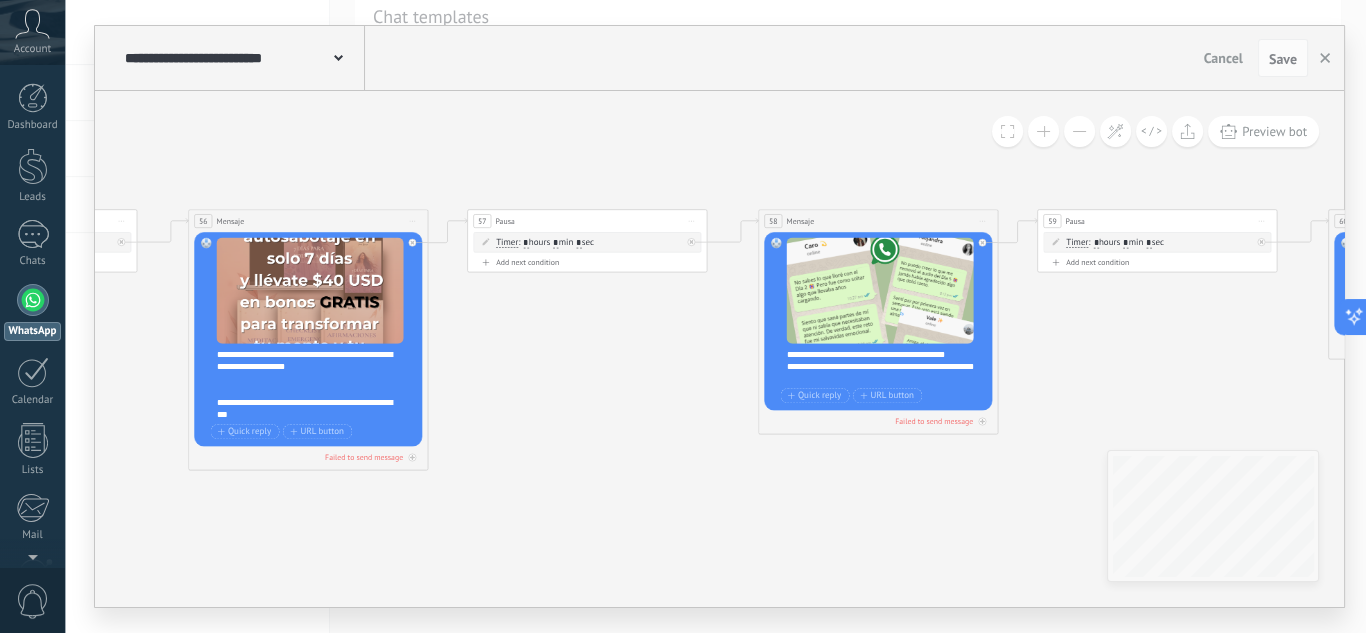 drag, startPoint x: 871, startPoint y: 365, endPoint x: 633, endPoint y: 404, distance: 241.17421 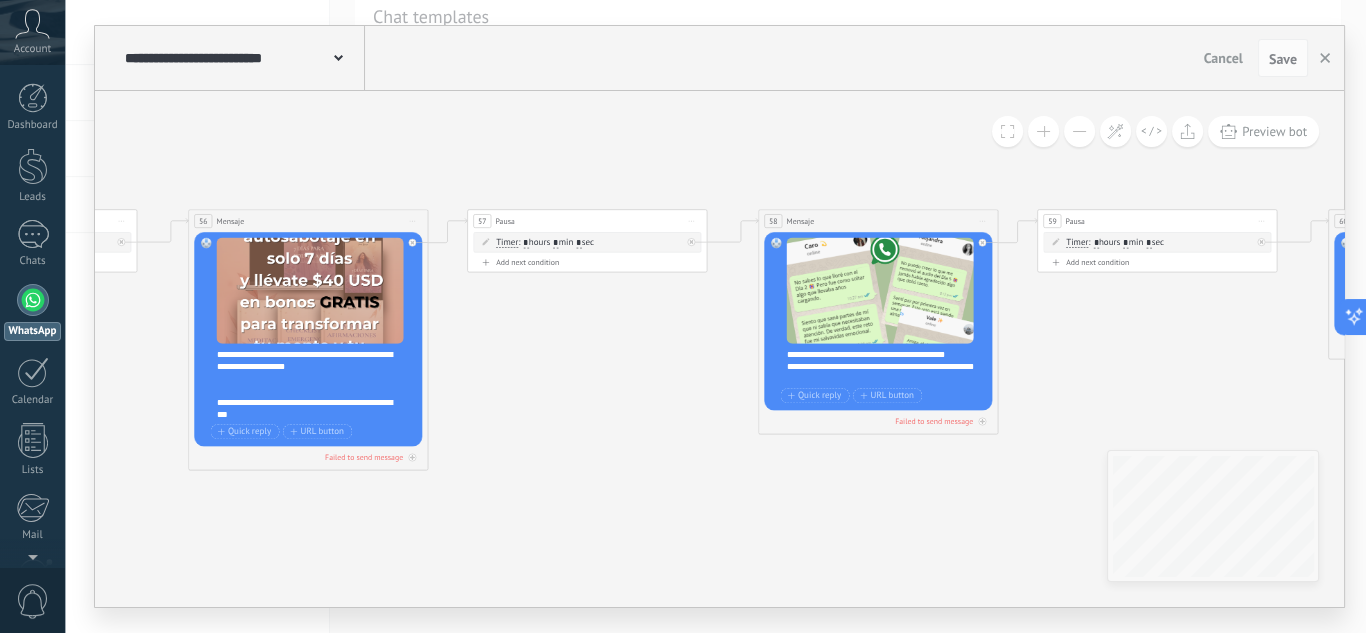 click on "103 Message 78 Mensaje" 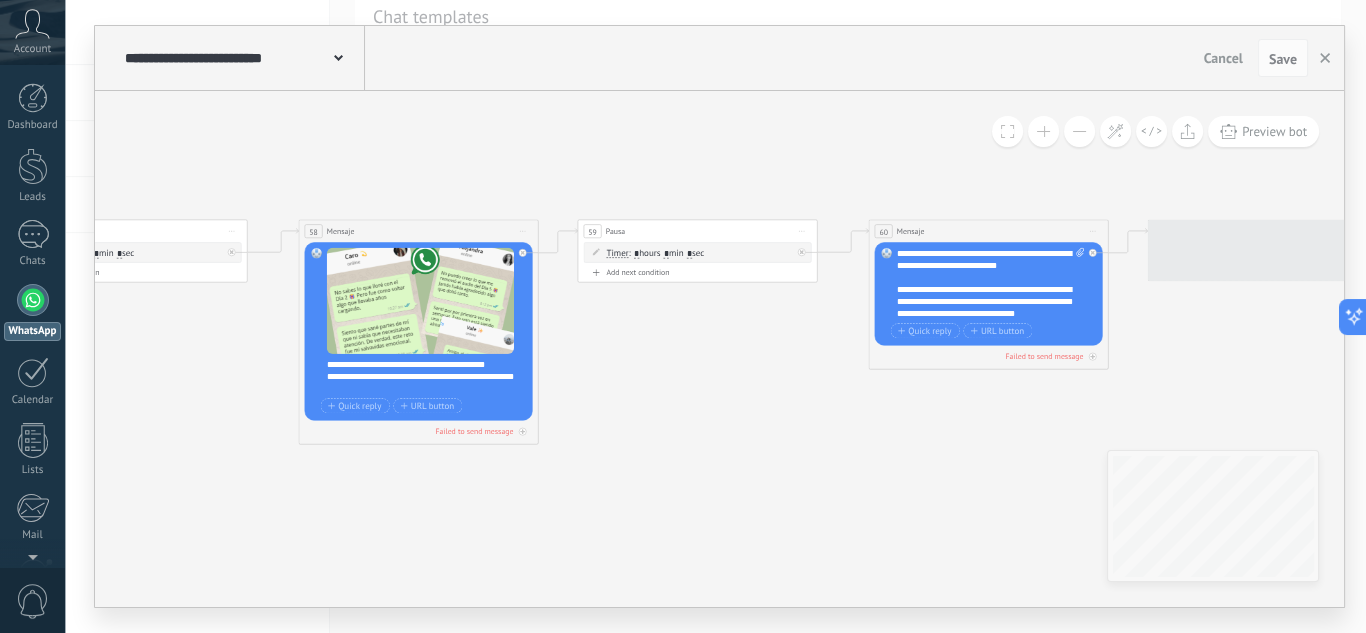 drag, startPoint x: 1010, startPoint y: 336, endPoint x: 678, endPoint y: 310, distance: 333.0165 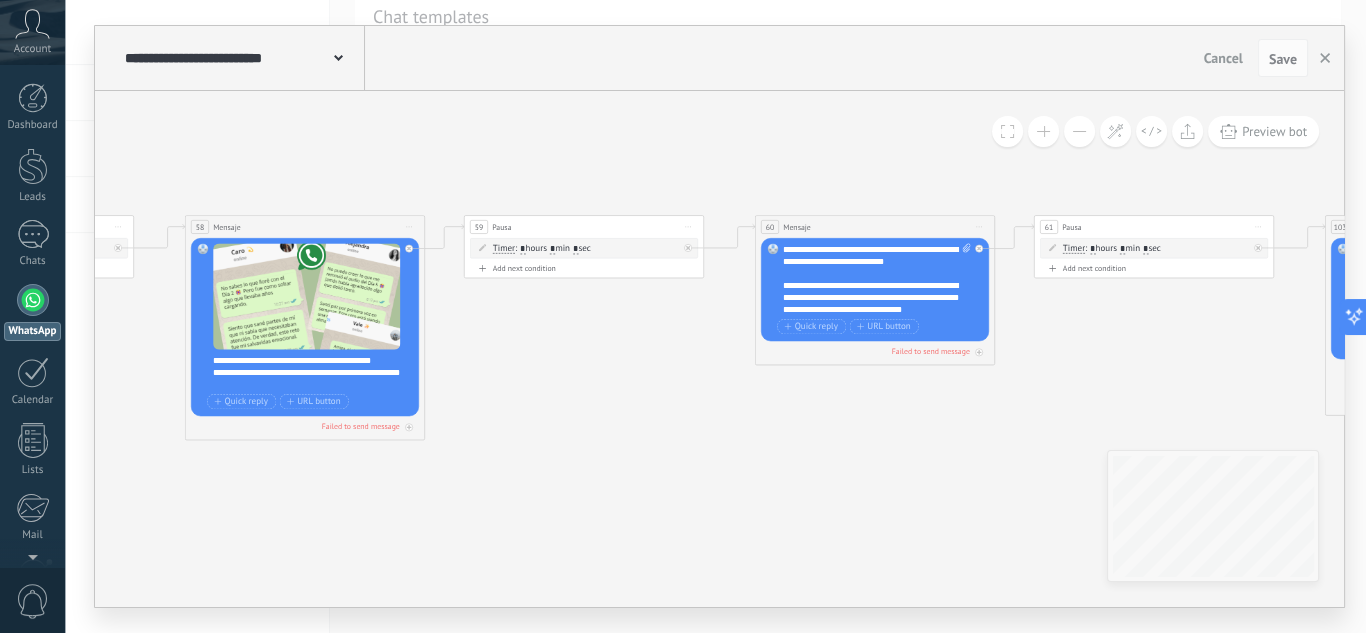 drag, startPoint x: 777, startPoint y: 368, endPoint x: 731, endPoint y: 369, distance: 46.010868 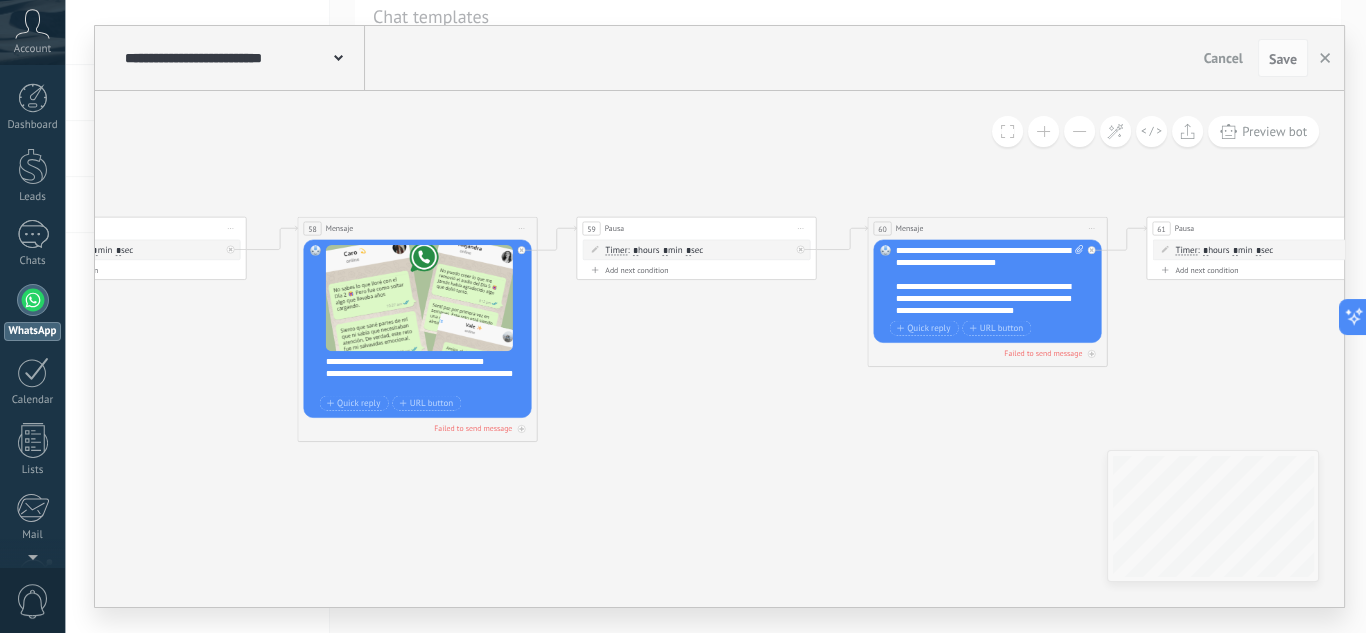 drag, startPoint x: 577, startPoint y: 401, endPoint x: 898, endPoint y: 425, distance: 321.89594 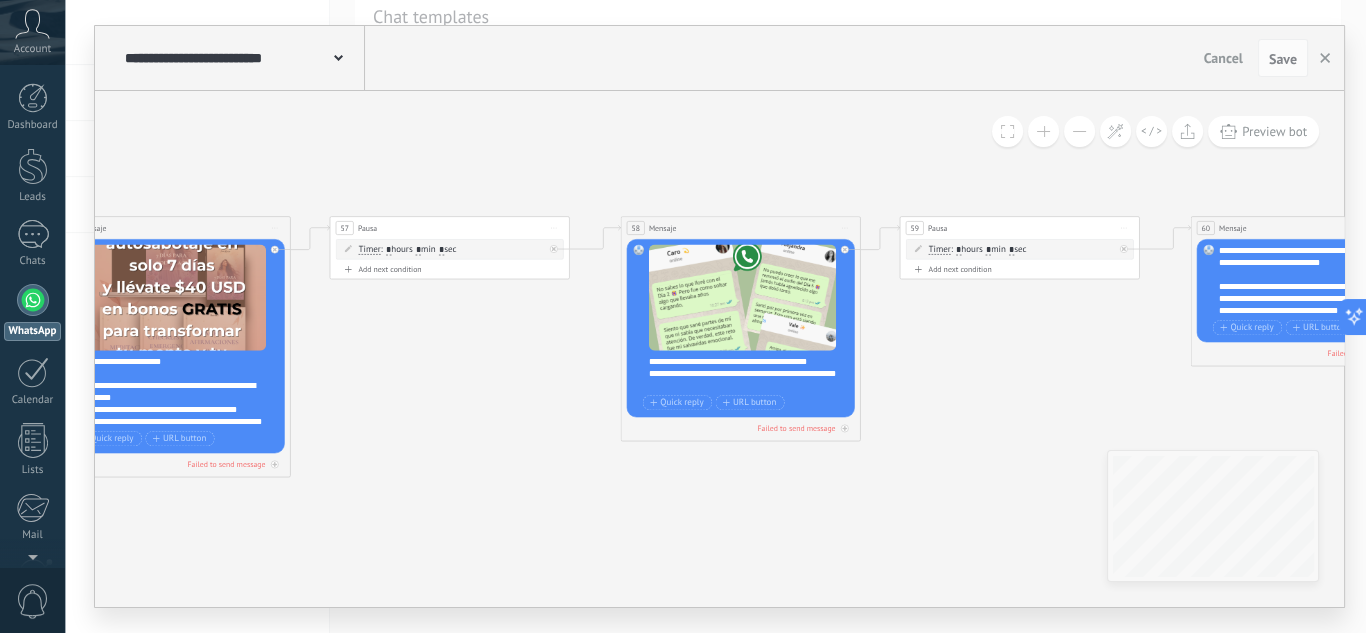 drag, startPoint x: 527, startPoint y: 456, endPoint x: 881, endPoint y: 375, distance: 363.14874 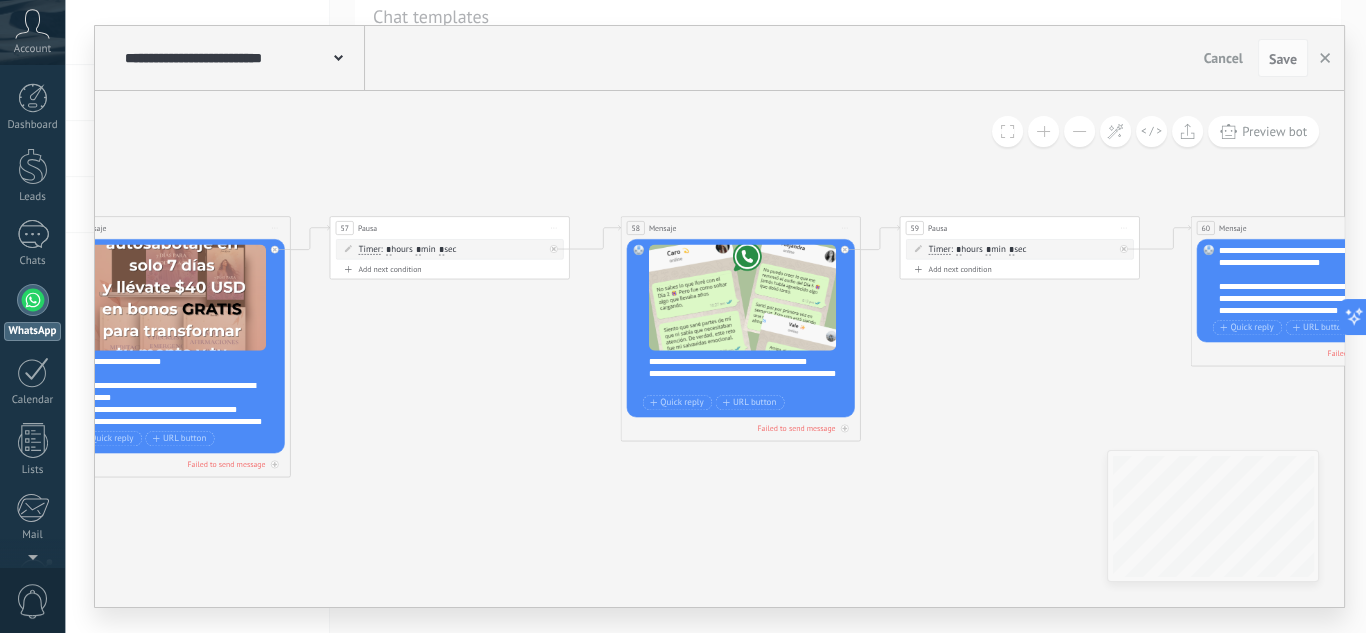 click on "103 Message 78 Mensaje" 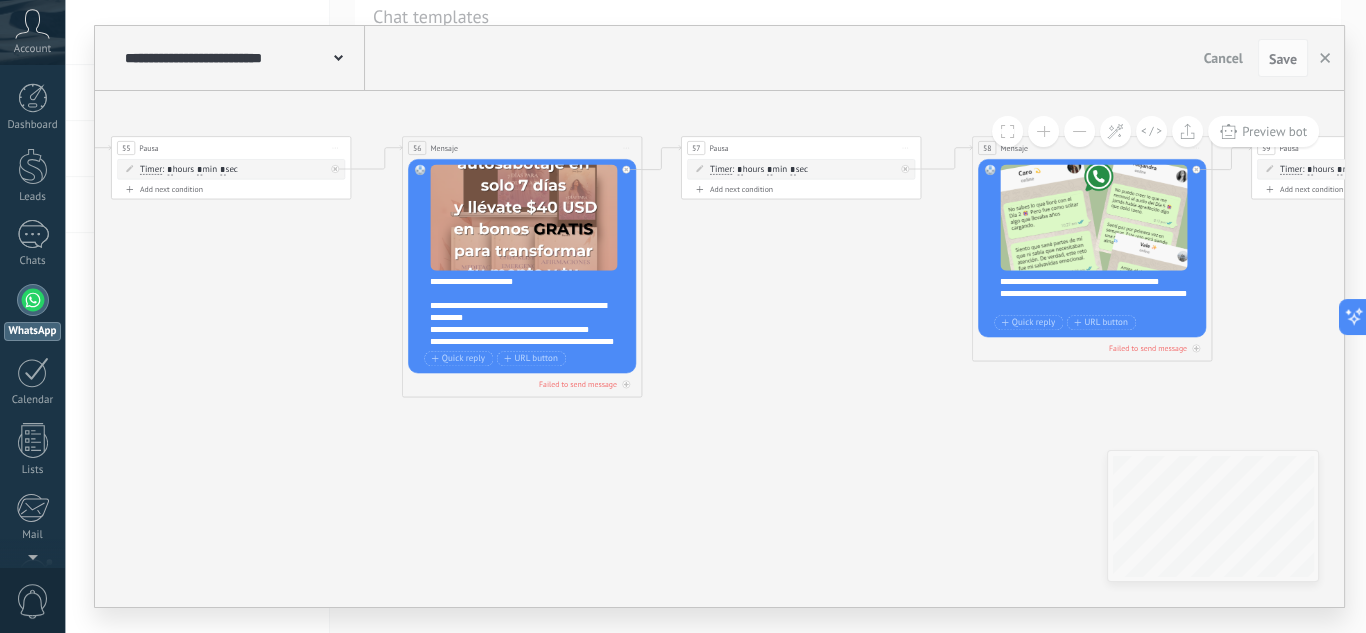 drag, startPoint x: 395, startPoint y: 410, endPoint x: 493, endPoint y: 426, distance: 99.29753 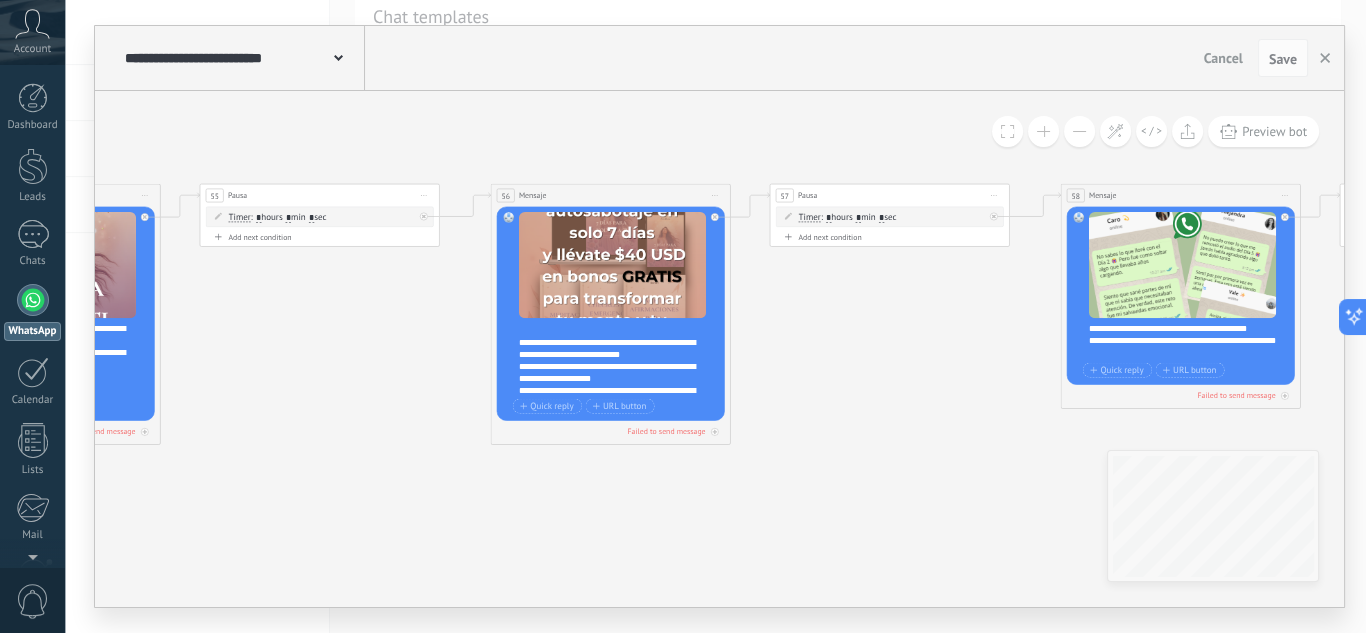 scroll, scrollTop: 160, scrollLeft: 0, axis: vertical 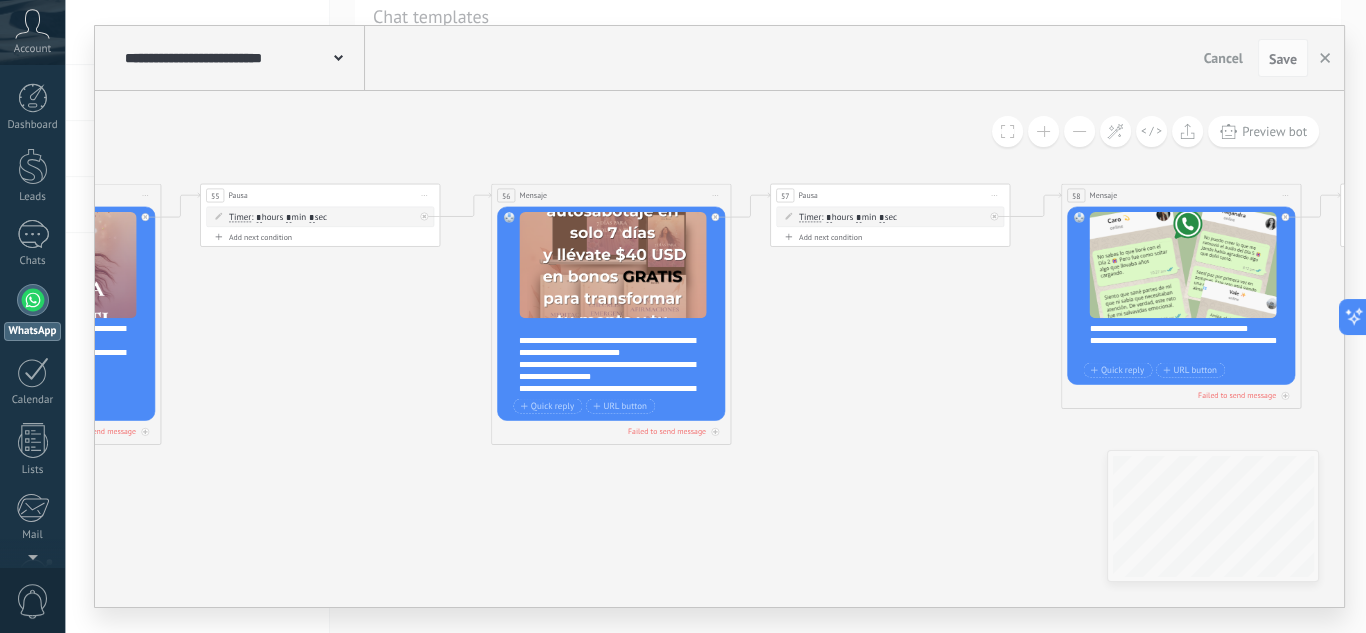 drag, startPoint x: 218, startPoint y: 392, endPoint x: 575, endPoint y: 394, distance: 357.0056 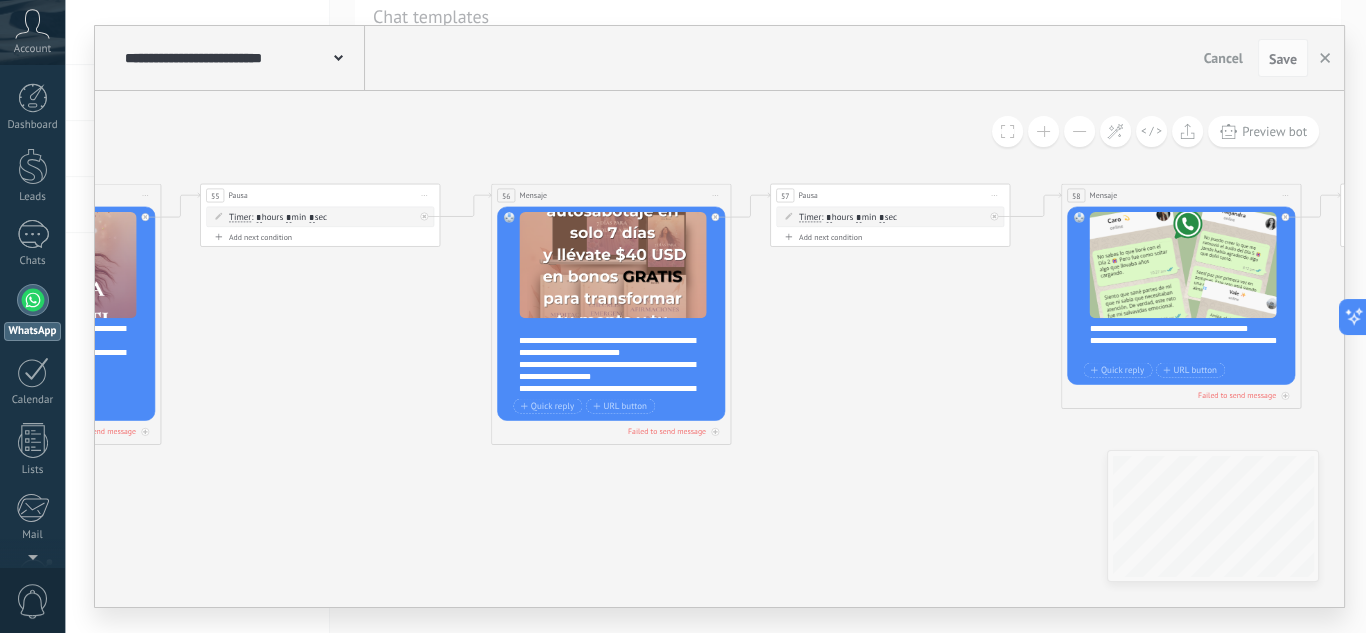 click on "103 Message 78 Mensaje" 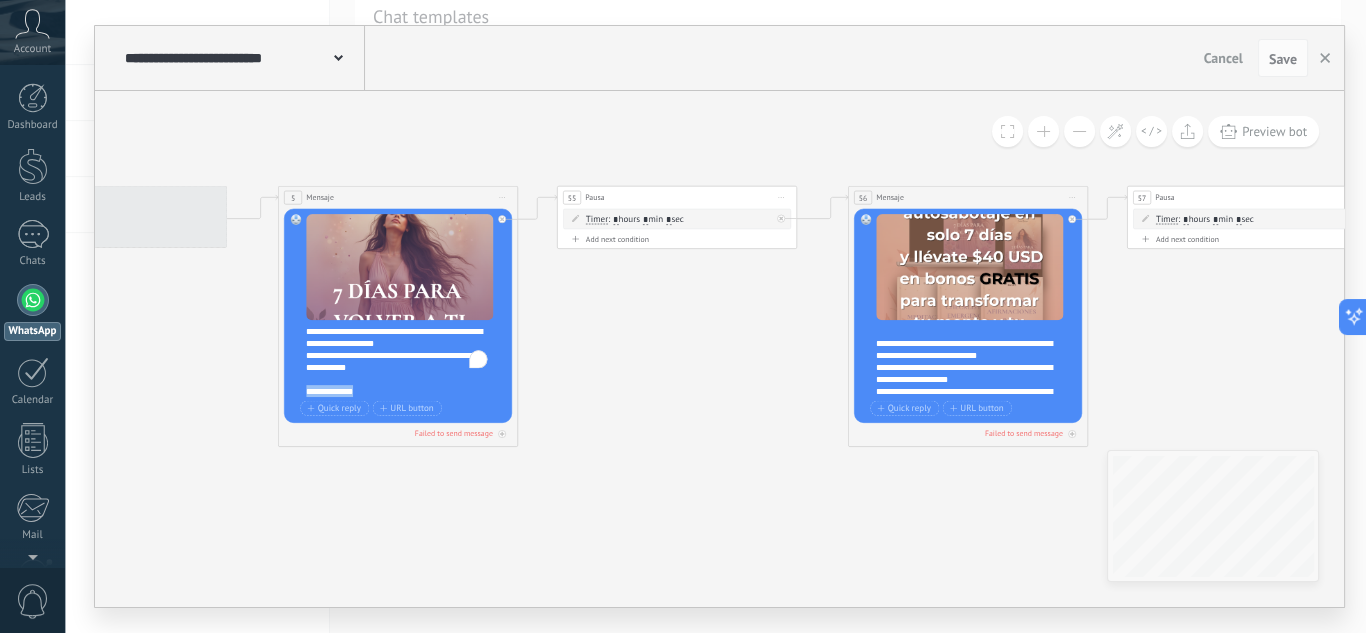 drag, startPoint x: 366, startPoint y: 386, endPoint x: 307, endPoint y: 395, distance: 59.682495 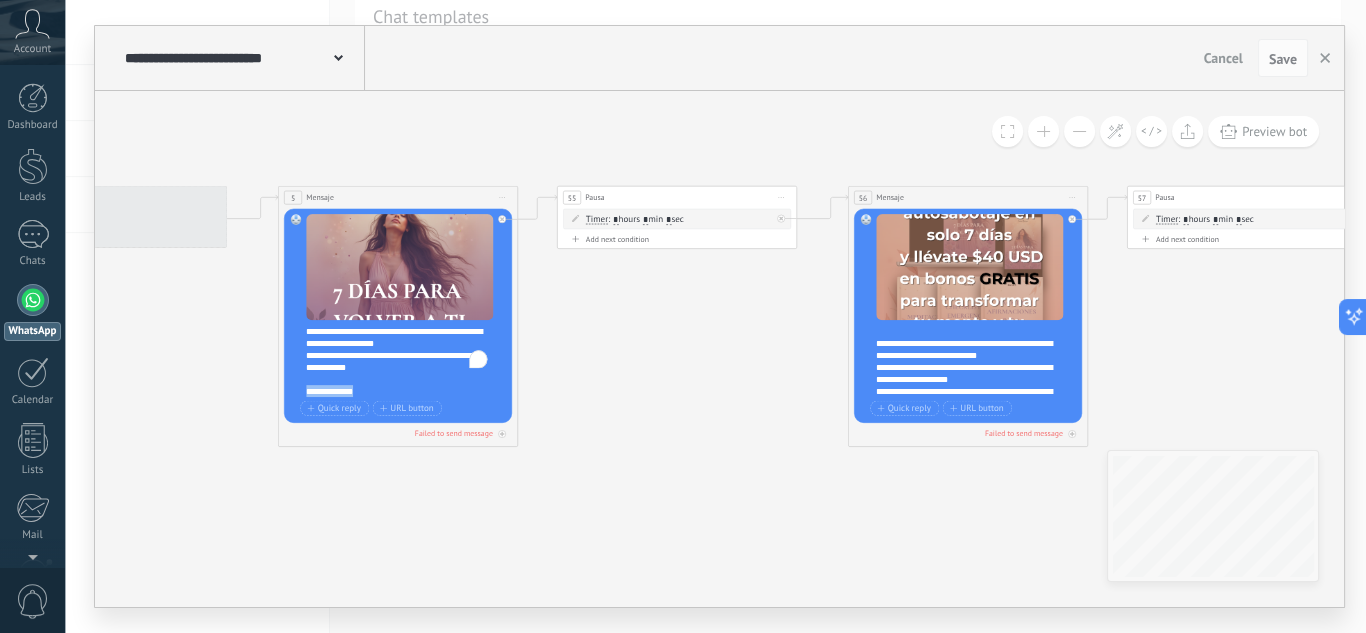 click on "**********" at bounding box center [406, 361] 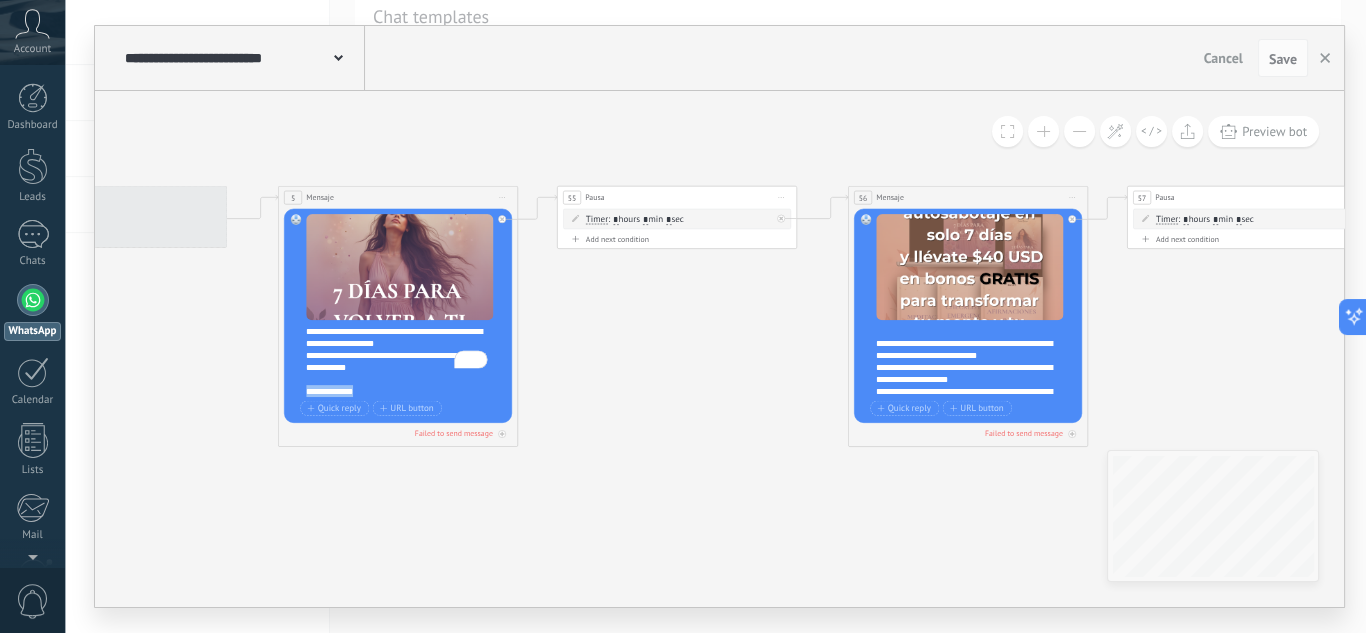 type 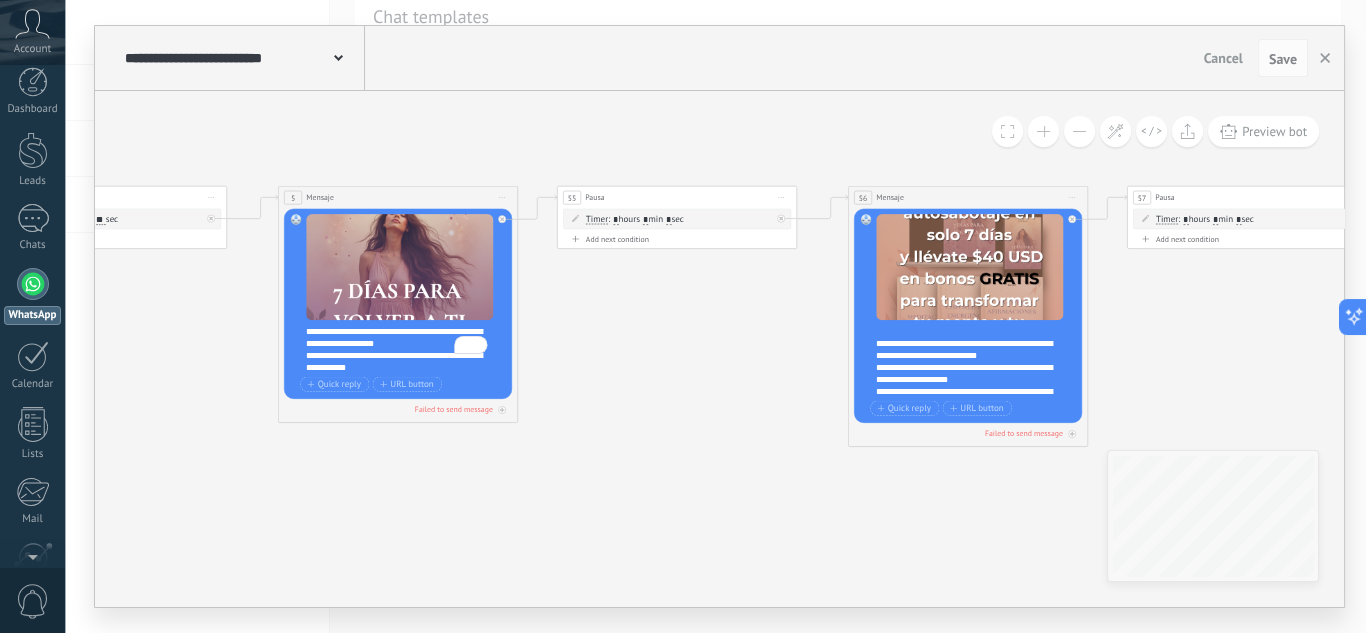 scroll, scrollTop: 0, scrollLeft: 0, axis: both 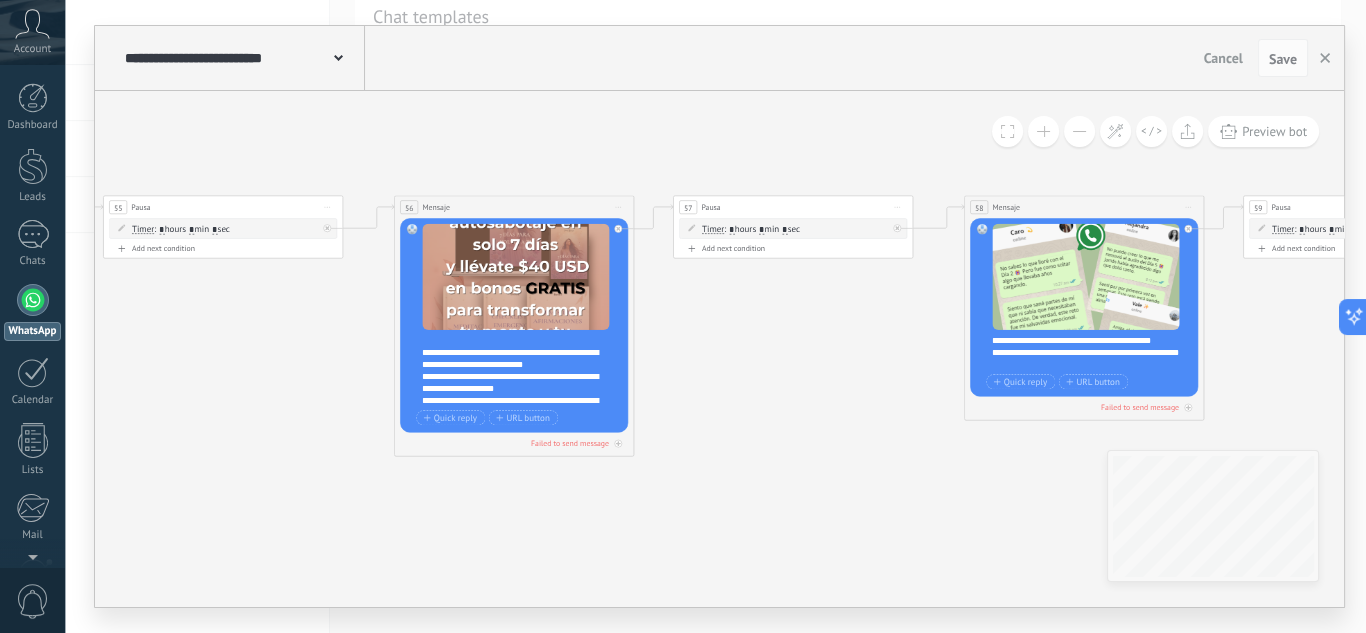 drag, startPoint x: 1096, startPoint y: 334, endPoint x: 656, endPoint y: 338, distance: 440.0182 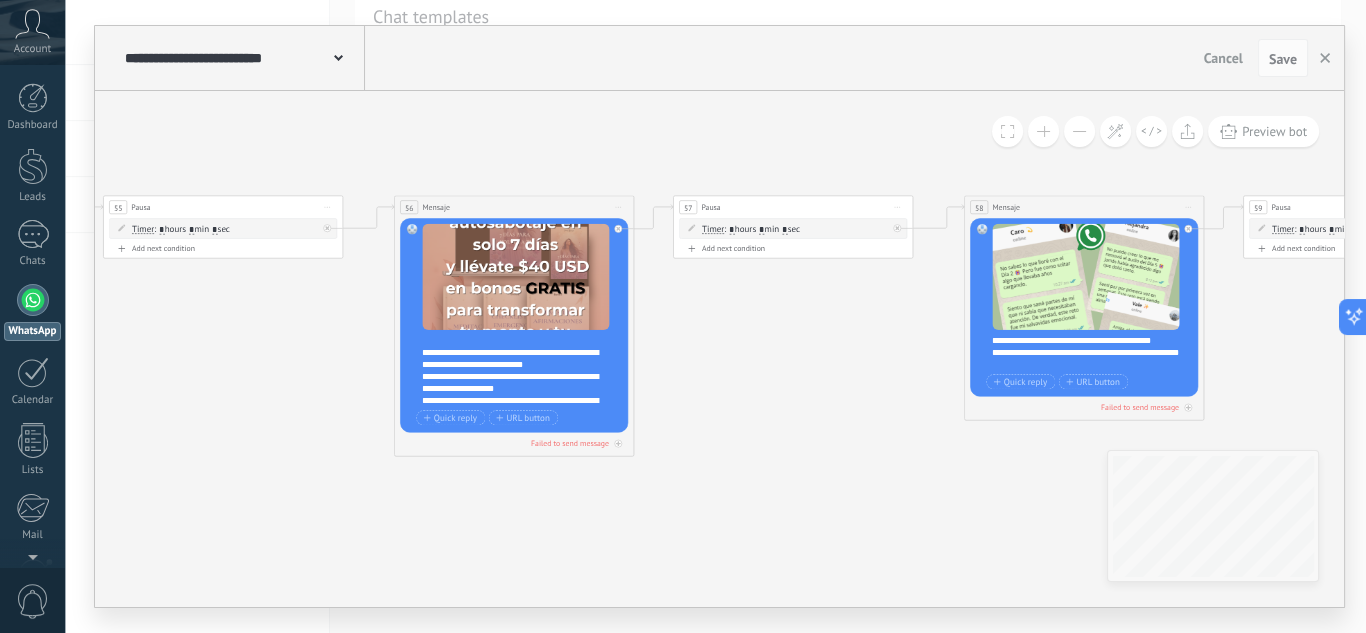 click on "103 Message 78 Mensaje" 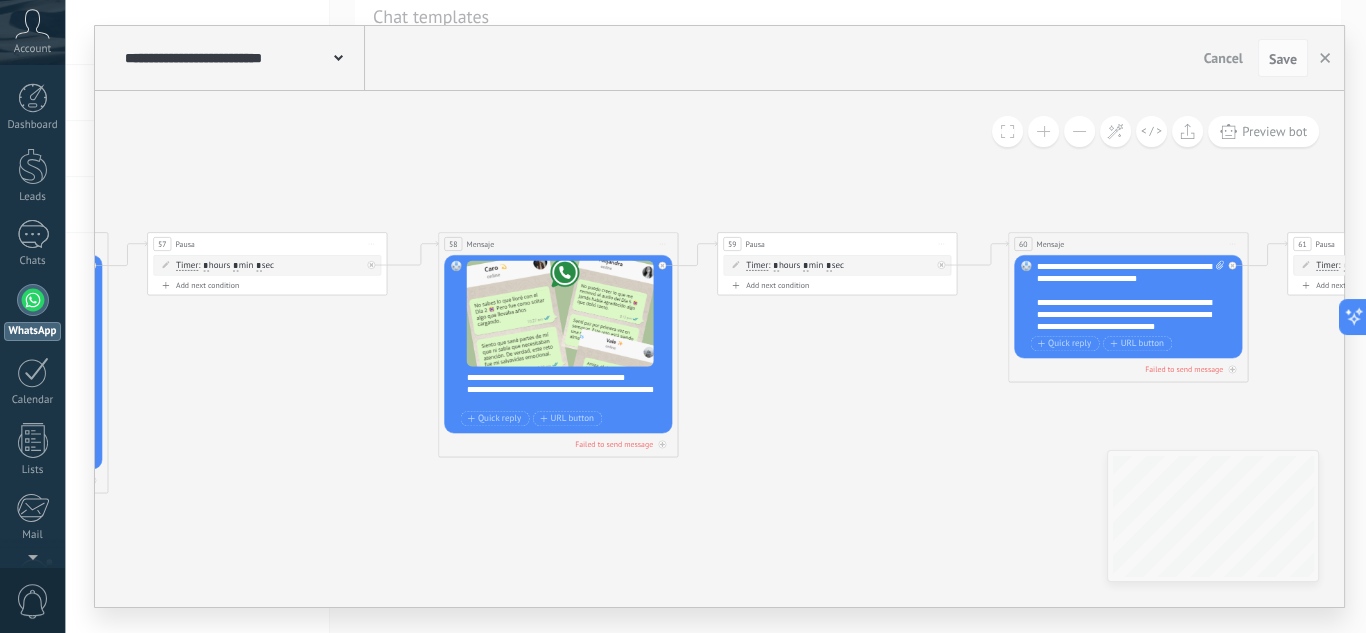 drag, startPoint x: 1175, startPoint y: 333, endPoint x: 734, endPoint y: 369, distance: 442.46695 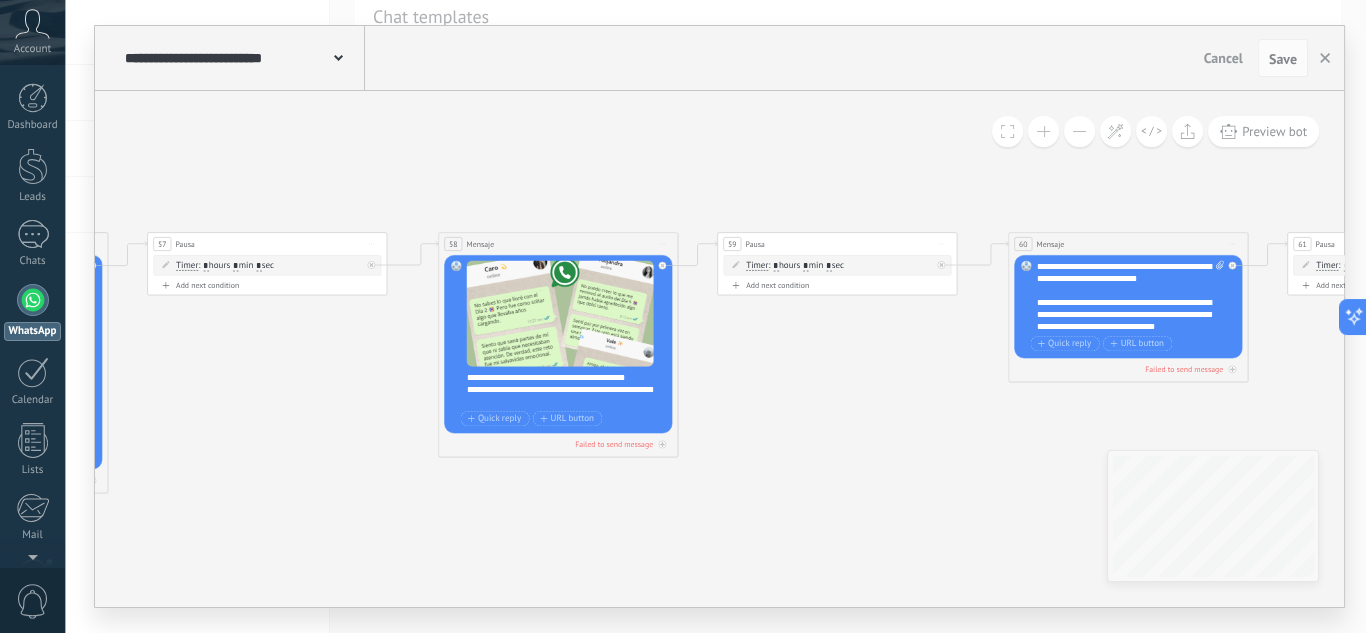 click on "103 Message 78 Mensaje" 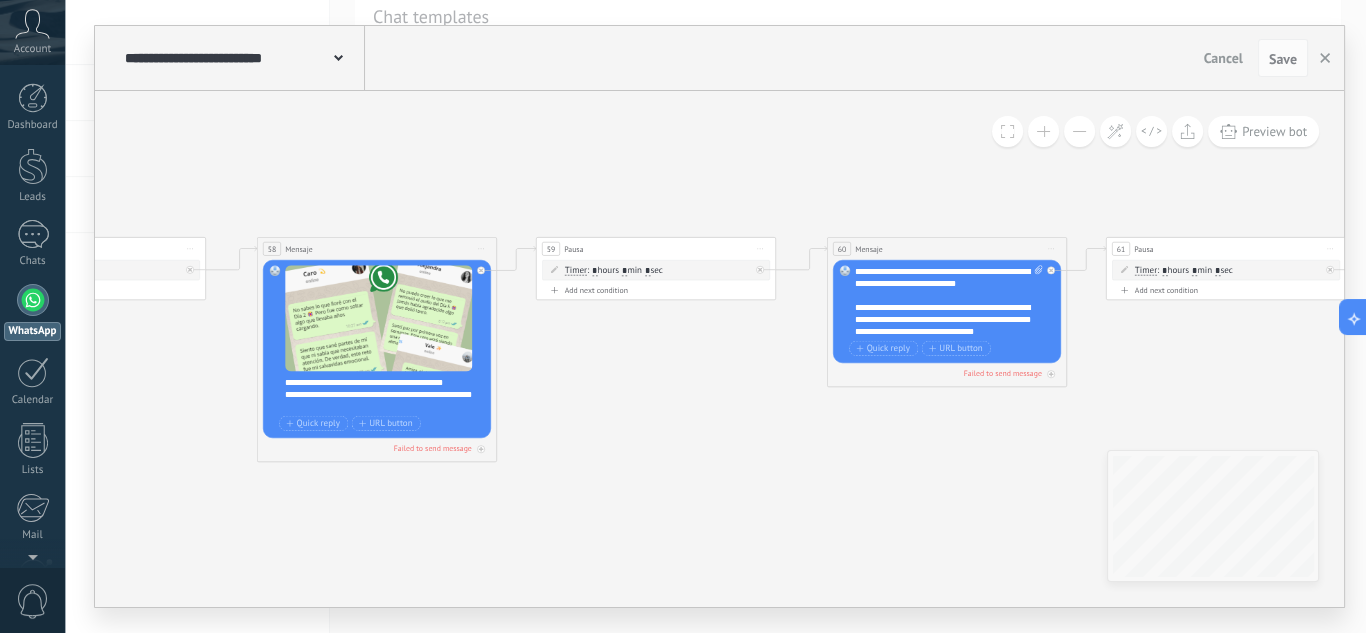 drag, startPoint x: 977, startPoint y: 434, endPoint x: 762, endPoint y: 434, distance: 215 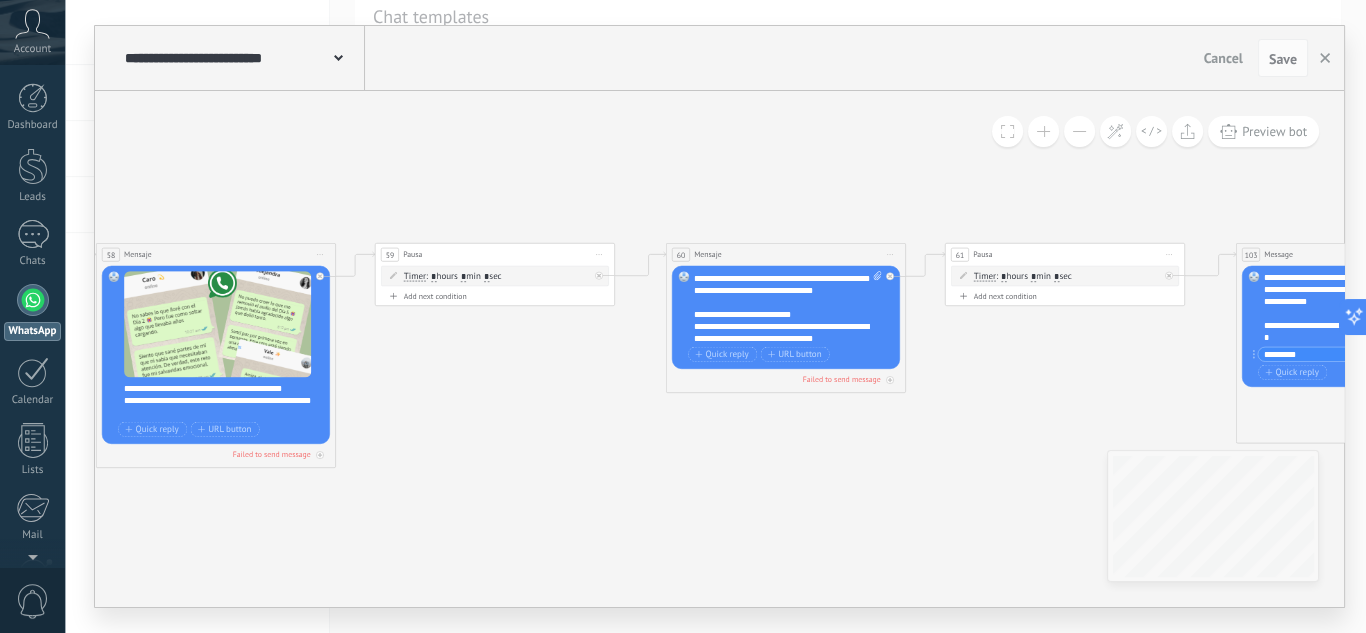 scroll, scrollTop: 80, scrollLeft: 0, axis: vertical 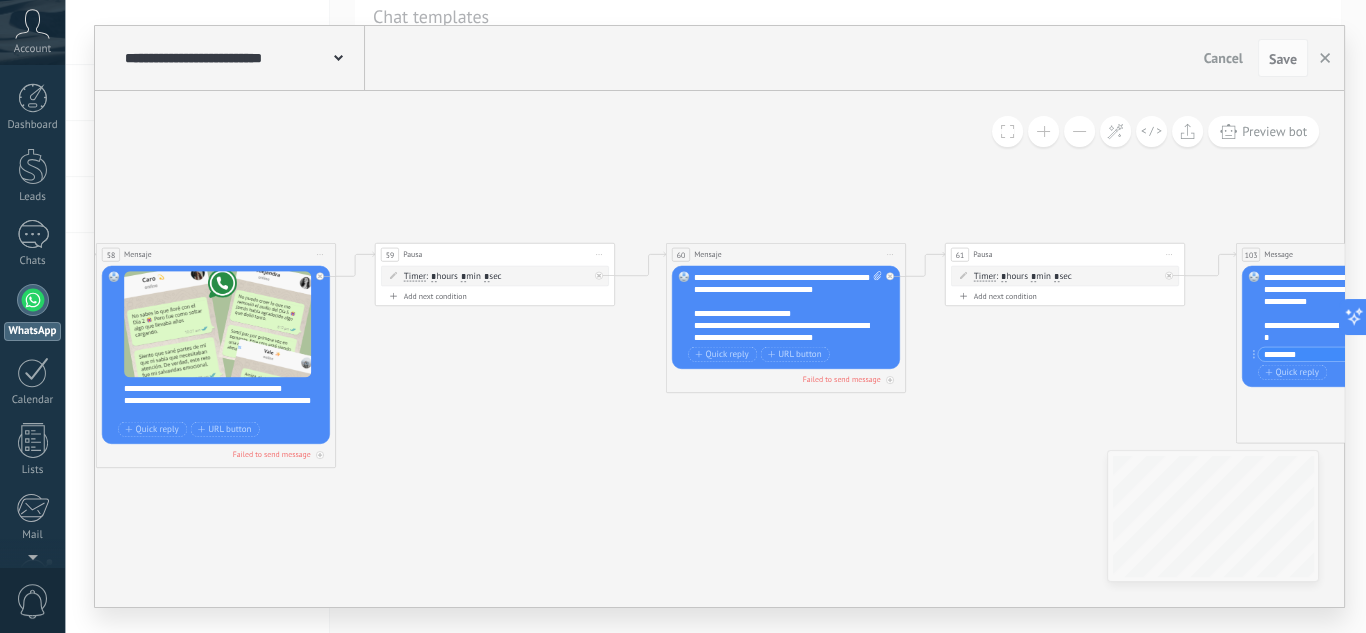 click on "**********" at bounding box center (788, 307) 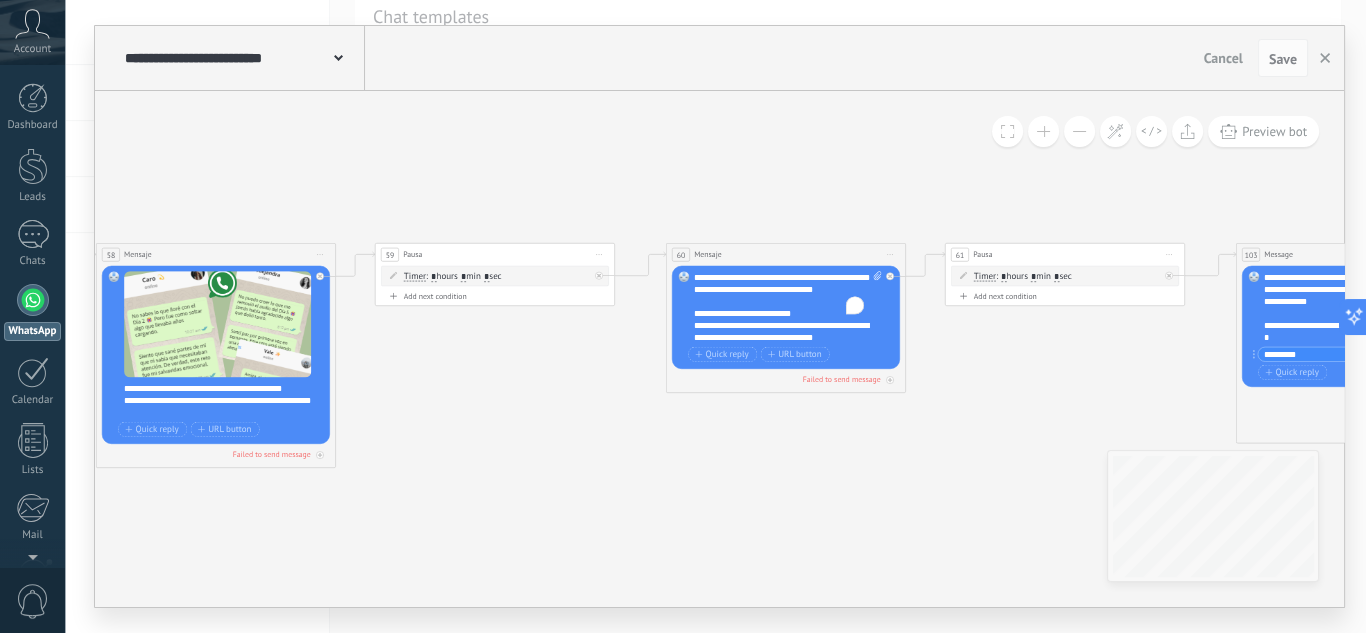 scroll, scrollTop: 80, scrollLeft: 0, axis: vertical 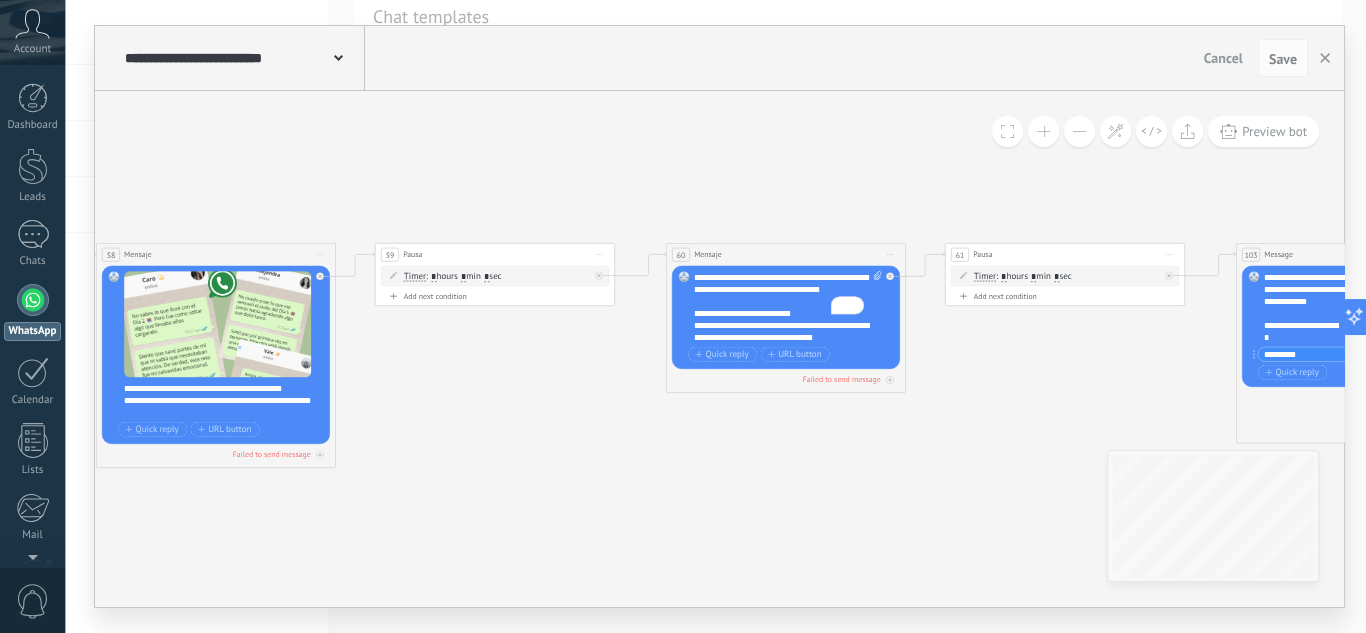 click on "**********" at bounding box center [788, 307] 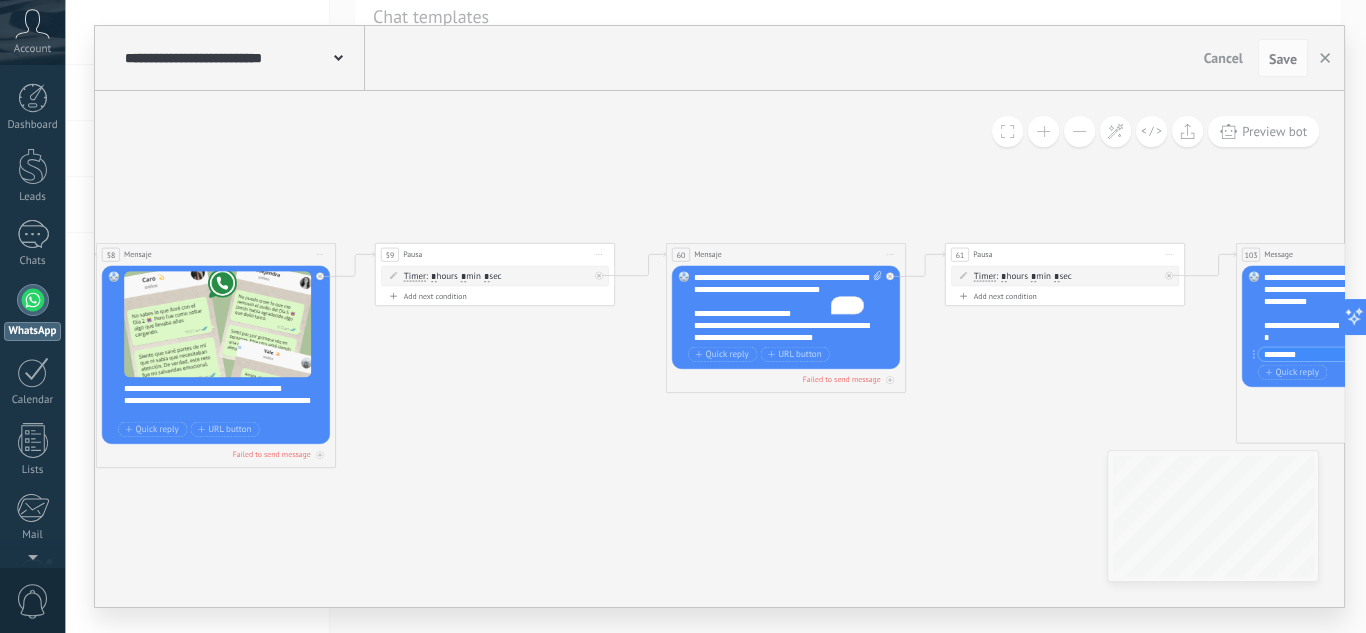 scroll, scrollTop: 116, scrollLeft: 0, axis: vertical 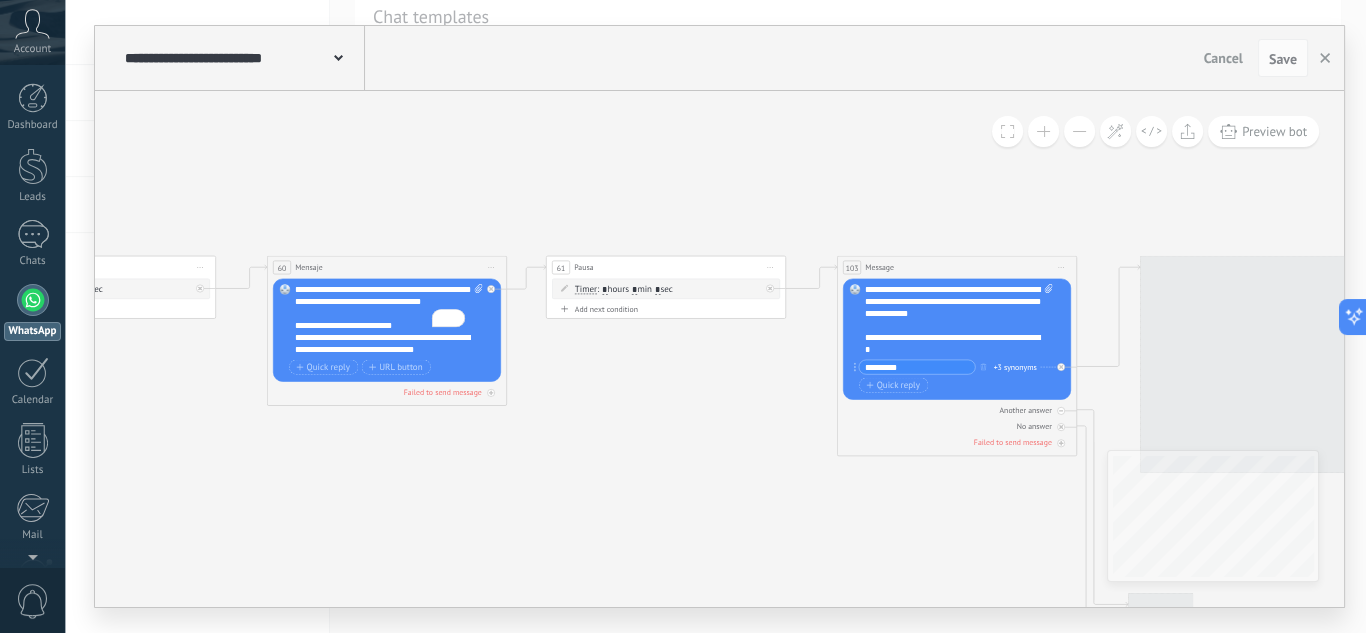 drag, startPoint x: 1019, startPoint y: 357, endPoint x: 538, endPoint y: 359, distance: 481.00415 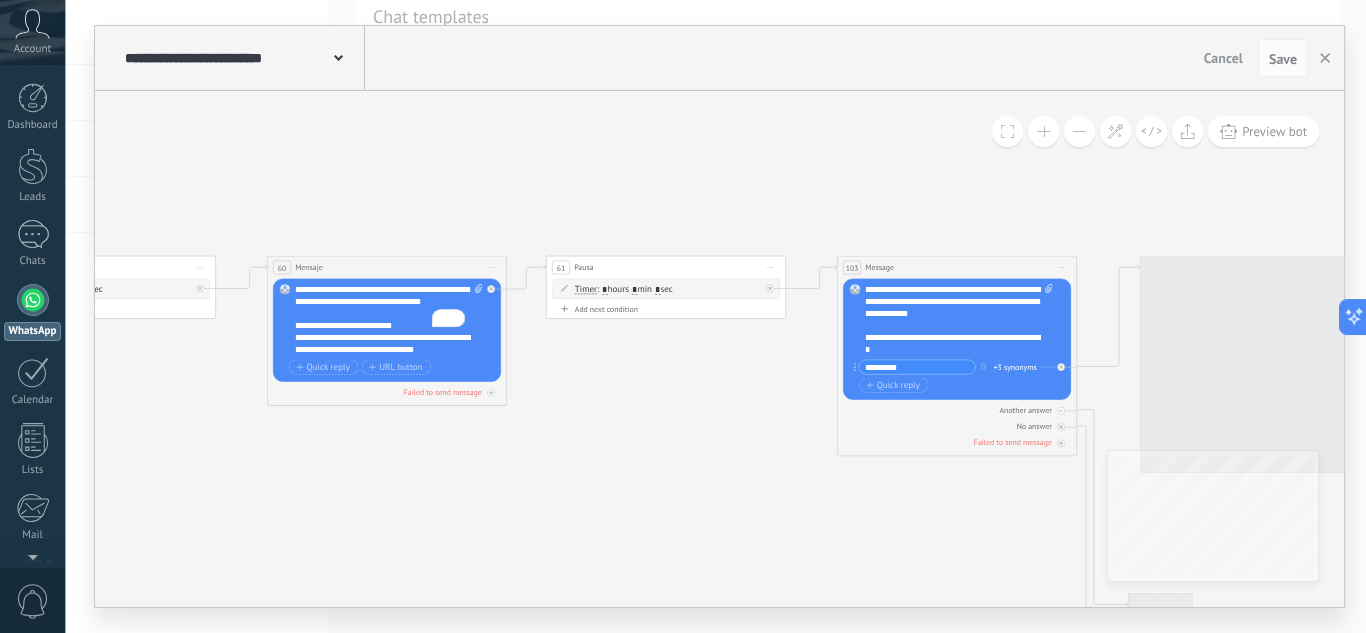 click on "103 Message 78 Mensaje" 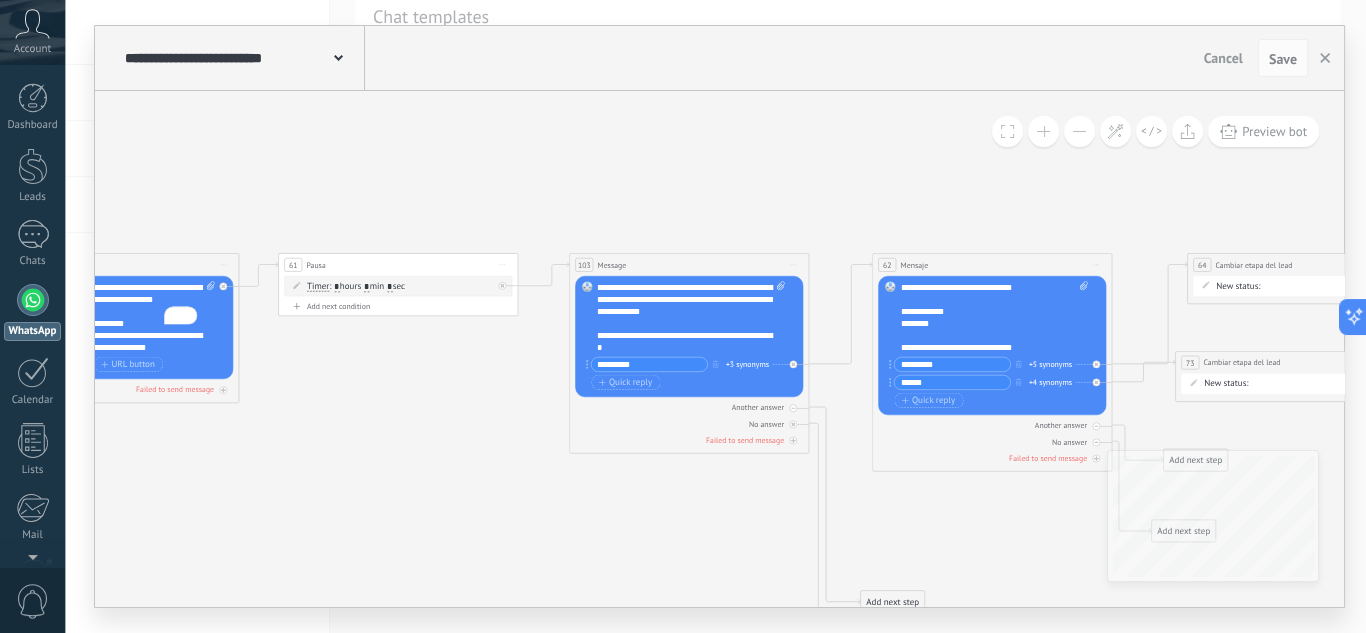 drag, startPoint x: 673, startPoint y: 352, endPoint x: 534, endPoint y: 349, distance: 139.03236 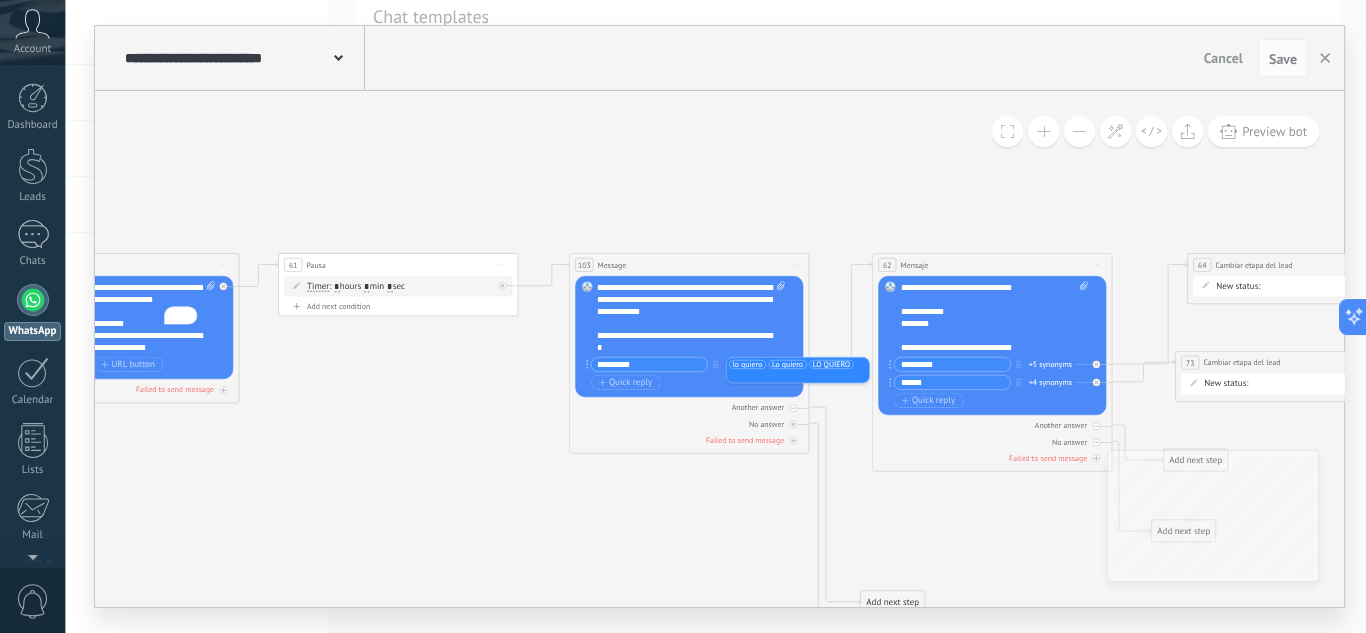 click on "103 Message 78 Mensaje" 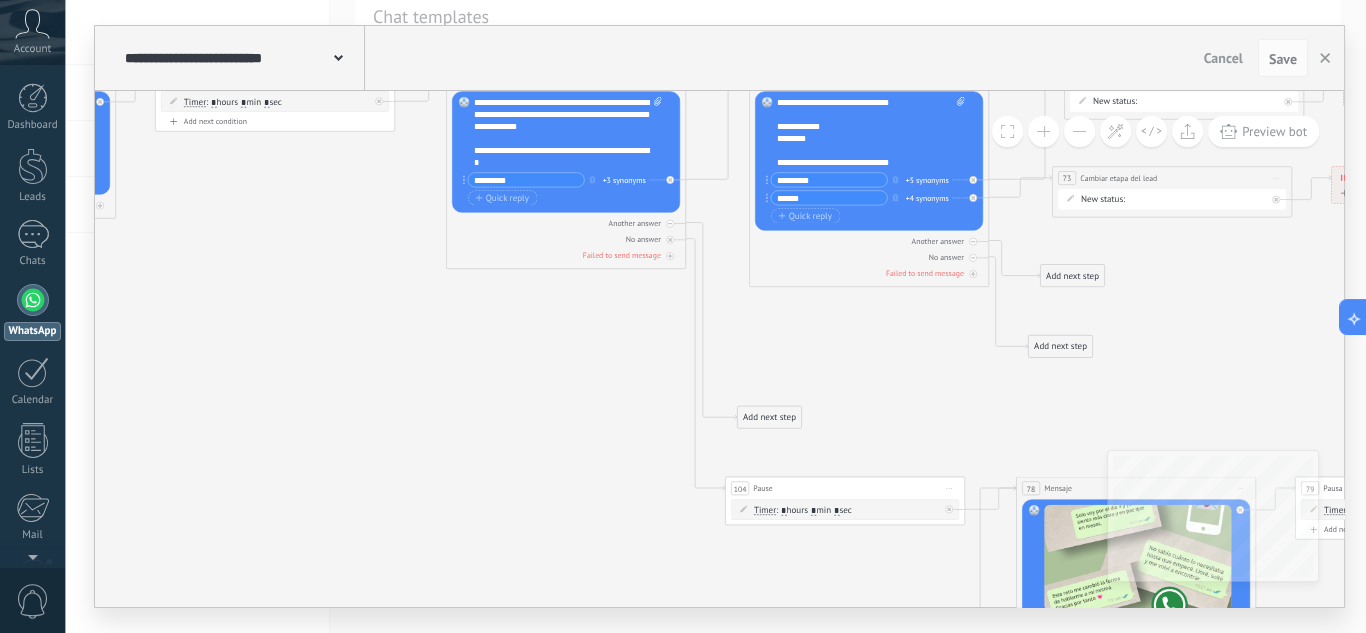 drag, startPoint x: 798, startPoint y: 505, endPoint x: 750, endPoint y: 320, distance: 191.12561 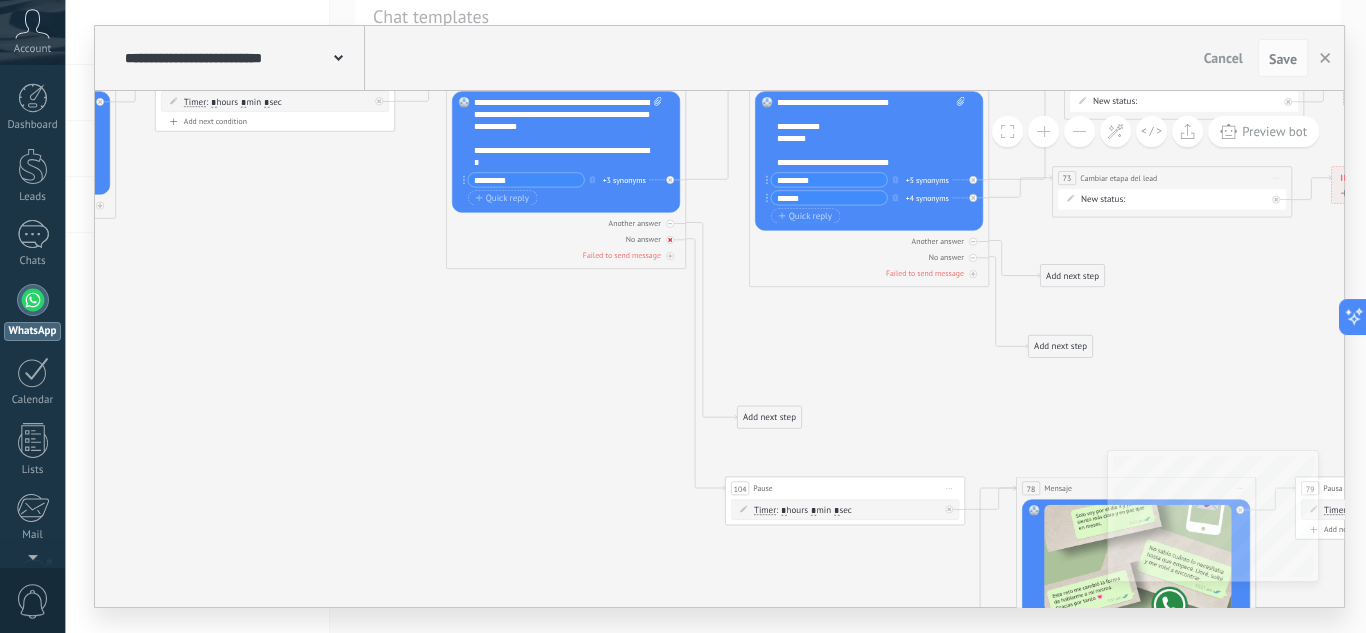 click 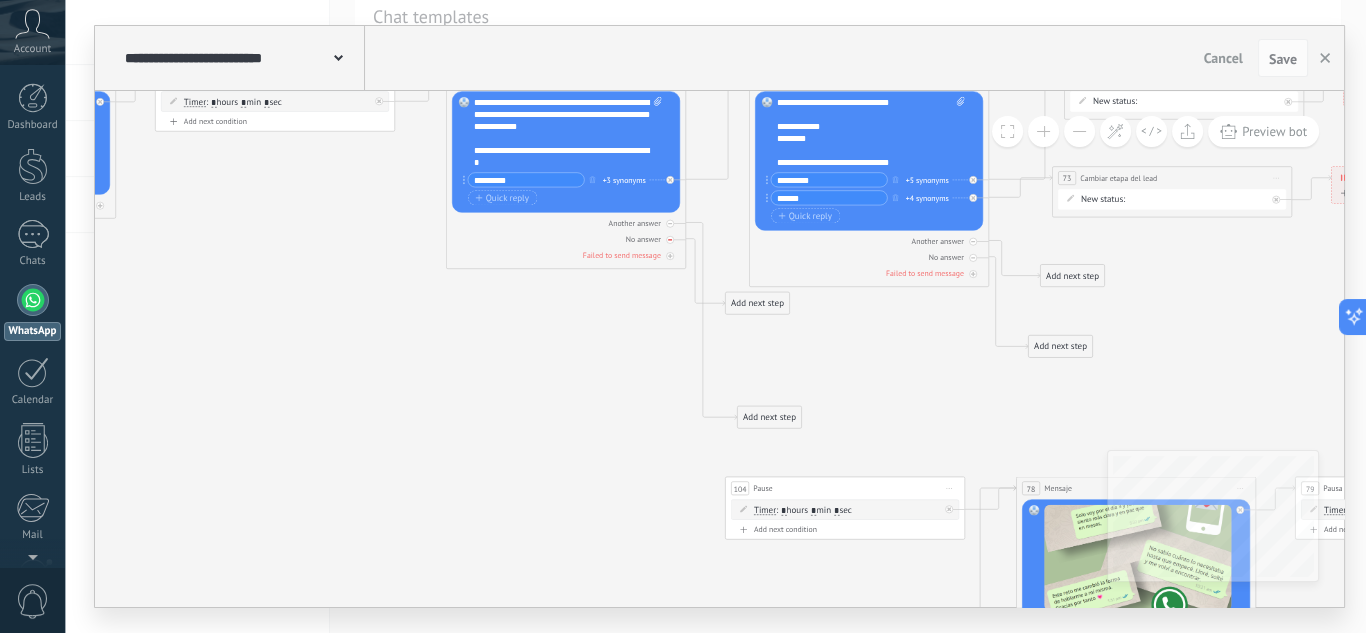 click 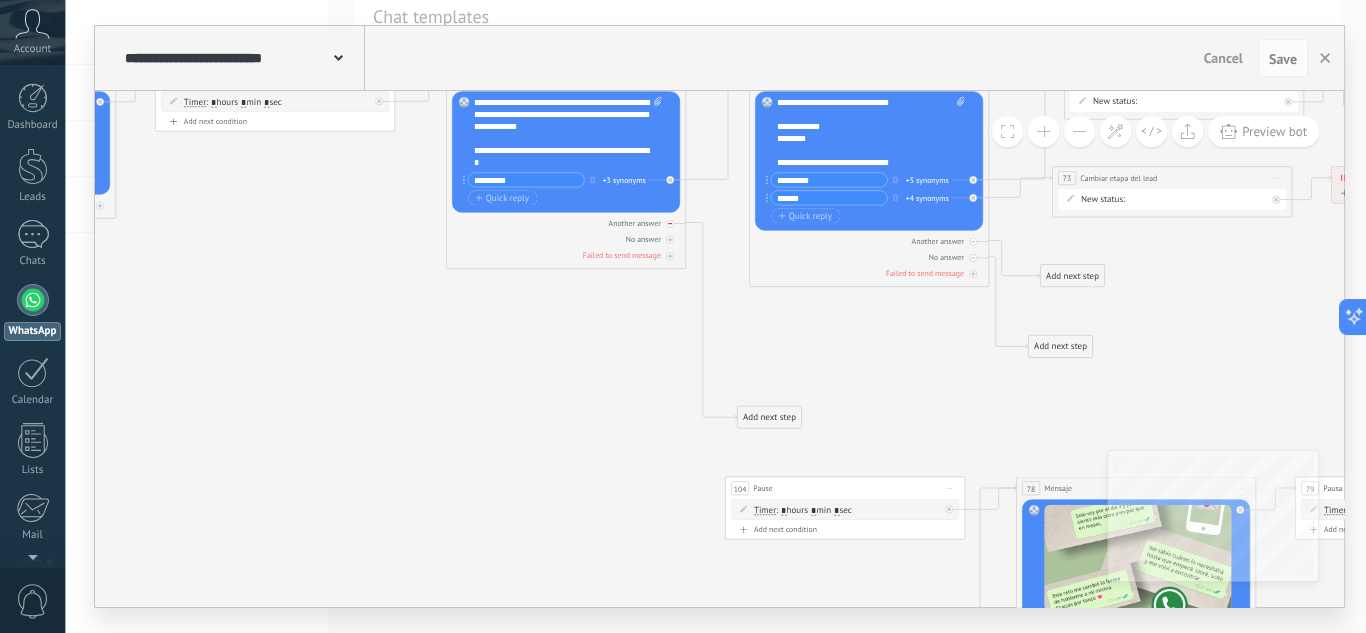 click 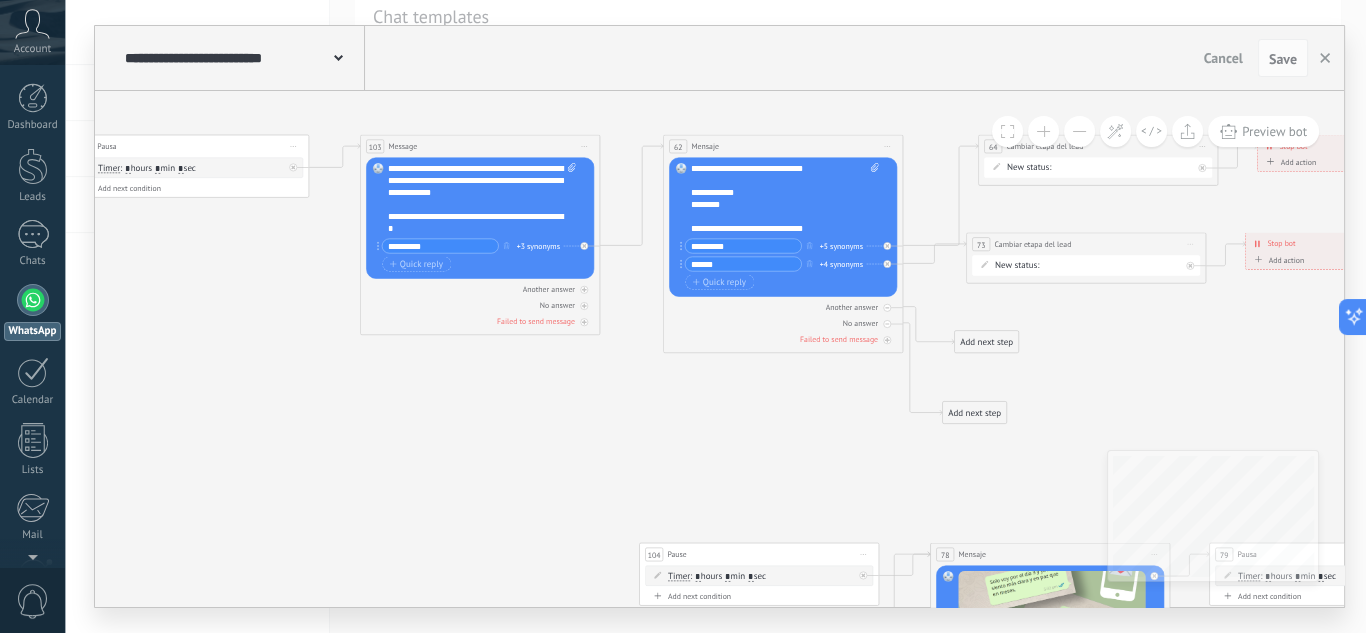 drag, startPoint x: 738, startPoint y: 331, endPoint x: 652, endPoint y: 396, distance: 107.80074 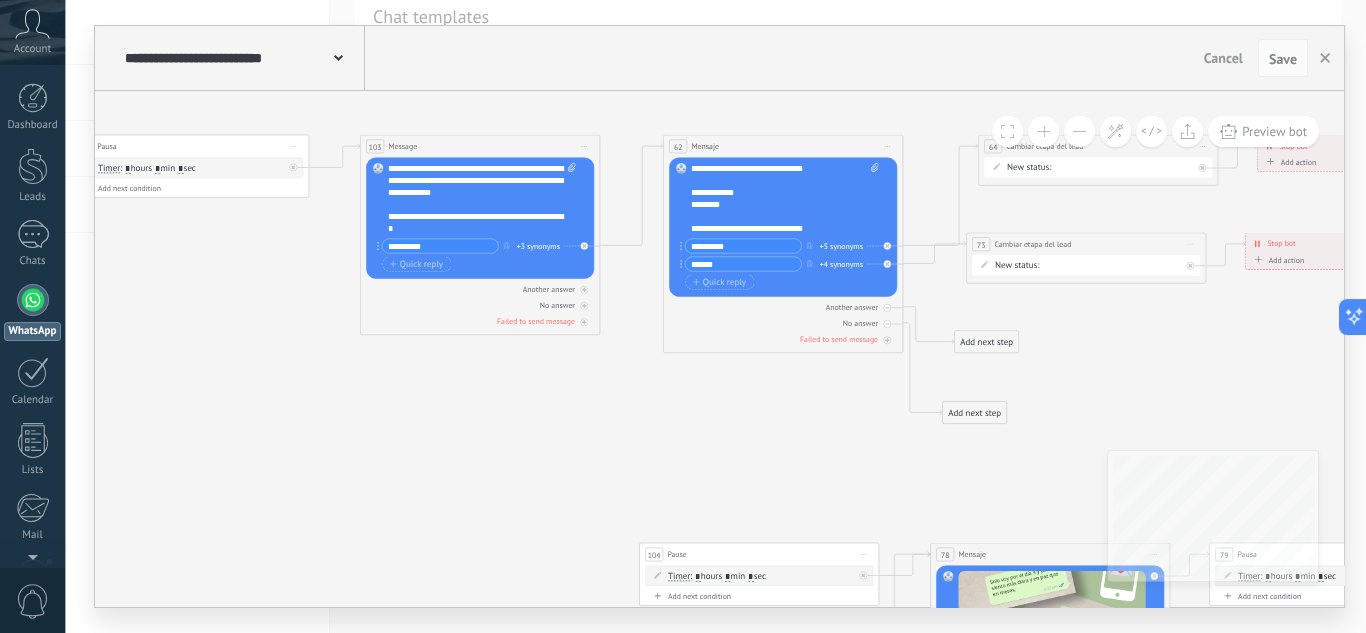 click on "103 Message 78 Mensaje" 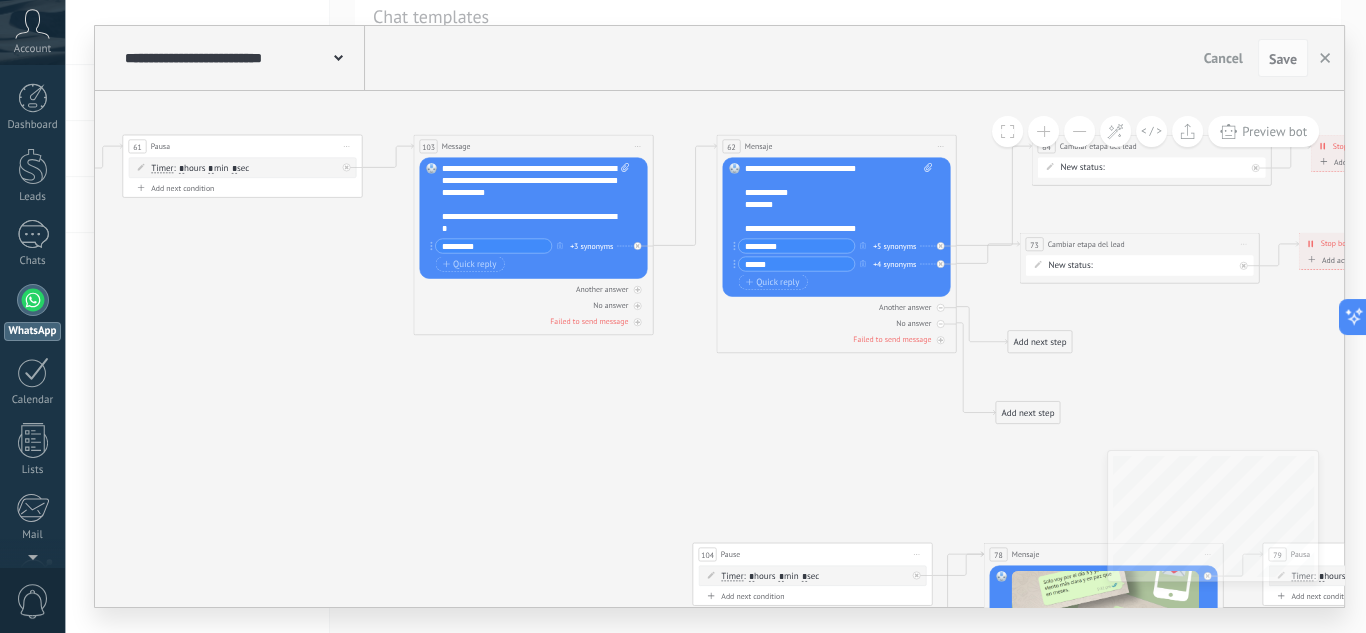 drag, startPoint x: 748, startPoint y: 397, endPoint x: 801, endPoint y: 398, distance: 53.009434 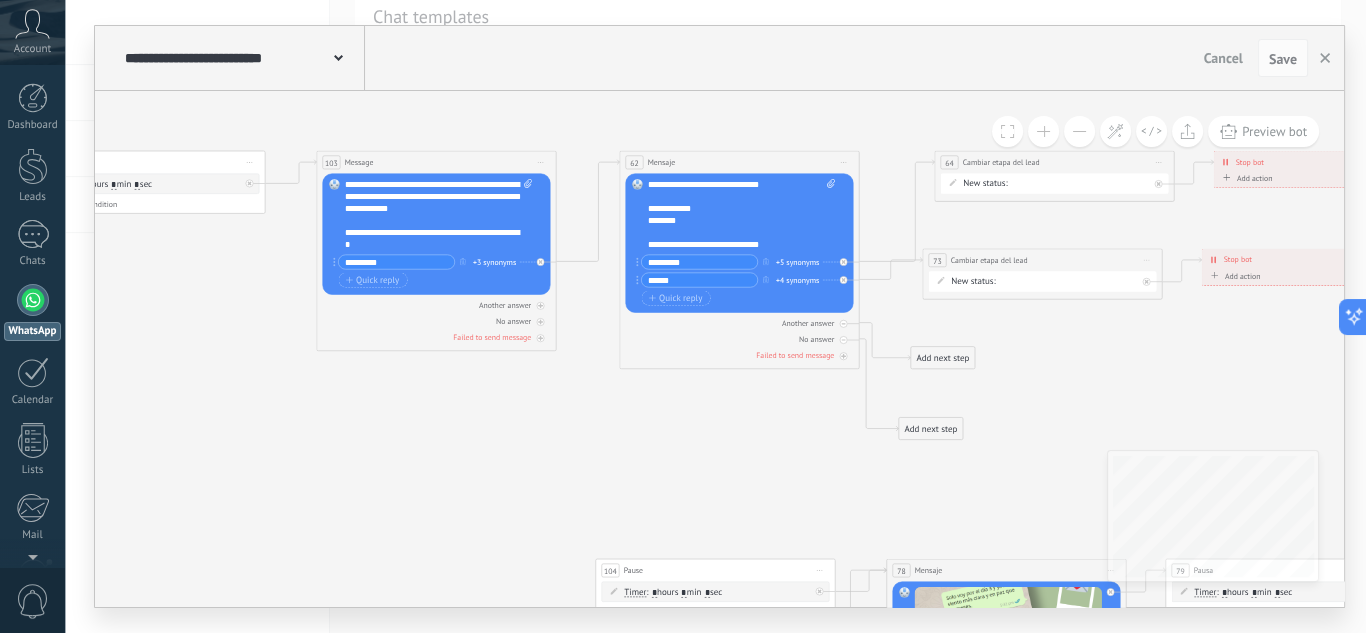 drag, startPoint x: 683, startPoint y: 413, endPoint x: 578, endPoint y: 428, distance: 106.06602 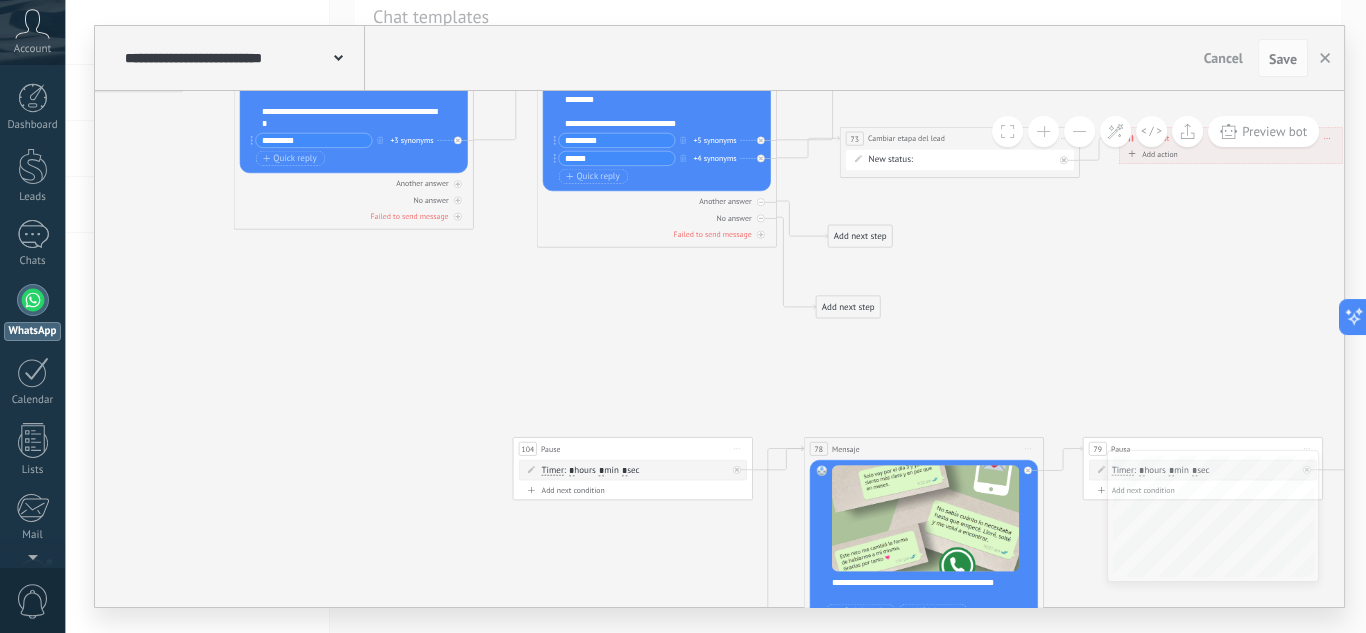 drag, startPoint x: 558, startPoint y: 402, endPoint x: 476, endPoint y: 282, distance: 145.34097 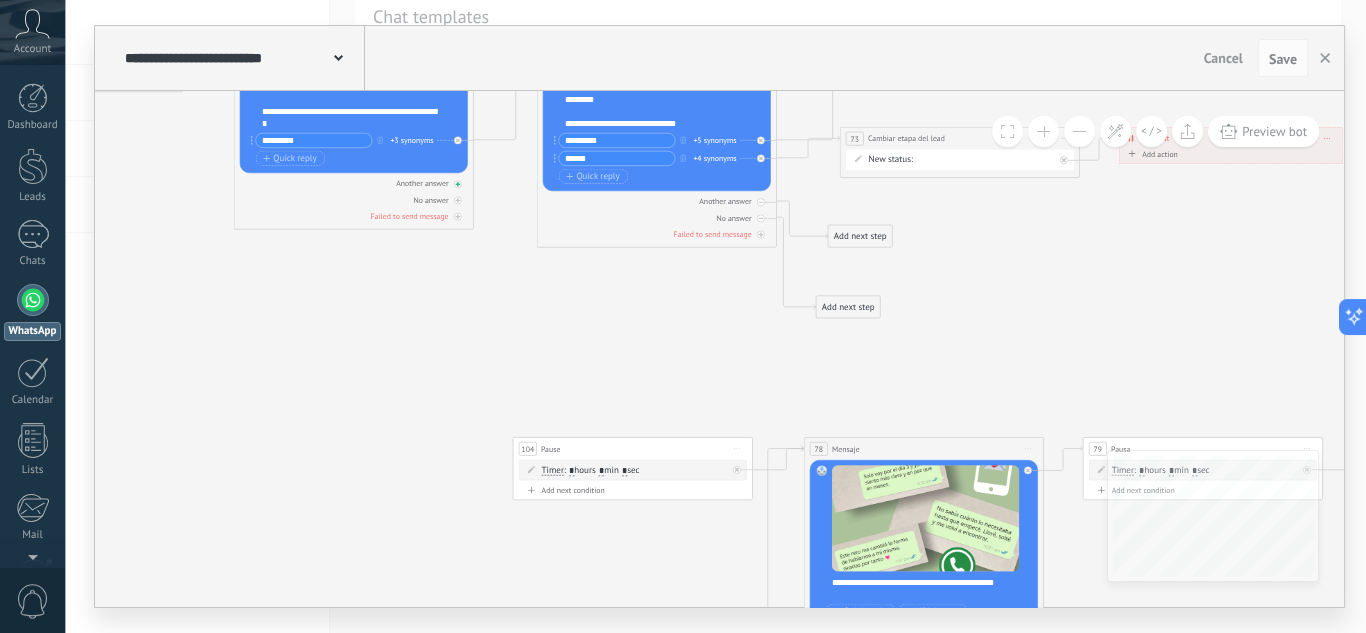 click 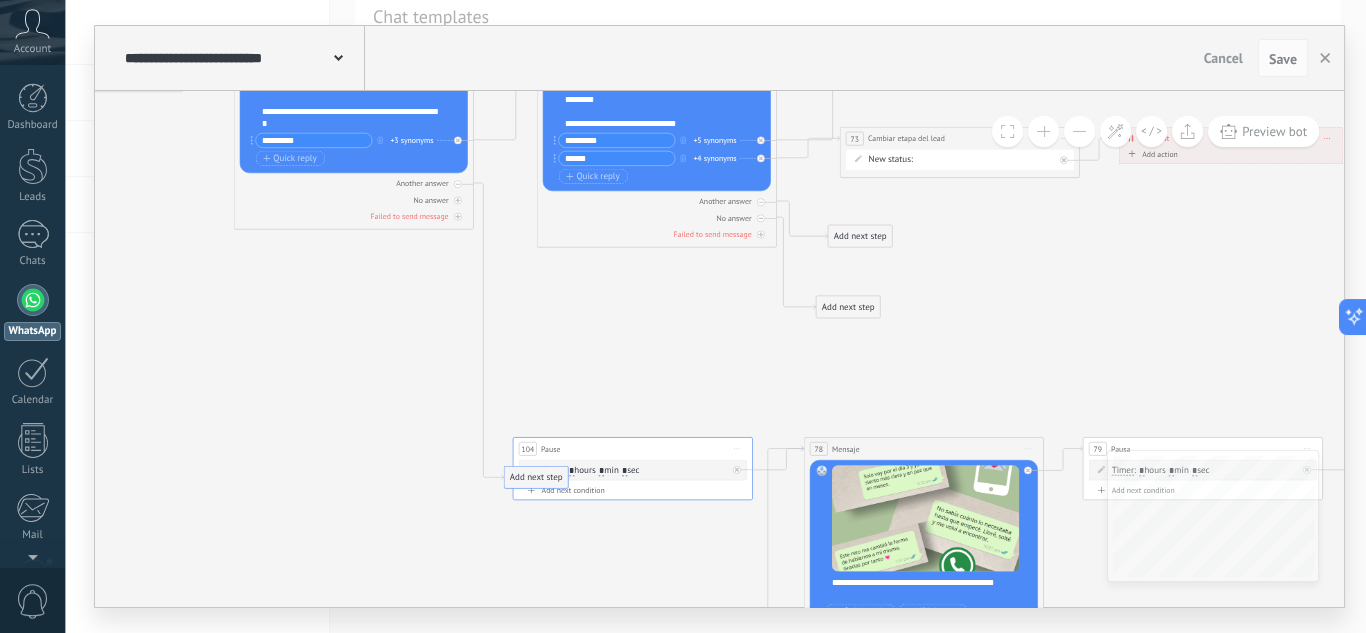 drag, startPoint x: 555, startPoint y: 269, endPoint x: 549, endPoint y: 464, distance: 195.09229 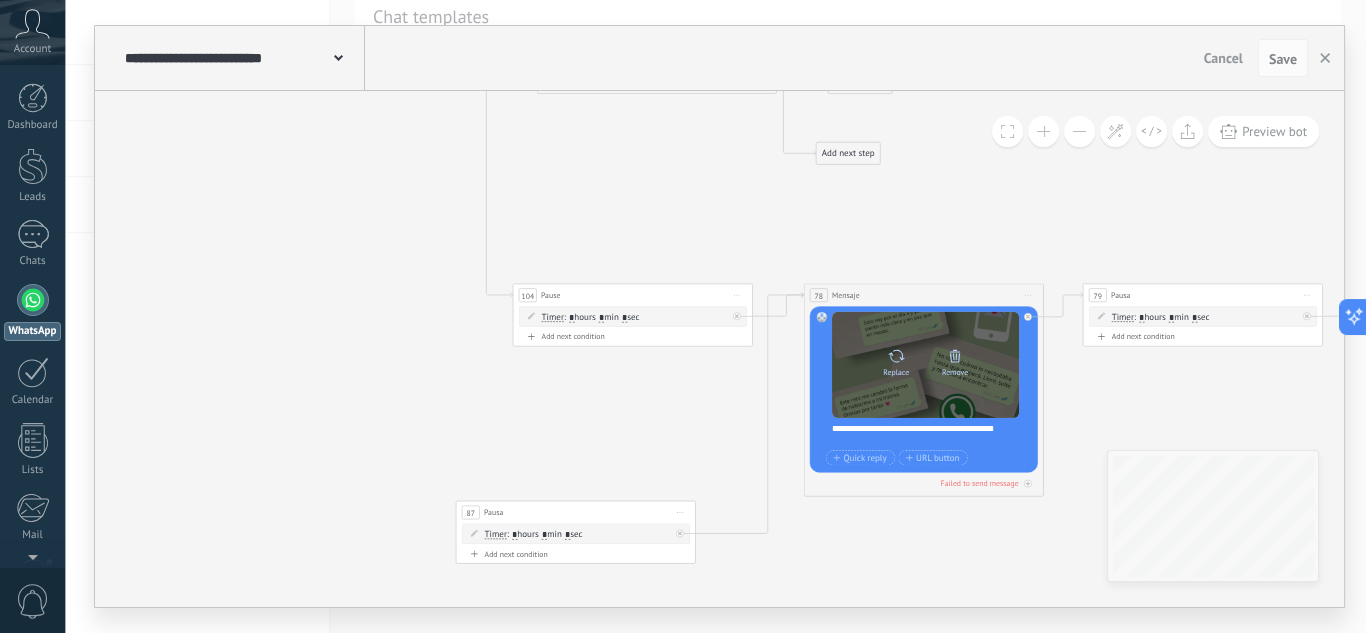 drag, startPoint x: 902, startPoint y: 371, endPoint x: 904, endPoint y: 415, distance: 44.04543 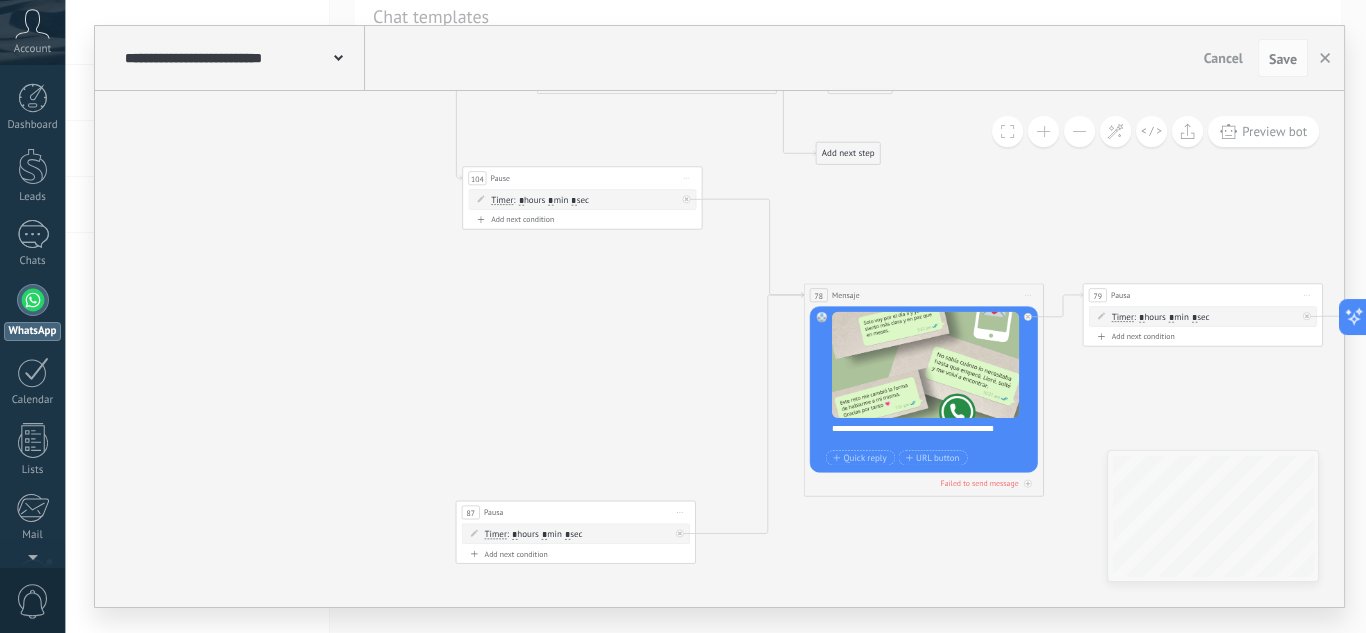 drag, startPoint x: 670, startPoint y: 259, endPoint x: 586, endPoint y: 184, distance: 112.60995 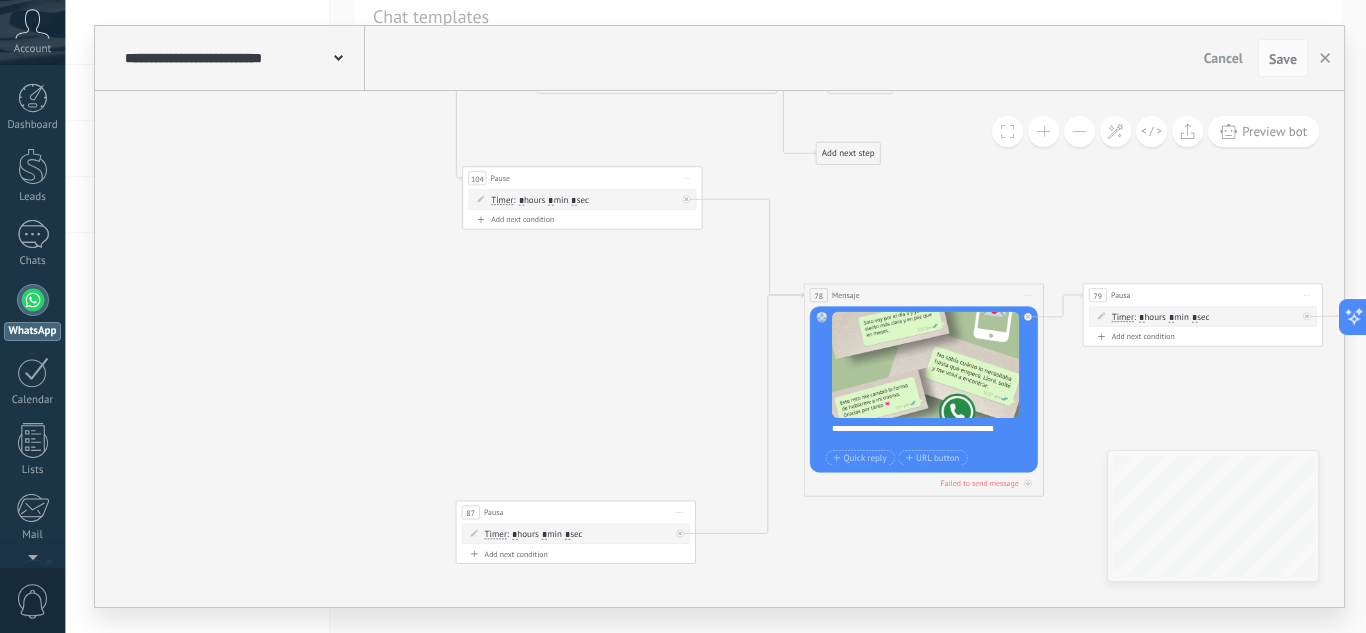 click on "104
Pause
*****
Start preview here
Rename
Duplicate
Delete" at bounding box center (582, 178) 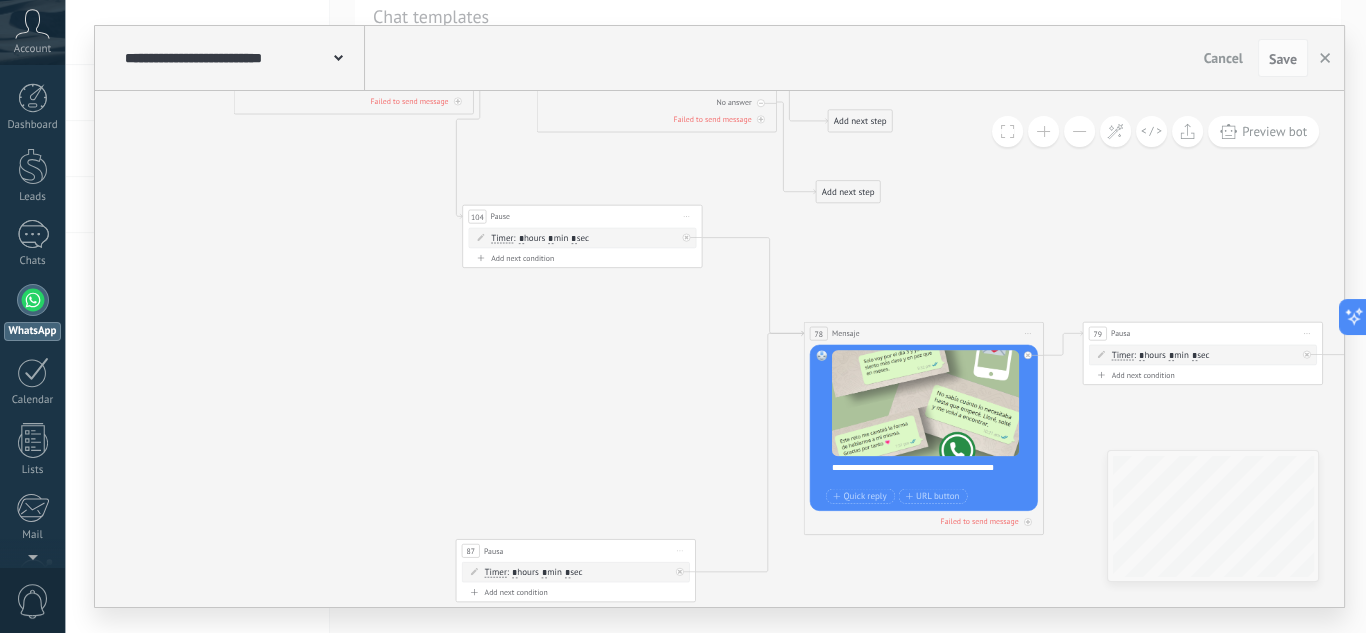 click 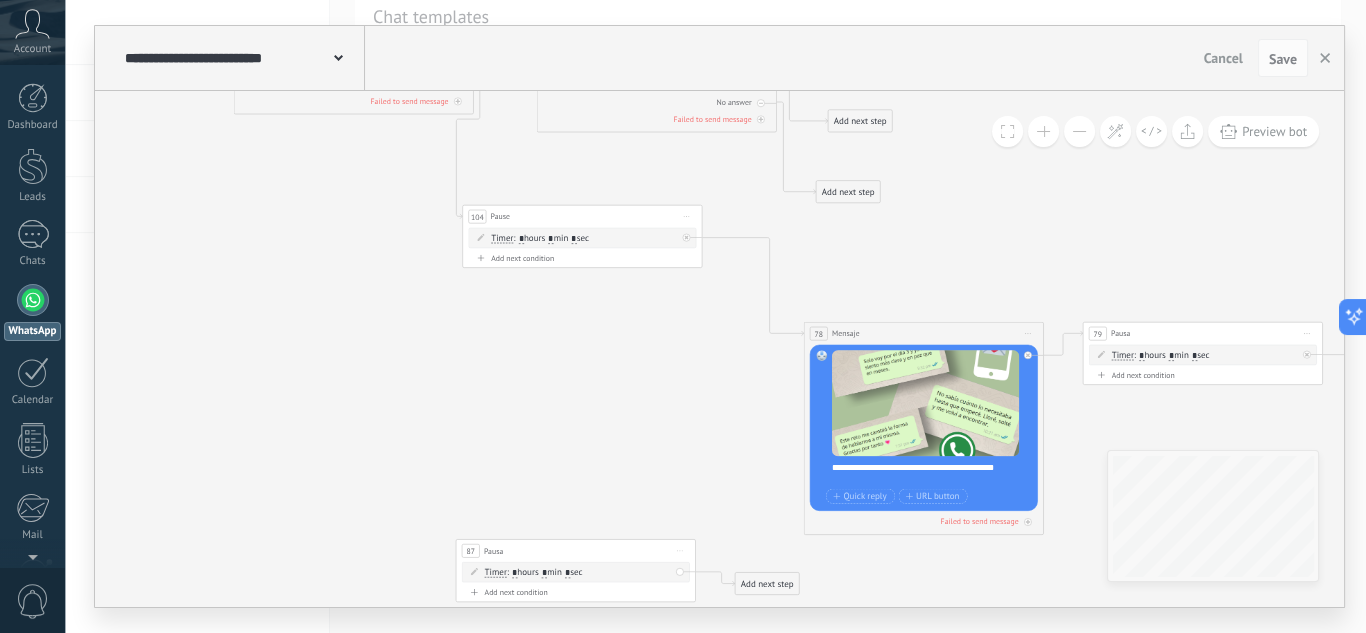 click on "Start preview here
Rename
Duplicate
Delete" at bounding box center (679, 550) 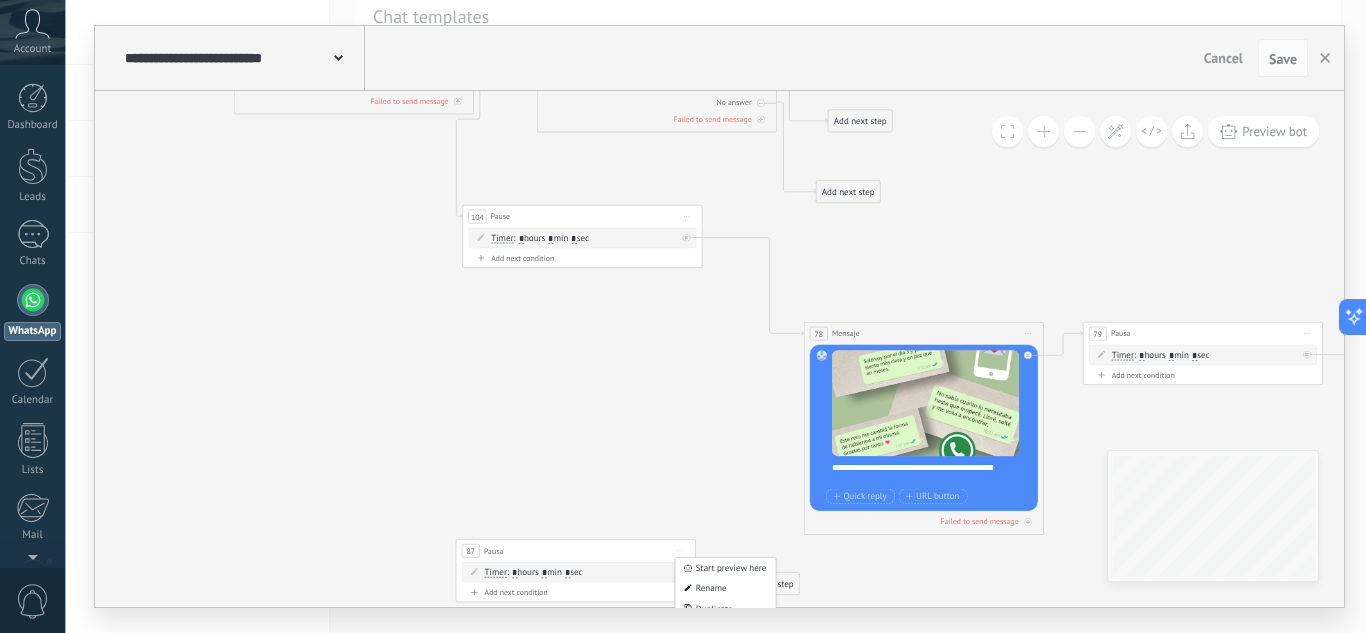 click on "103 Message" 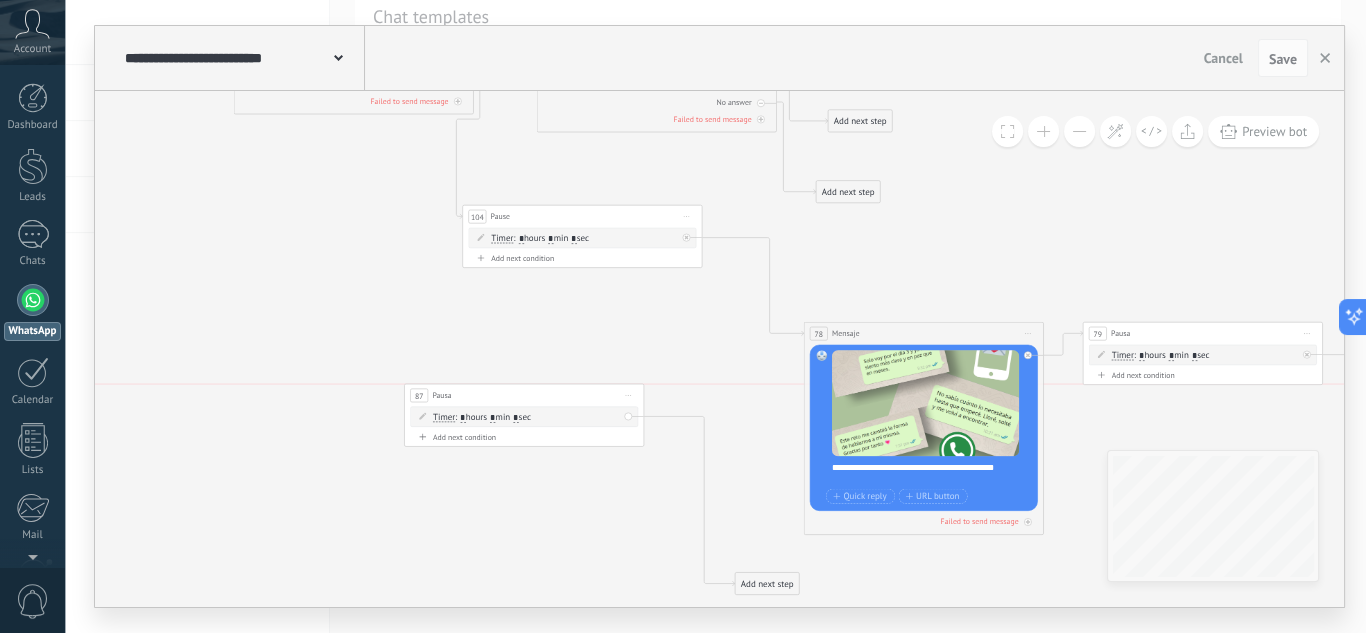 drag, startPoint x: 641, startPoint y: 552, endPoint x: 600, endPoint y: 385, distance: 171.9593 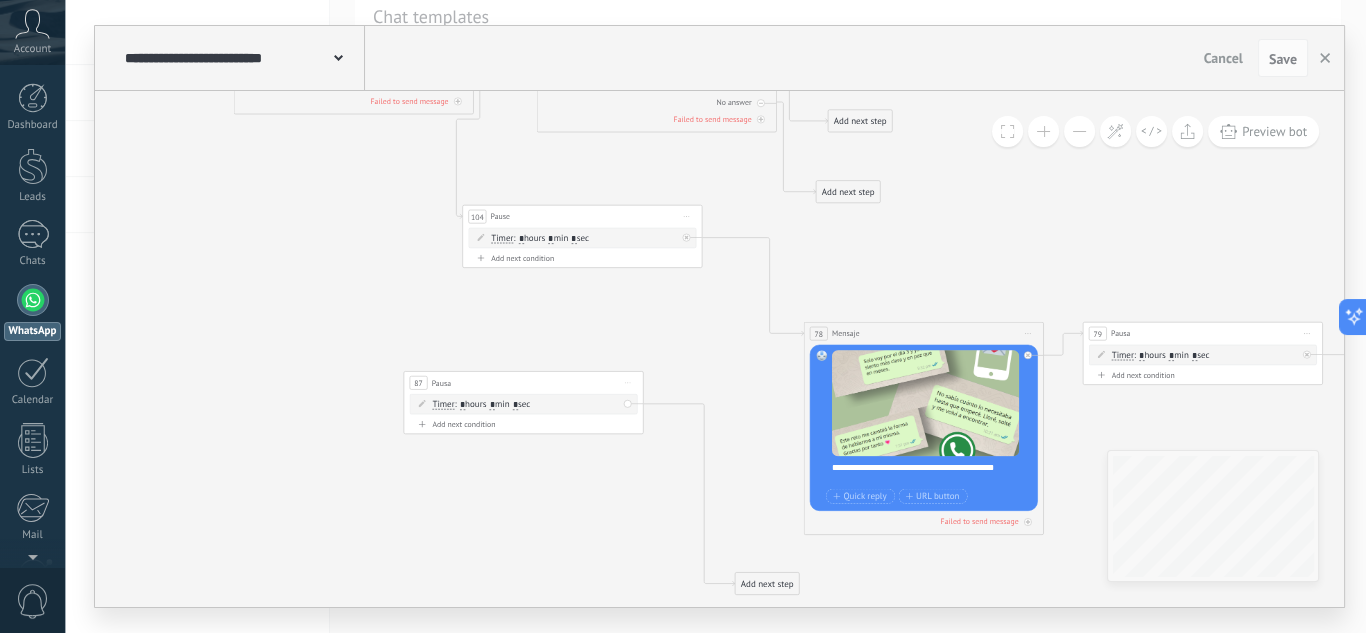 click 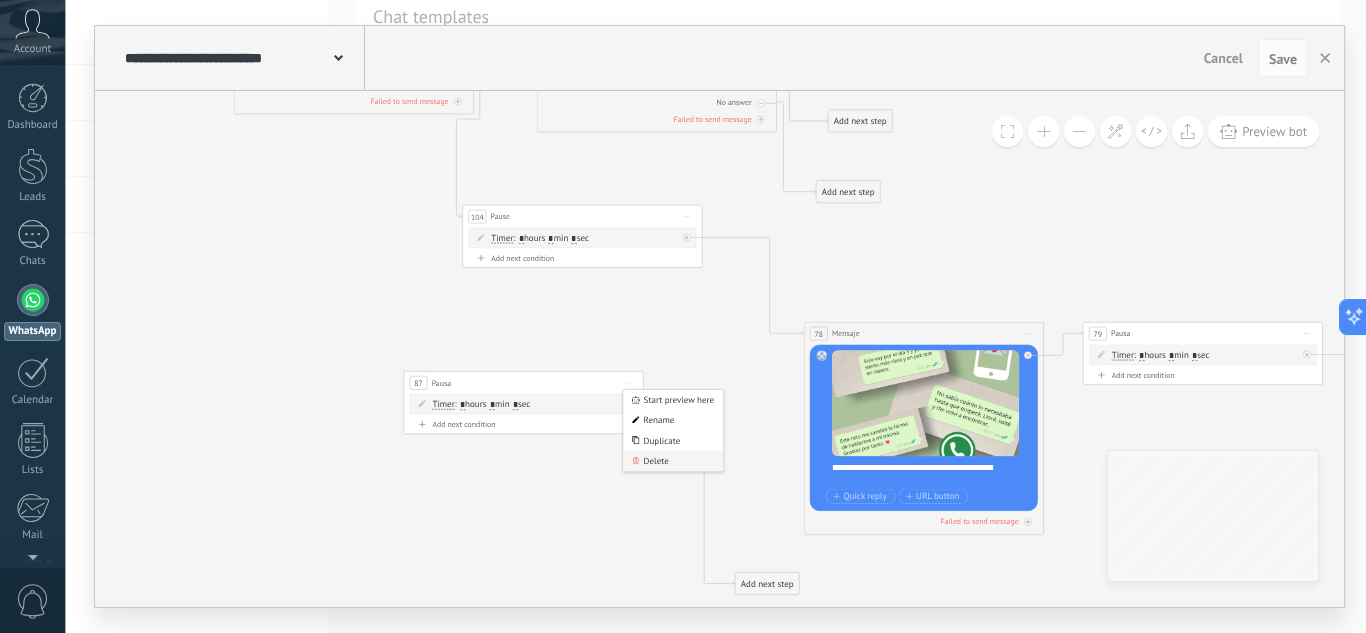 click on "Delete" at bounding box center [673, 461] 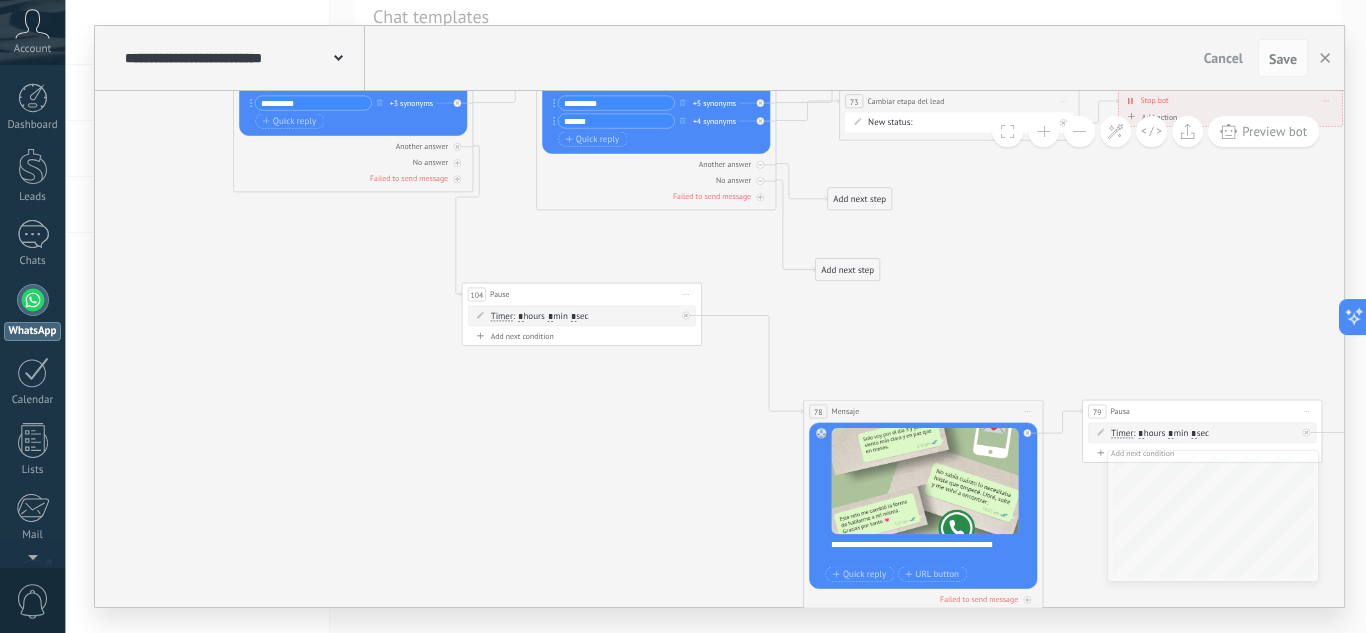 drag, startPoint x: 667, startPoint y: 386, endPoint x: 676, endPoint y: 428, distance: 42.953465 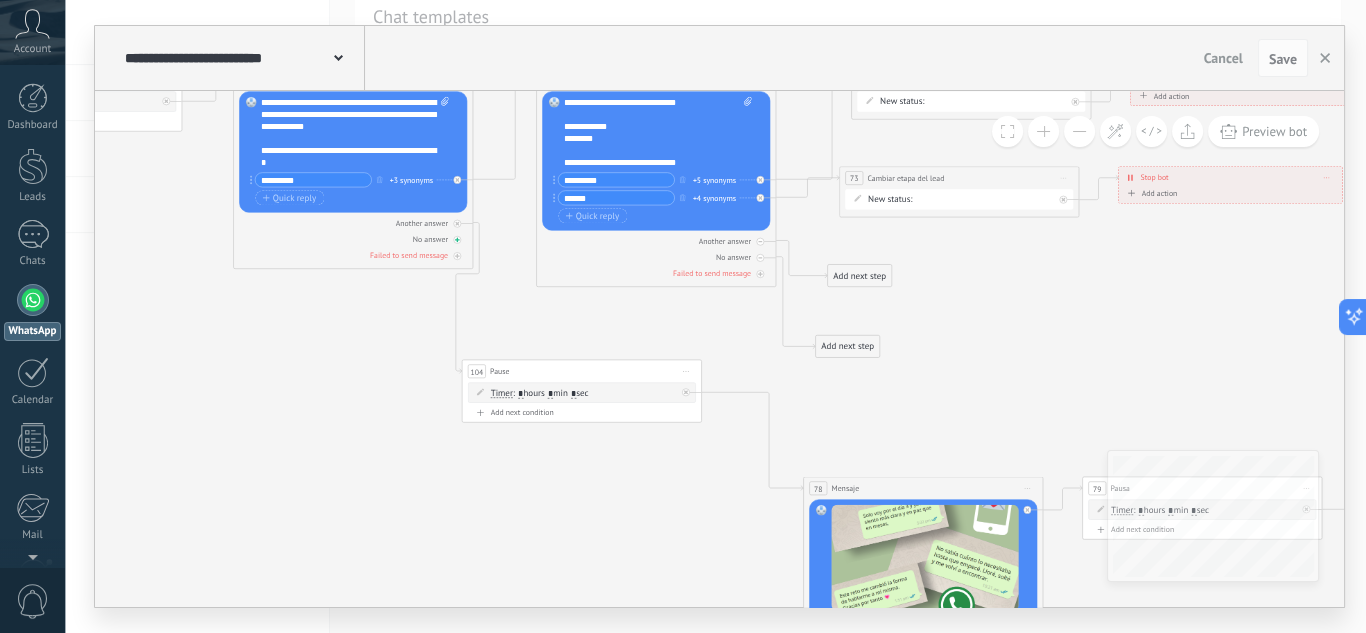 drag, startPoint x: 459, startPoint y: 227, endPoint x: 459, endPoint y: 239, distance: 12 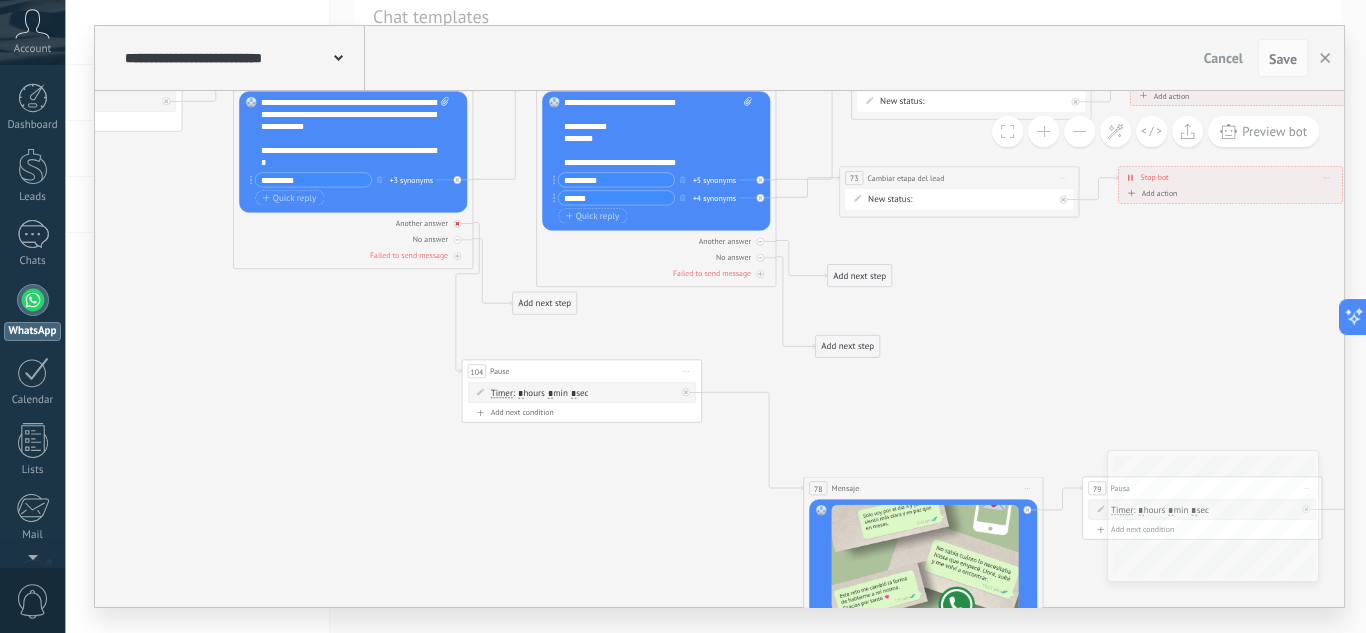 click 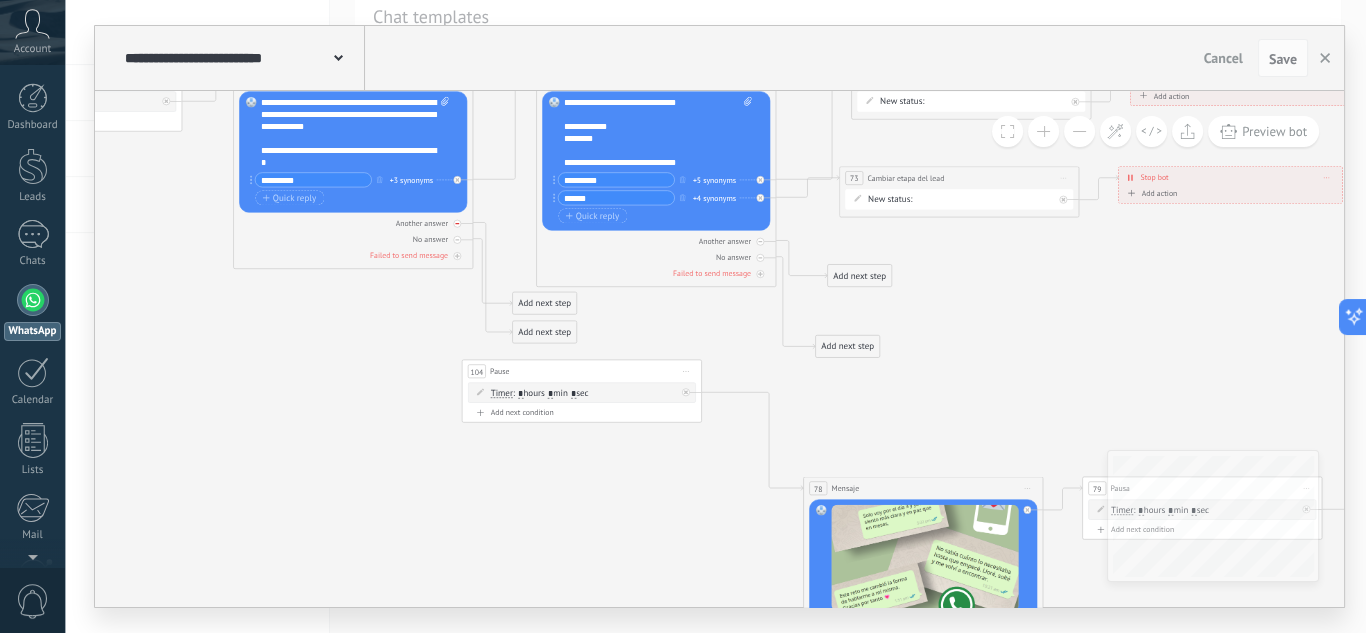 click at bounding box center (457, 224) 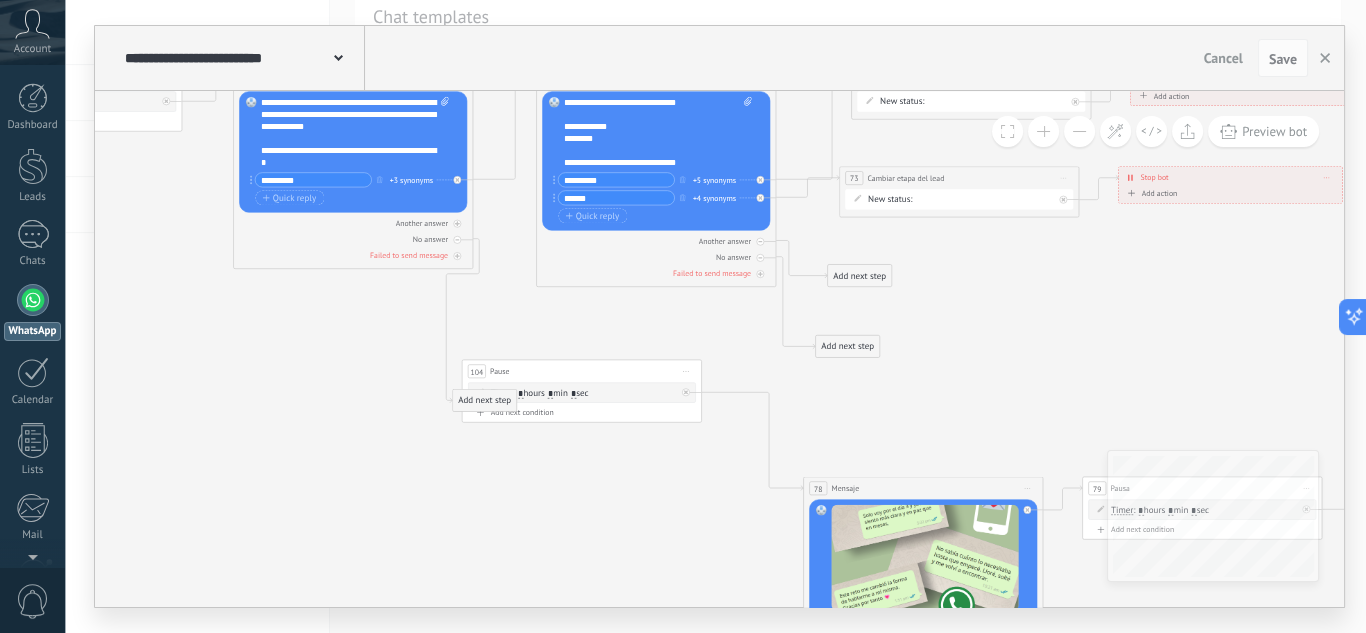 drag, startPoint x: 554, startPoint y: 303, endPoint x: 500, endPoint y: 401, distance: 111.89281 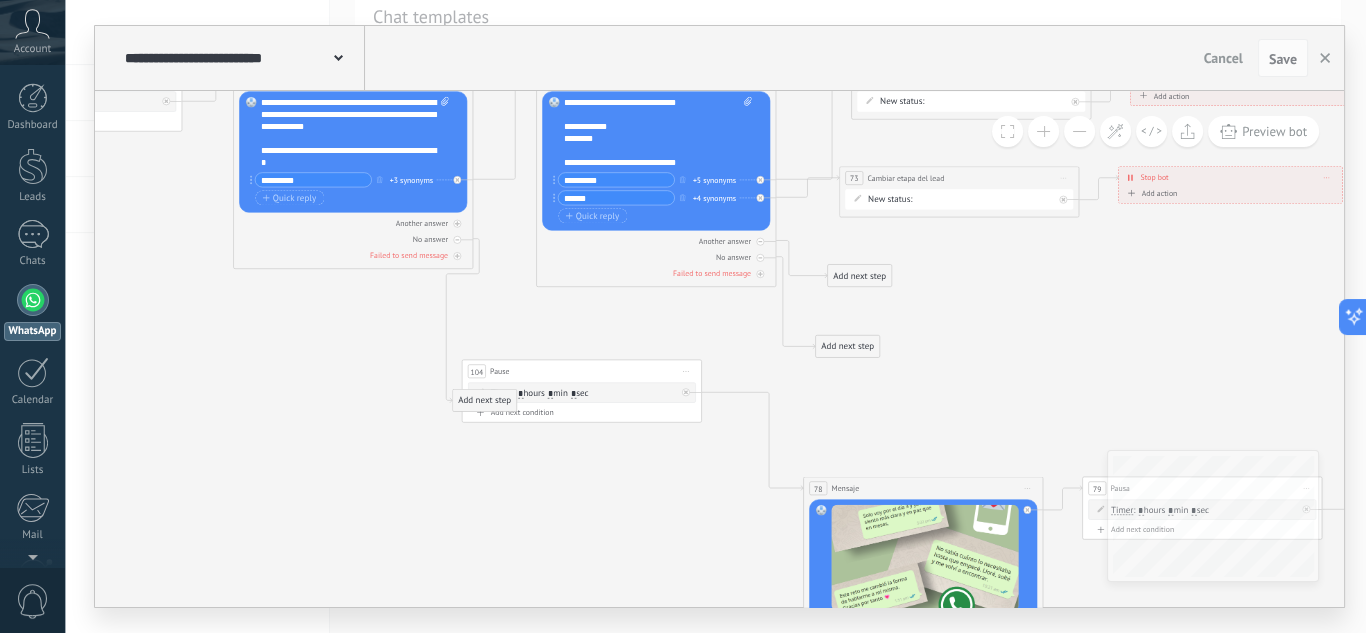 click on "Add next step" at bounding box center [485, 401] 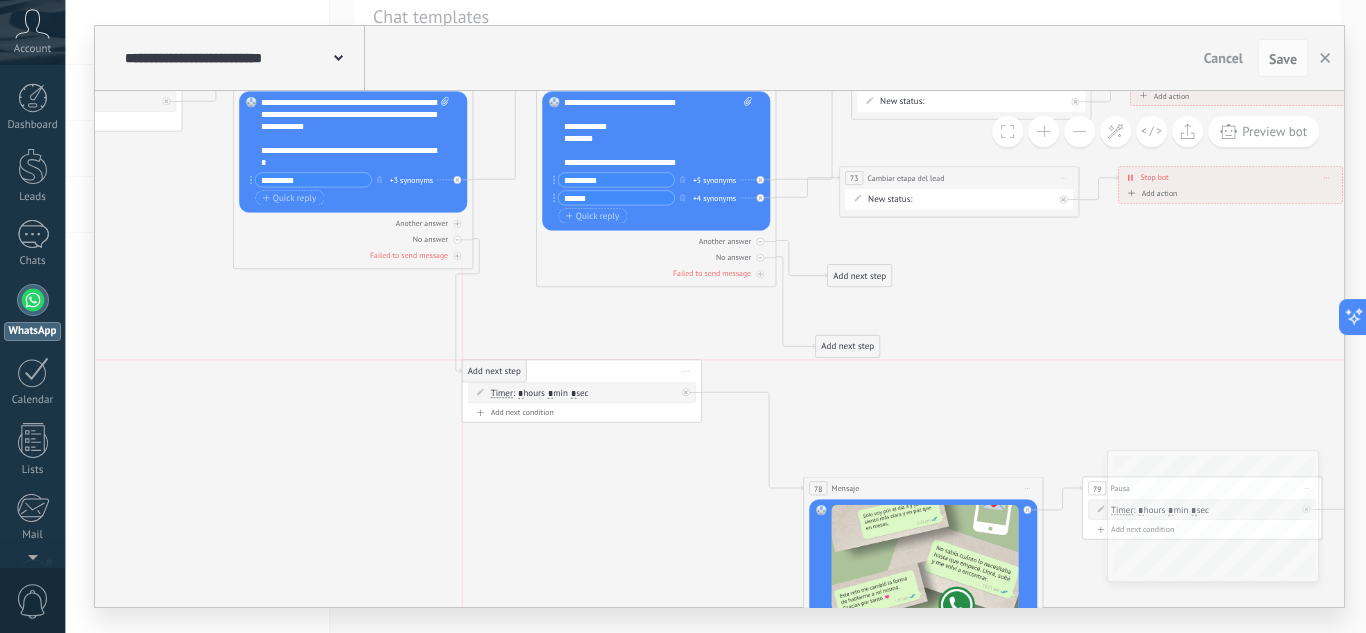 drag, startPoint x: 490, startPoint y: 438, endPoint x: 497, endPoint y: 373, distance: 65.37584 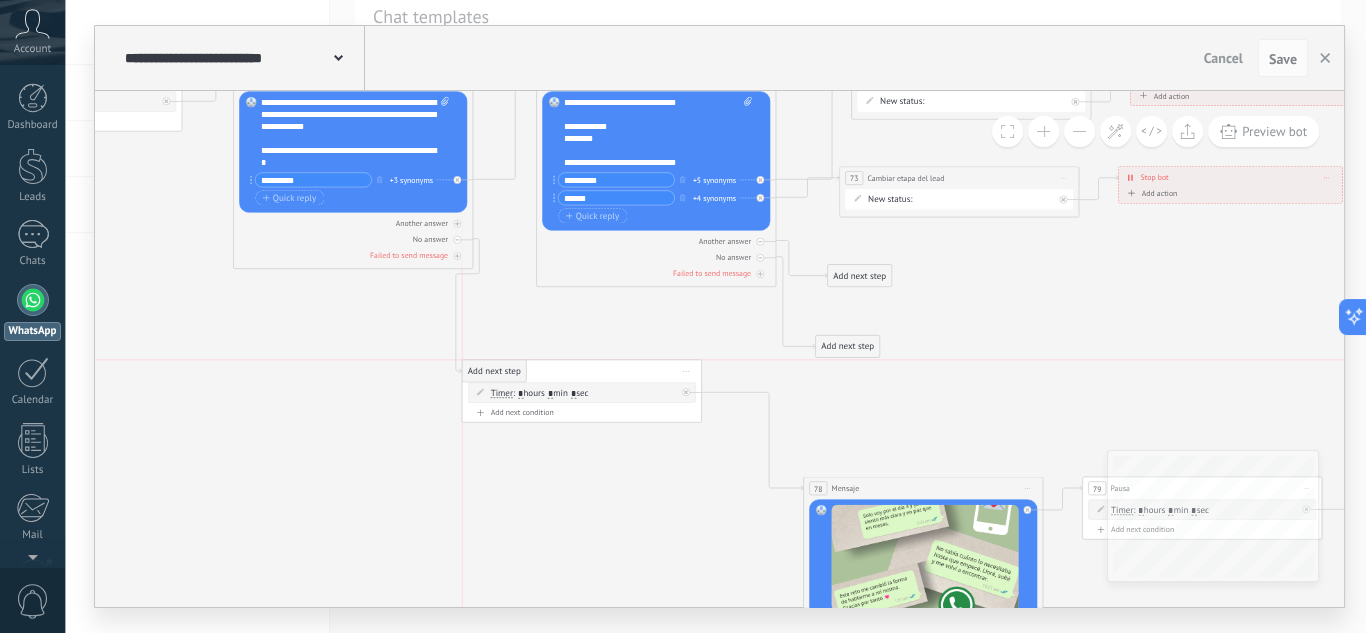 click on "Add next step" at bounding box center [494, 371] 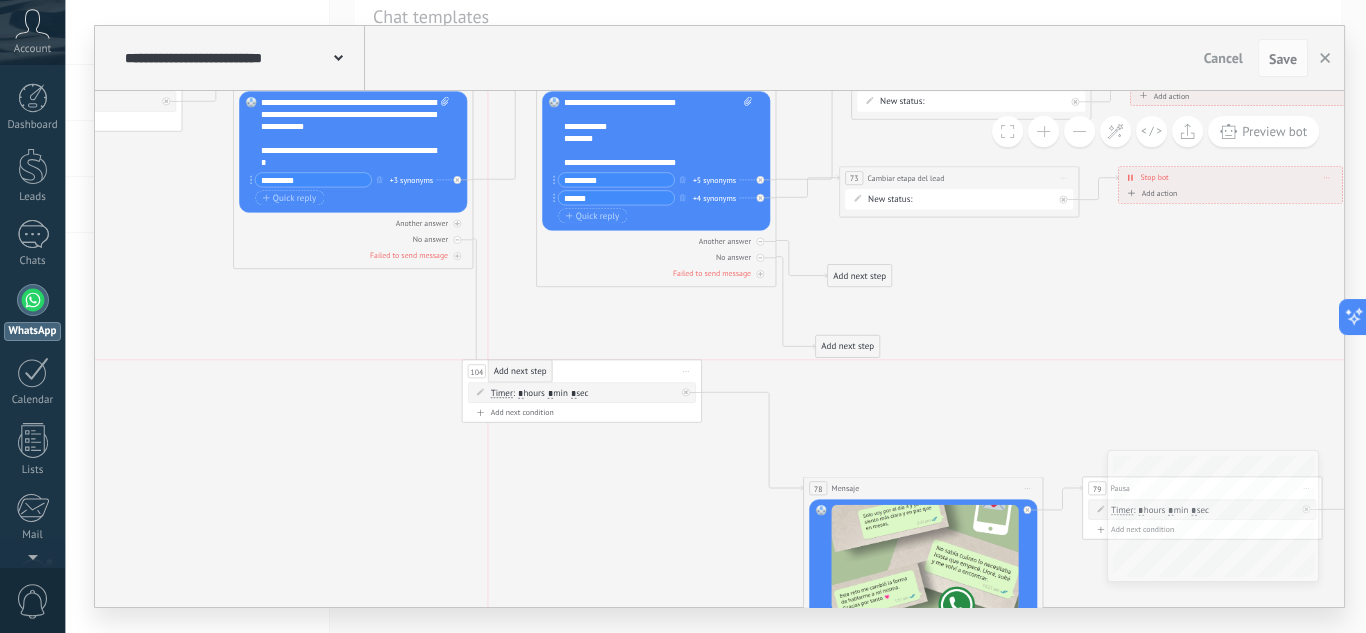 drag, startPoint x: 481, startPoint y: 438, endPoint x: 512, endPoint y: 369, distance: 75.643906 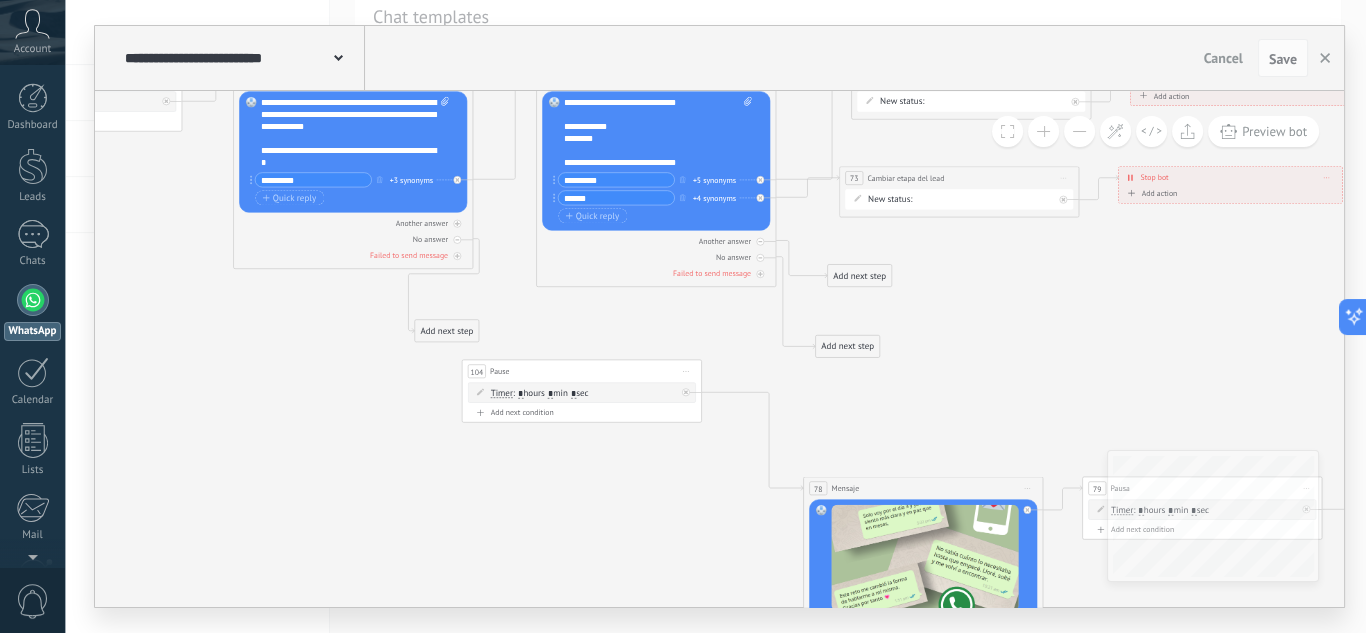 drag, startPoint x: 517, startPoint y: 444, endPoint x: 443, endPoint y: 335, distance: 131.74597 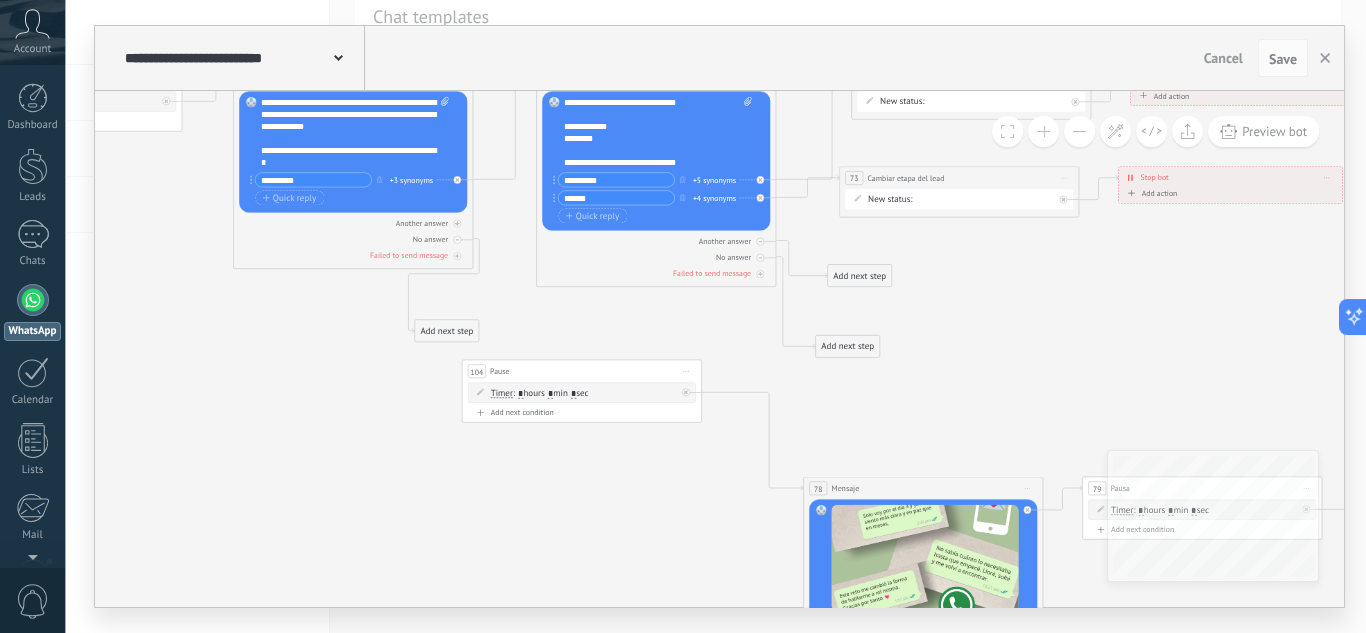 click on "Add next step" at bounding box center [447, 331] 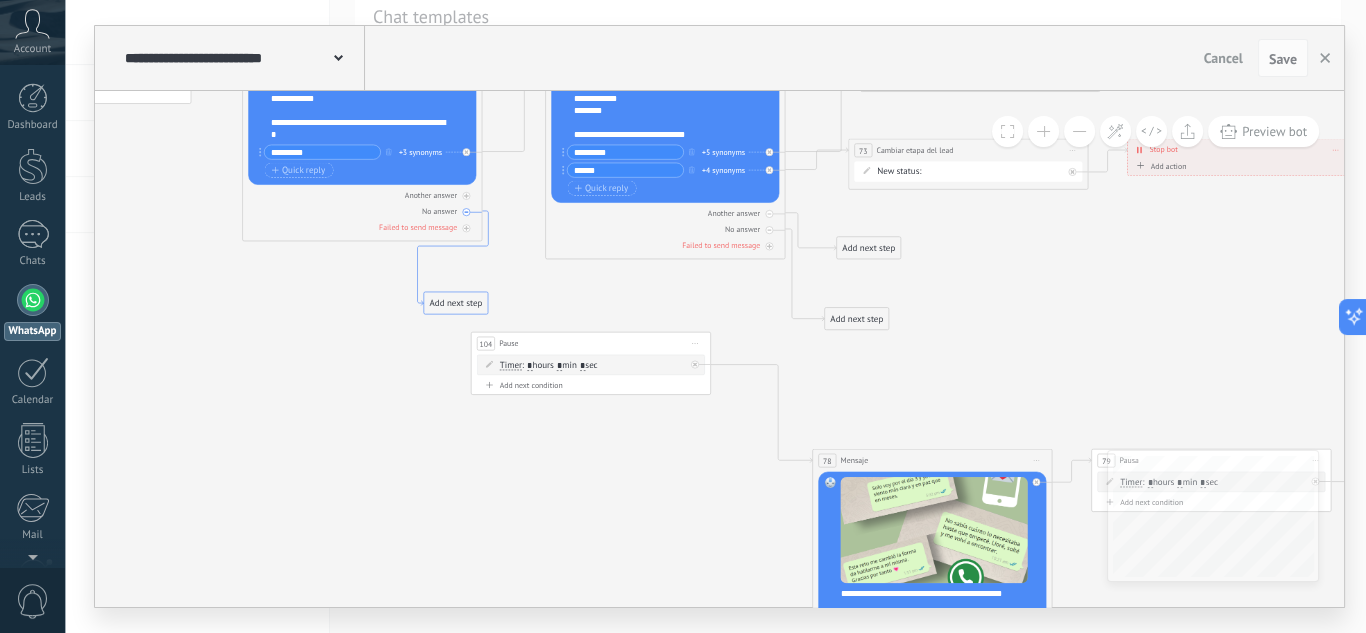 drag, startPoint x: 412, startPoint y: 328, endPoint x: 406, endPoint y: 281, distance: 47.38143 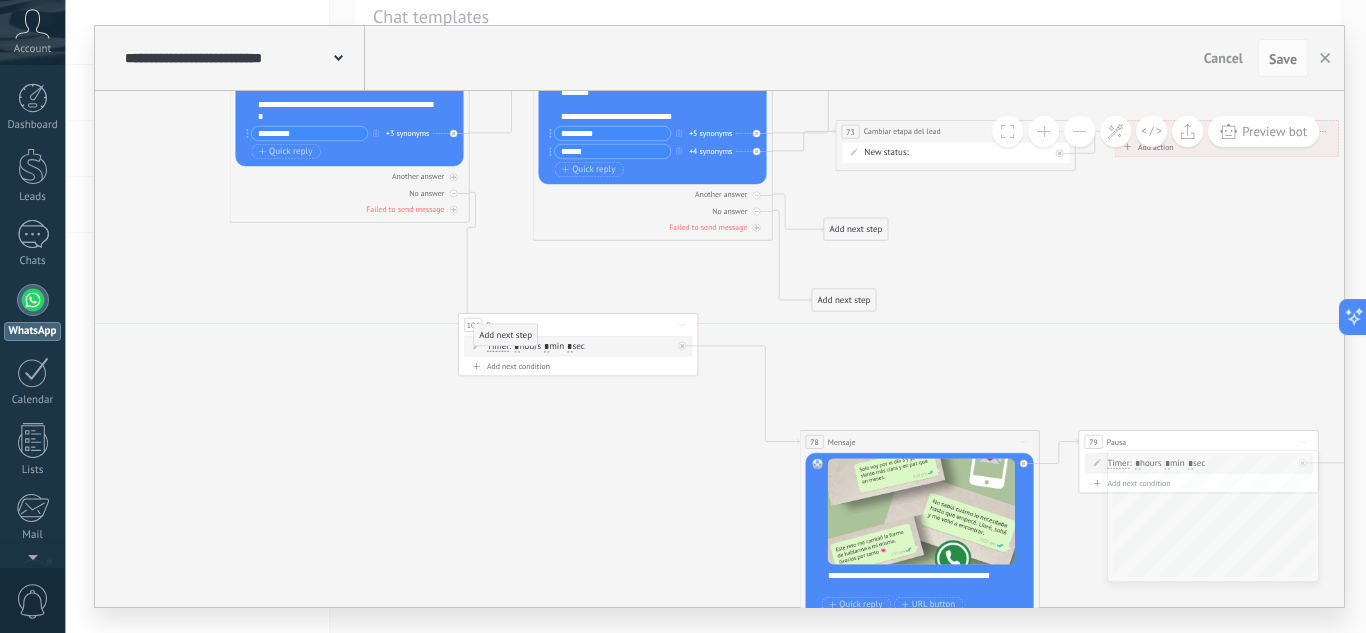 drag, startPoint x: 457, startPoint y: 310, endPoint x: 484, endPoint y: 336, distance: 37.48333 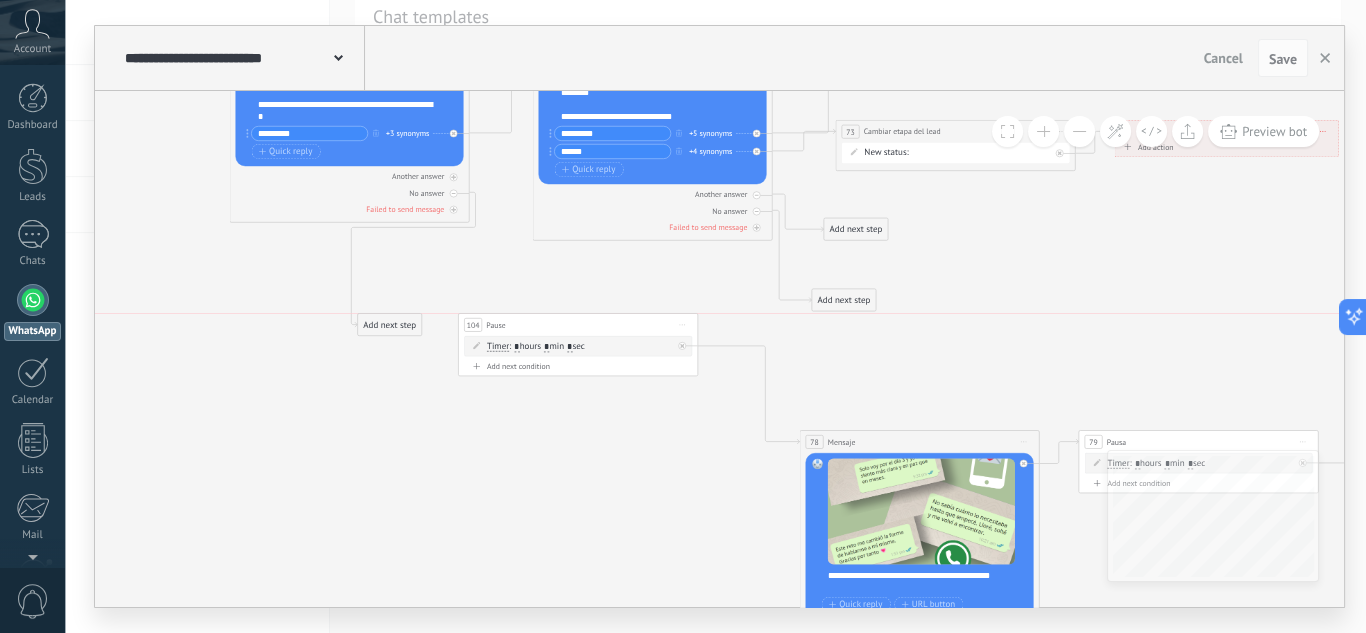 drag, startPoint x: 489, startPoint y: 372, endPoint x: 392, endPoint y: 319, distance: 110.535065 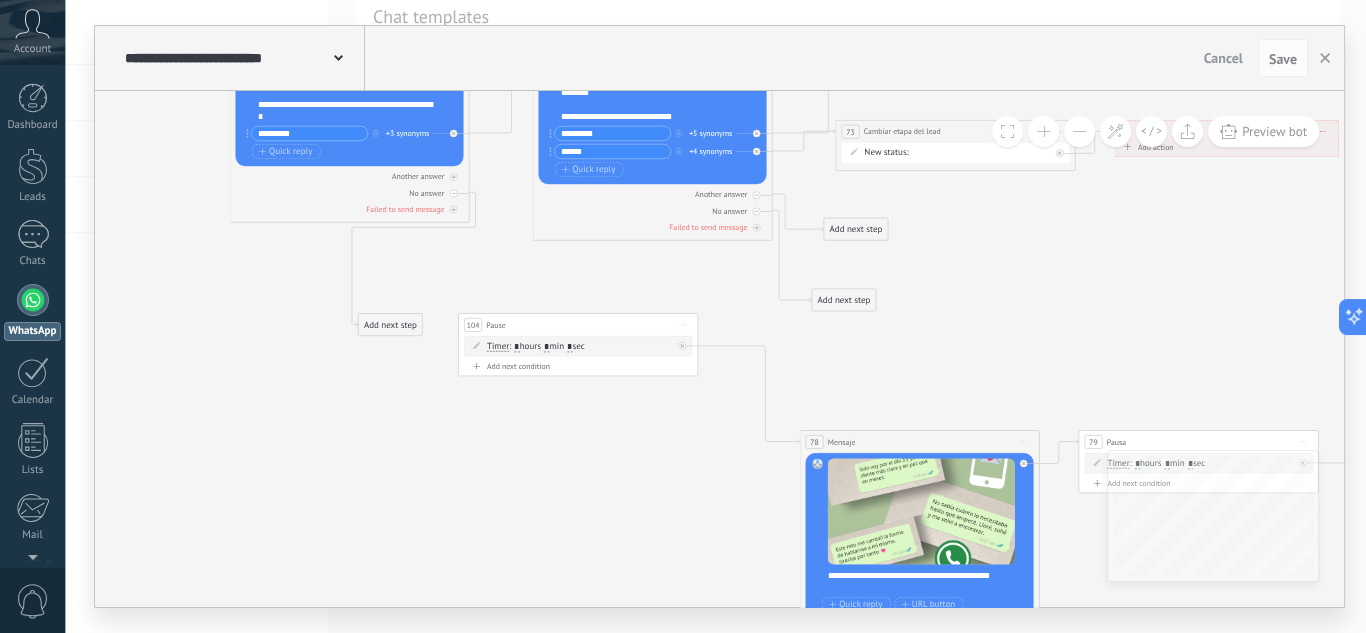 click on "Add next step" at bounding box center (390, 325) 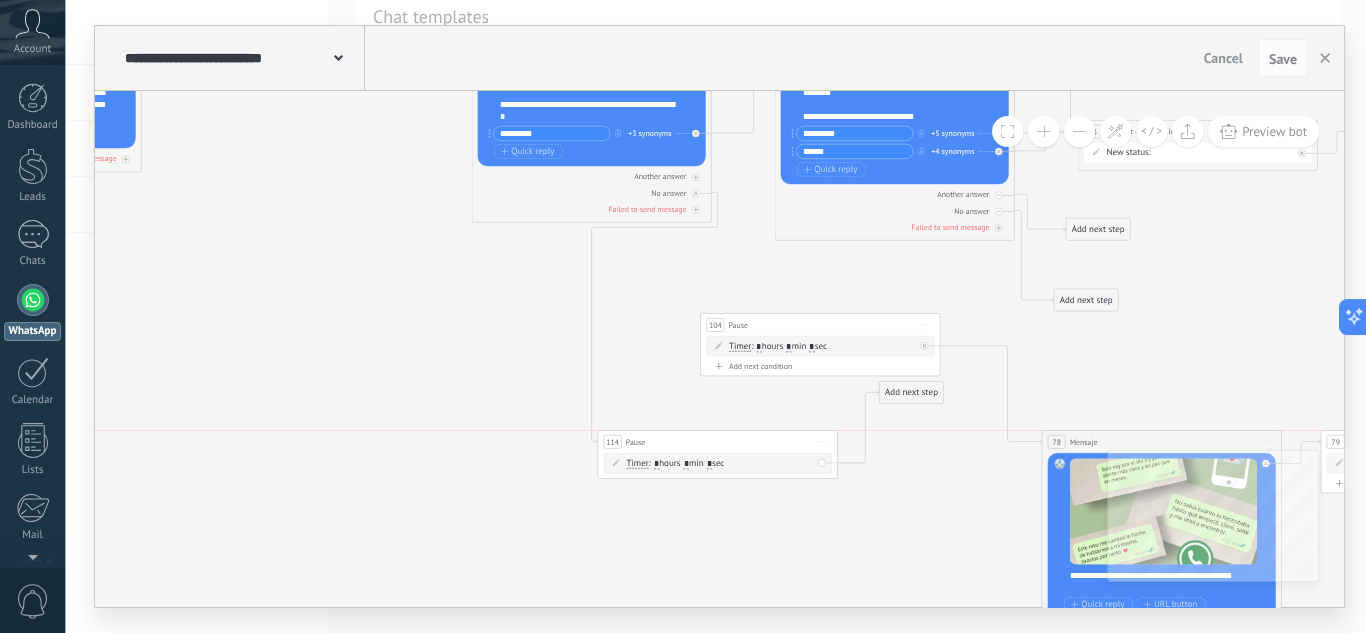 drag, startPoint x: 731, startPoint y: 329, endPoint x: 730, endPoint y: 434, distance: 105.00476 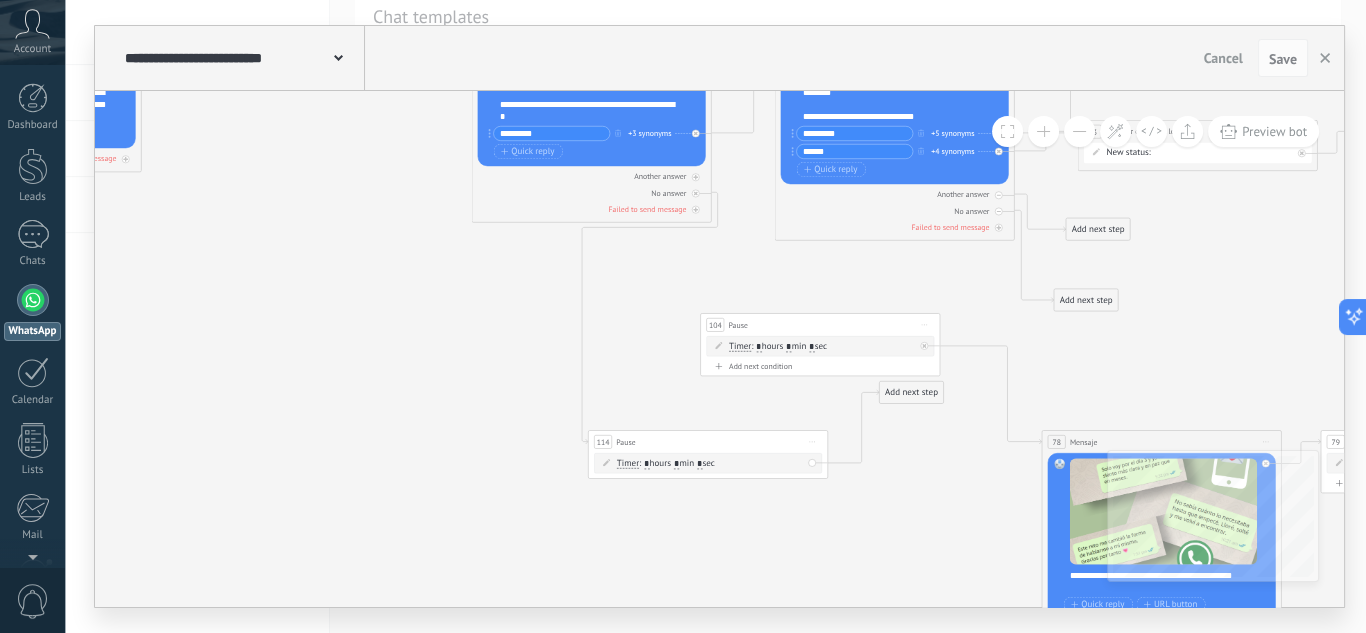click on "Start preview here
Rename
Duplicate
Delete" at bounding box center [924, 324] 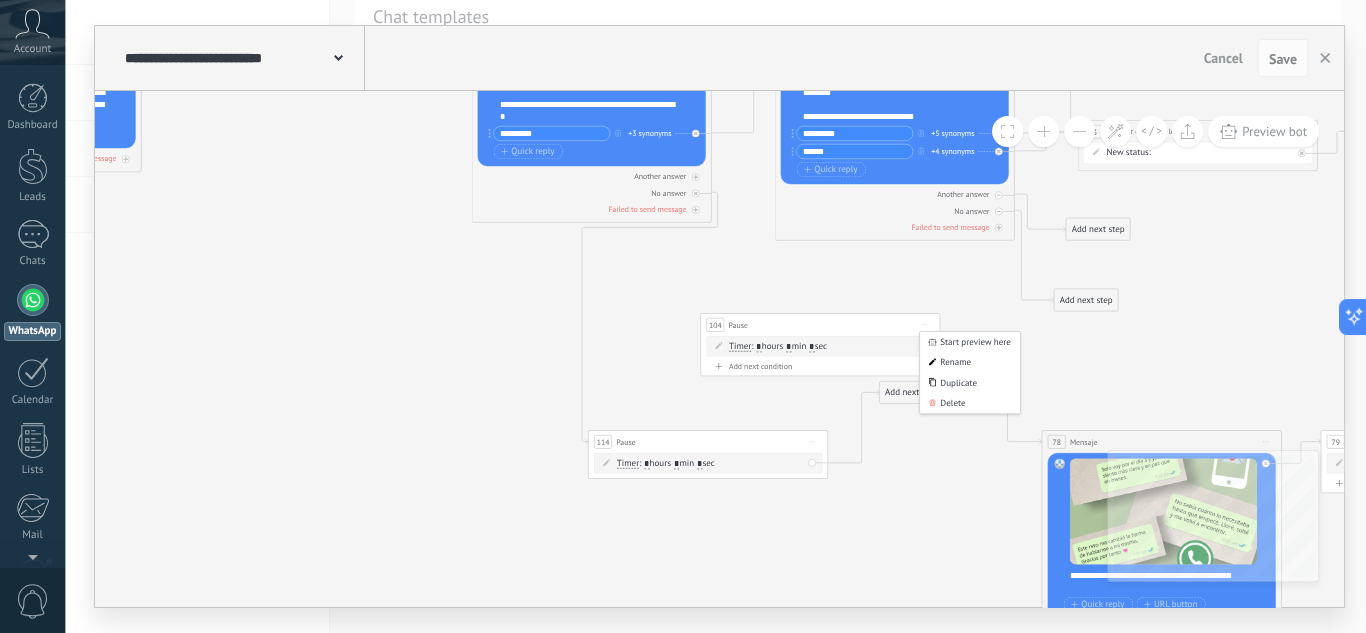 click on "Delete" at bounding box center (970, 403) 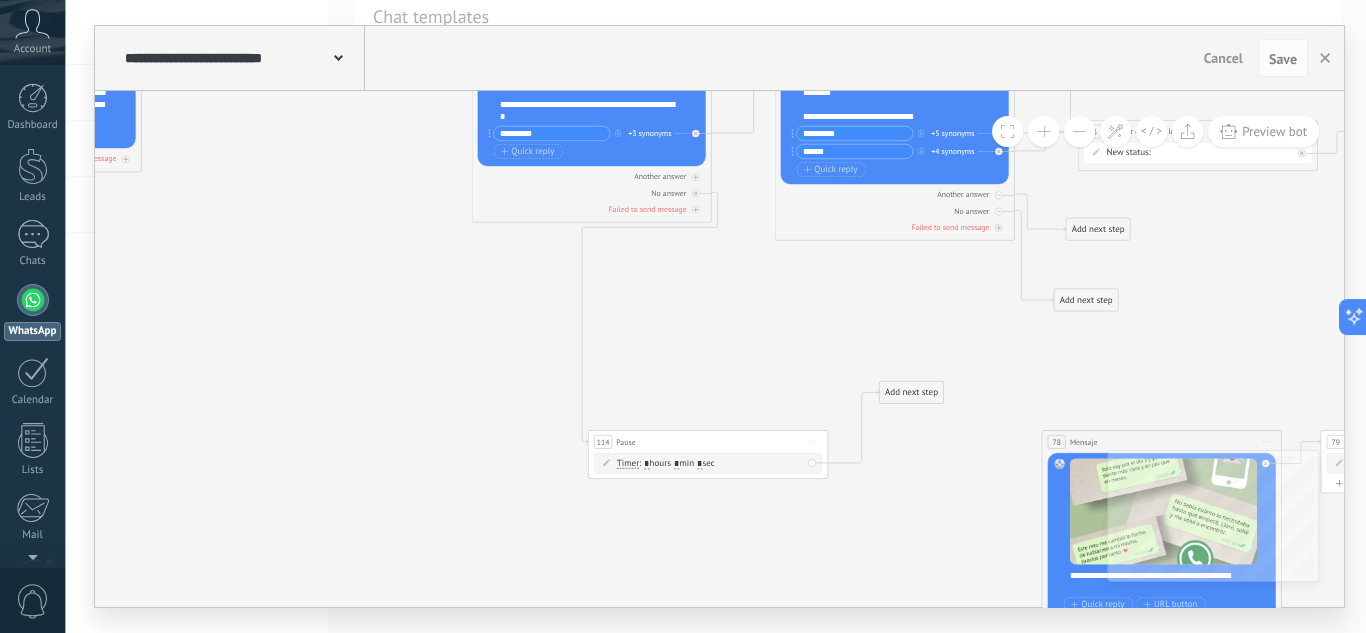 click on ":
*  hours
*  min  *  sec" at bounding box center [677, 463] 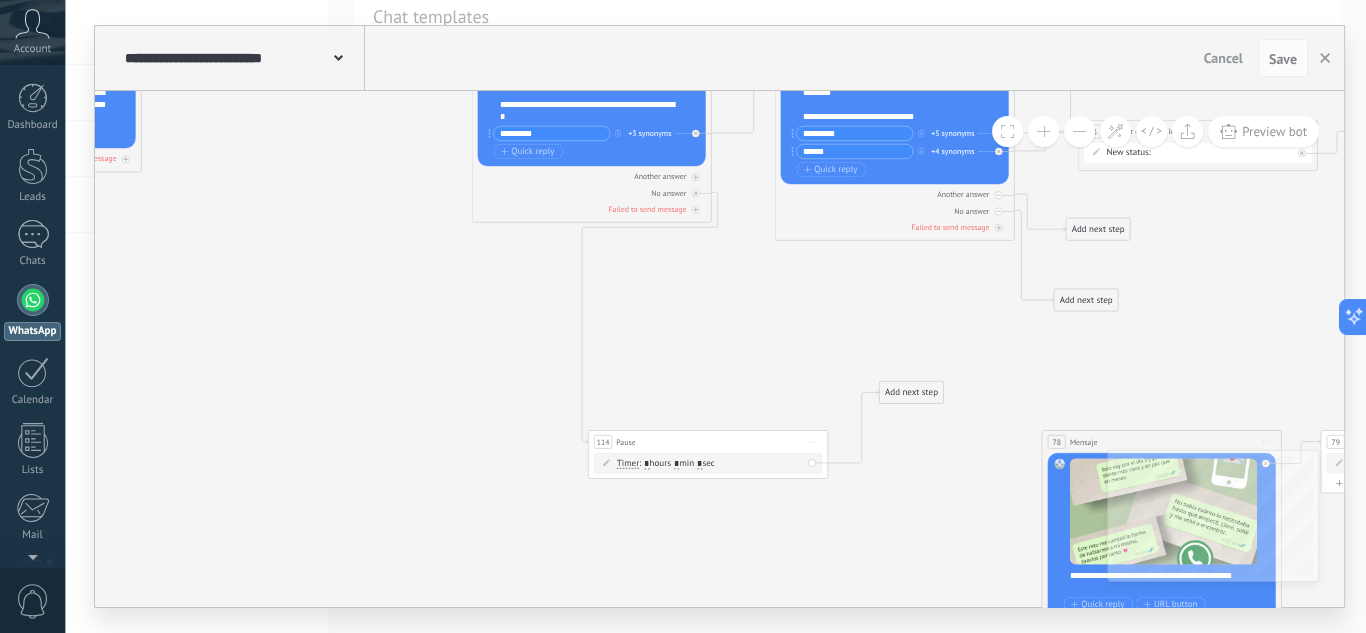 click on "*" at bounding box center [676, 464] 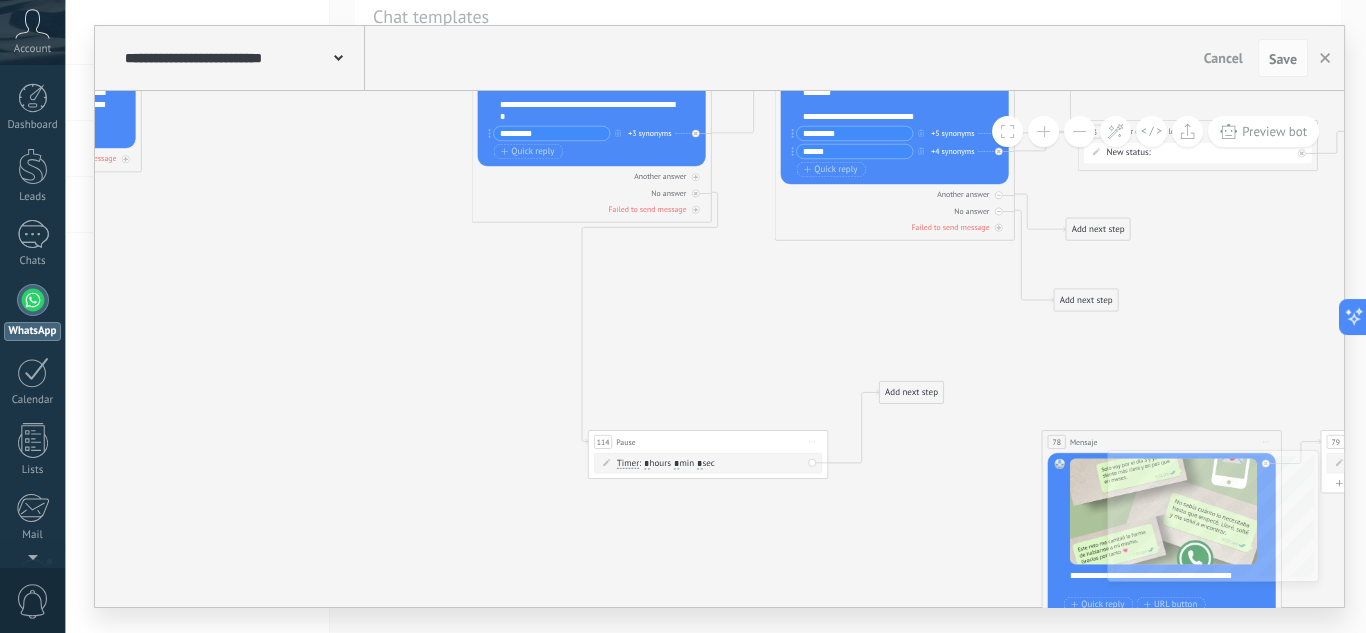 type on "*" 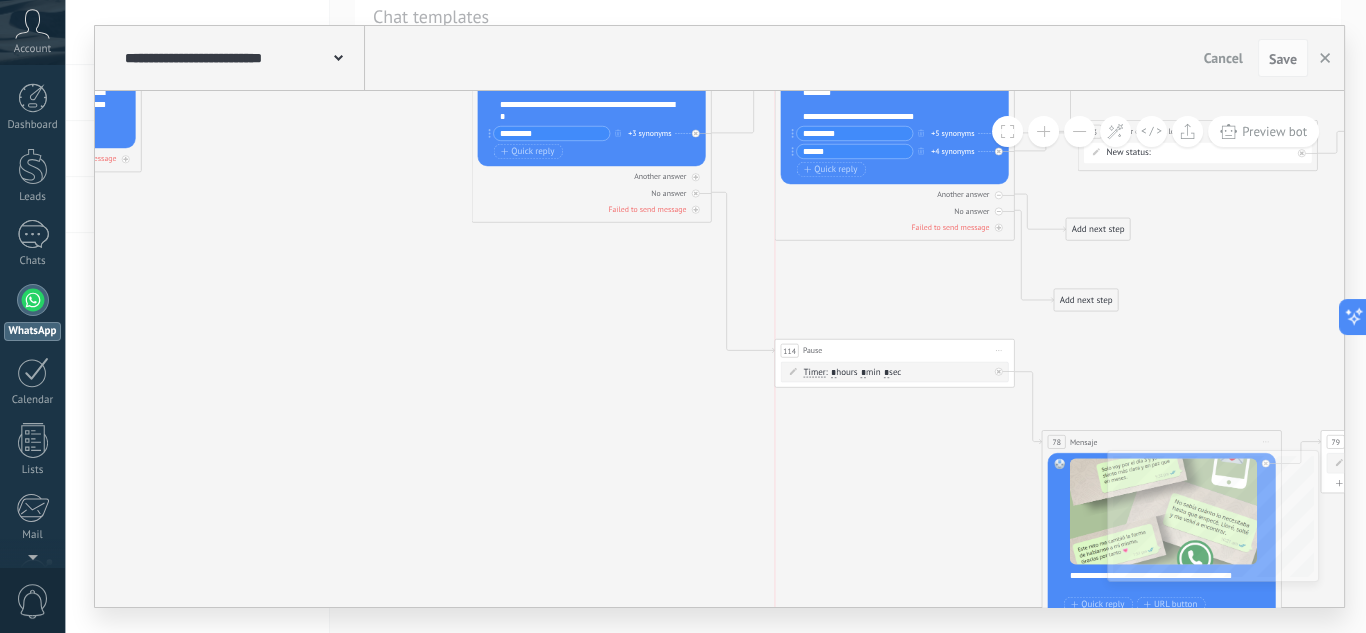 drag, startPoint x: 757, startPoint y: 441, endPoint x: 941, endPoint y: 351, distance: 204.83163 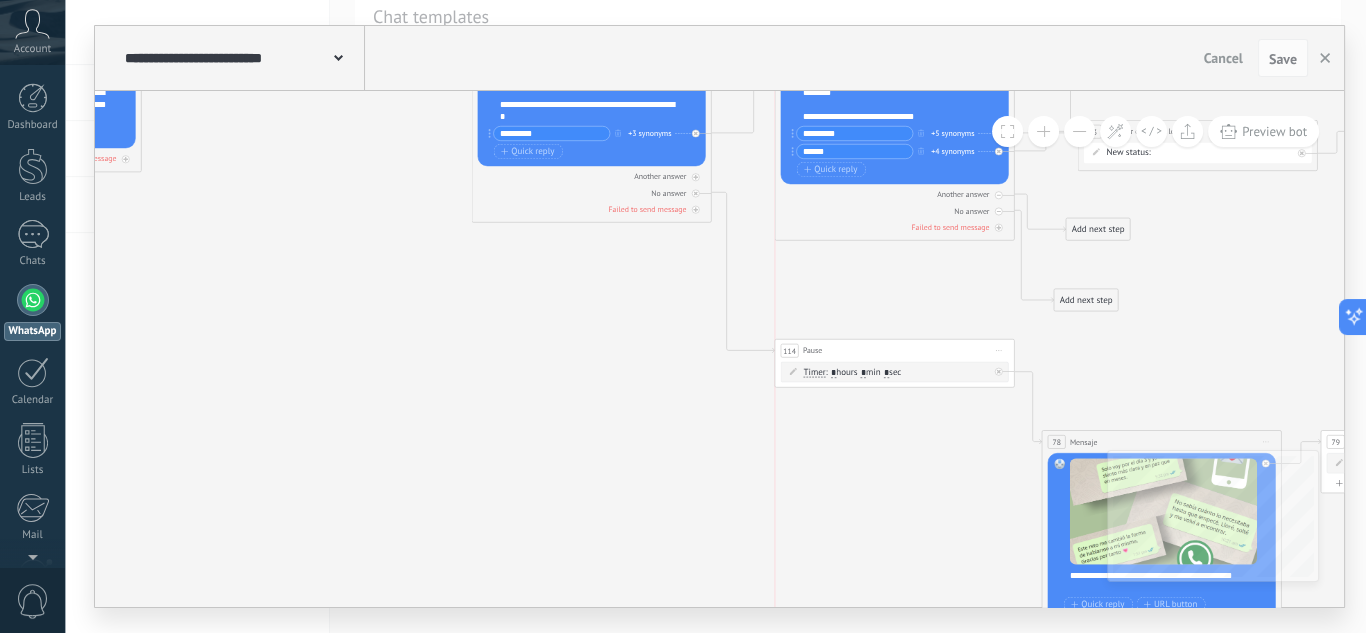 click on "114
Pause
*****
Start preview here
Rename
Duplicate
Delete" at bounding box center (894, 351) 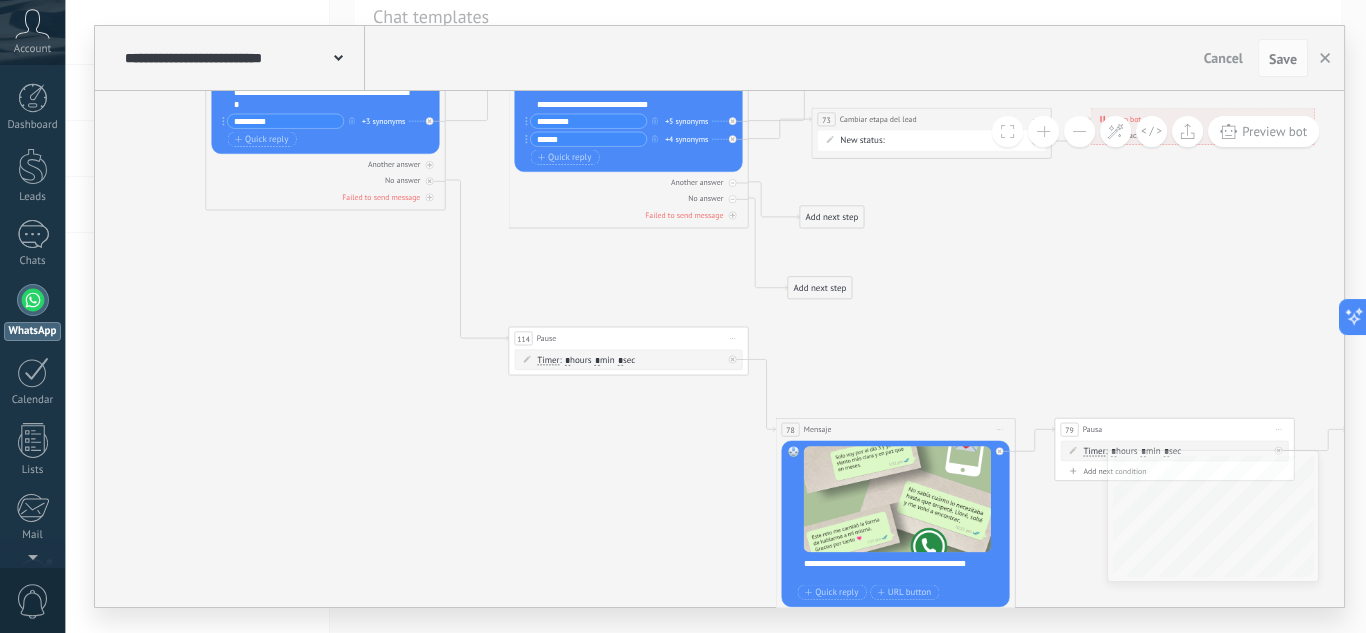 drag, startPoint x: 840, startPoint y: 513, endPoint x: 638, endPoint y: 457, distance: 209.6187 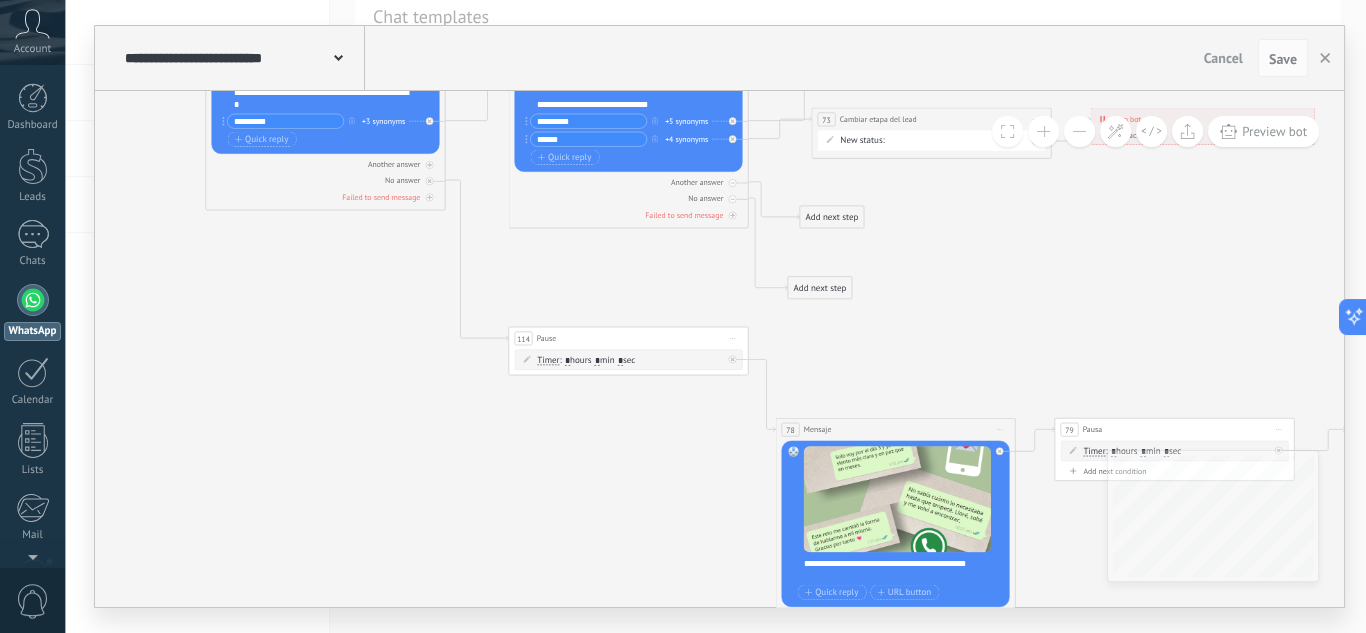 click on "103 Message" 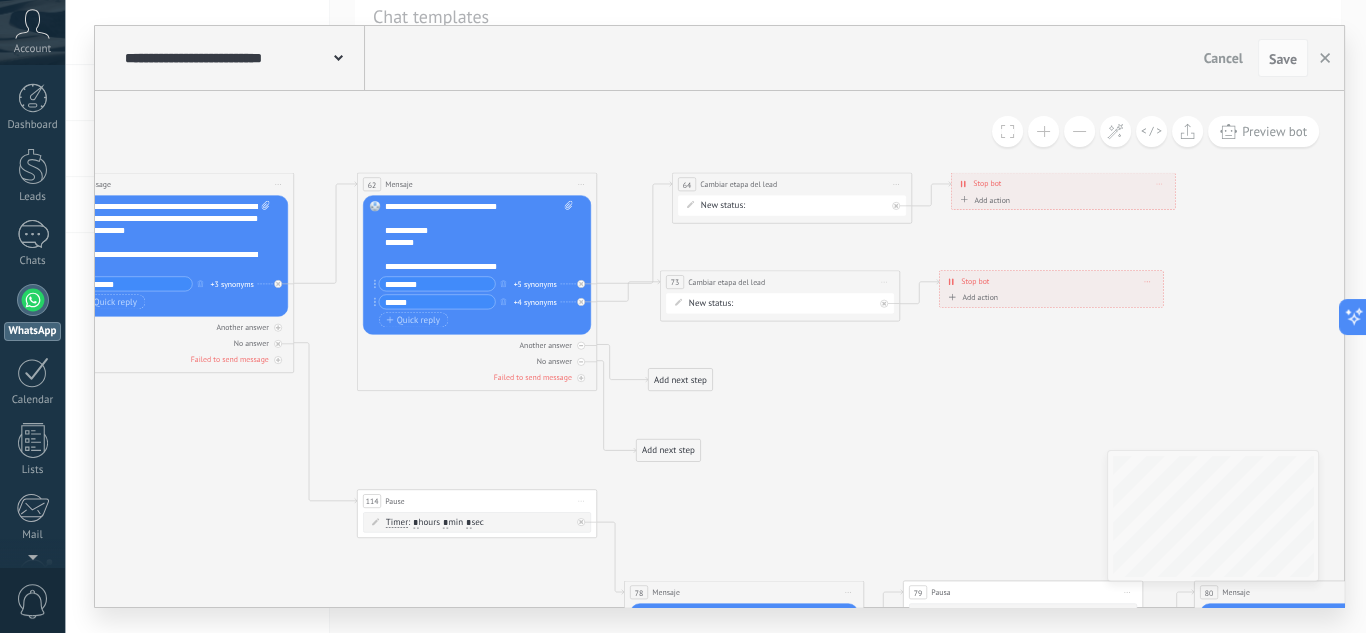 drag, startPoint x: 912, startPoint y: 253, endPoint x: 811, endPoint y: 392, distance: 171.81967 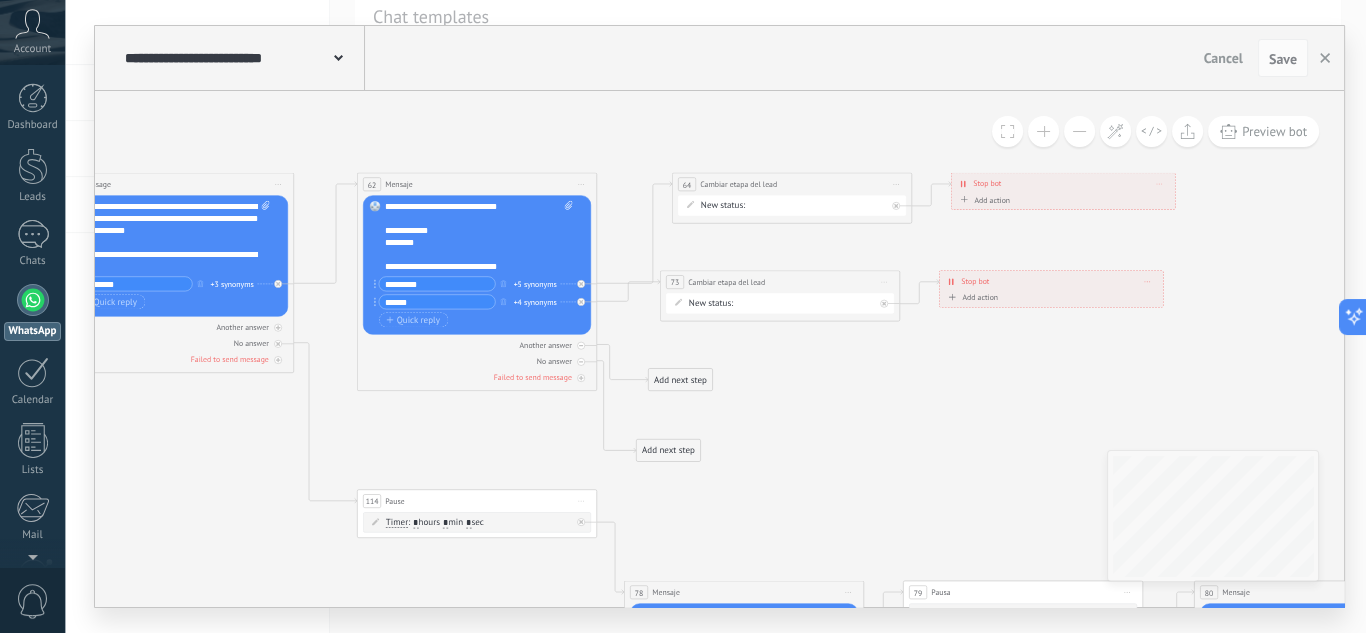 click on "103 Message" 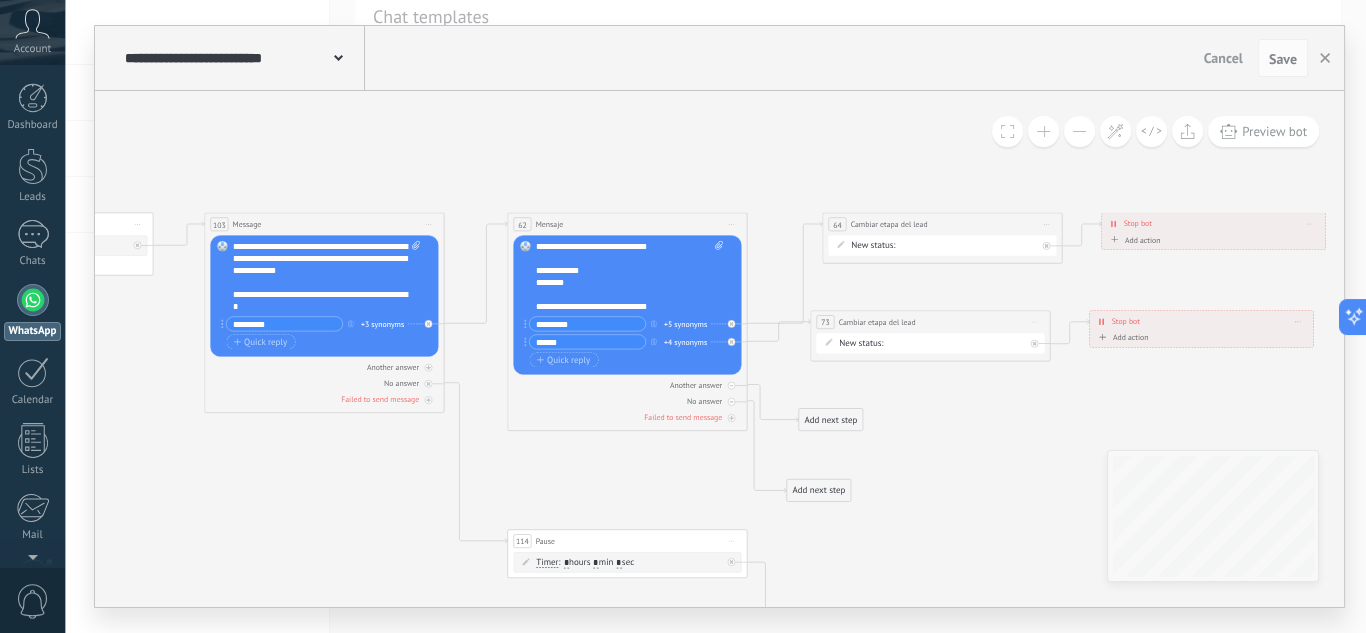 drag, startPoint x: 770, startPoint y: 383, endPoint x: 921, endPoint y: 423, distance: 156.20819 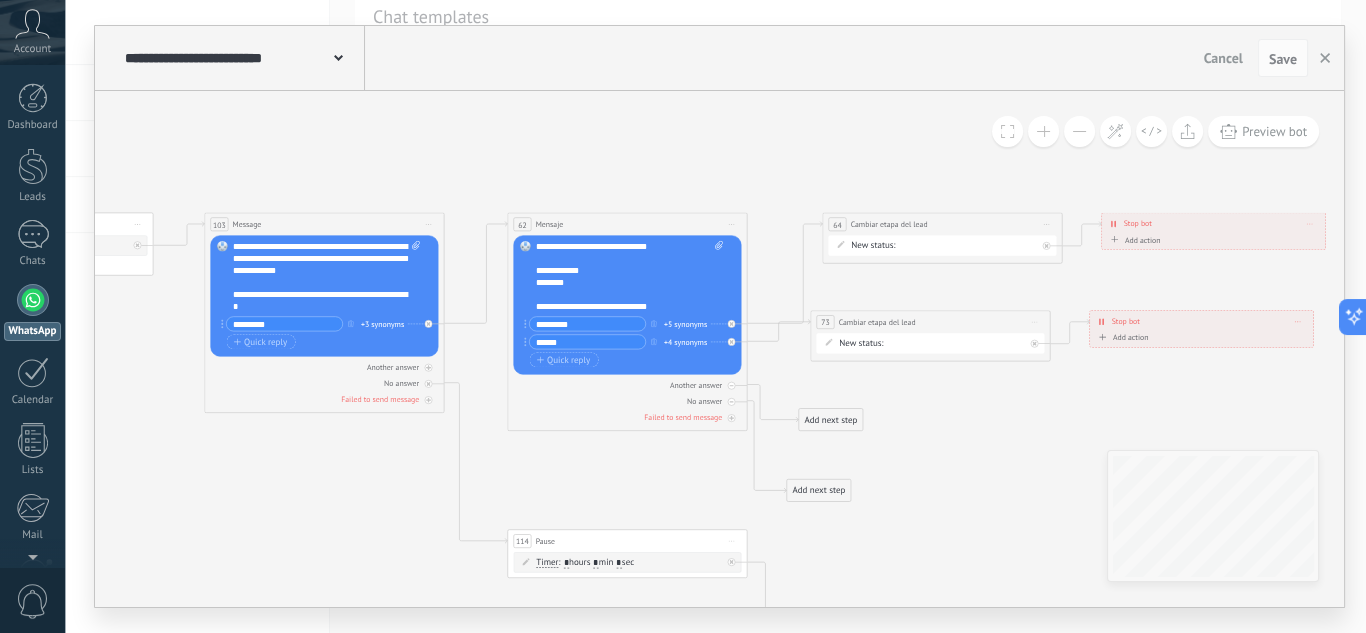 click on "103 Message" 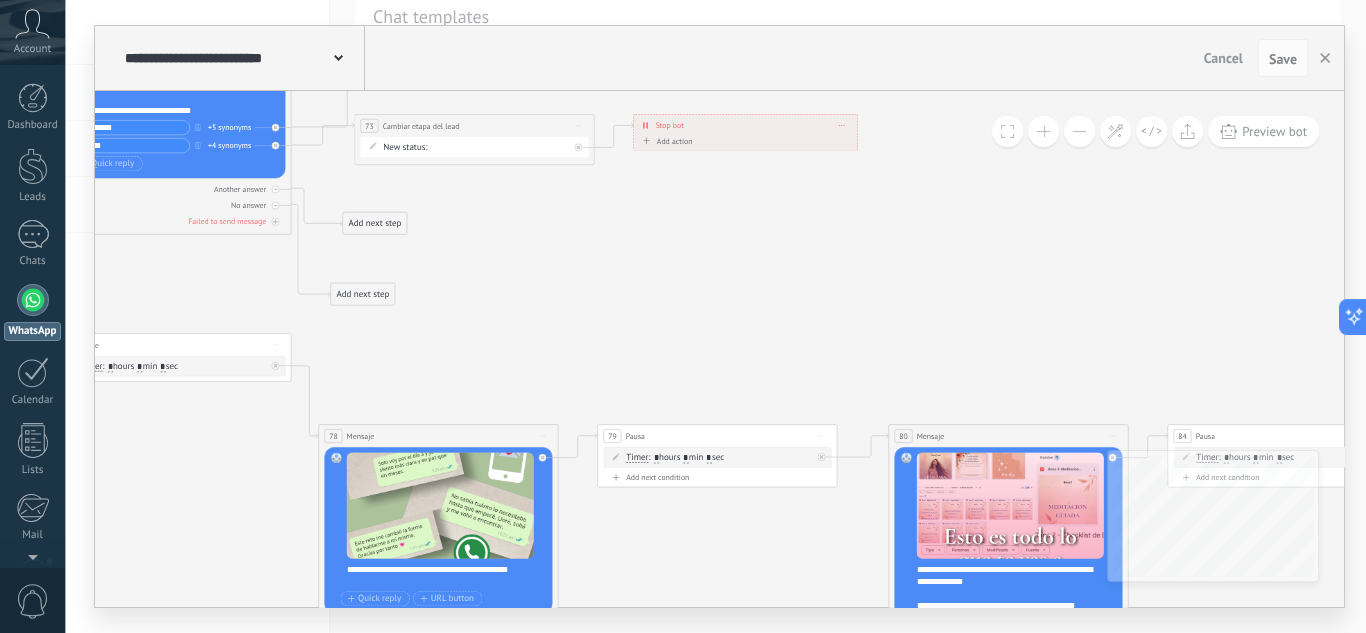 drag, startPoint x: 1000, startPoint y: 445, endPoint x: 544, endPoint y: 249, distance: 496.3386 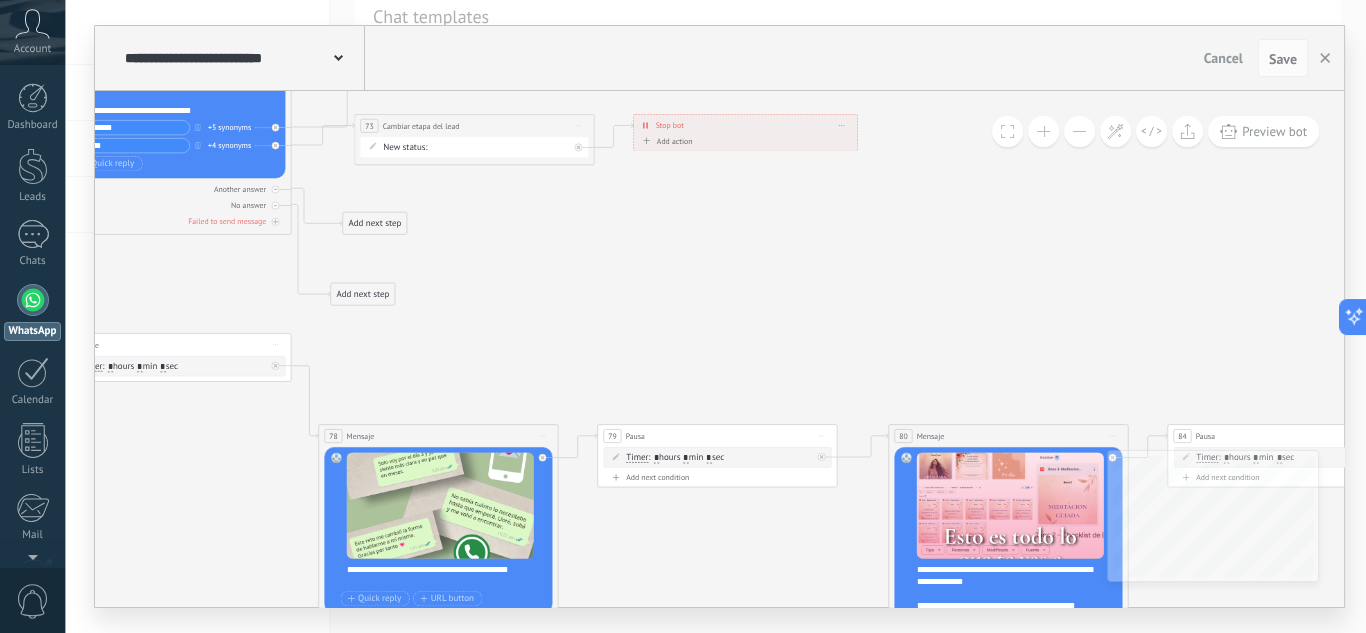 click on "103 Message" 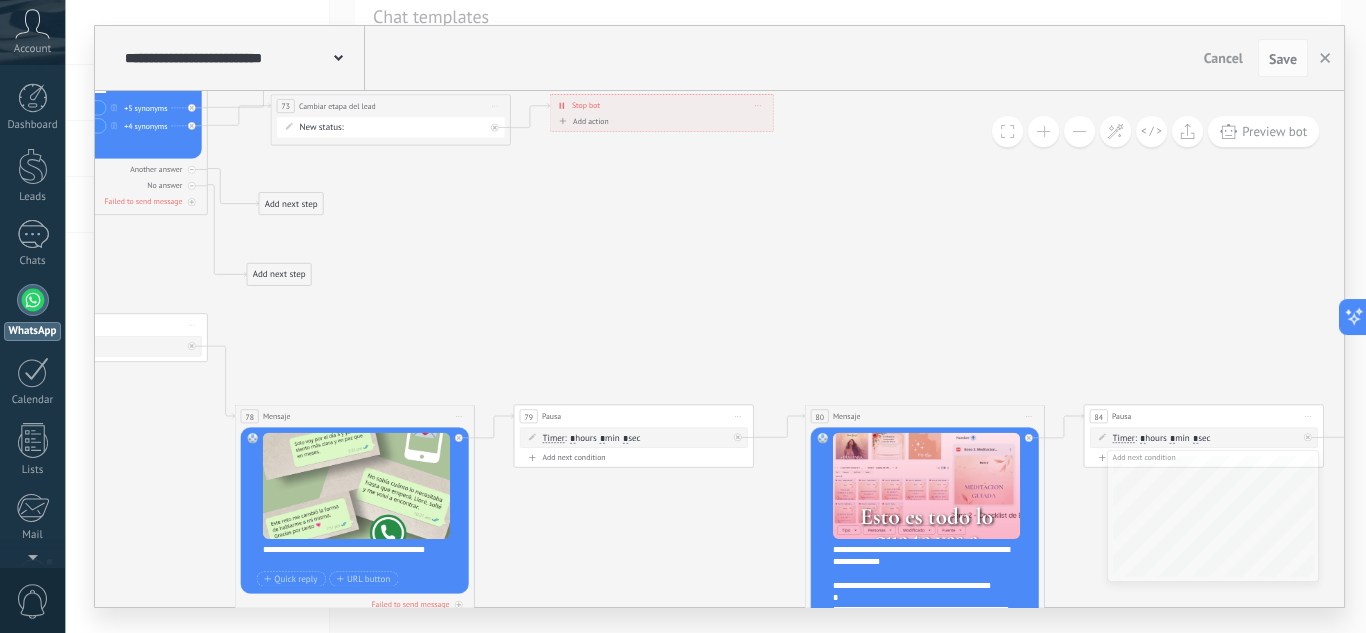 drag, startPoint x: 822, startPoint y: 302, endPoint x: 534, endPoint y: 361, distance: 293.9813 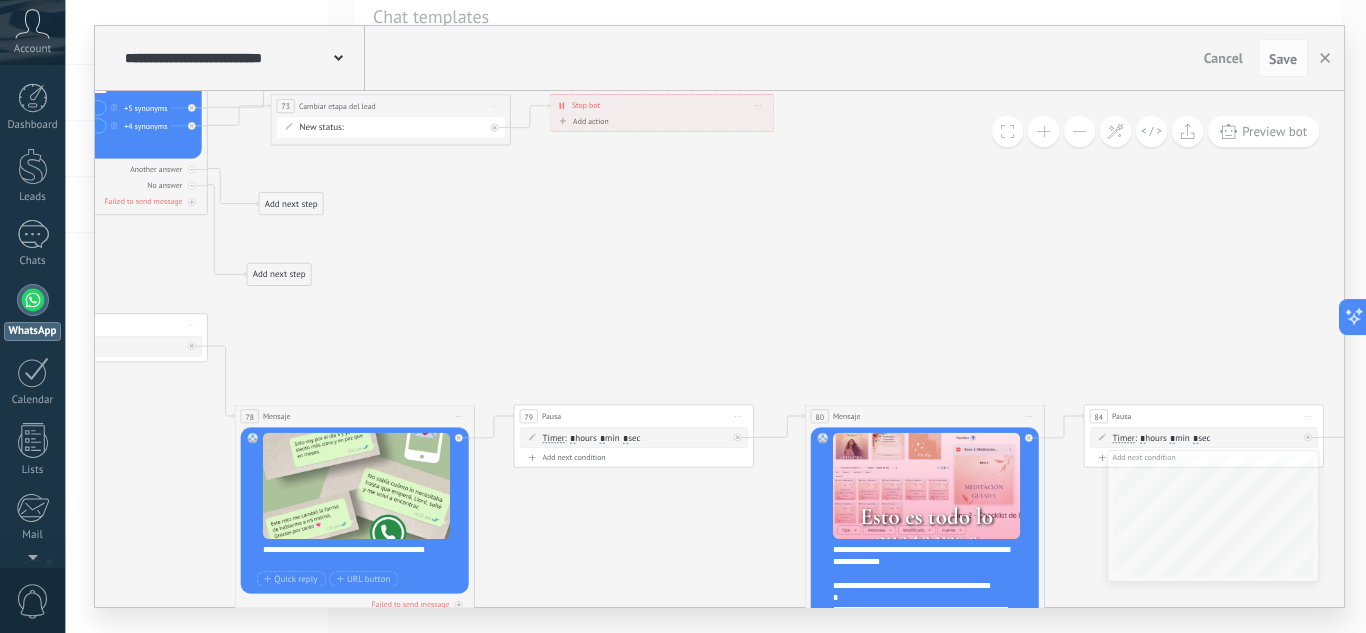 click on "103 Message" 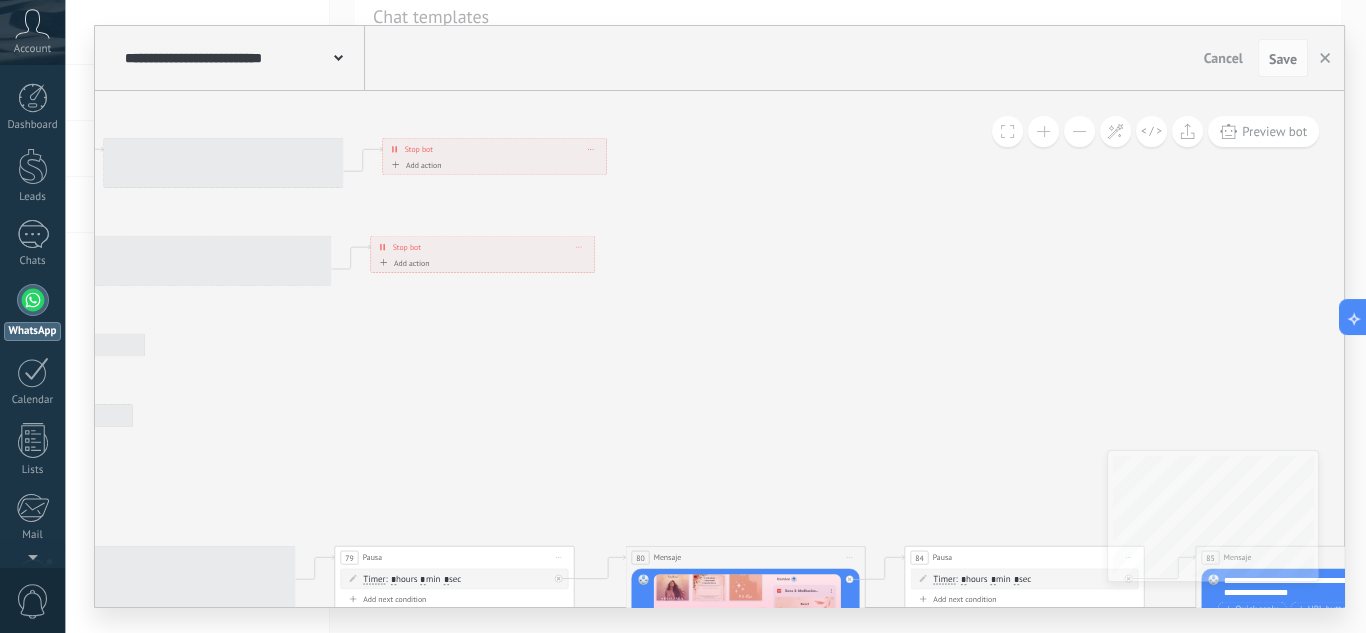 drag, startPoint x: 671, startPoint y: 353, endPoint x: 937, endPoint y: 462, distance: 287.46652 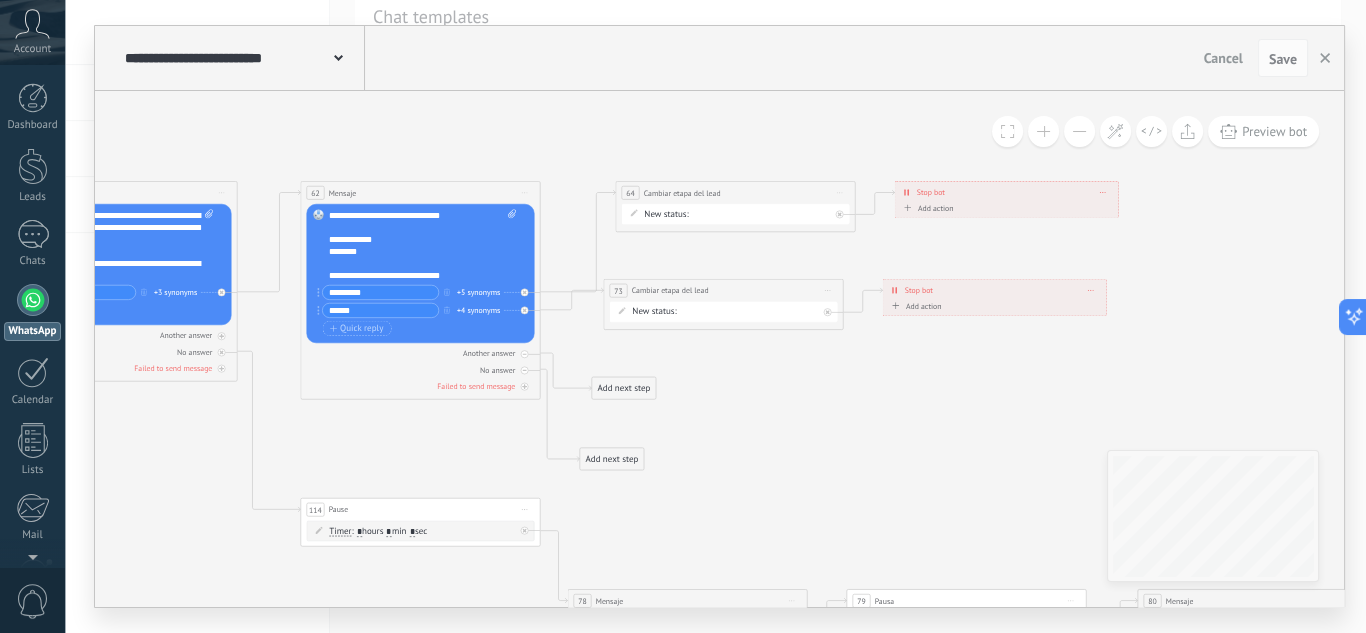 drag, startPoint x: 742, startPoint y: 406, endPoint x: 813, endPoint y: 407, distance: 71.00704 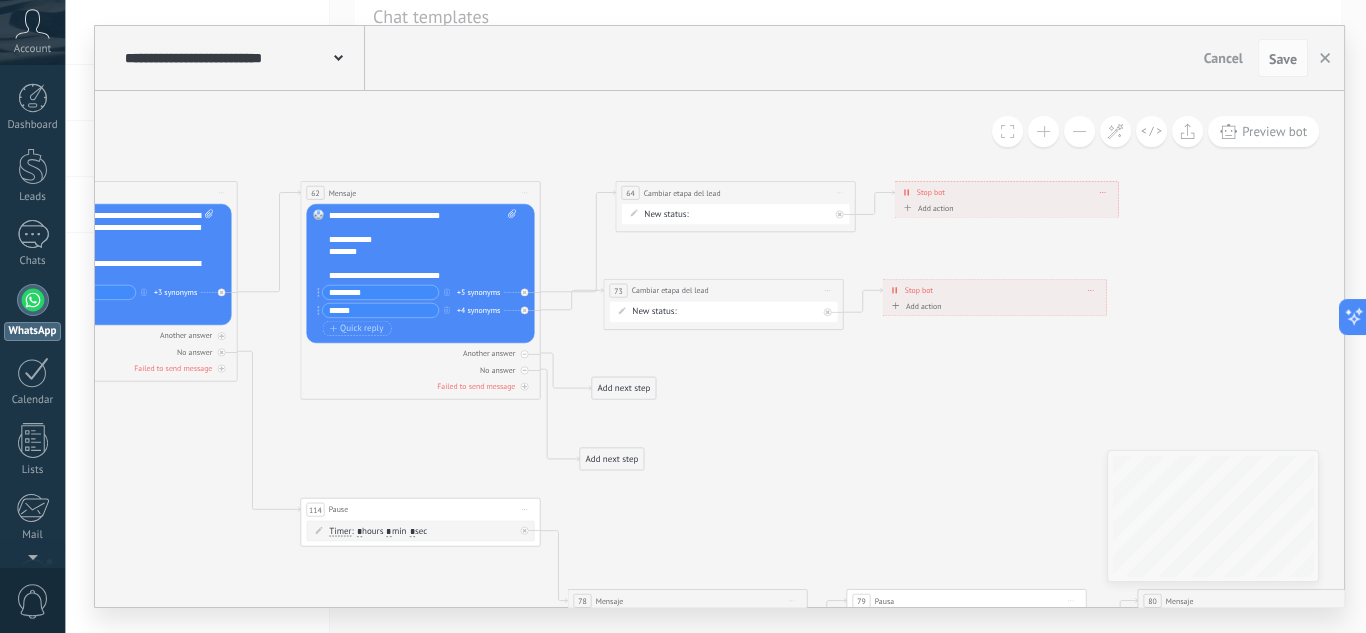 click on "103 Message" 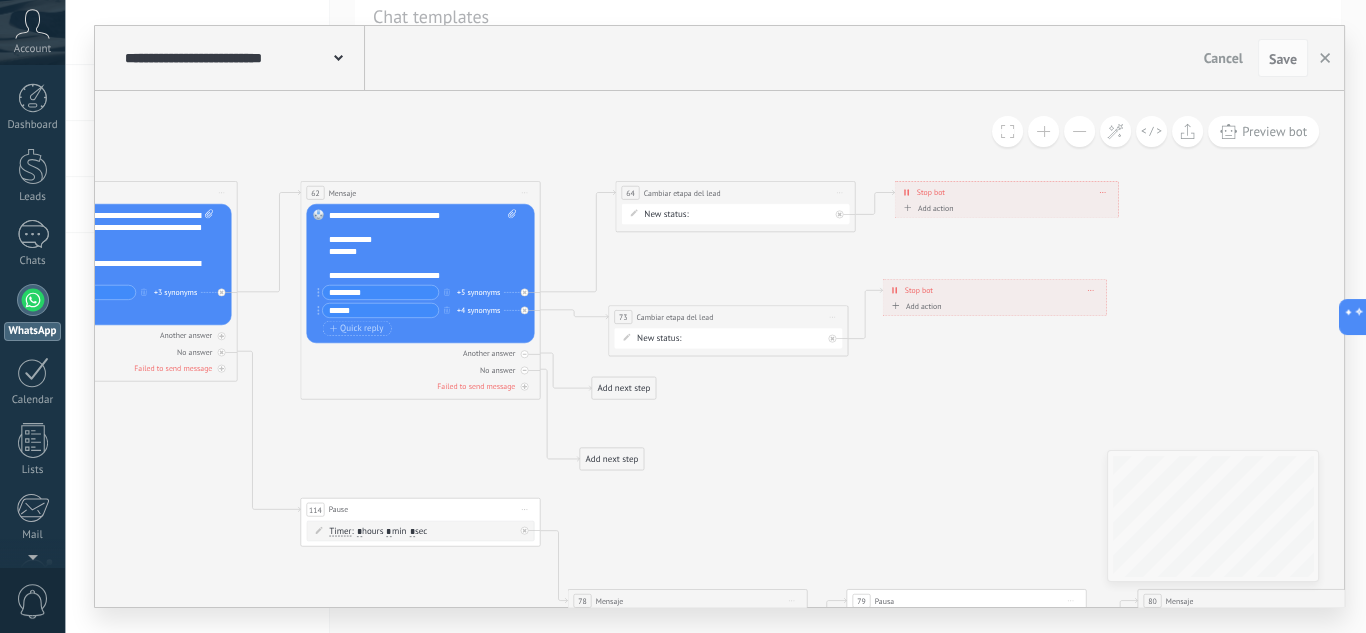 drag, startPoint x: 673, startPoint y: 296, endPoint x: 674, endPoint y: 314, distance: 18.027756 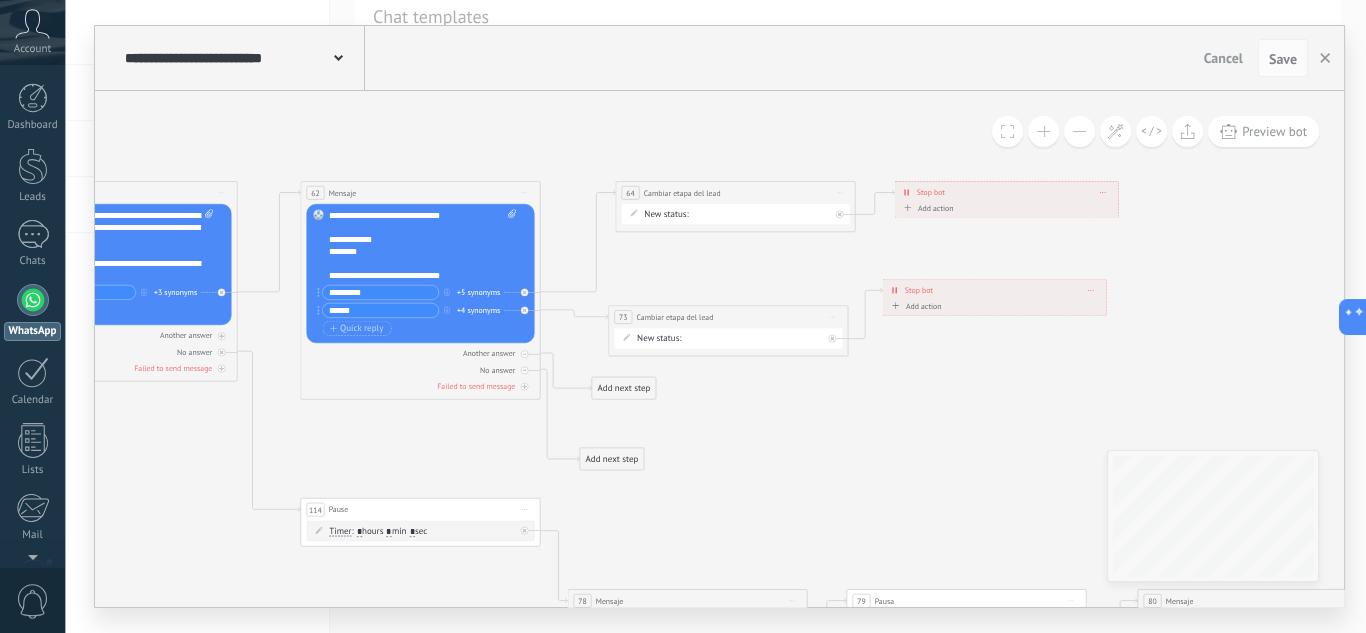 click on "Cambiar etapa del lead" at bounding box center (674, 316) 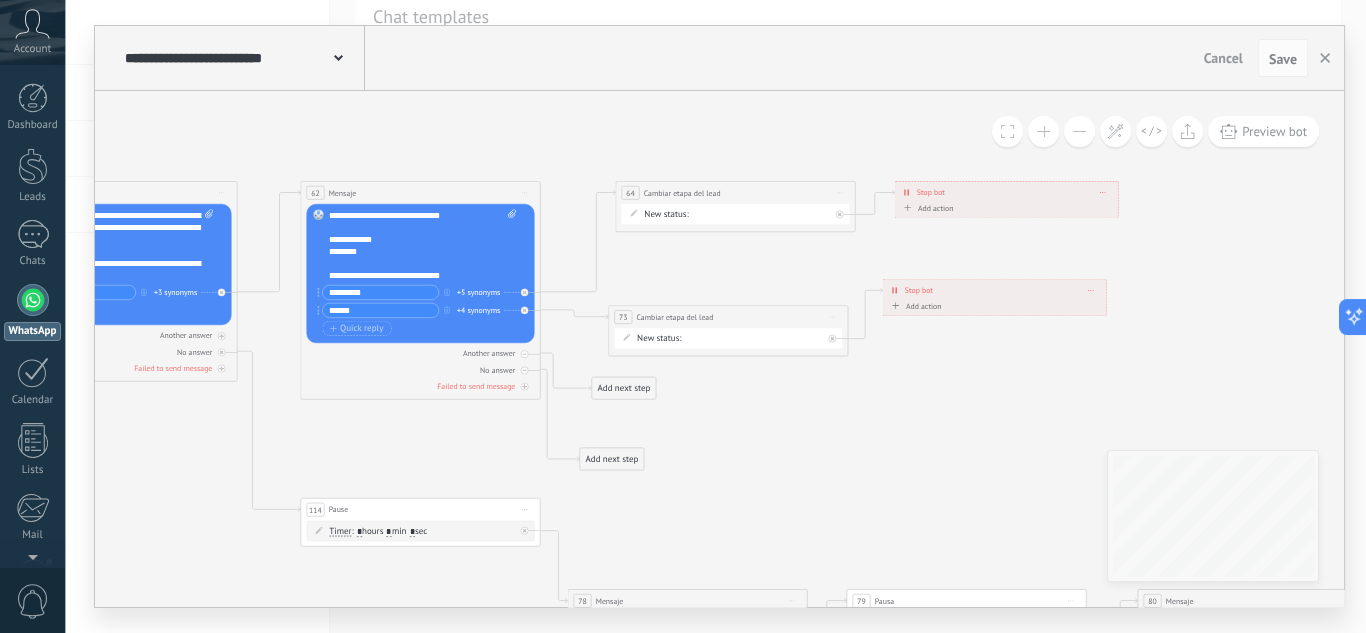click on "PagoMovil Paypal Remarketing Closed - won Closed - lost" at bounding box center [0, 0] 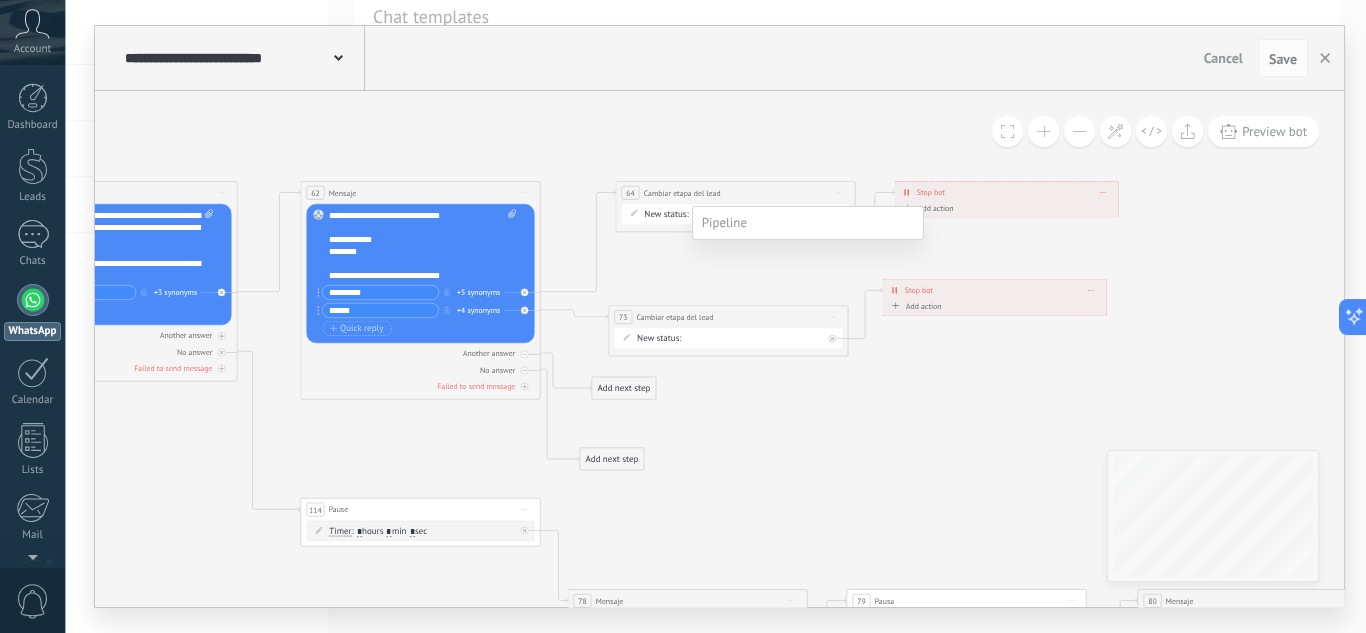 click on "PagoMovil" at bounding box center (0, 0) 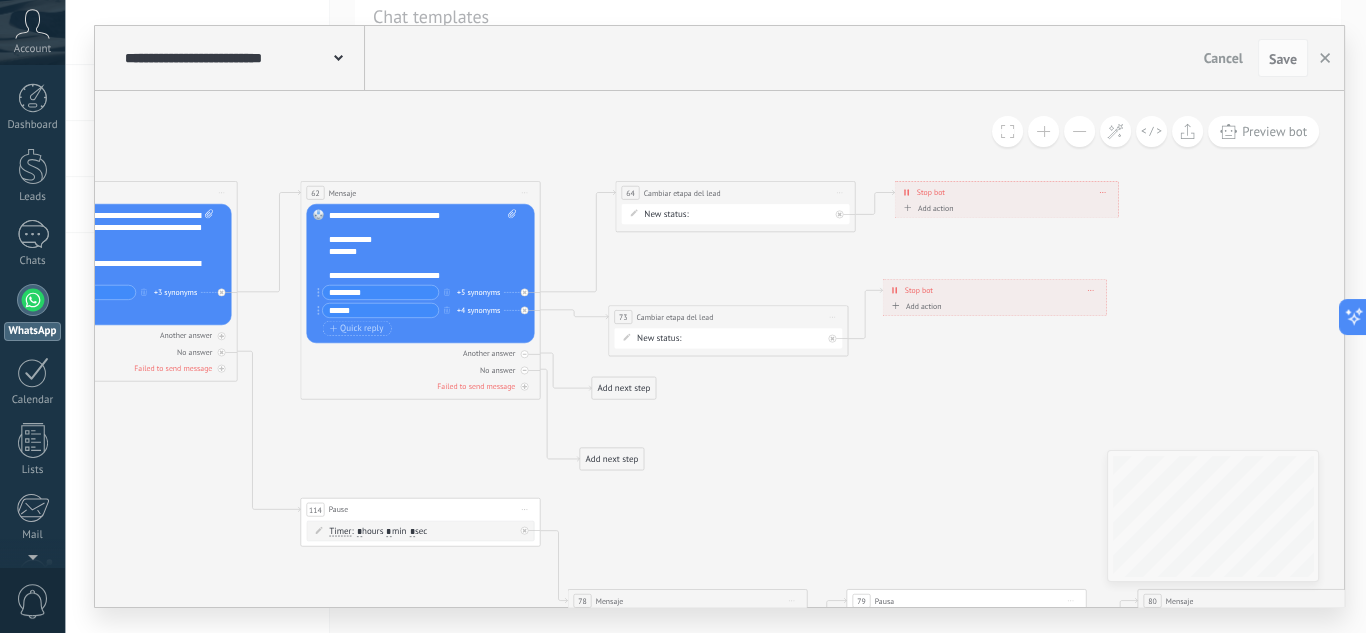 click on "PagoMovil Paypal Remarketing Closed - won Closed - lost" at bounding box center (0, 0) 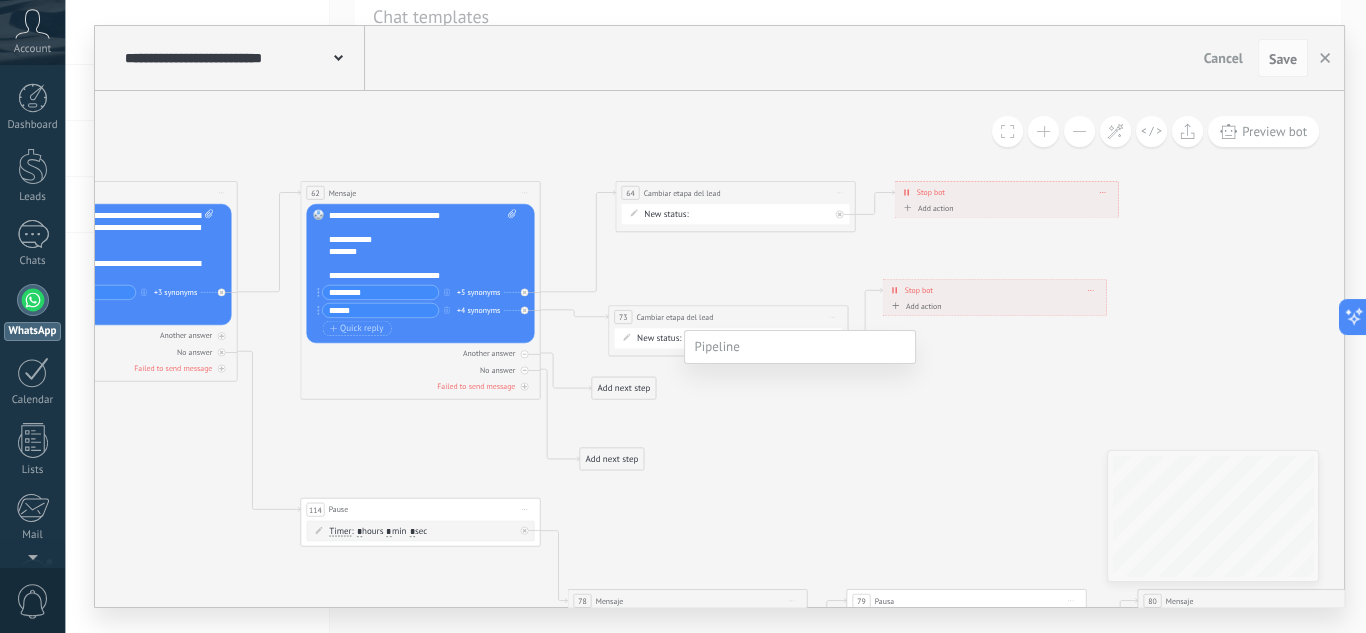 click on "Paypal" at bounding box center [0, 0] 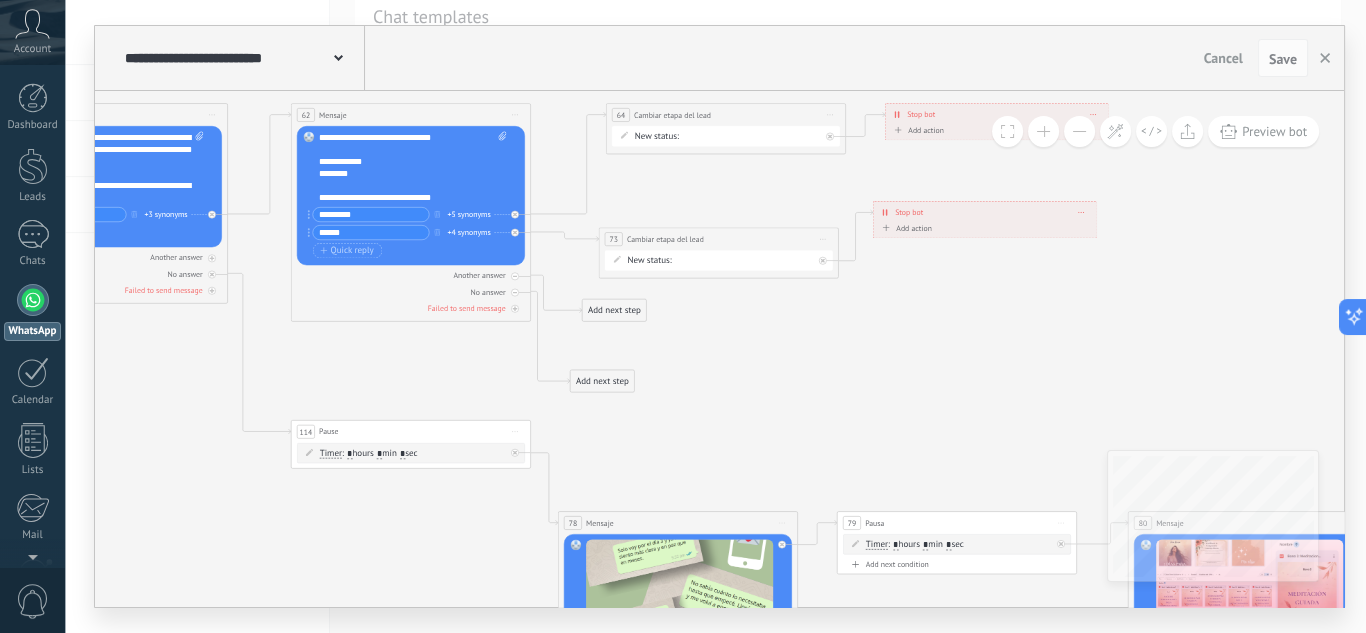 drag, startPoint x: 752, startPoint y: 473, endPoint x: 743, endPoint y: 397, distance: 76.53104 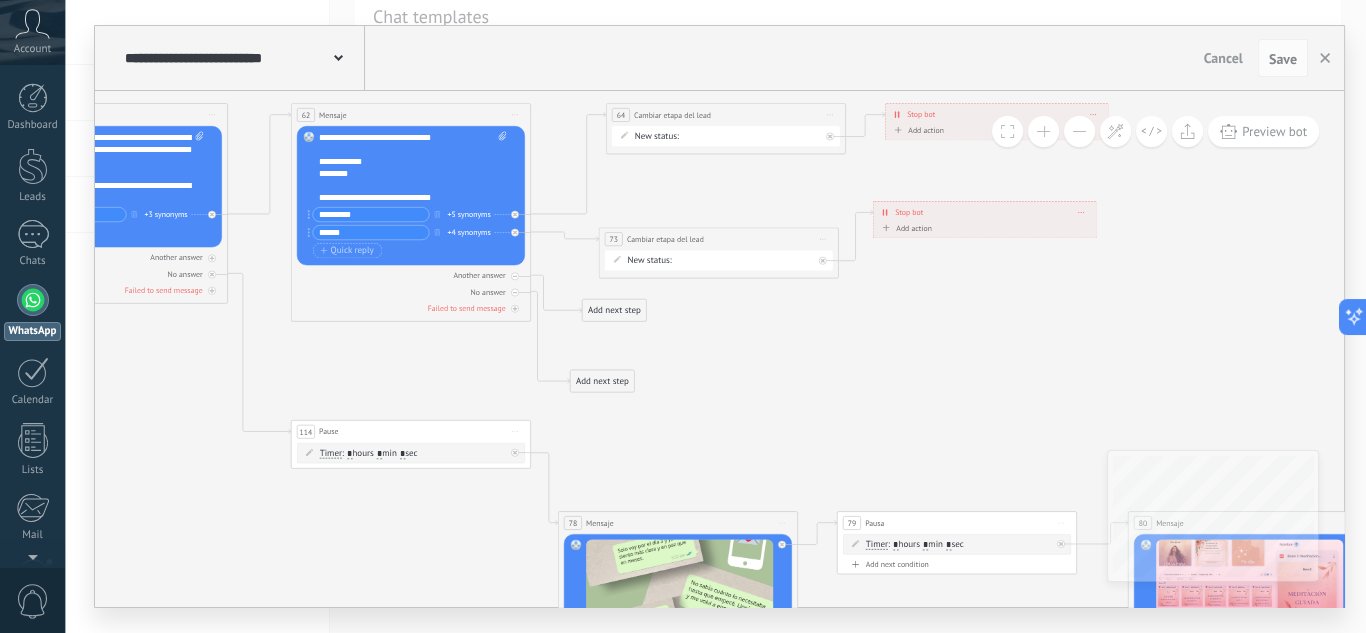 click on "103 Message" 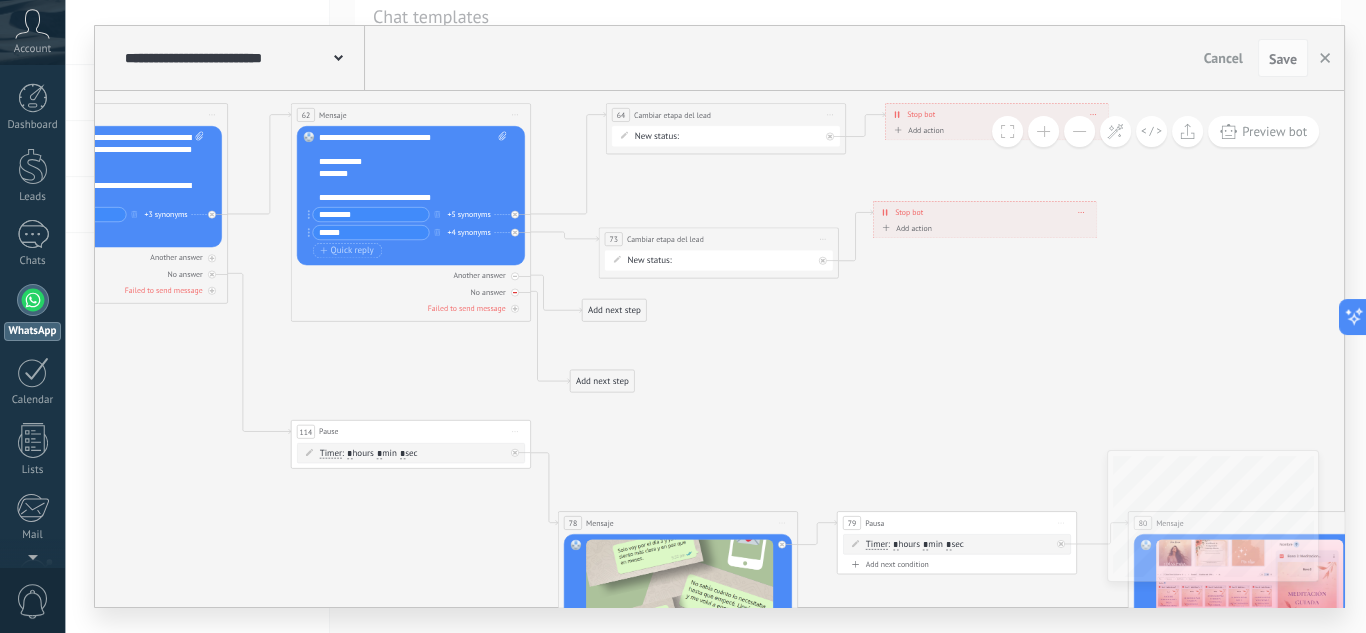 click at bounding box center (515, 293) 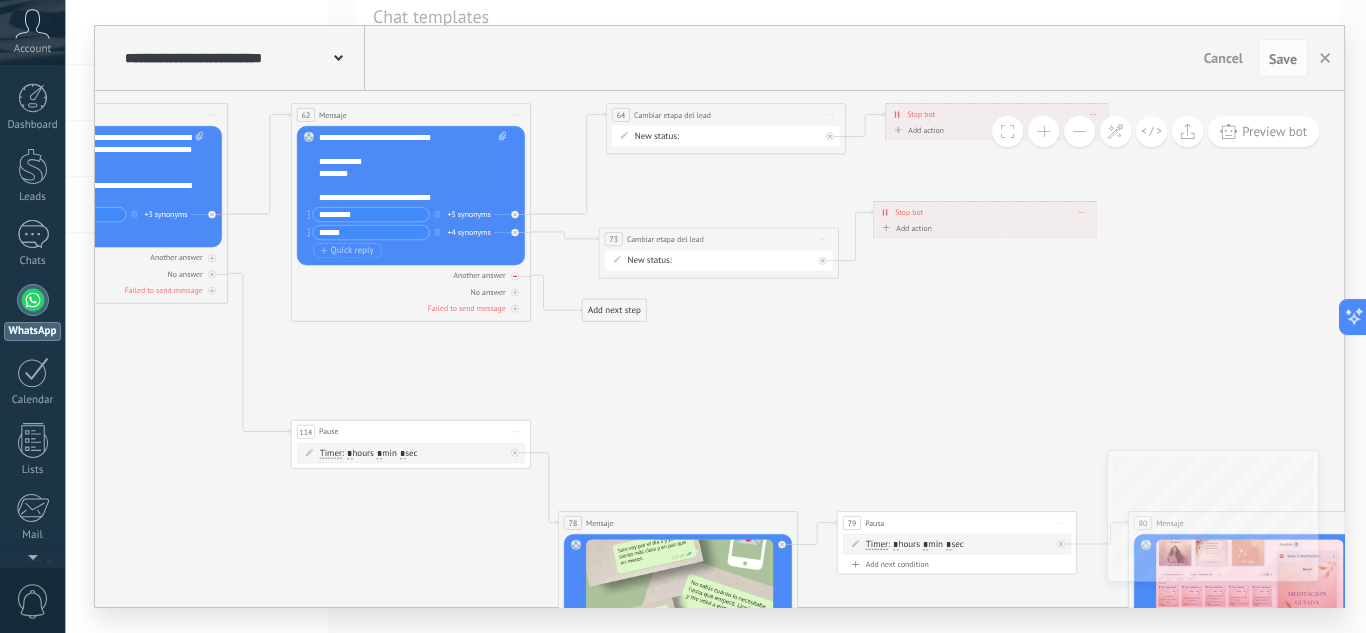 click at bounding box center [515, 277] 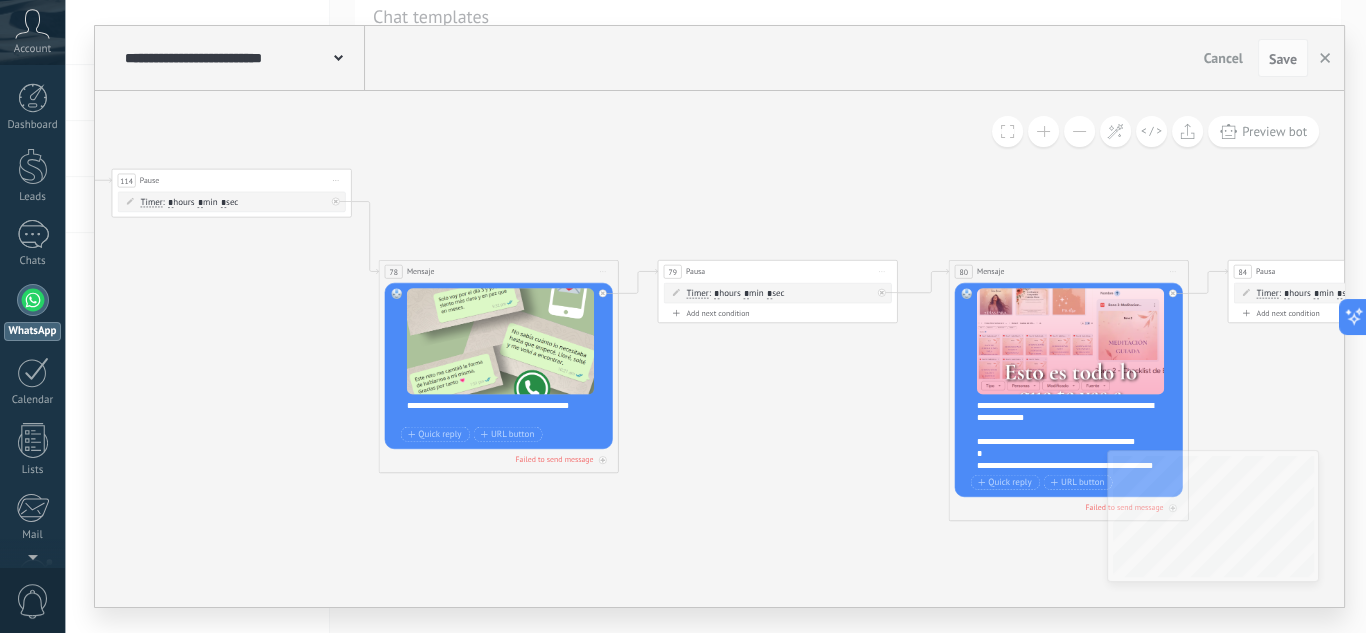 drag, startPoint x: 754, startPoint y: 409, endPoint x: 576, endPoint y: 159, distance: 306.8941 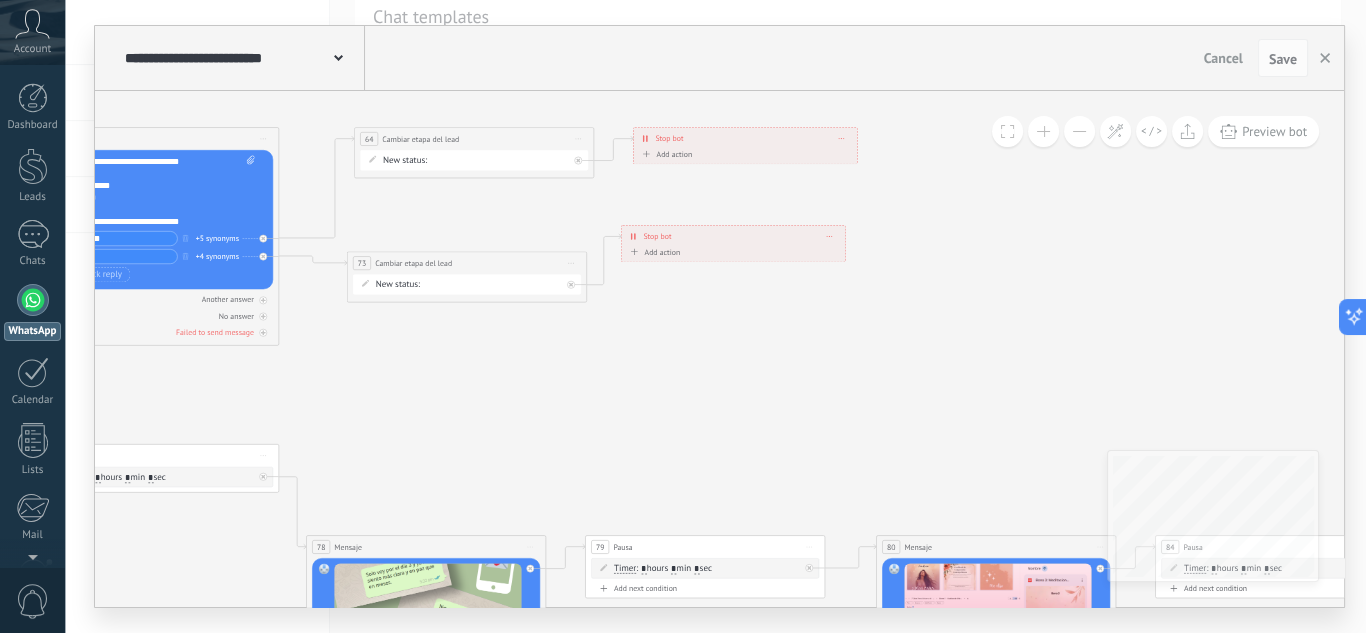 drag, startPoint x: 576, startPoint y: 159, endPoint x: 521, endPoint y: 469, distance: 314.84122 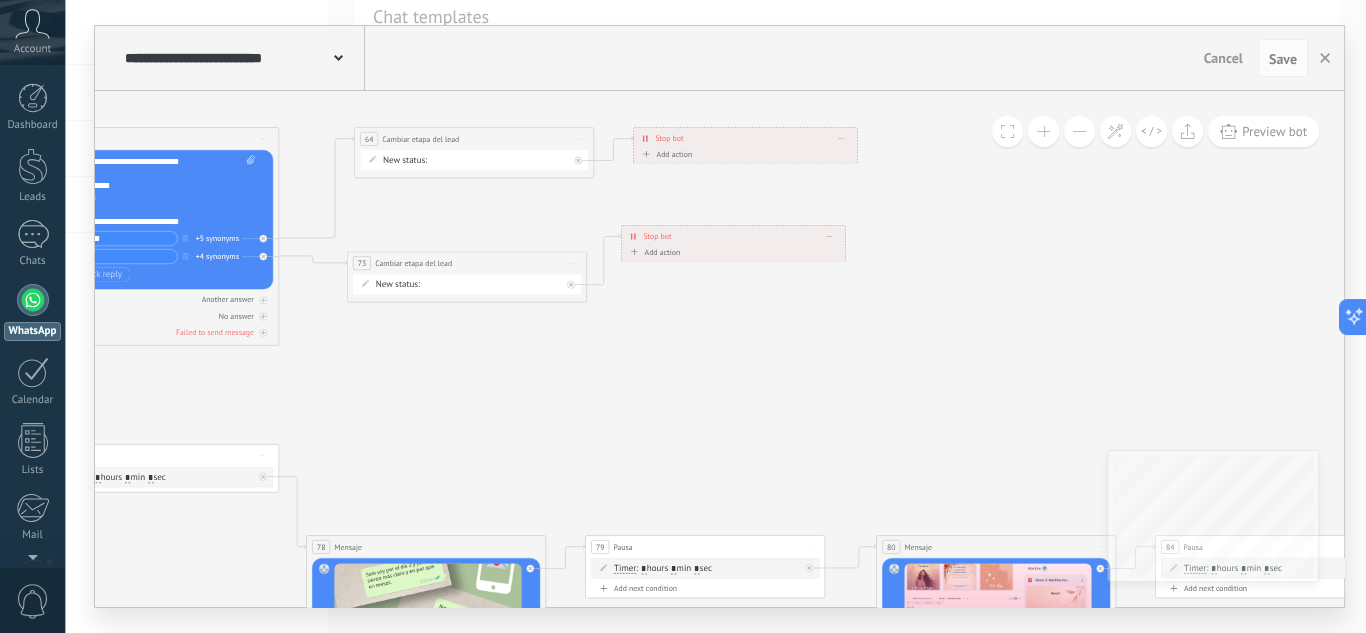 click on "103 Message" 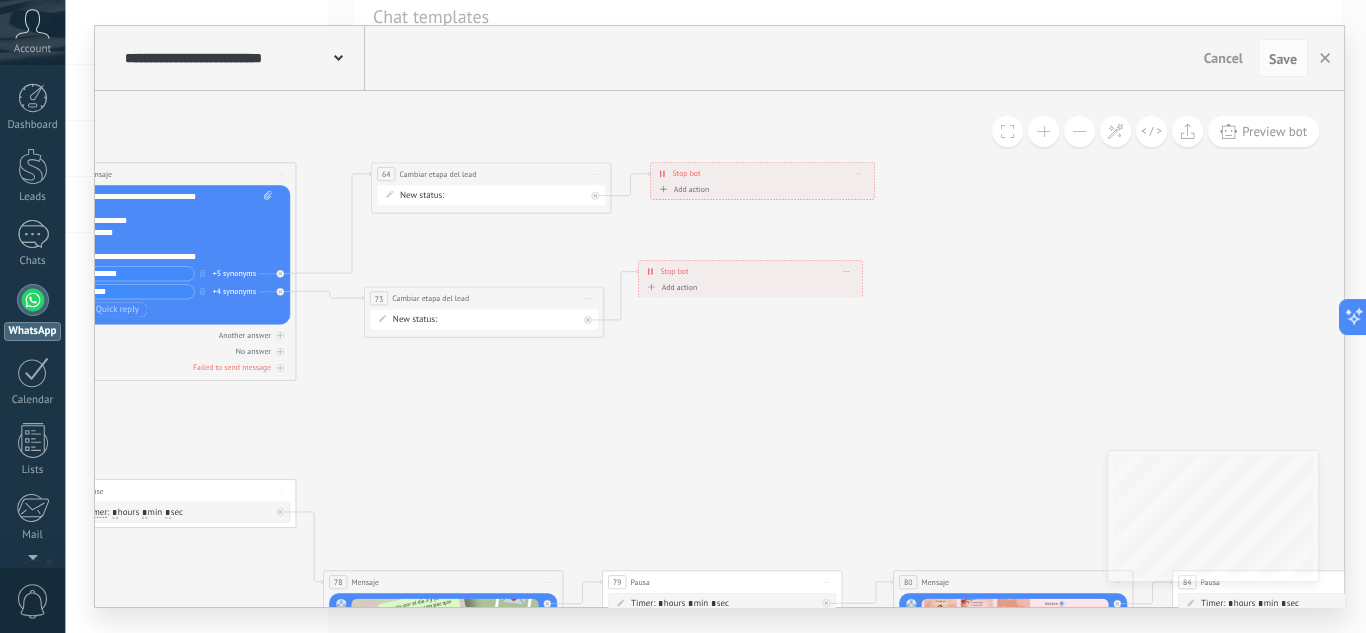 click on "Add action" at bounding box center (682, 189) 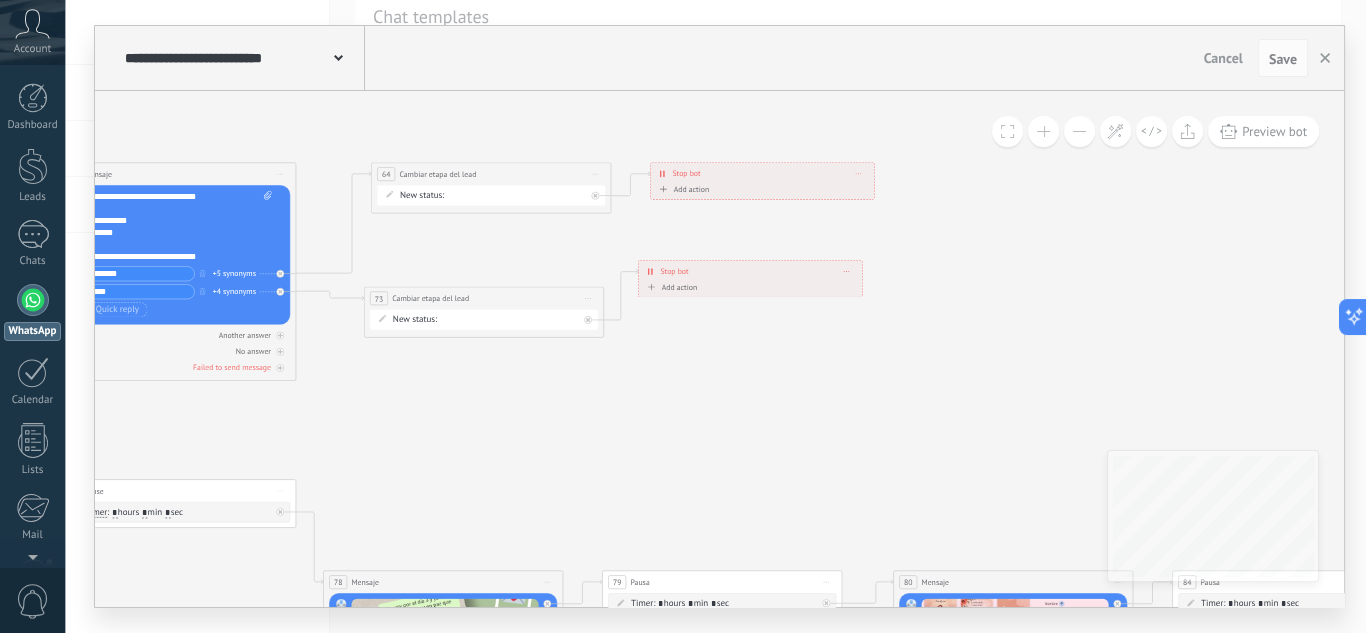 click on "Mark conversation closed" at bounding box center [725, 190] 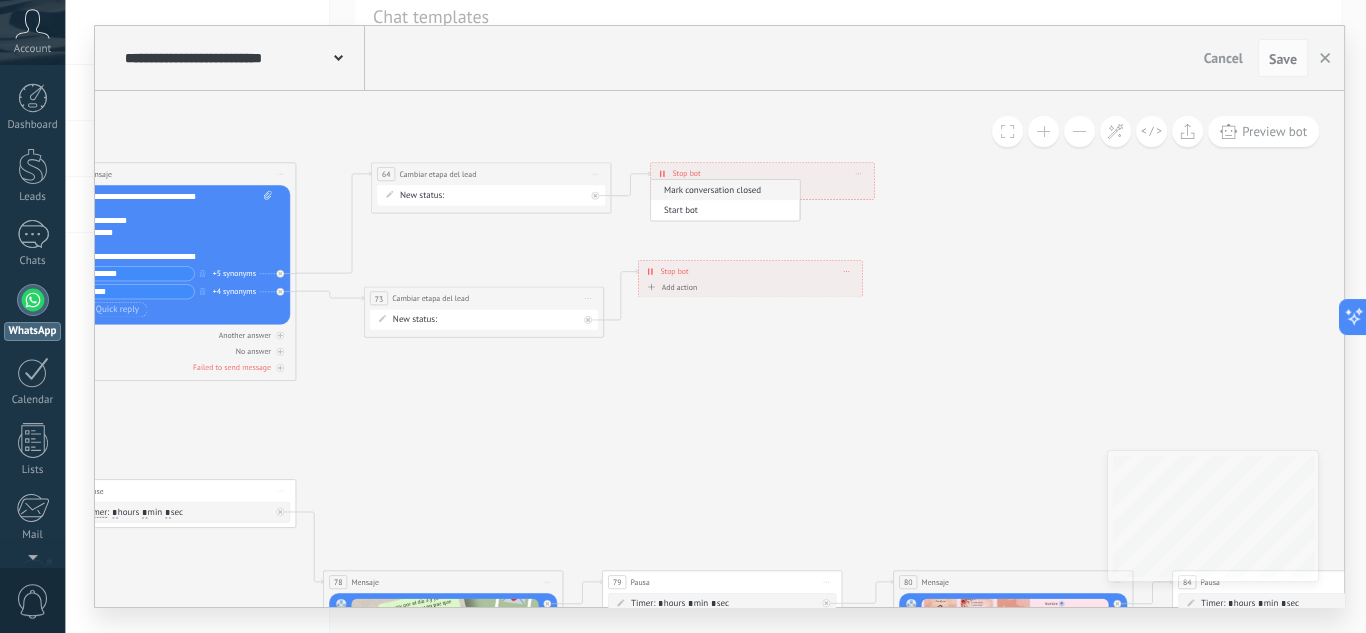 click on "103 Message" 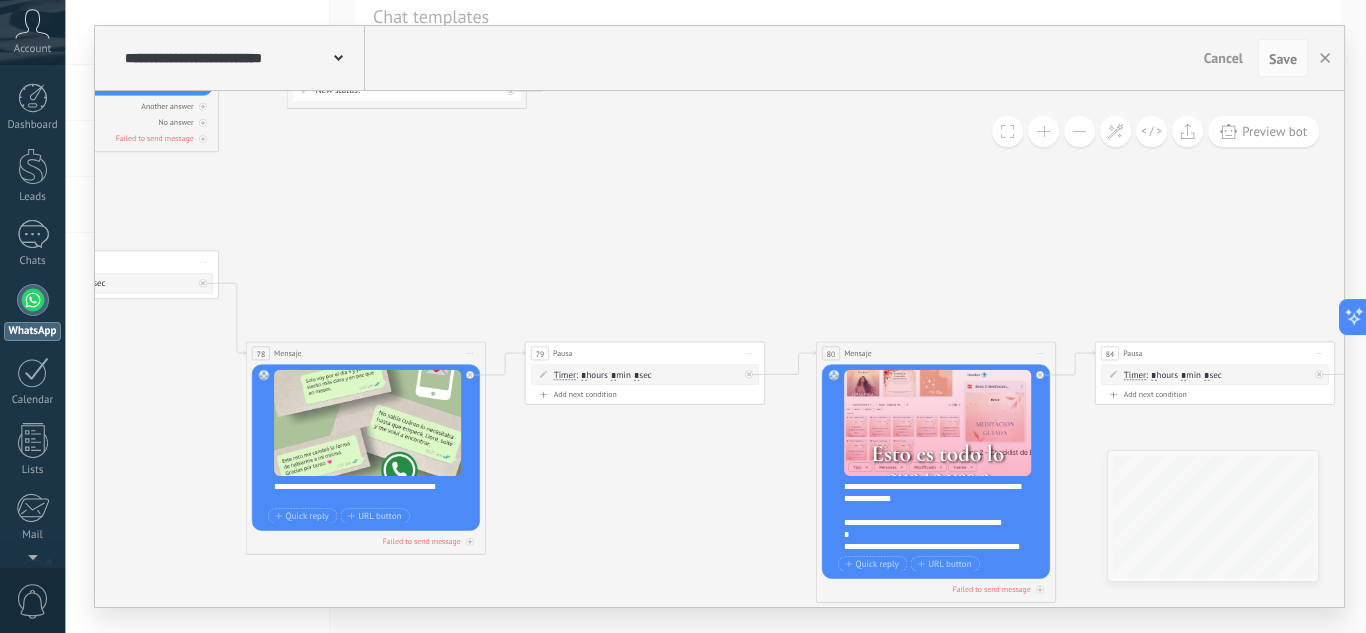 drag, startPoint x: 562, startPoint y: 434, endPoint x: 467, endPoint y: 216, distance: 237.80034 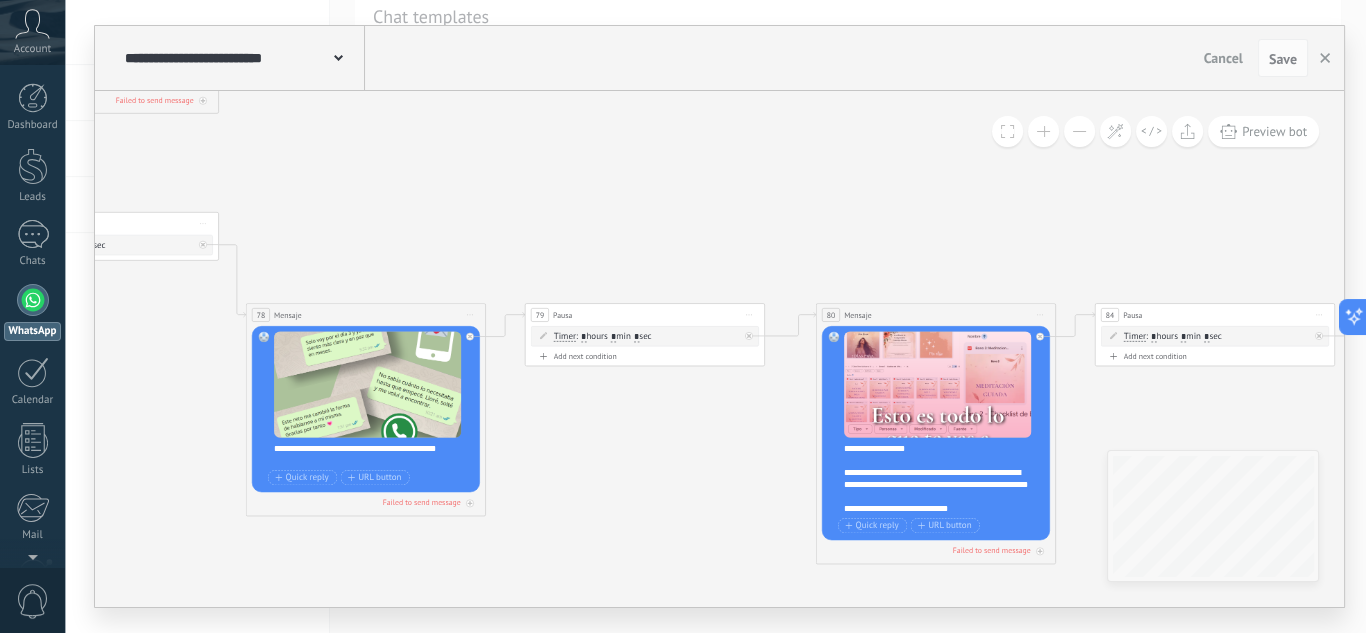 scroll, scrollTop: 240, scrollLeft: 0, axis: vertical 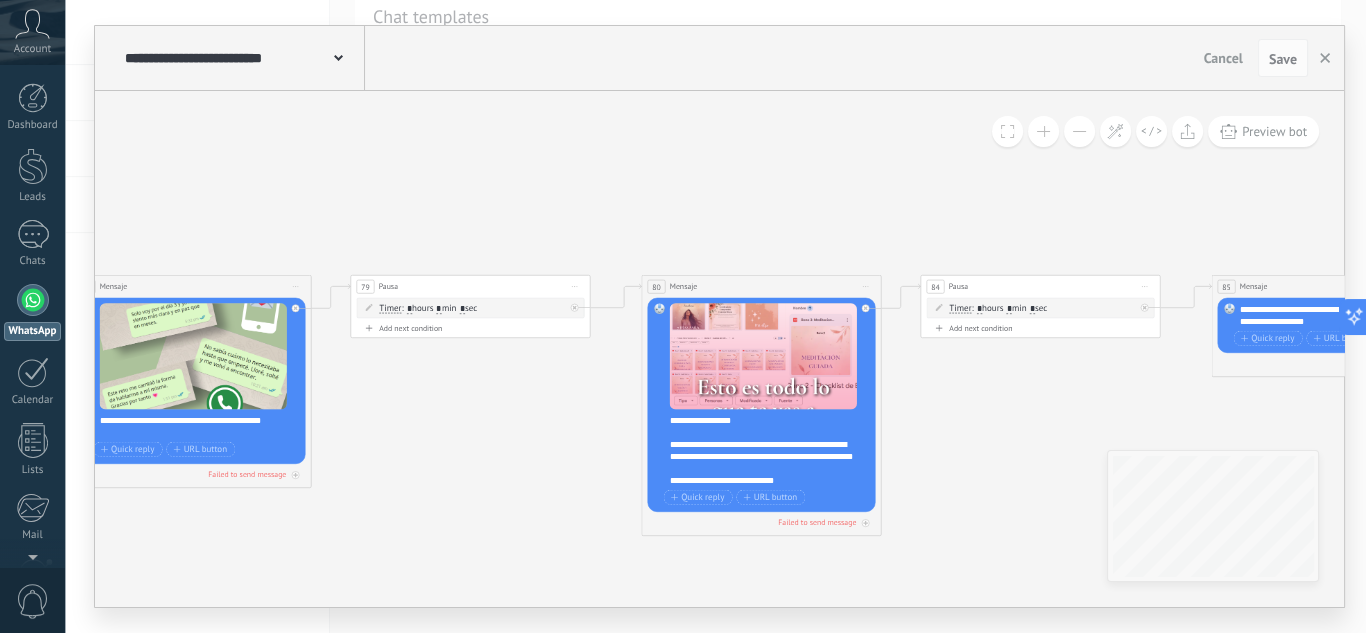 drag, startPoint x: 721, startPoint y: 455, endPoint x: 542, endPoint y: 396, distance: 188.47281 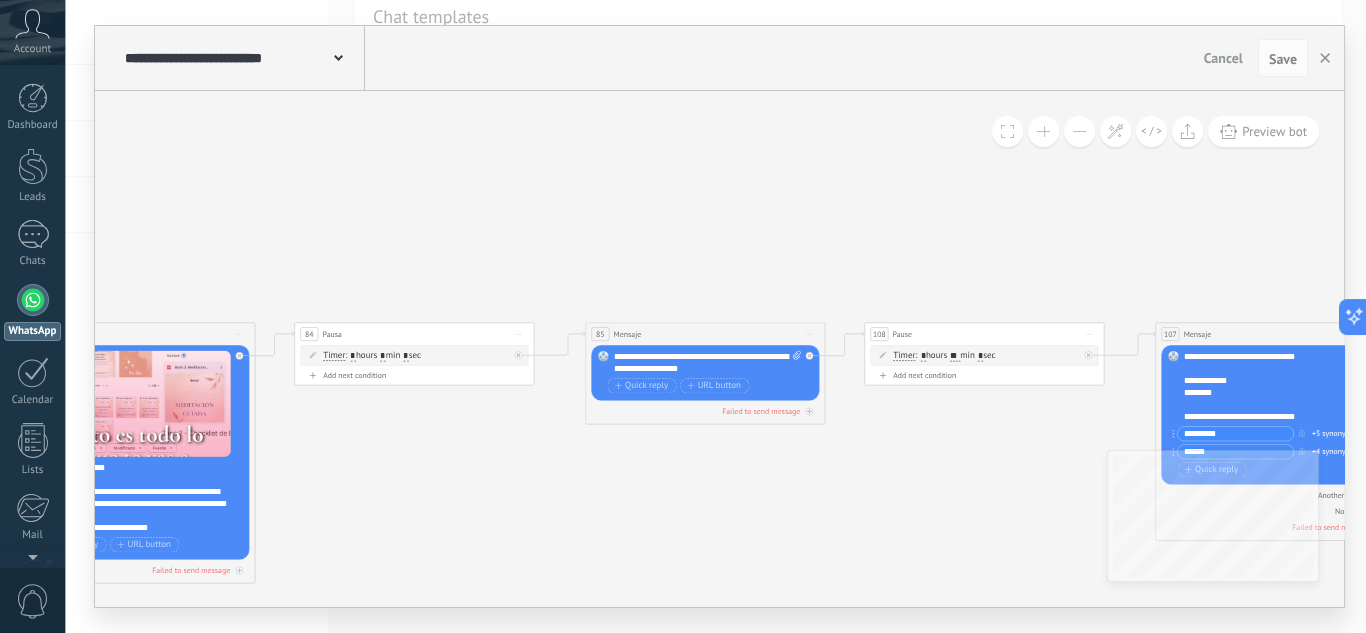 drag, startPoint x: 1010, startPoint y: 375, endPoint x: 472, endPoint y: 445, distance: 542.5348 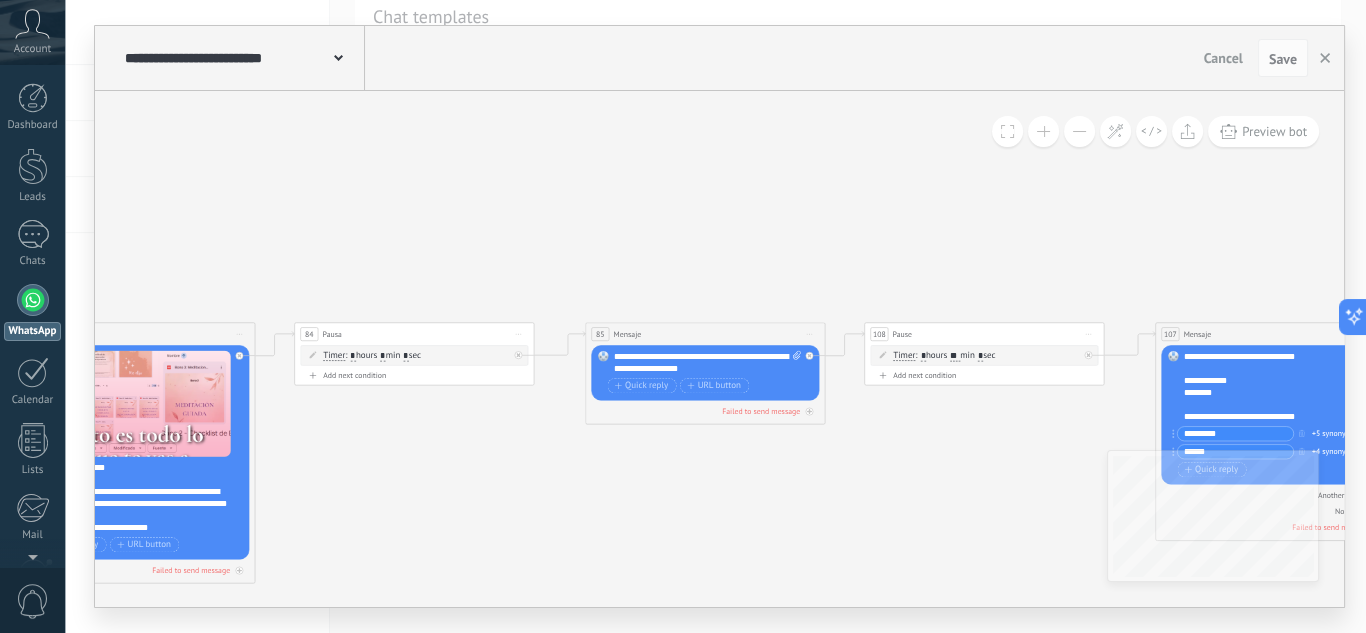 click on "103 Message" 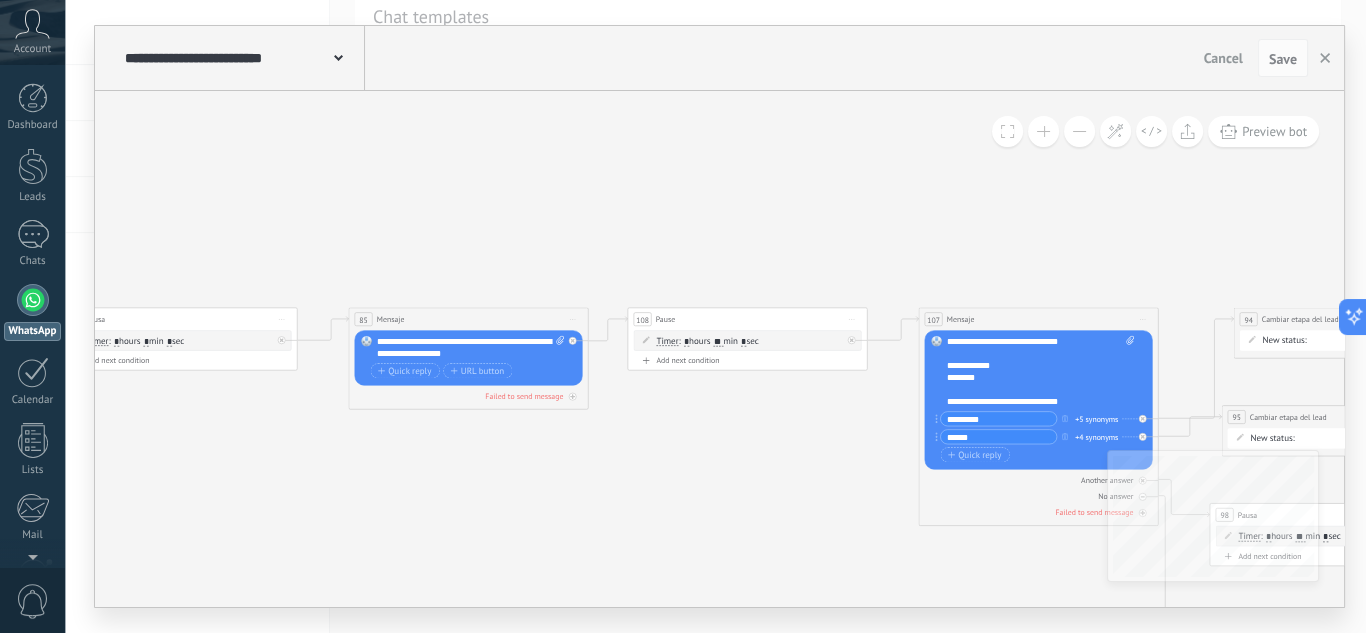 drag, startPoint x: 1004, startPoint y: 452, endPoint x: 794, endPoint y: 439, distance: 210.402 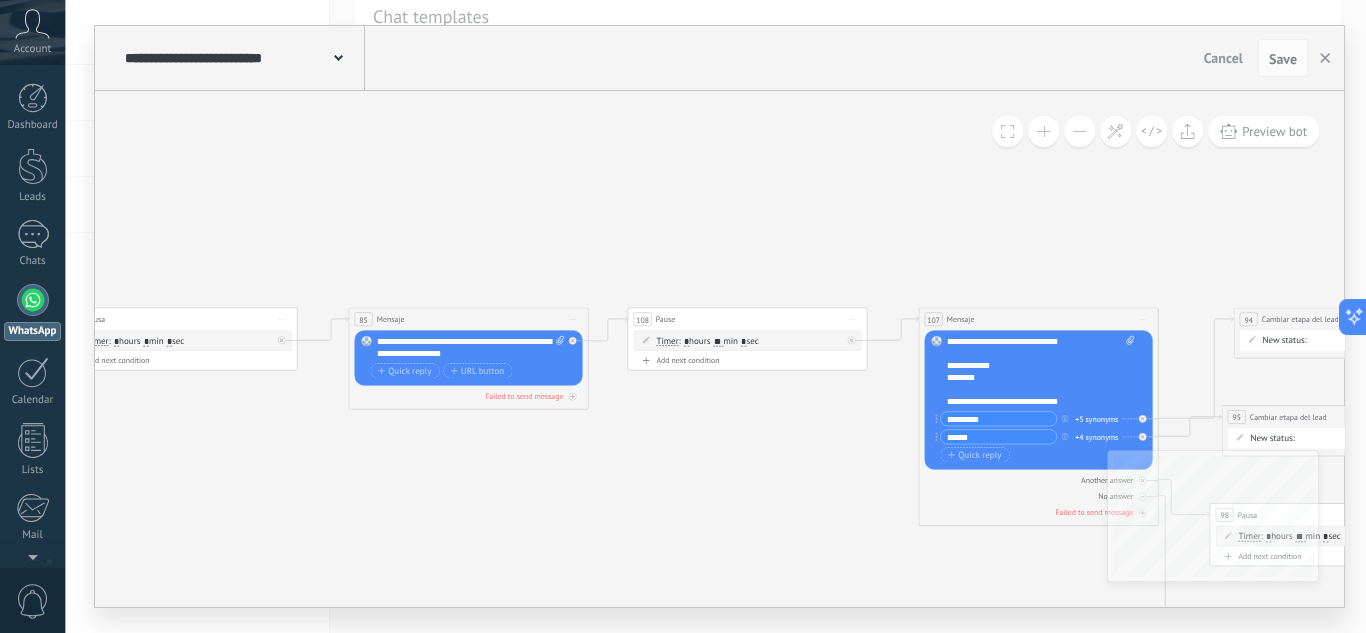 click on "103 Message" 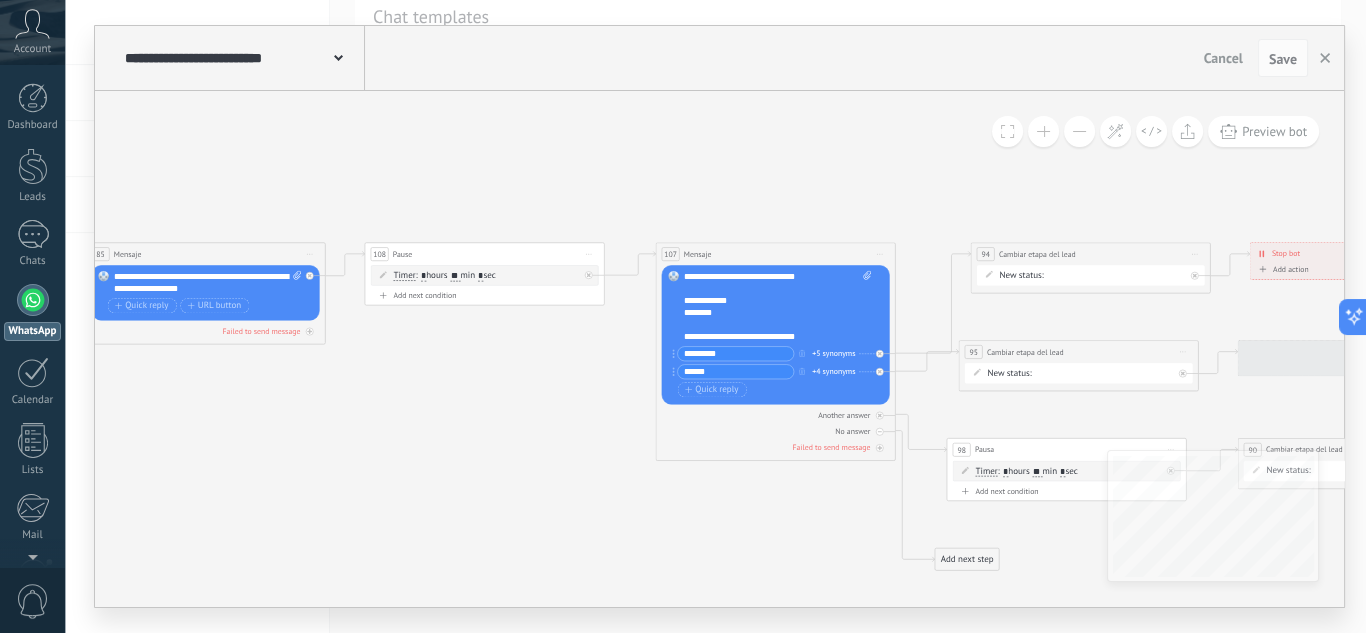 drag, startPoint x: 792, startPoint y: 440, endPoint x: 530, endPoint y: 375, distance: 269.9426 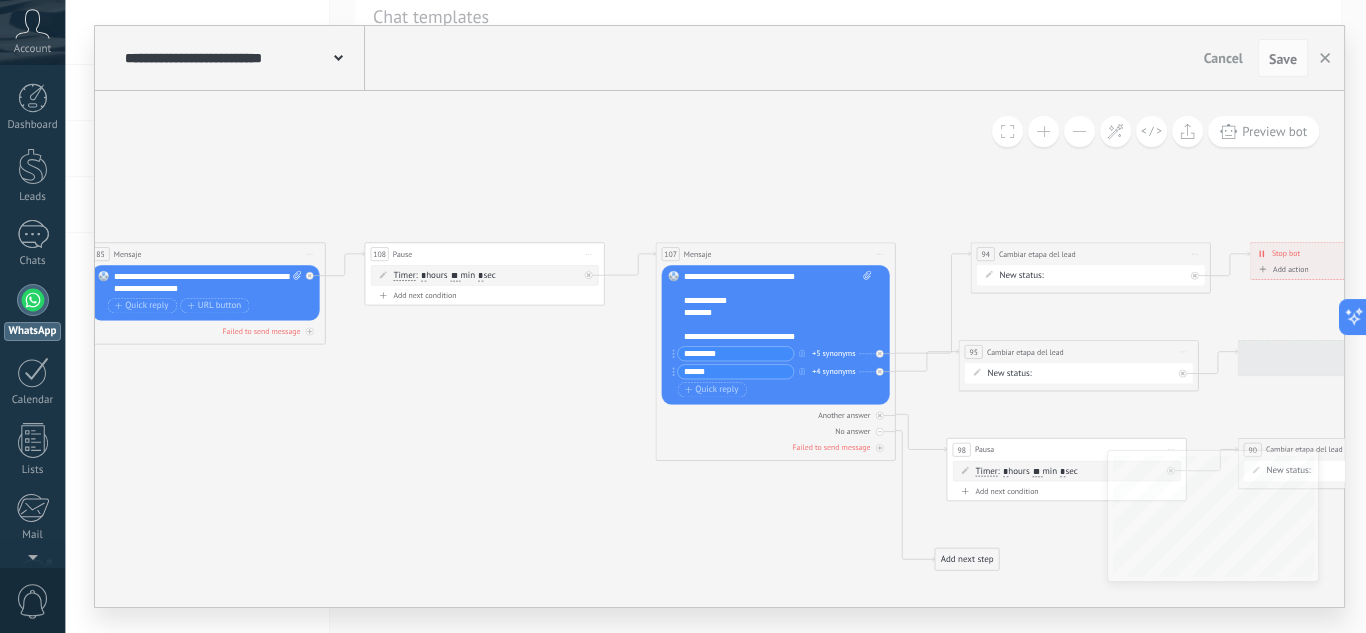 click on "103 Message" 